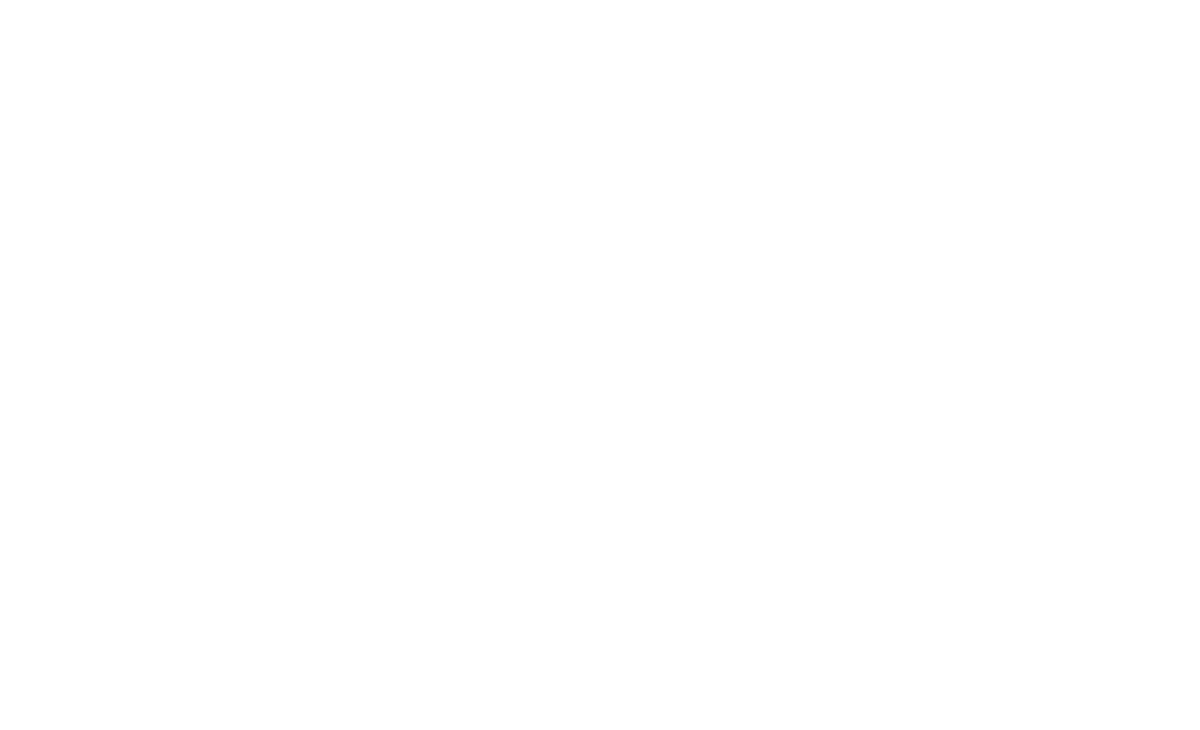 scroll, scrollTop: 0, scrollLeft: 0, axis: both 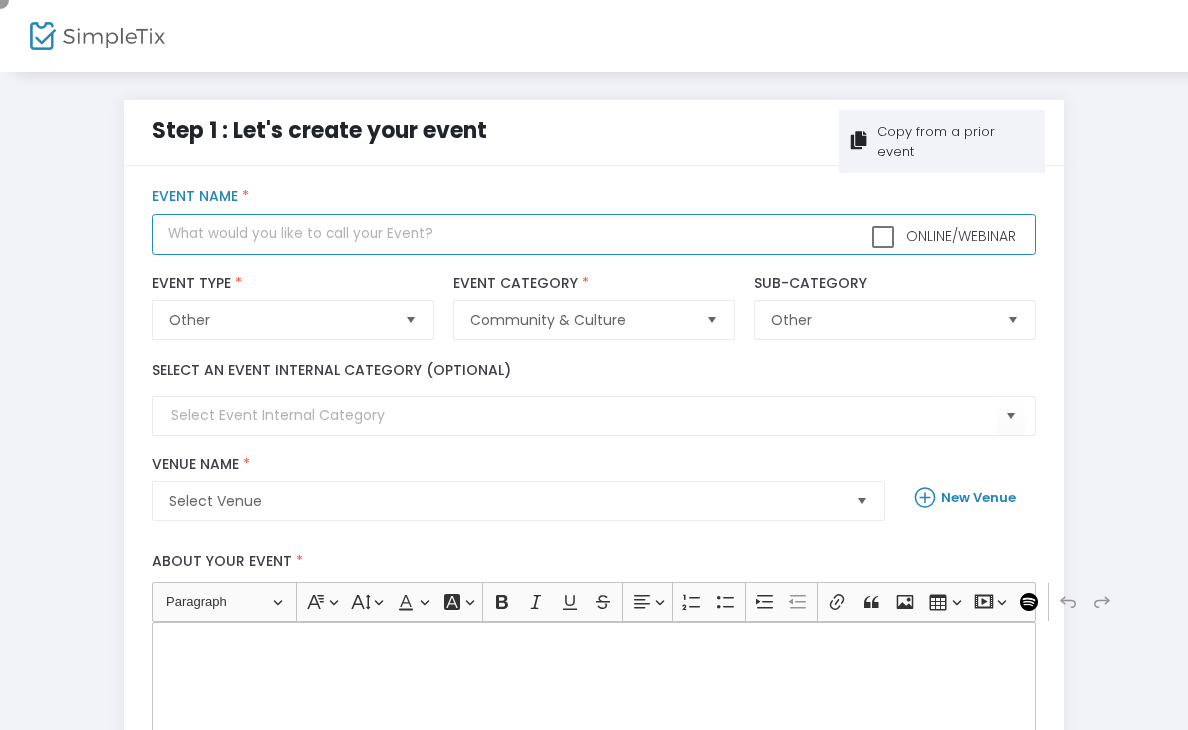 click 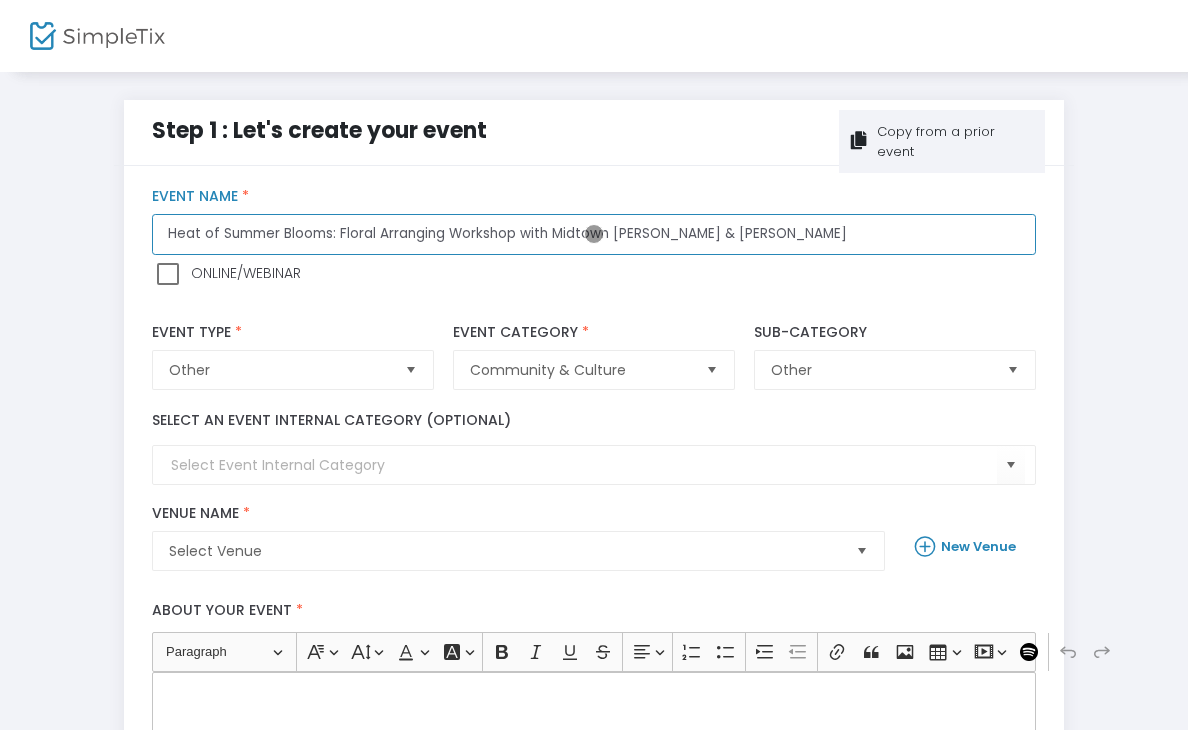 type on "Heat of Summer Blooms: Floral Arranging Workshop with Midtown Bramble & Bloom" 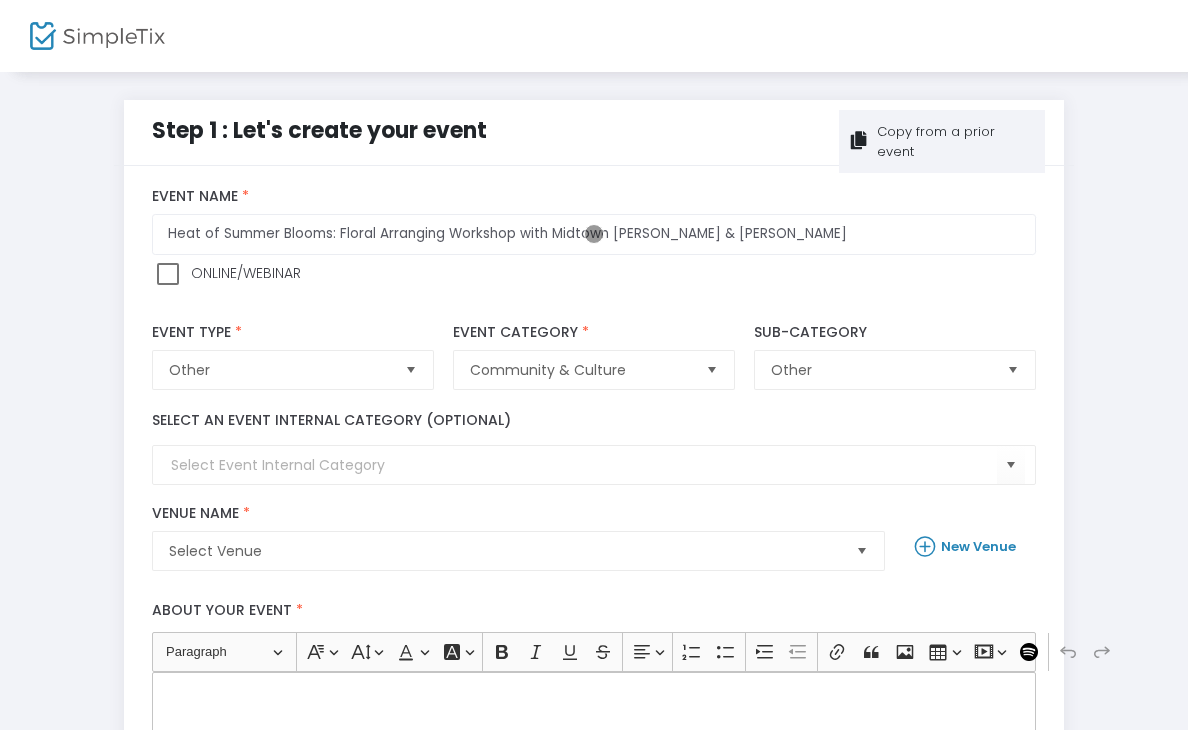 click 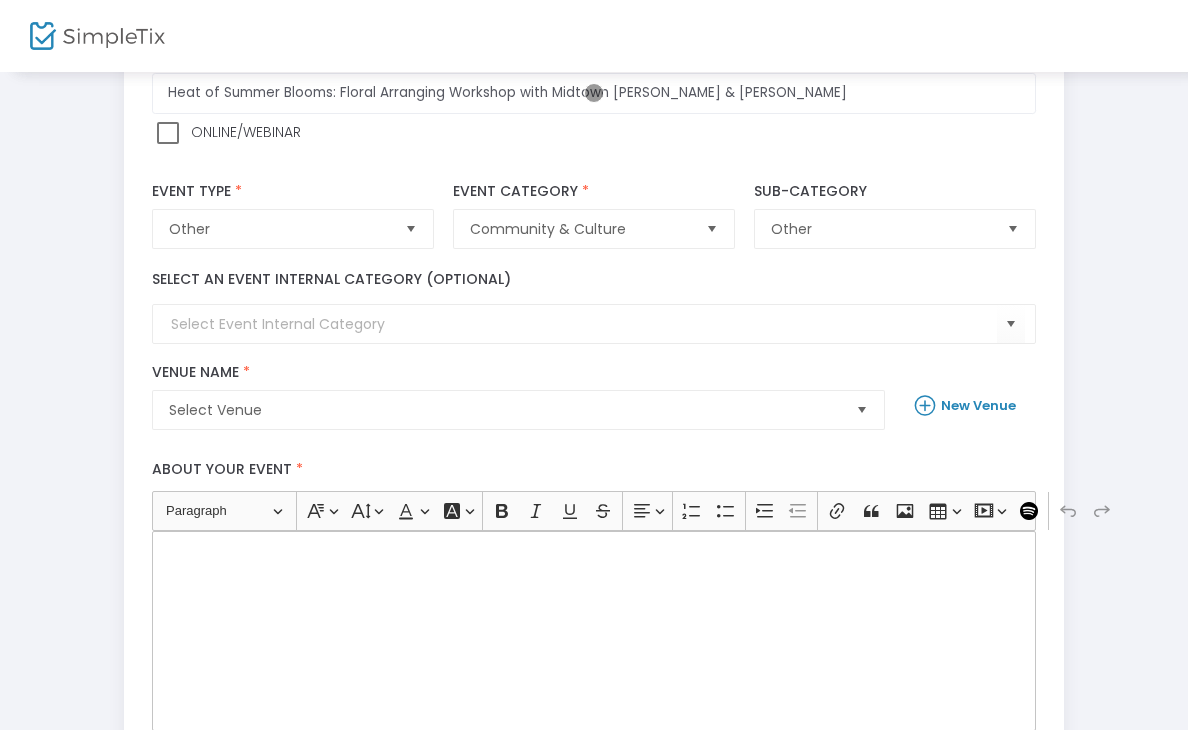 type 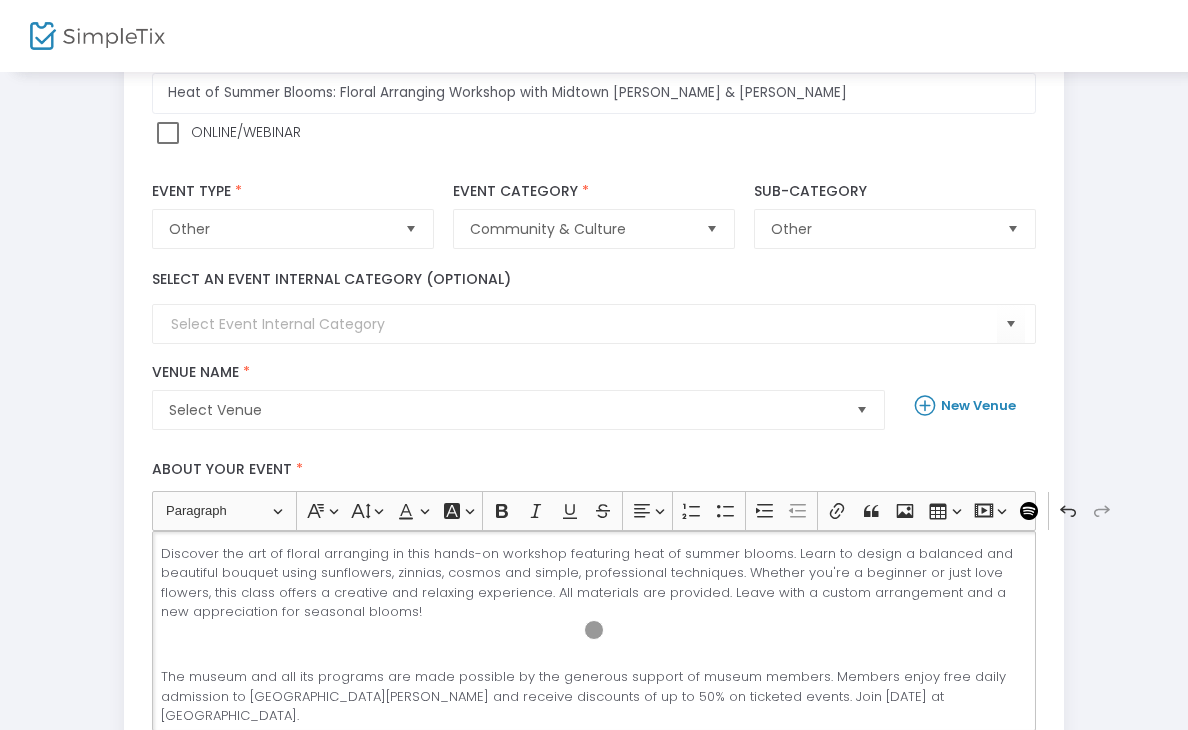 scroll, scrollTop: 54, scrollLeft: 0, axis: vertical 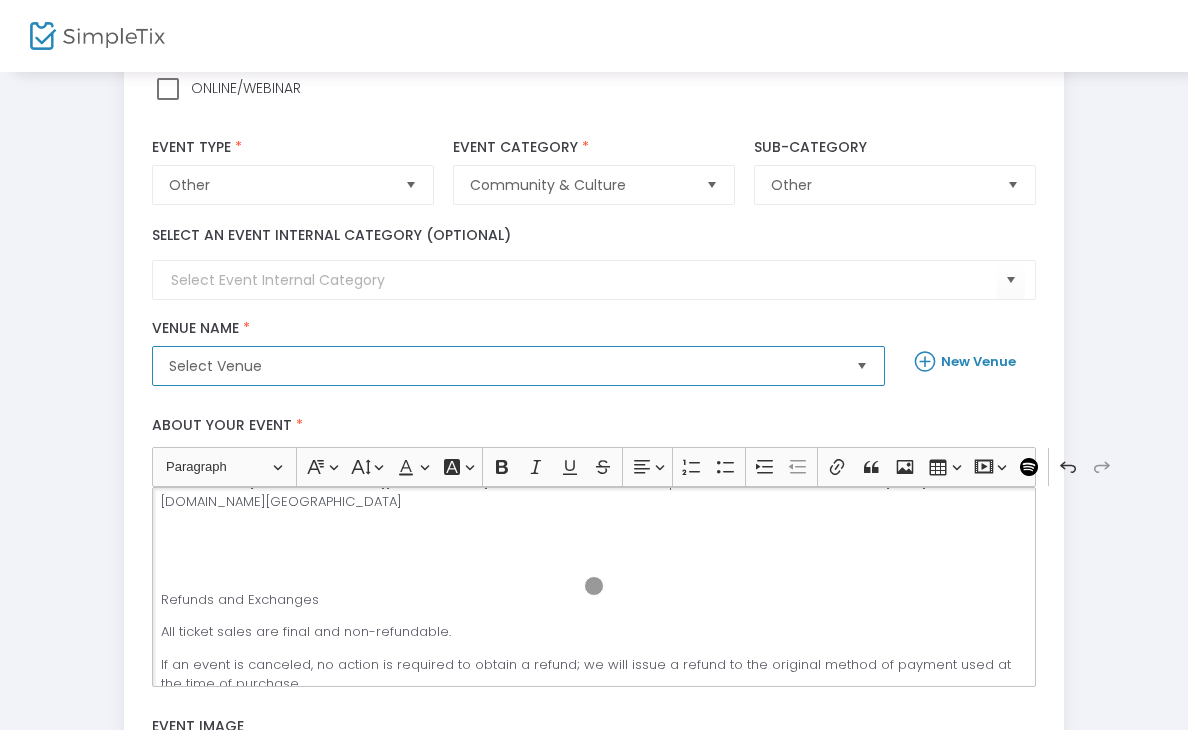 click on "Select Venue" at bounding box center [504, 366] 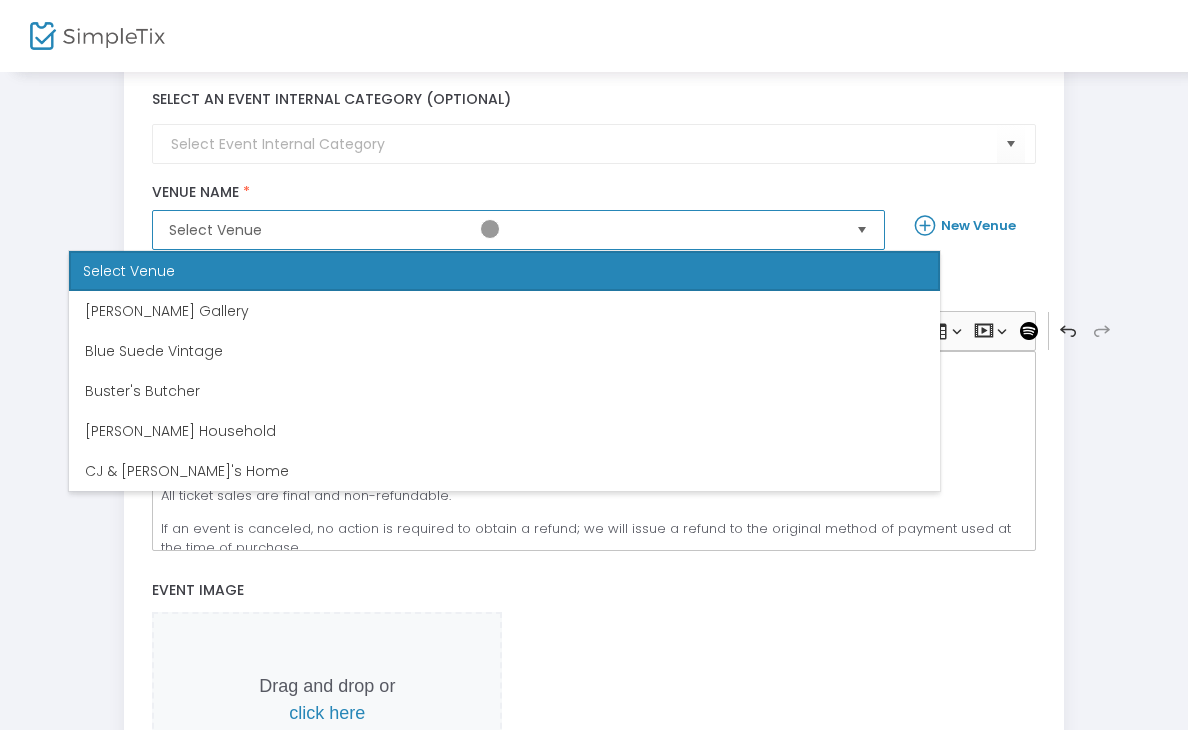 scroll, scrollTop: 346, scrollLeft: 0, axis: vertical 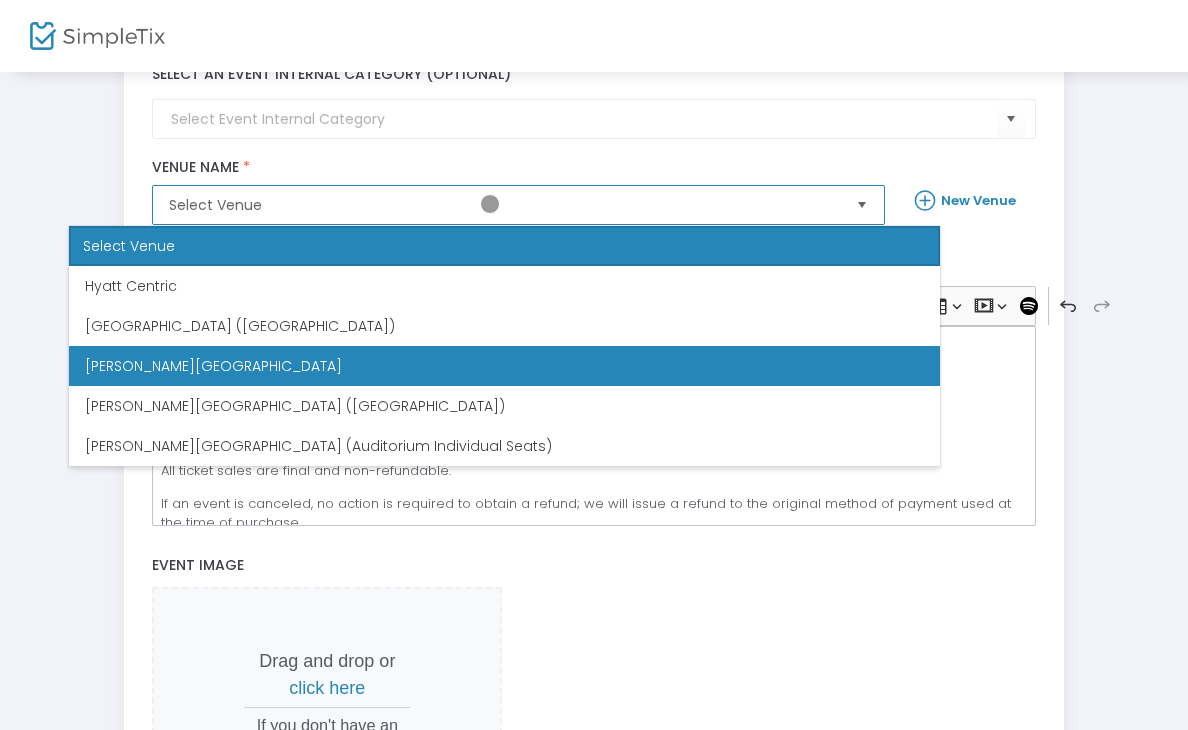 click on "Memphis Brooks Museum of Art" at bounding box center [213, 366] 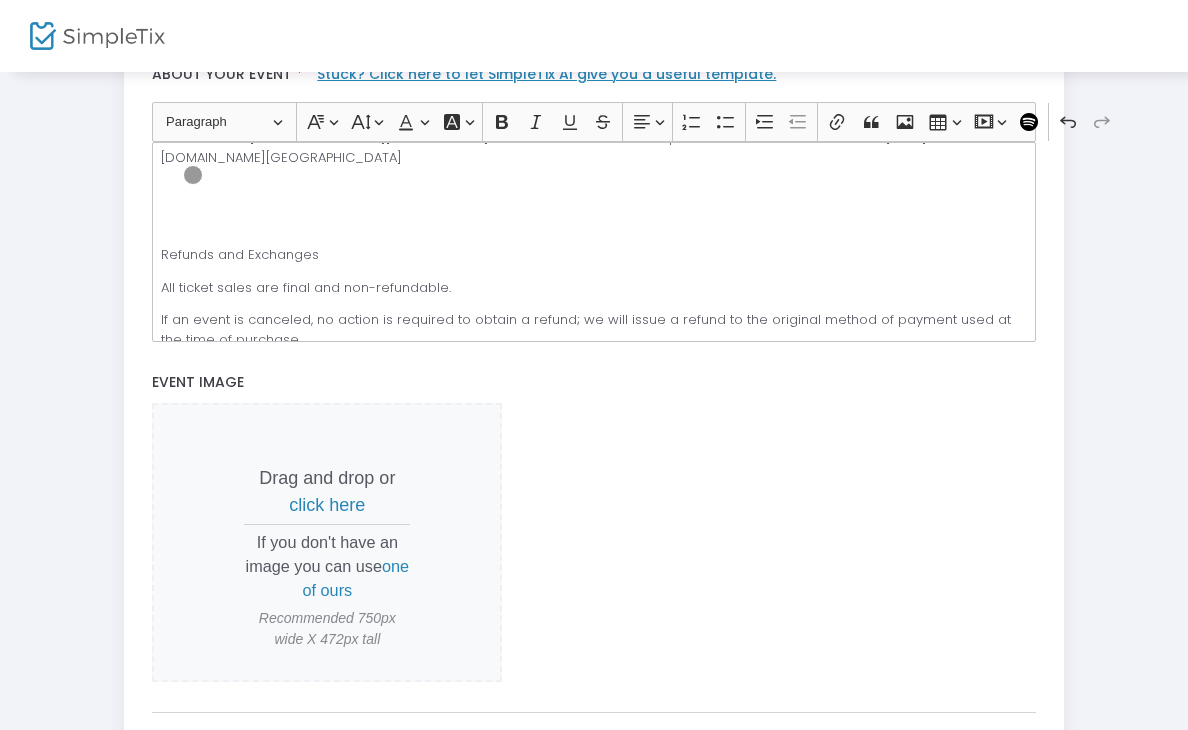 scroll, scrollTop: 675, scrollLeft: 0, axis: vertical 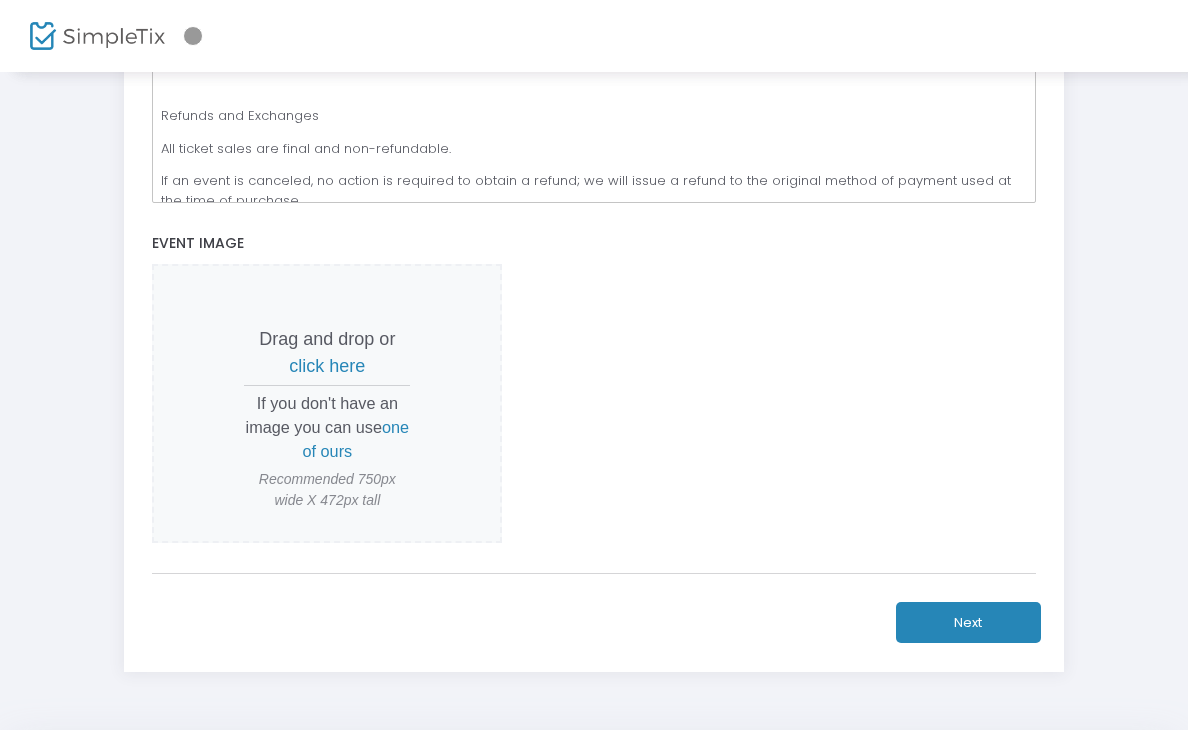 click on "click here" at bounding box center [327, 366] 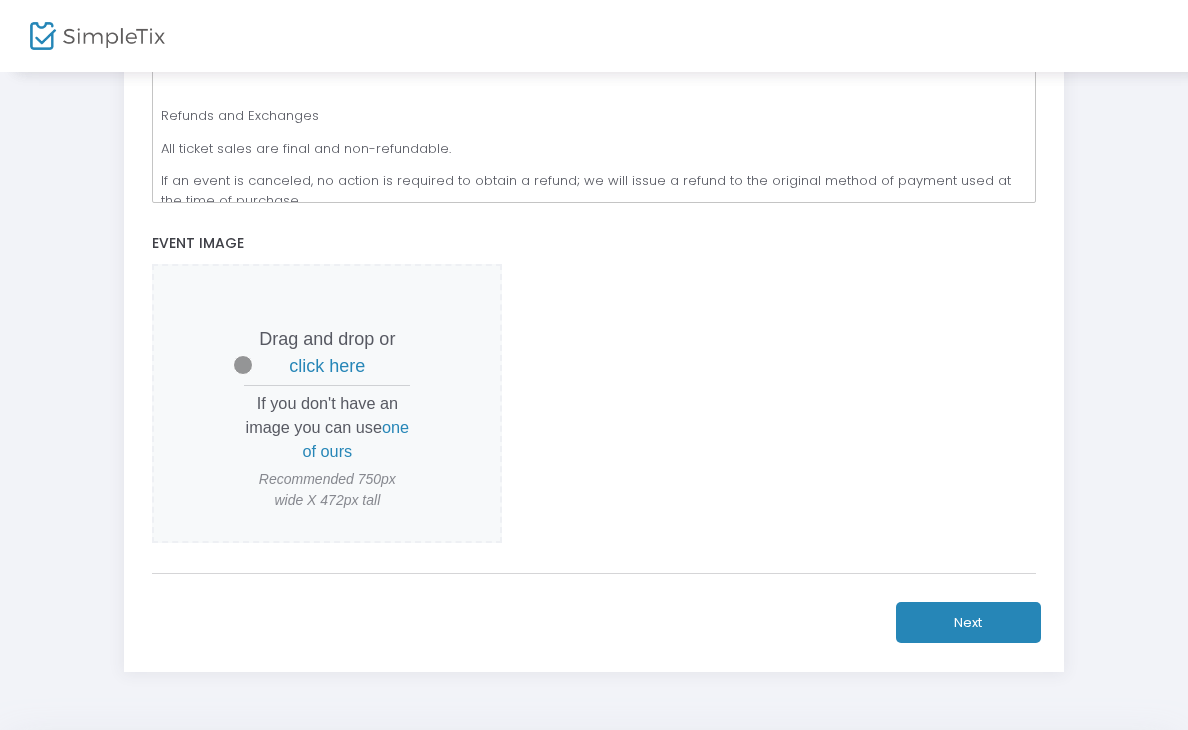 scroll, scrollTop: 320, scrollLeft: 0, axis: vertical 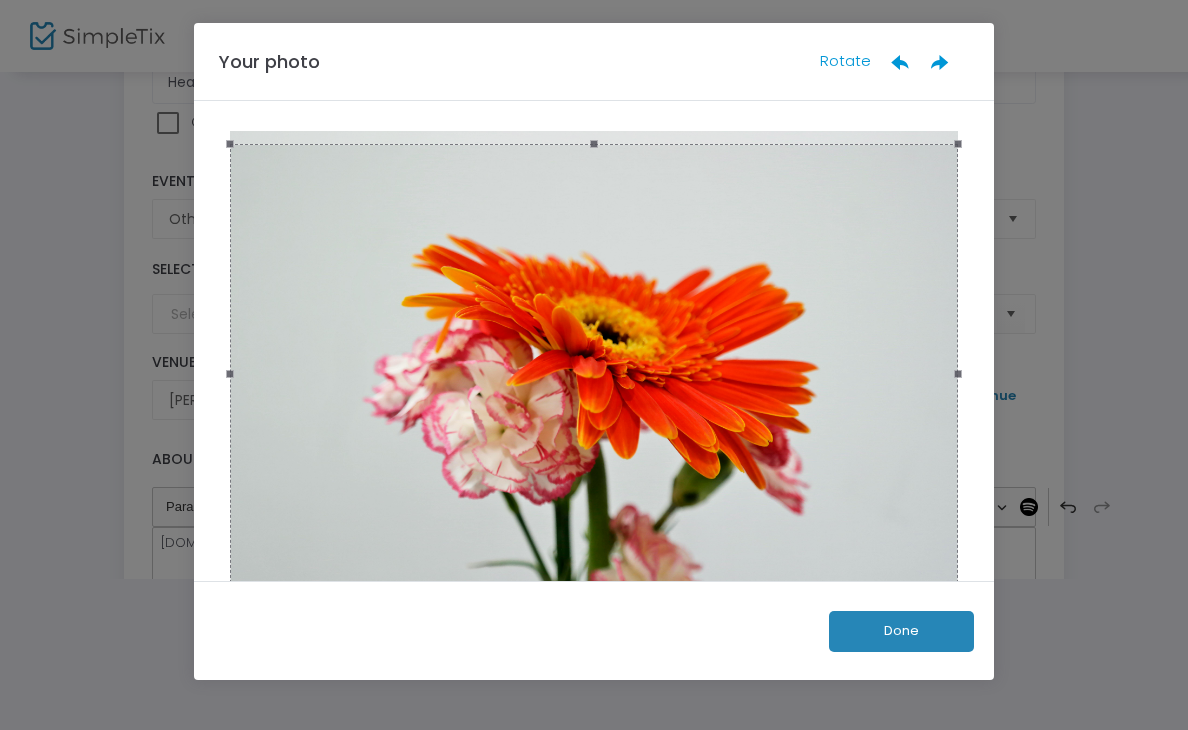 click on "Done" 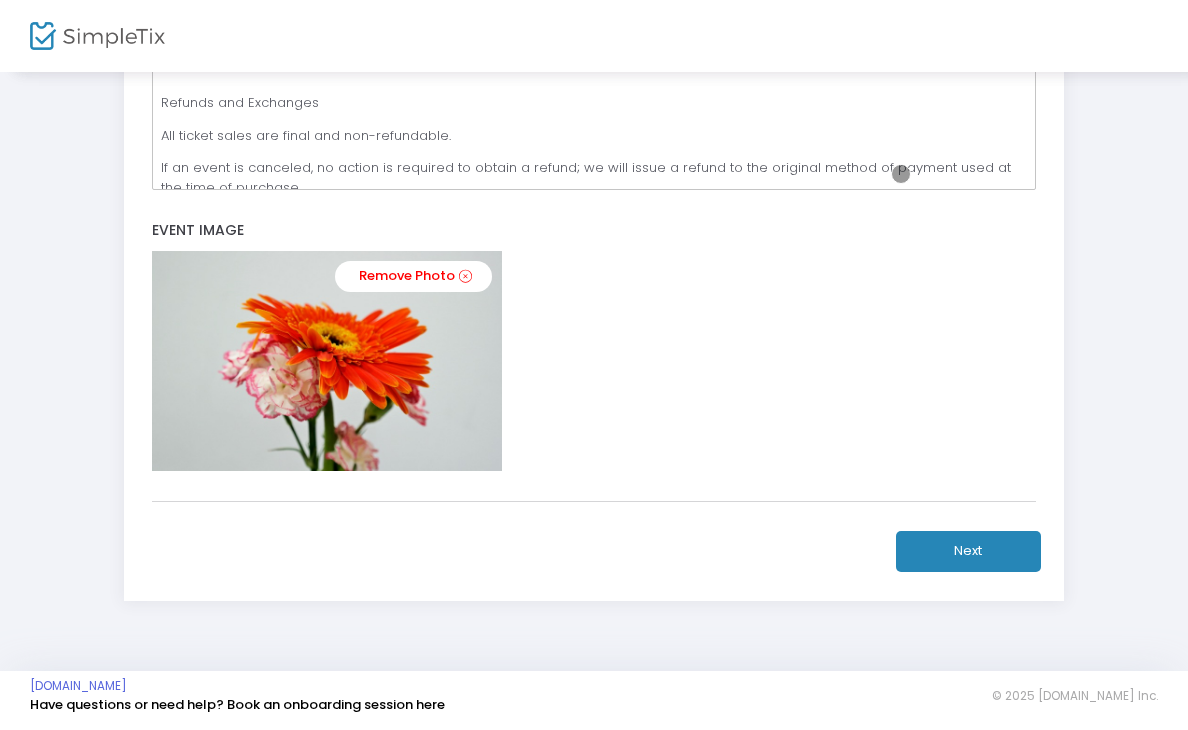 scroll, scrollTop: 688, scrollLeft: 0, axis: vertical 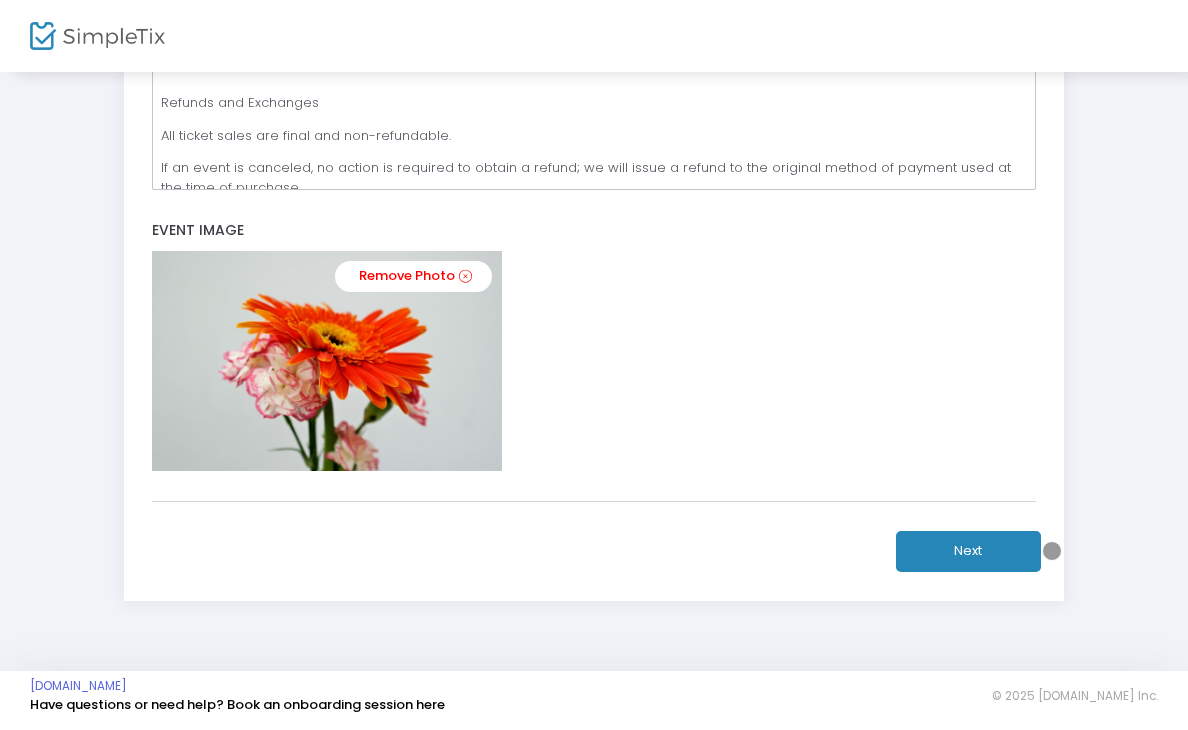 click on "[PERSON_NAME][GEOGRAPHIC_DATA]" at bounding box center [504, -137] 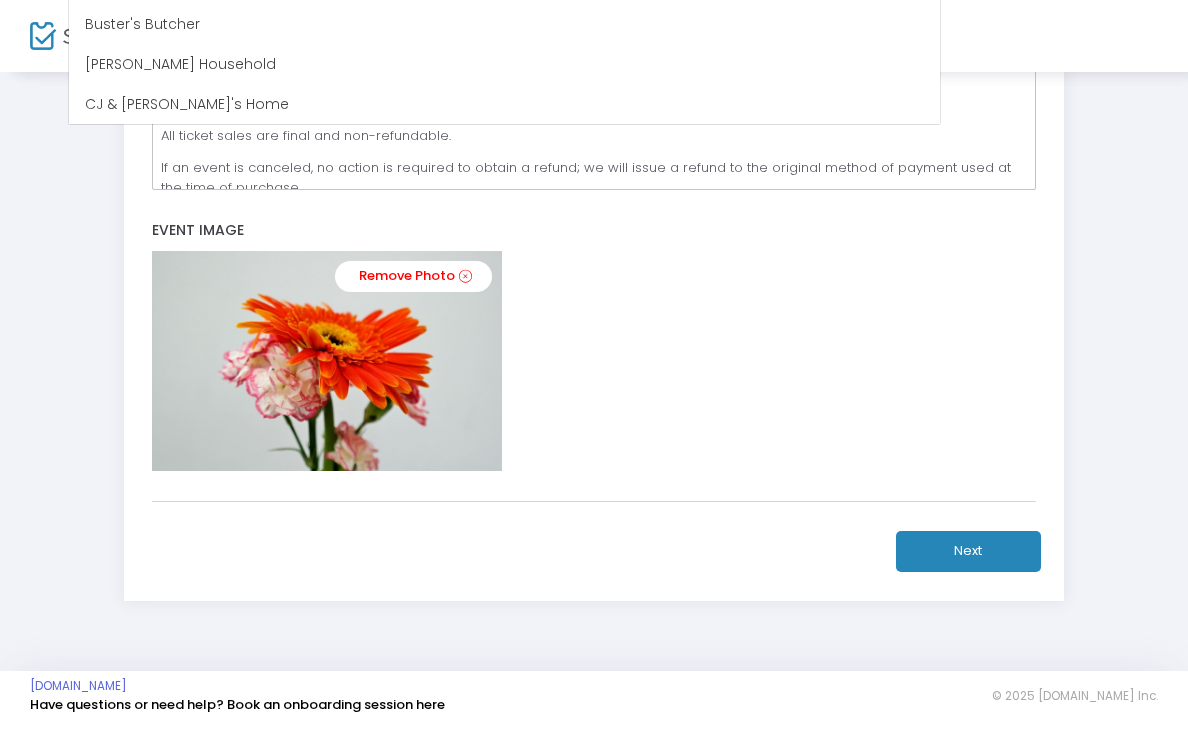 scroll, scrollTop: 185, scrollLeft: 0, axis: vertical 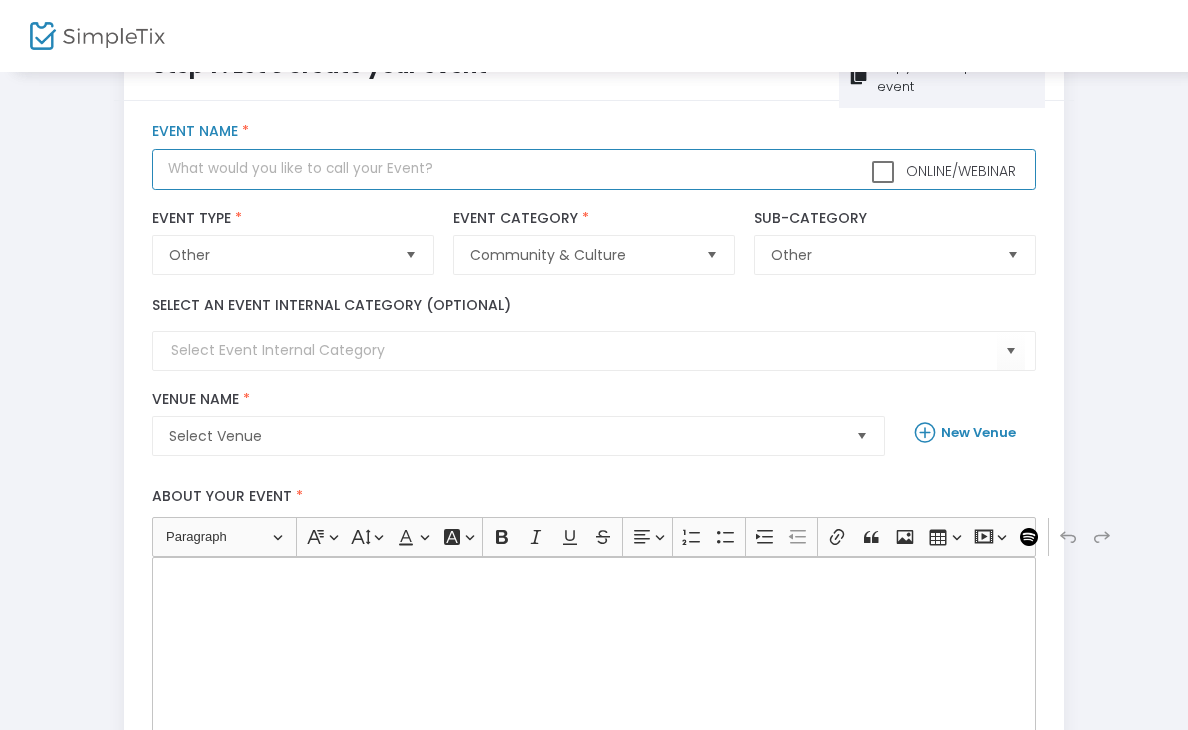 click 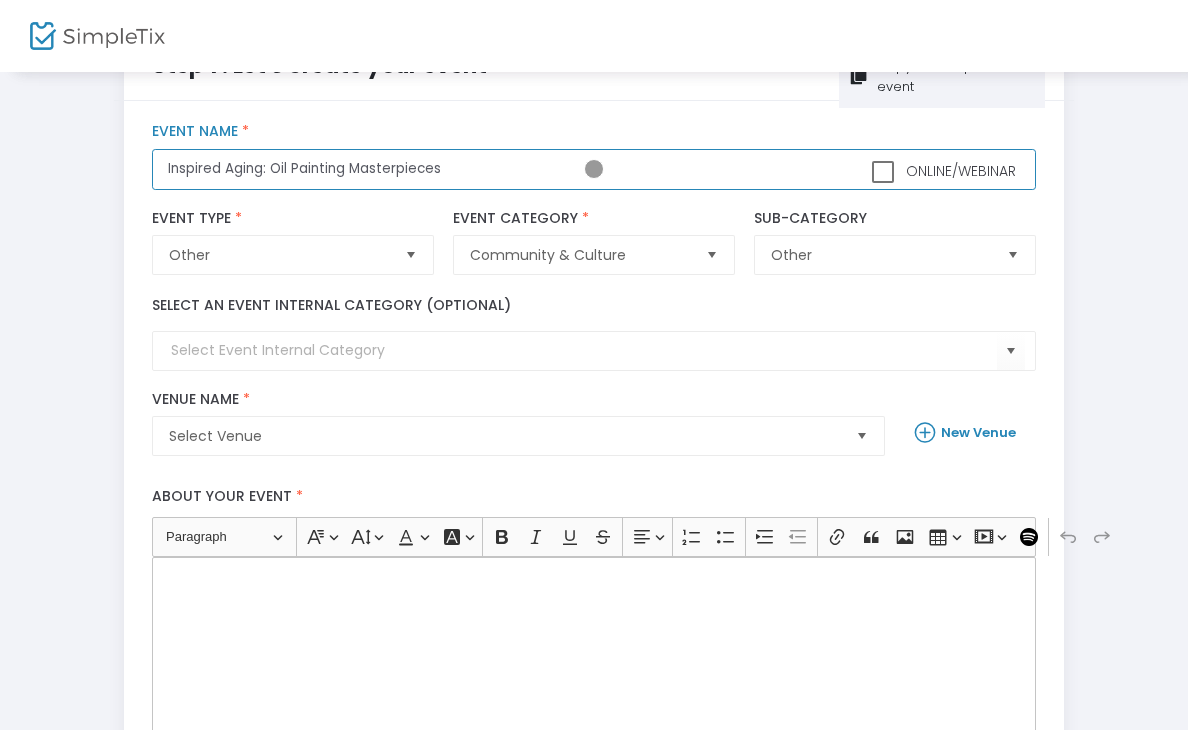 type on "Inspired Aging: Oil Painting Masterpieces" 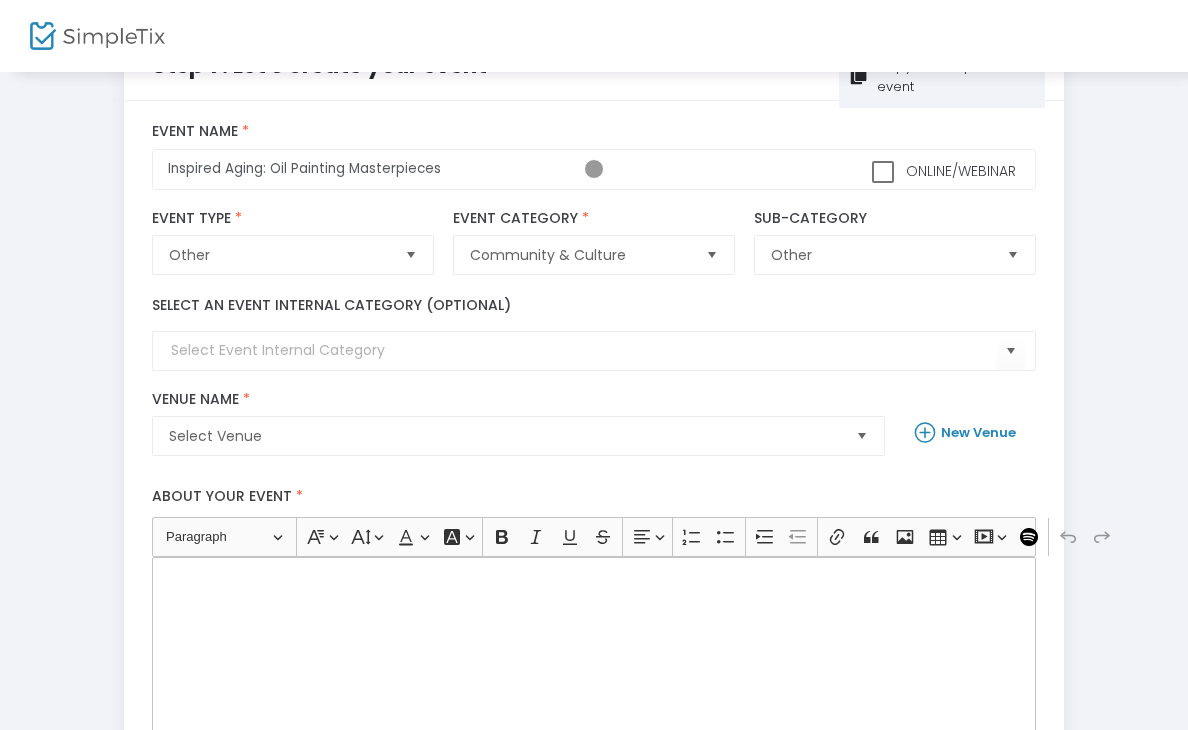 click 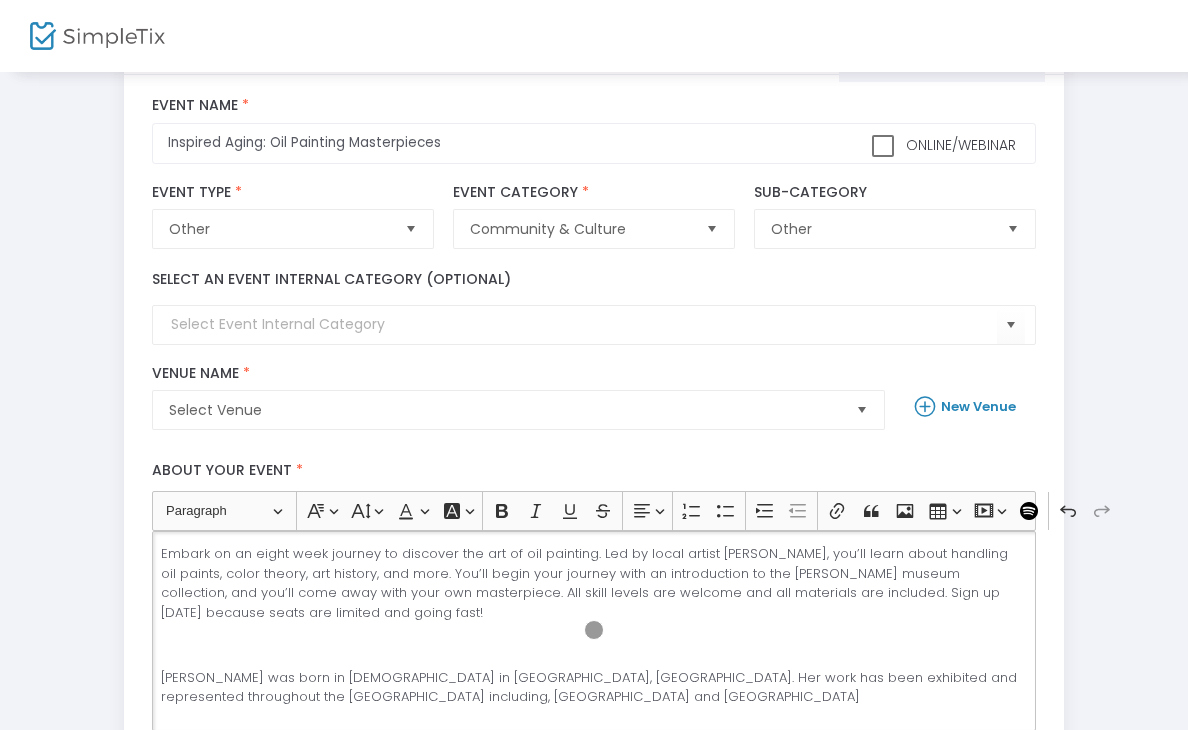 scroll, scrollTop: 100, scrollLeft: 0, axis: vertical 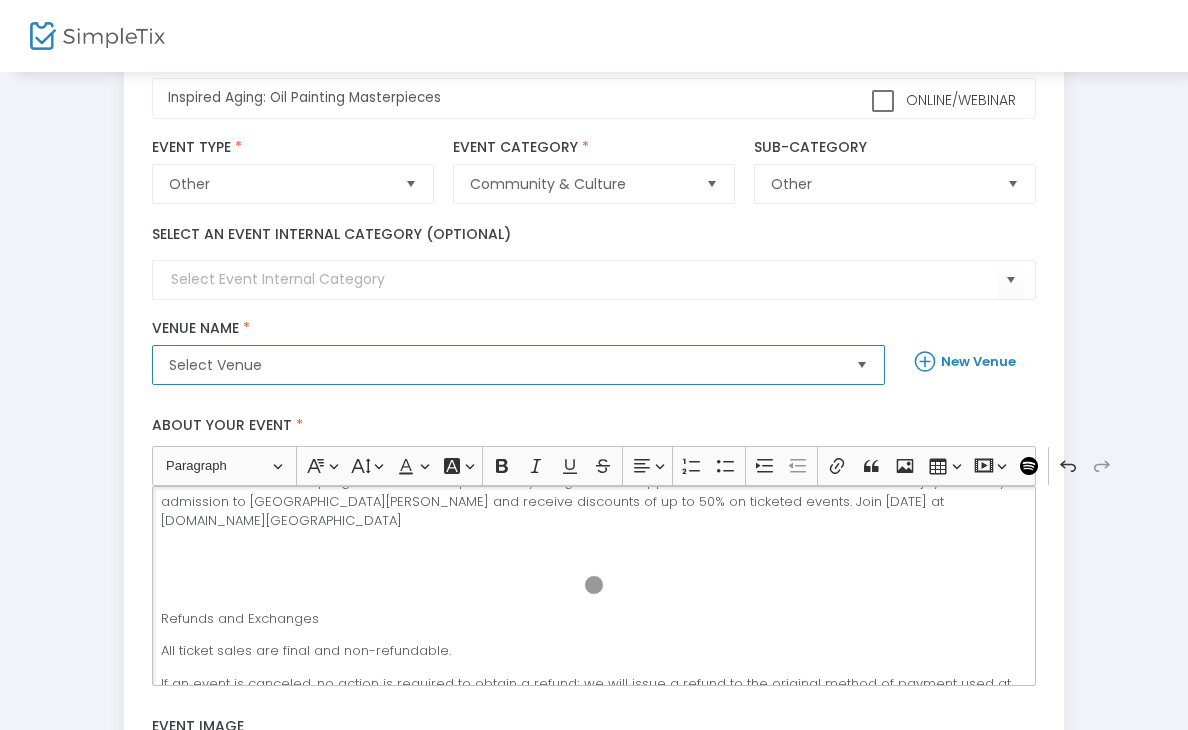 click on "Select Venue" at bounding box center [504, 365] 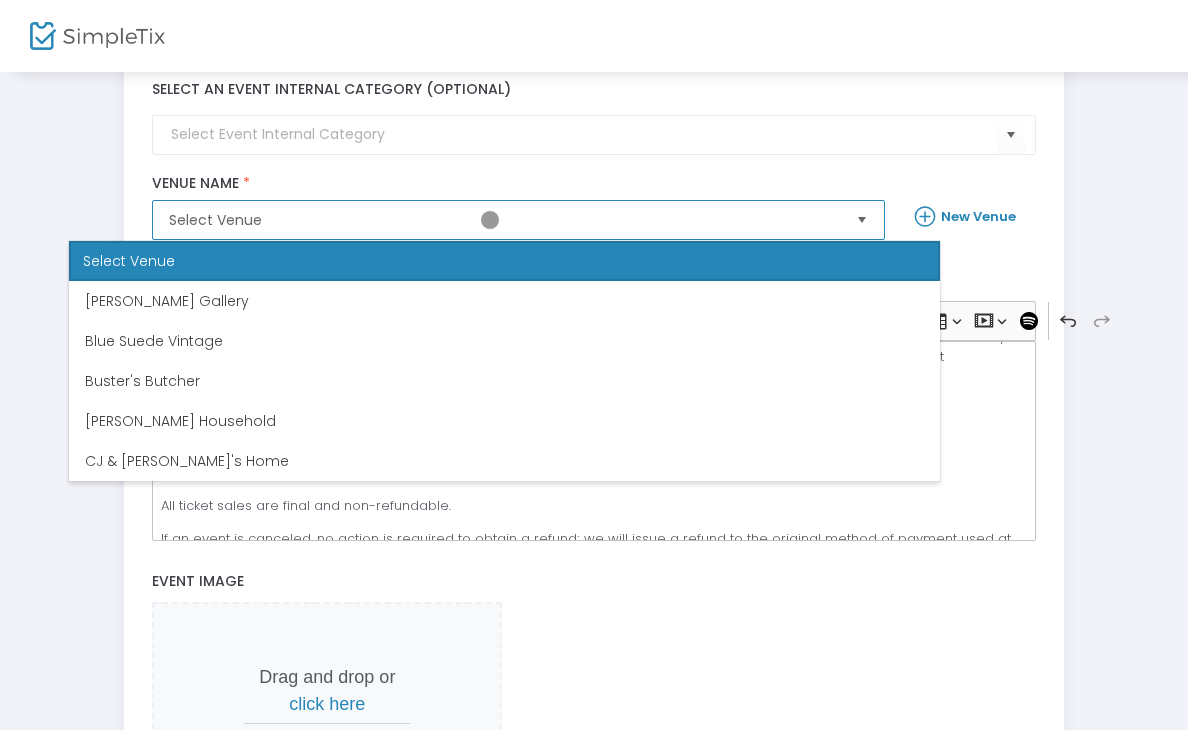 scroll, scrollTop: 297, scrollLeft: 0, axis: vertical 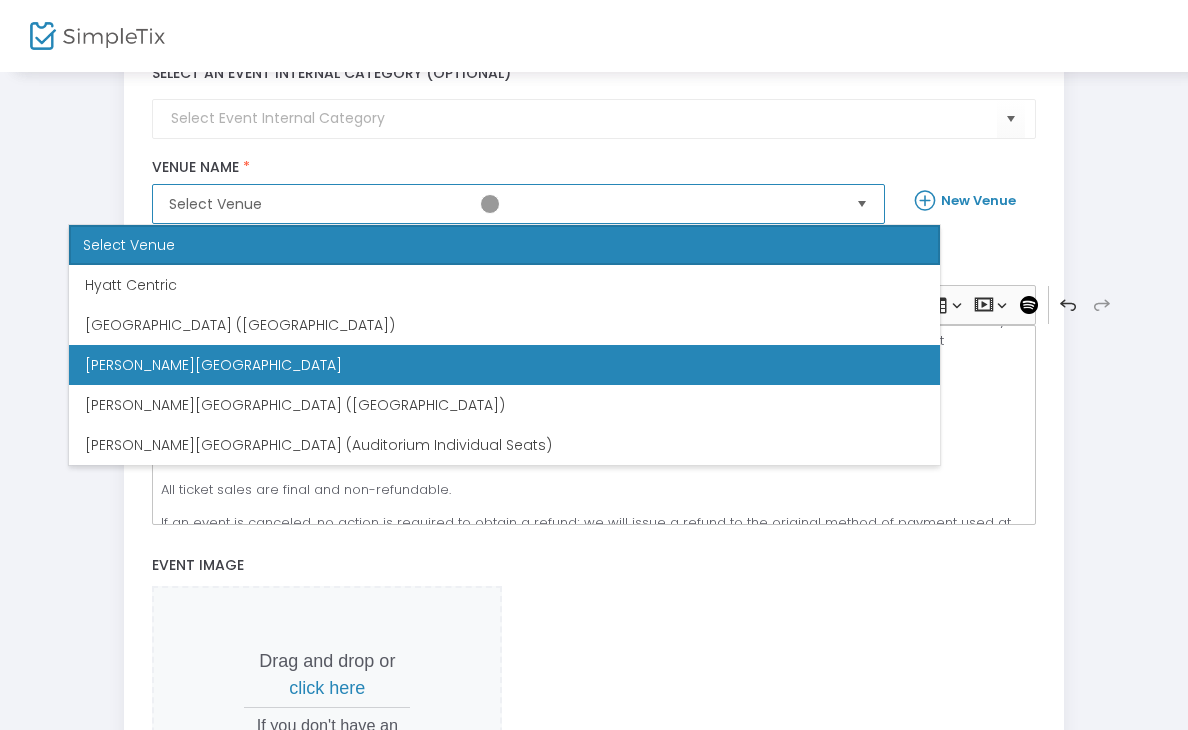 click on "[PERSON_NAME][GEOGRAPHIC_DATA]" at bounding box center (213, 365) 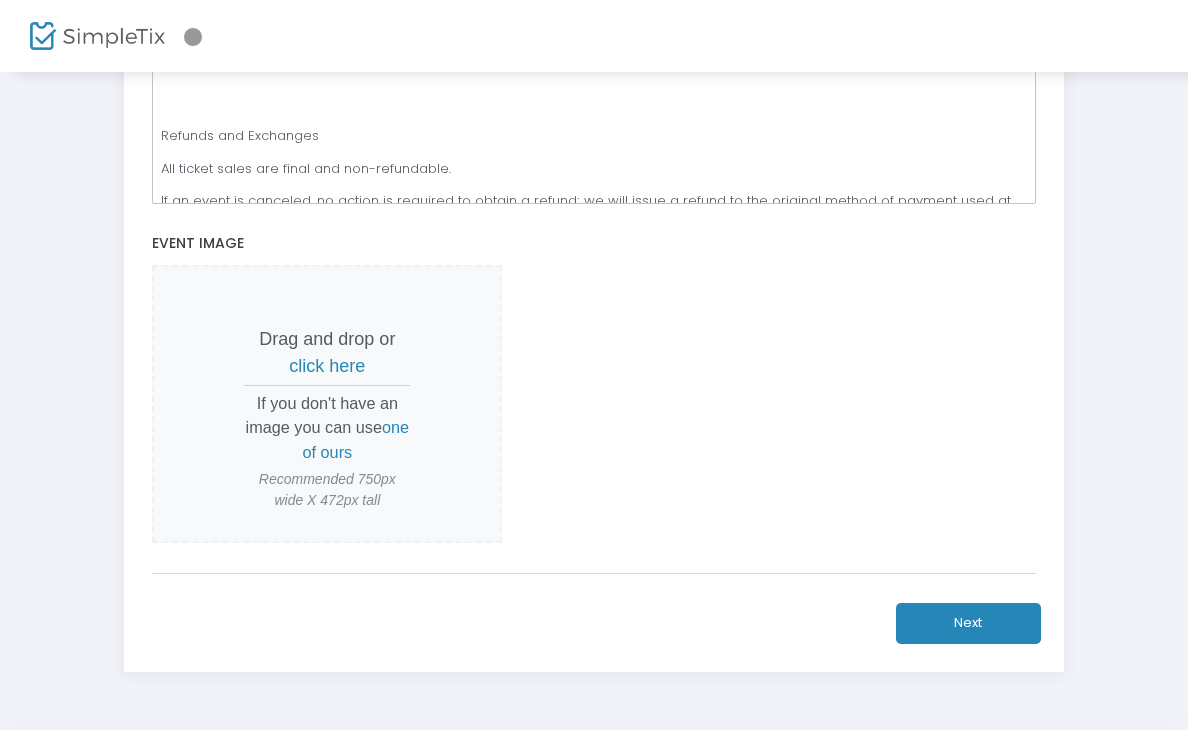 scroll, scrollTop: 626, scrollLeft: 0, axis: vertical 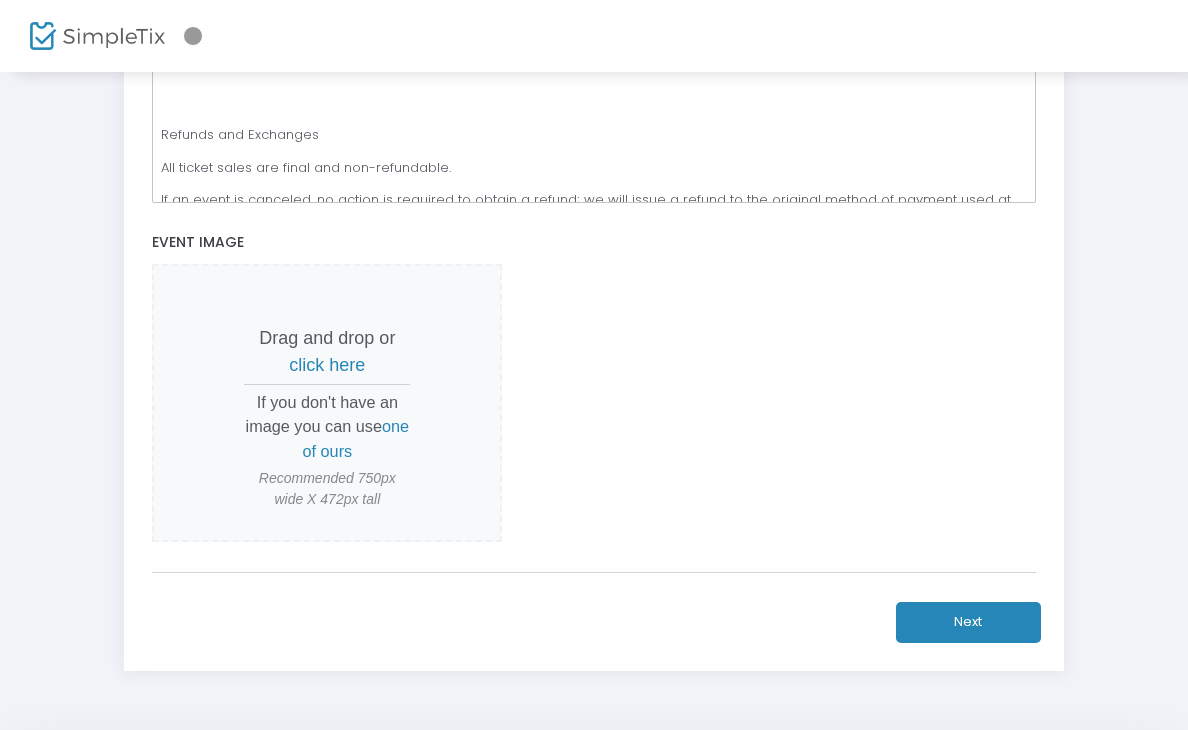 click on "click here" at bounding box center (327, 365) 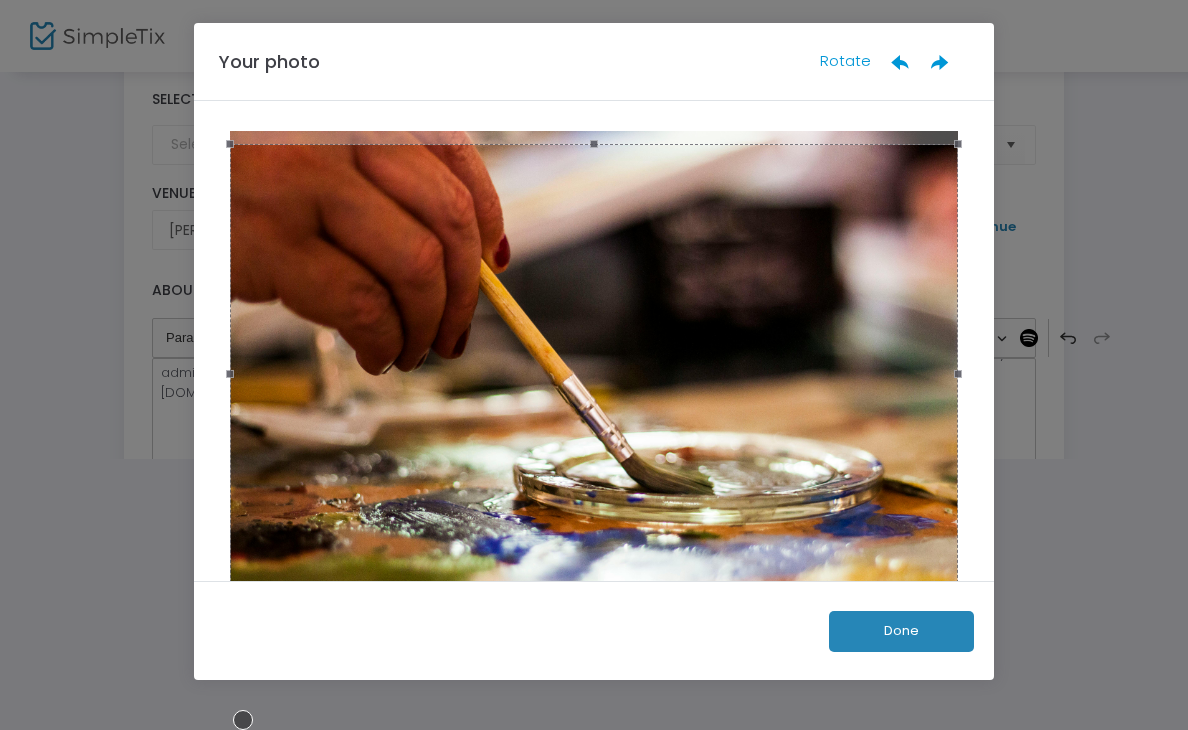 scroll, scrollTop: 271, scrollLeft: 0, axis: vertical 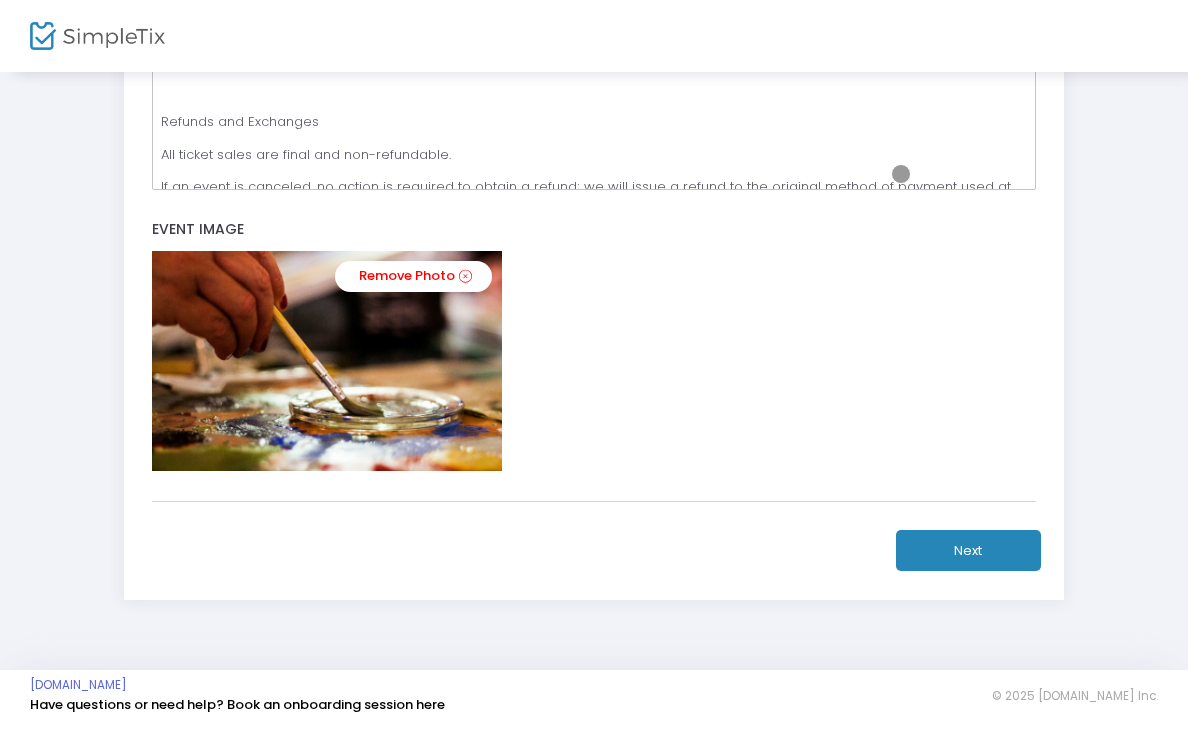 click on "Next" 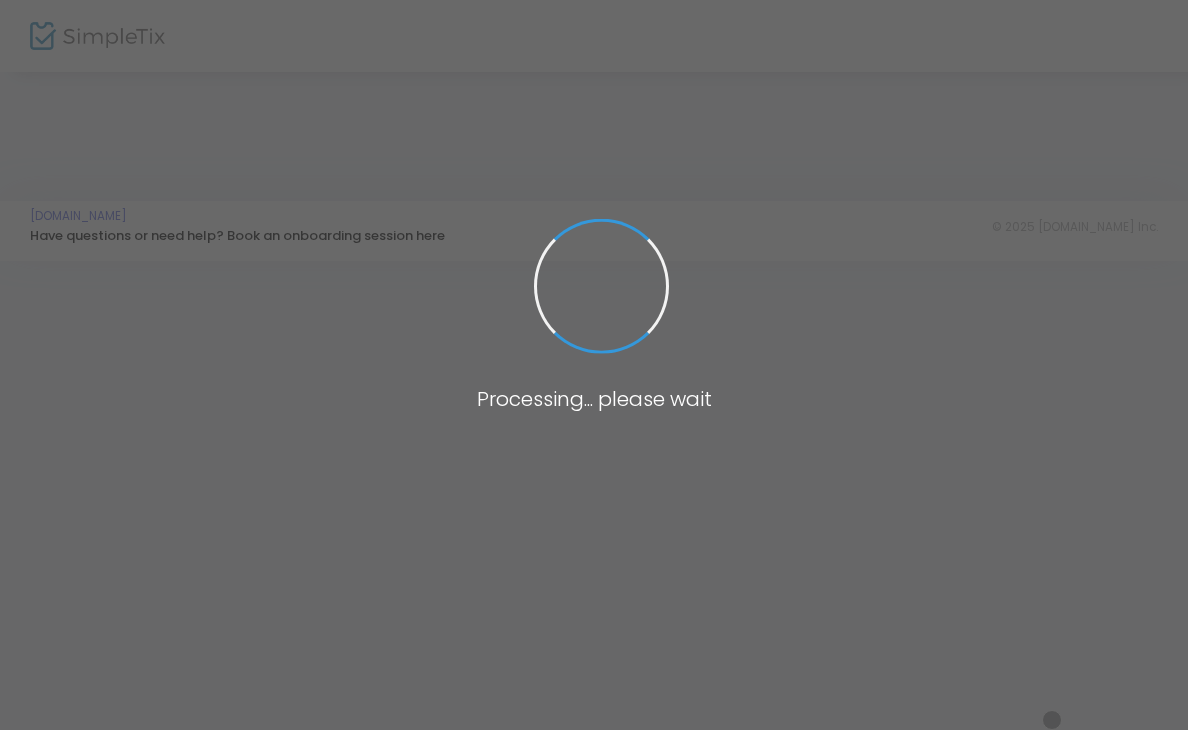 scroll, scrollTop: 469, scrollLeft: 0, axis: vertical 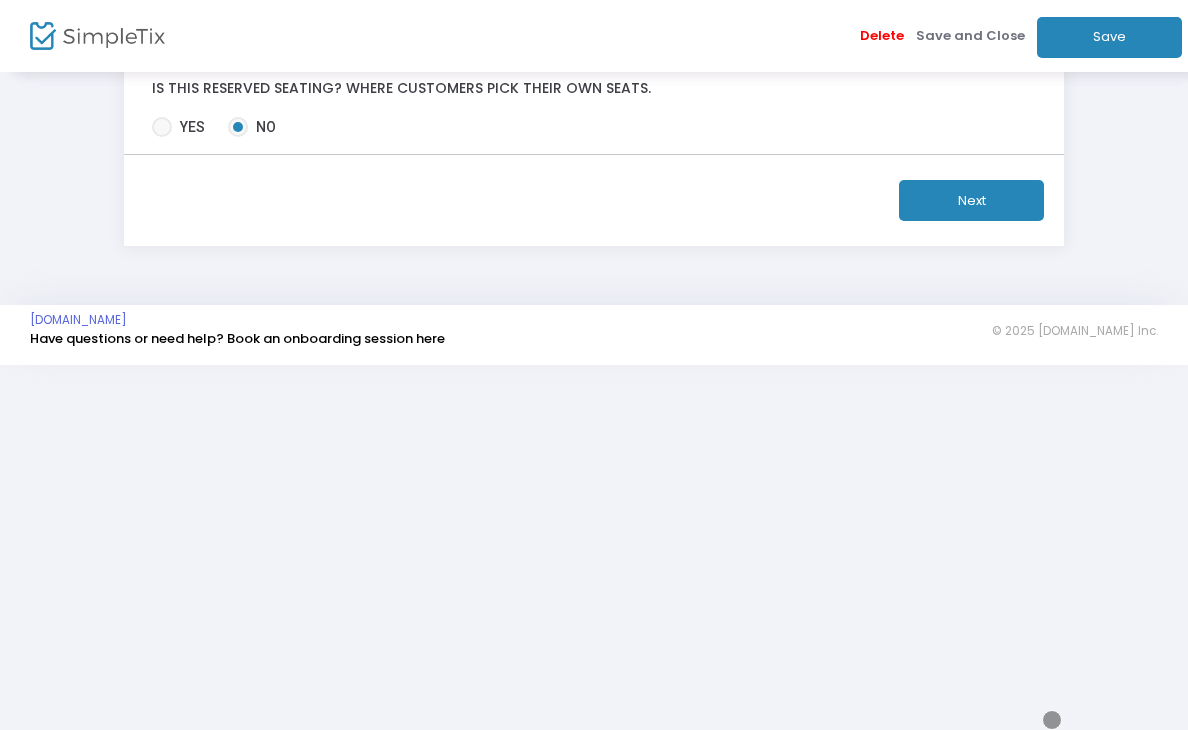 click at bounding box center [354, -101] 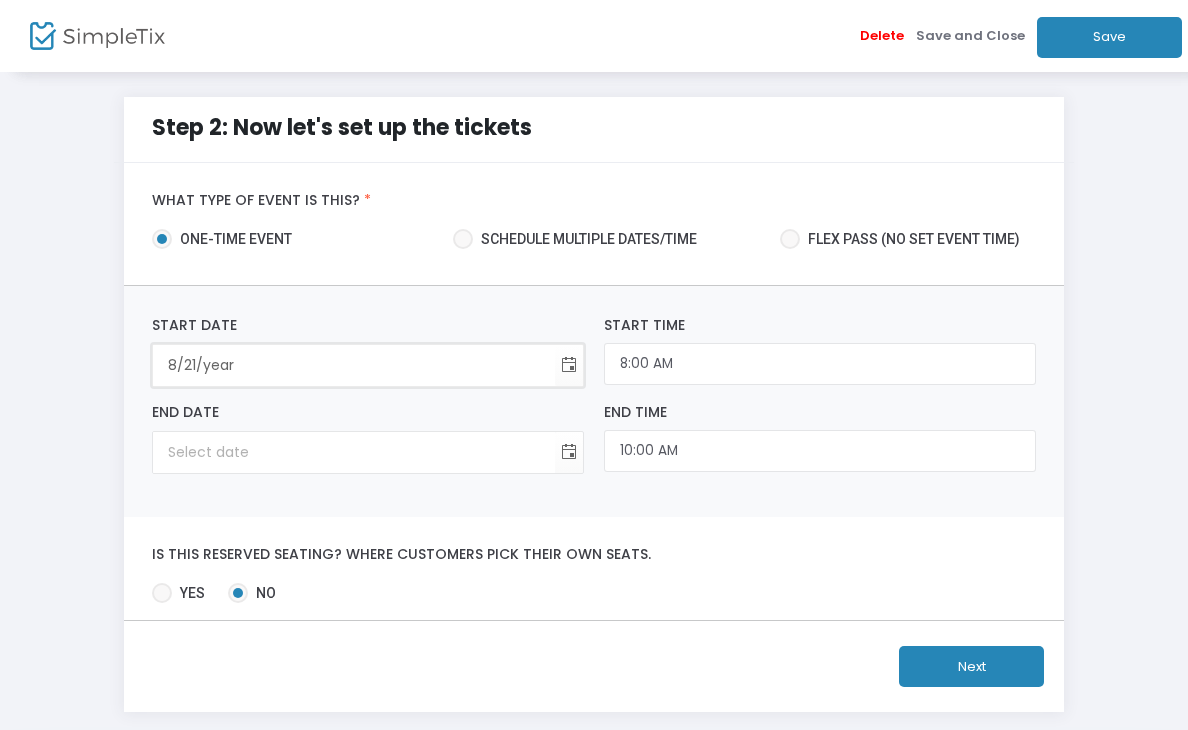 type on "8/21/2" 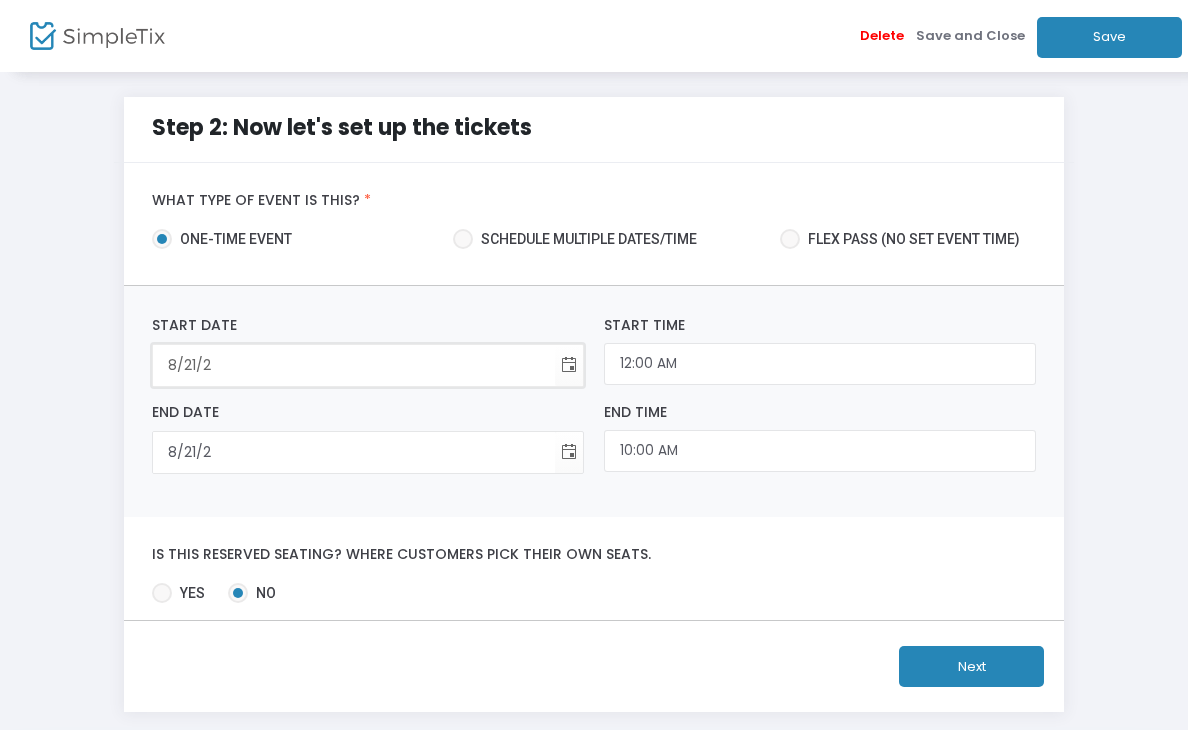 type on "8/21/20" 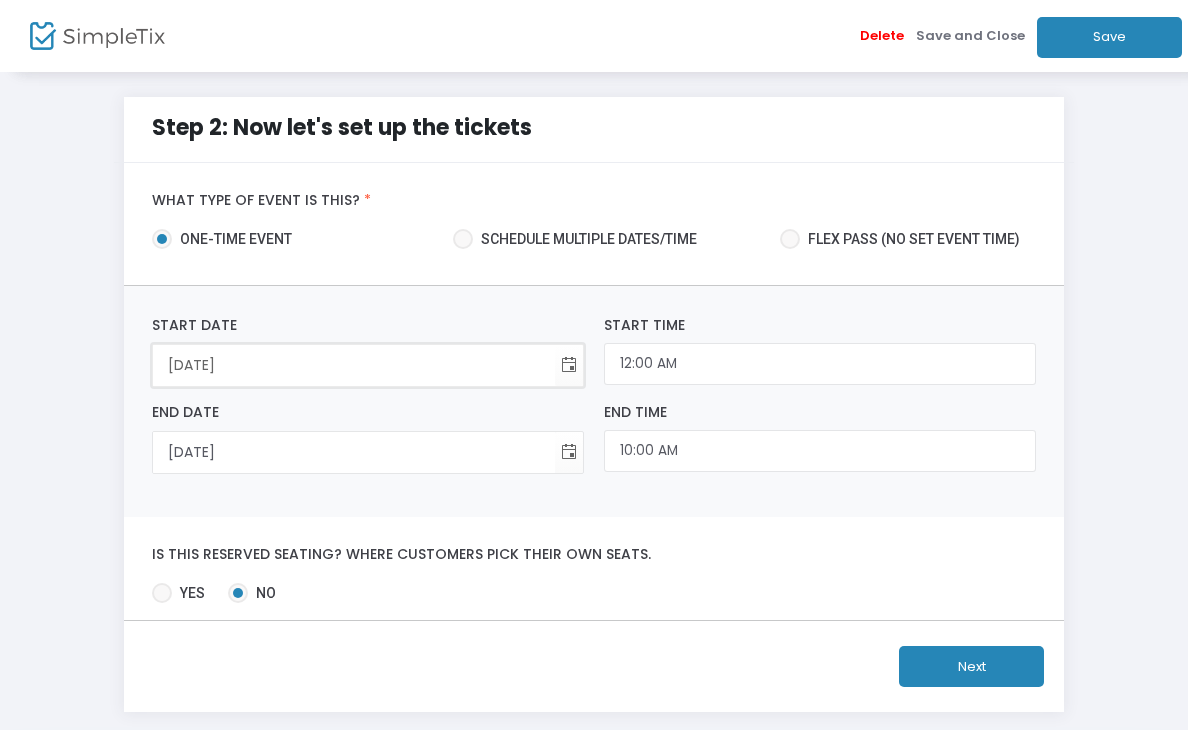 type on "8/21/202" 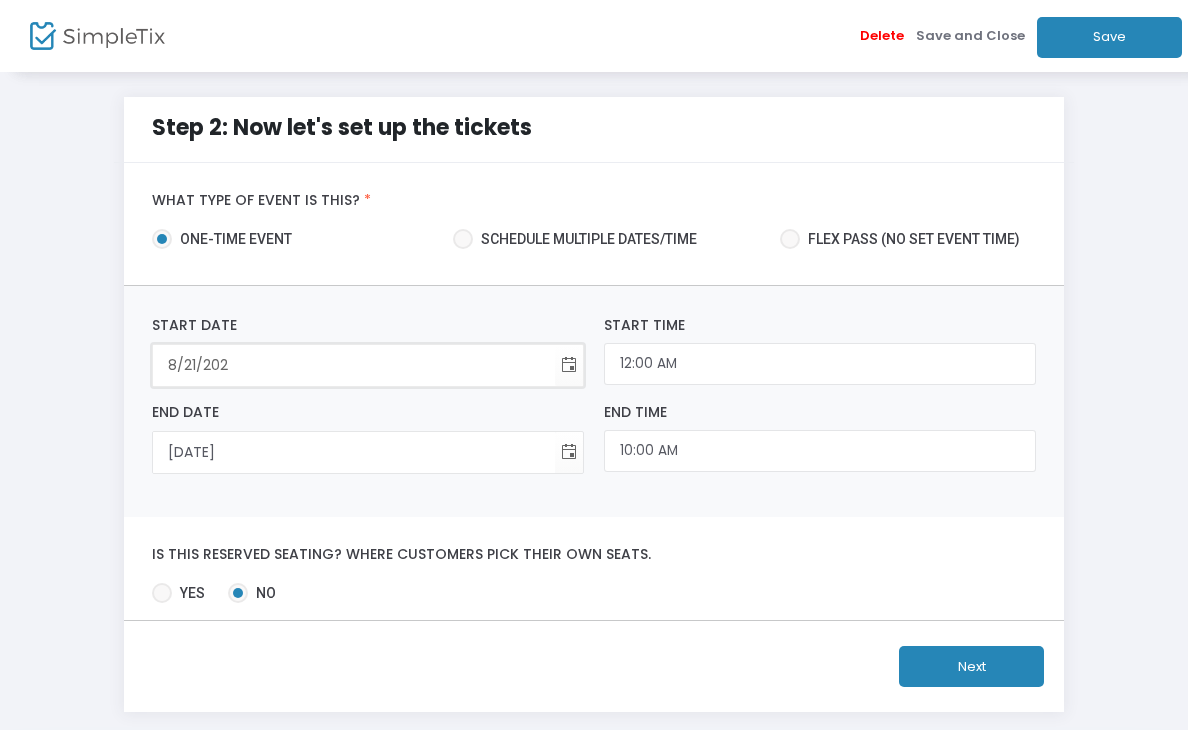 type on "8/21/202" 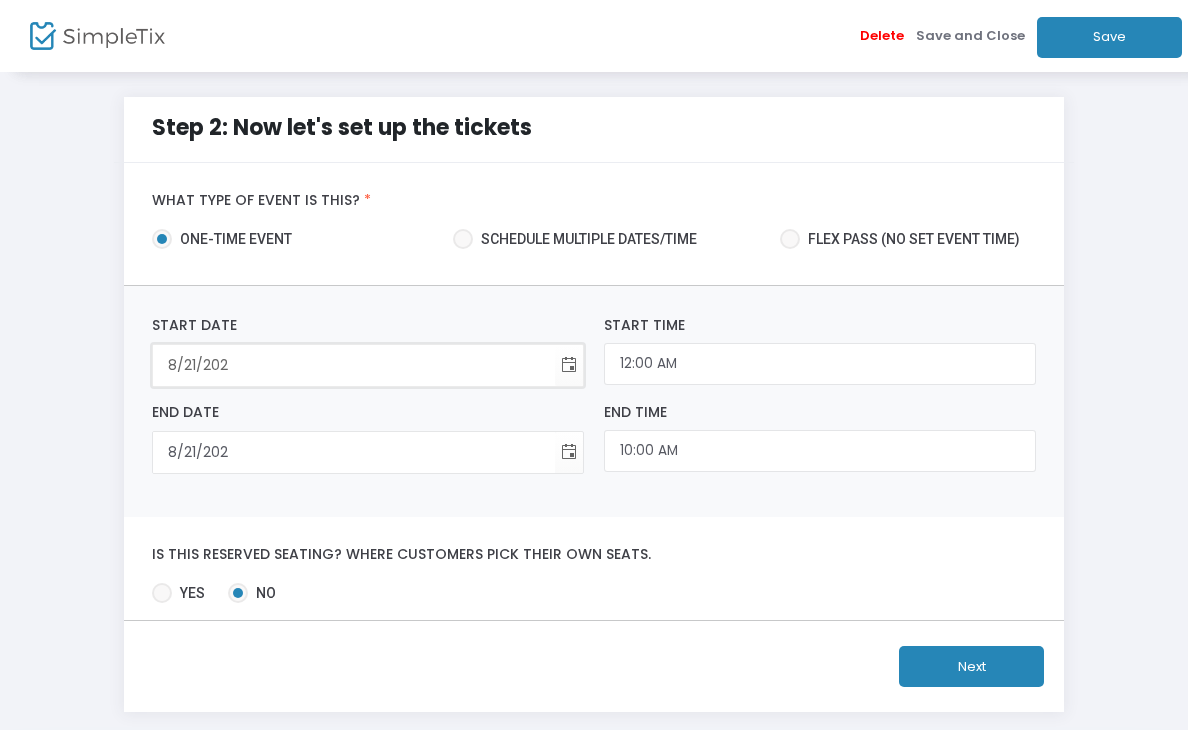 type on "8/21/2025" 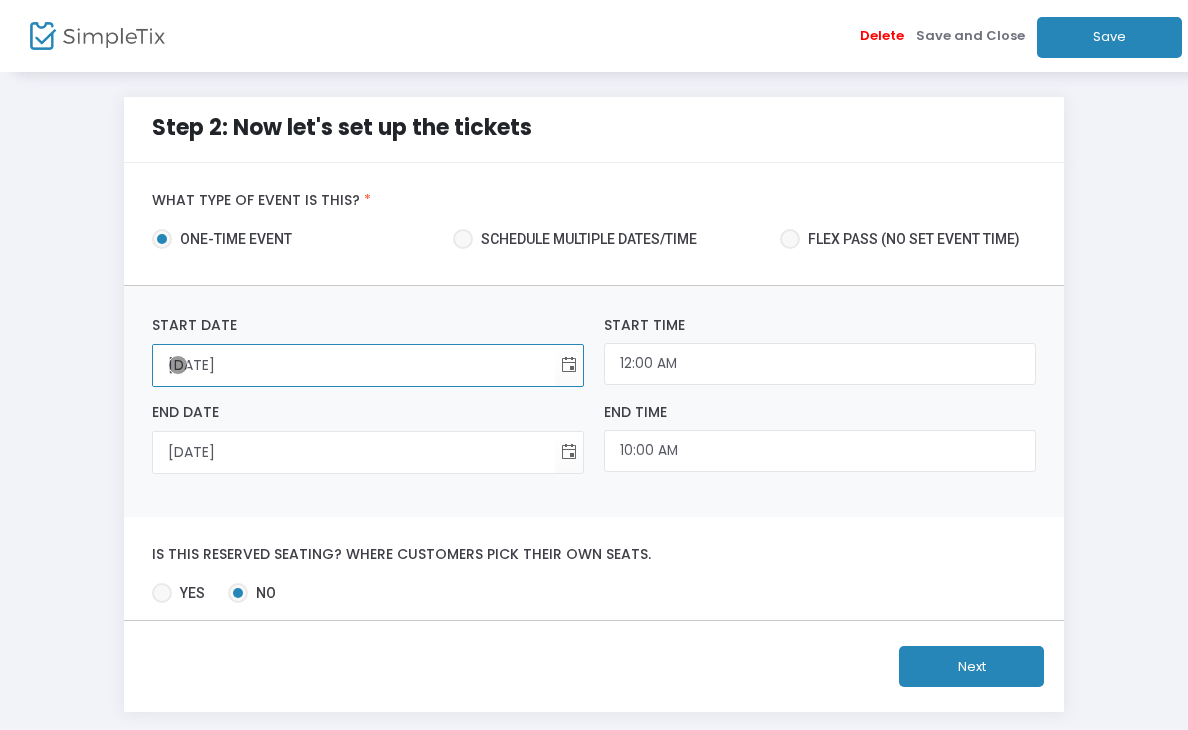 type on "8/21/2025" 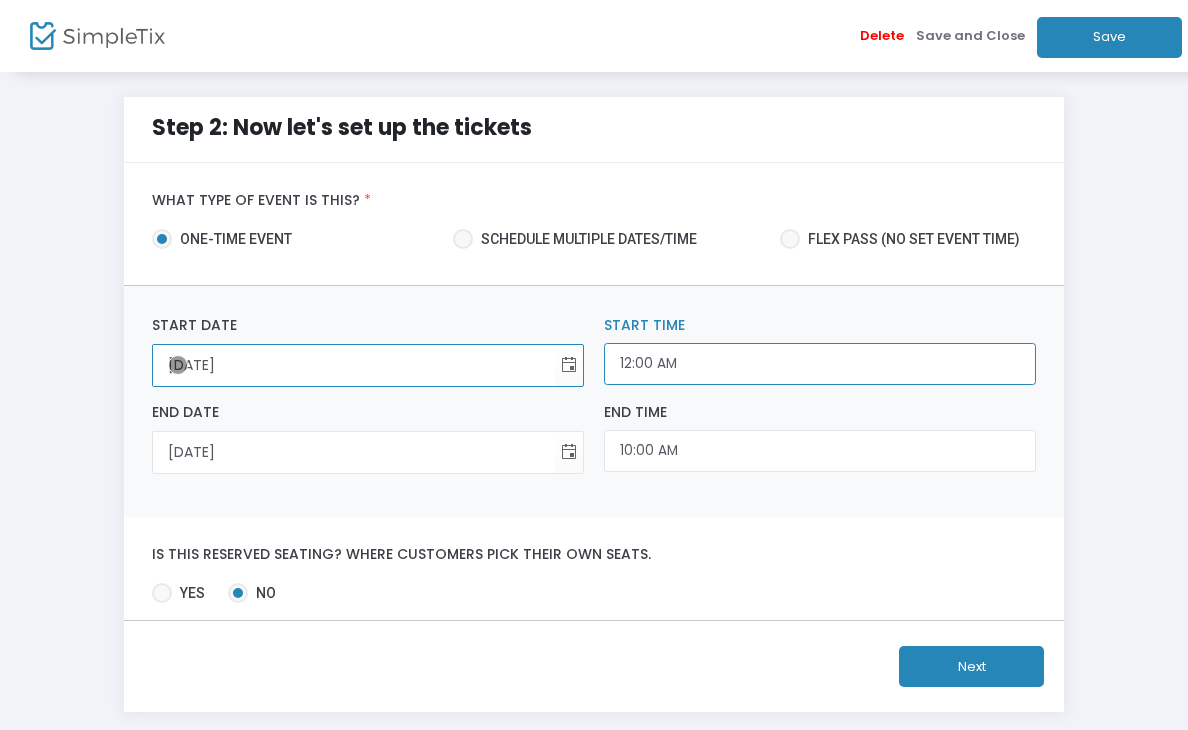 click on "12:00 AM" 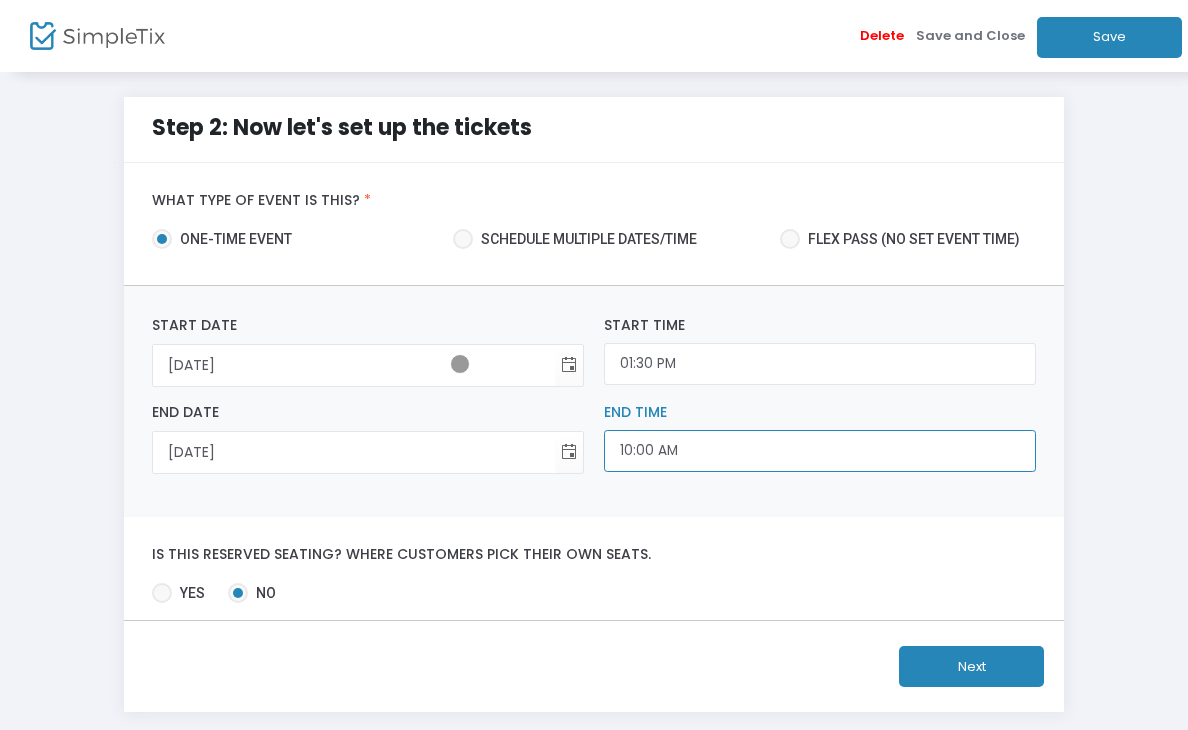click on "10:00 AM" 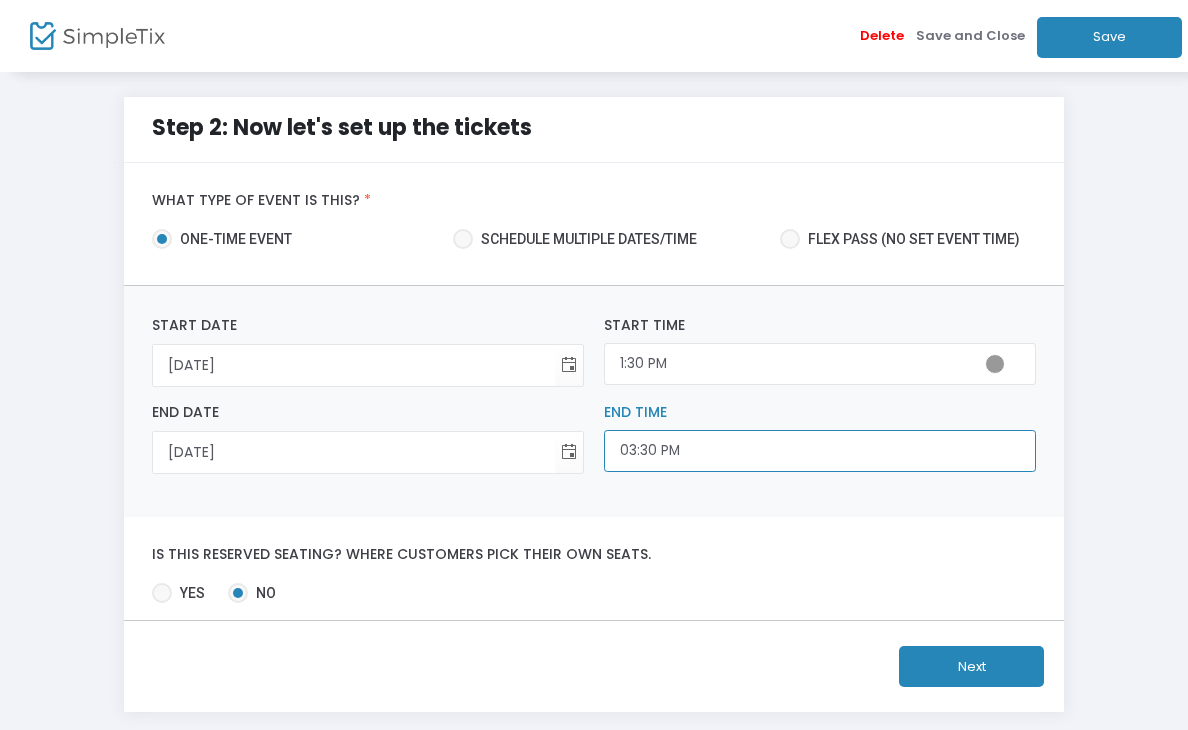 scroll, scrollTop: 0, scrollLeft: 0, axis: both 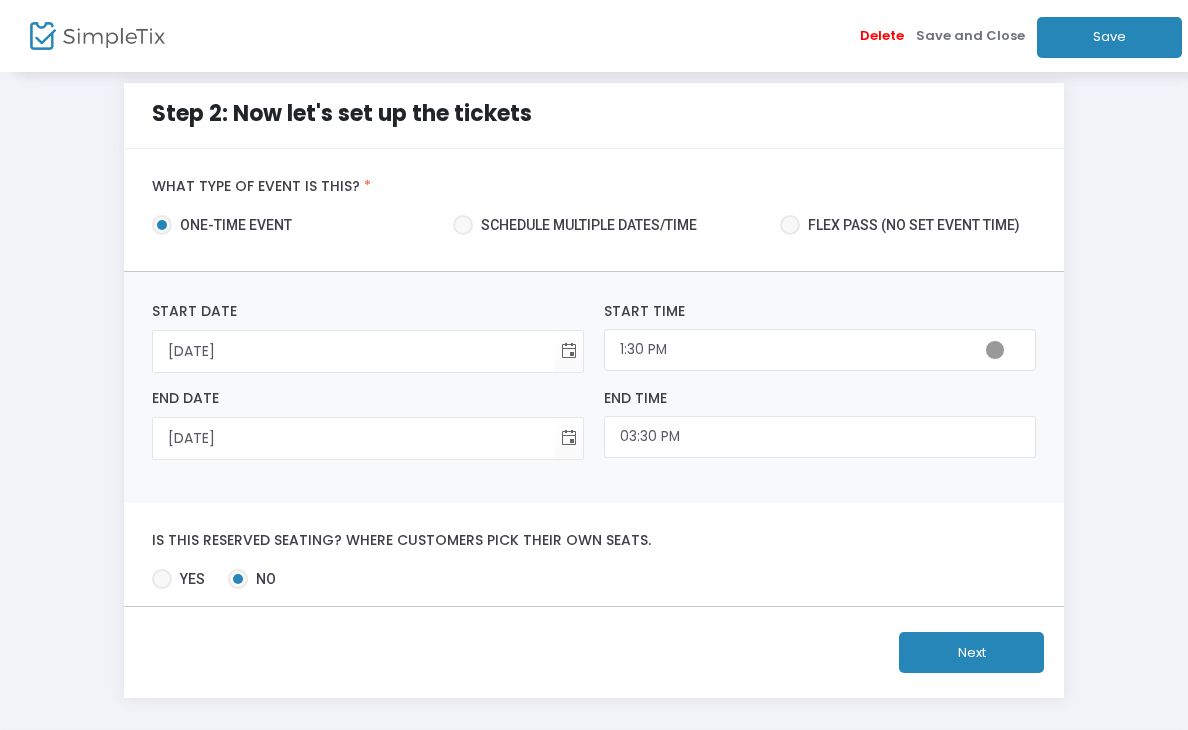 click on "Next" 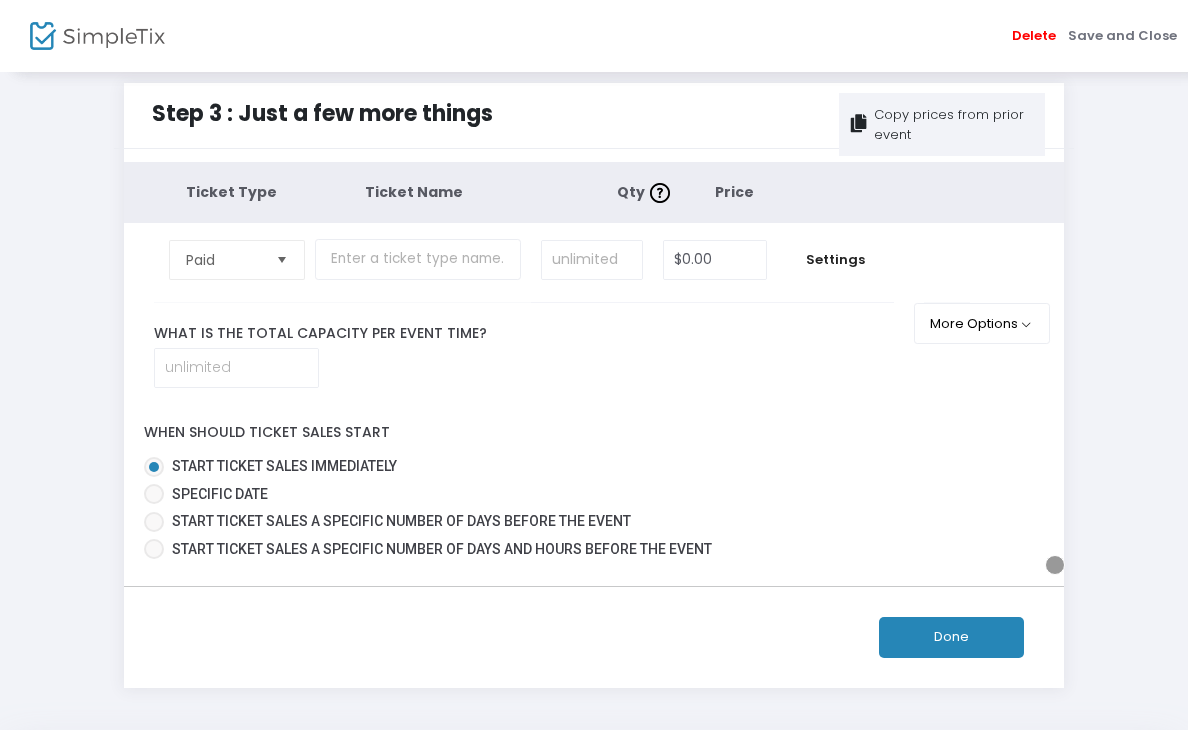 scroll, scrollTop: 0, scrollLeft: 0, axis: both 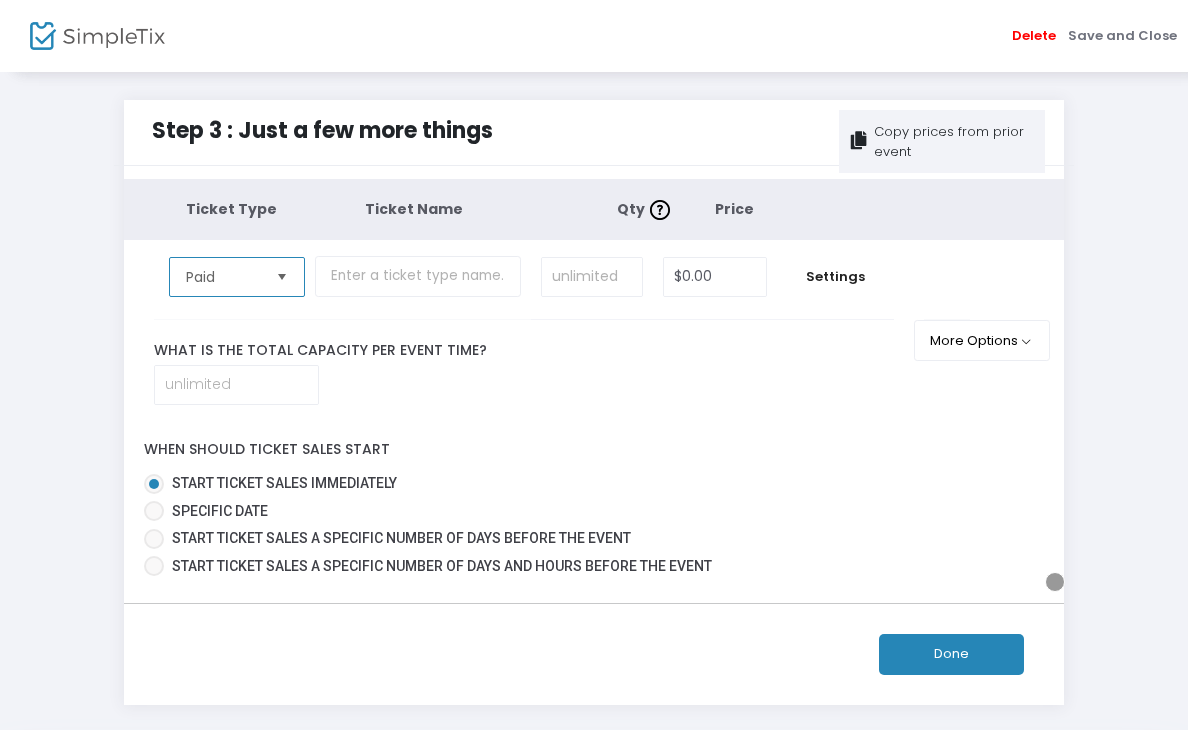 click on "Paid" at bounding box center (223, 277) 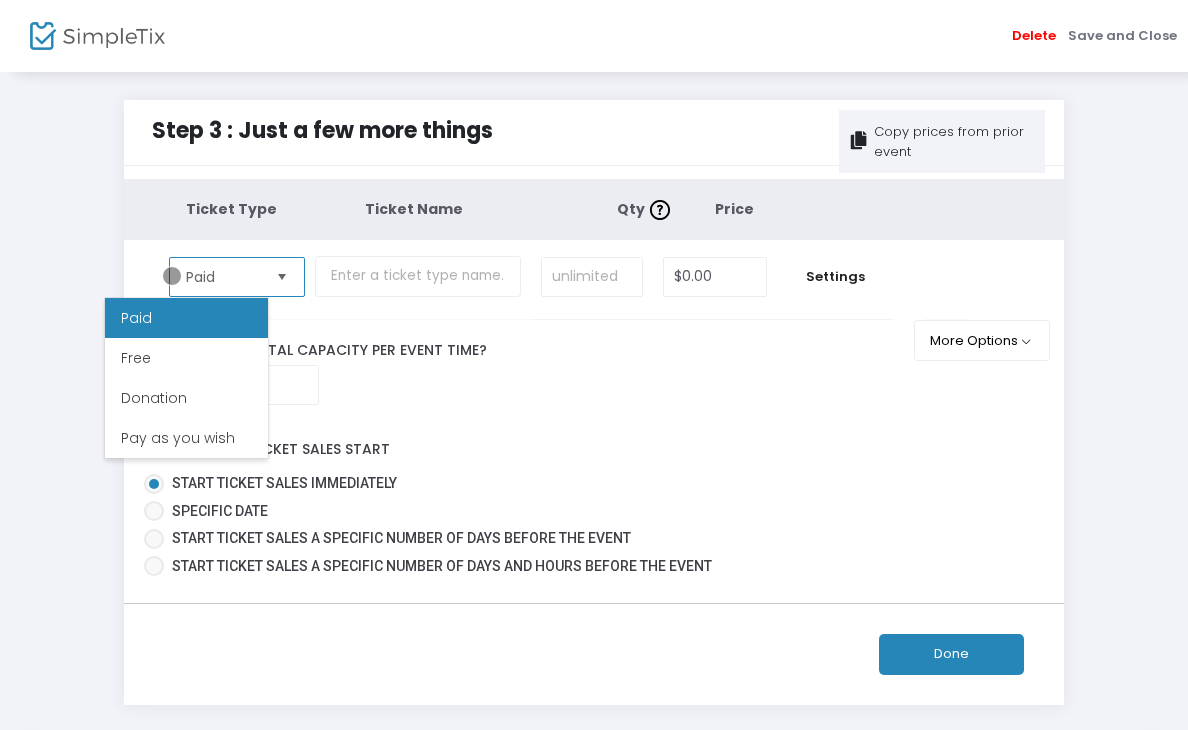 click on "Paid" at bounding box center [223, 277] 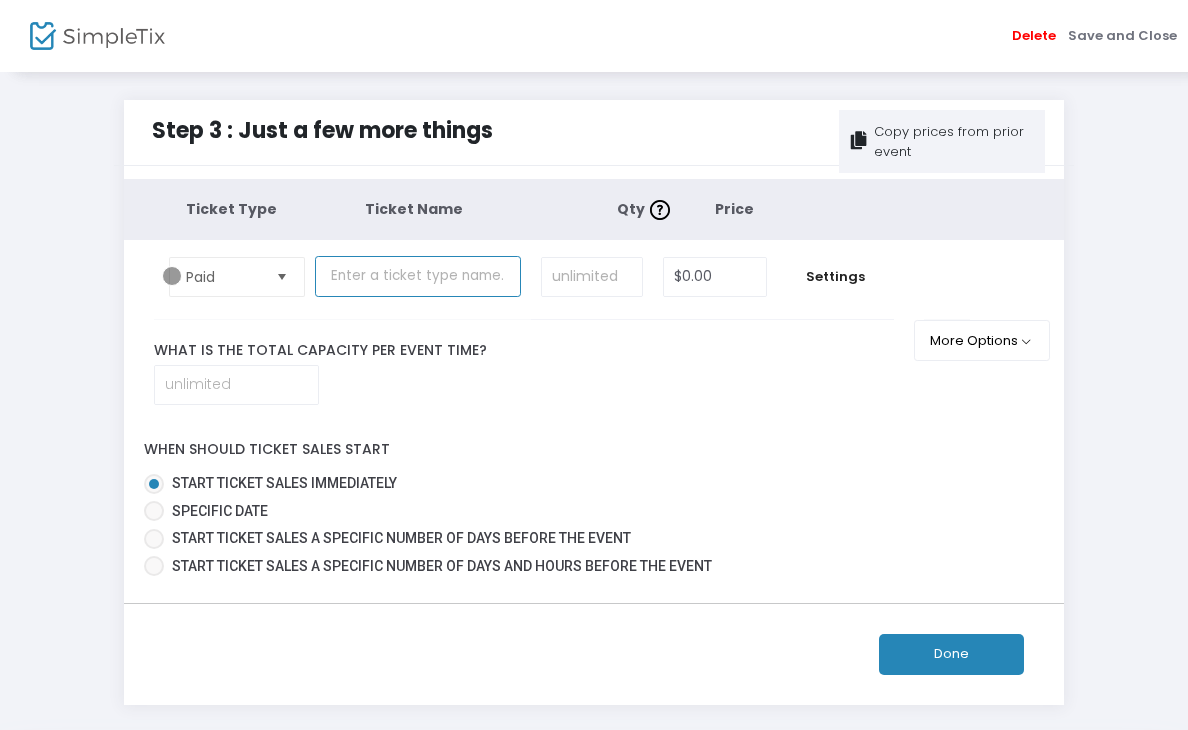 click at bounding box center (418, 276) 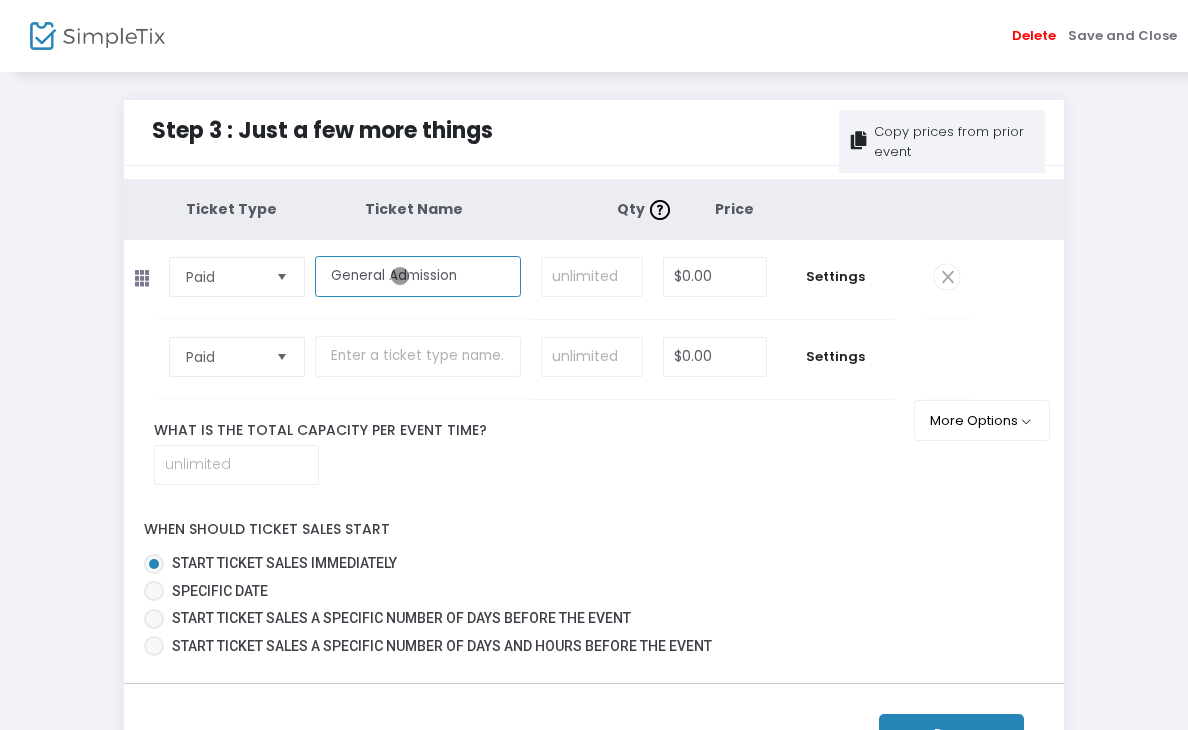 type on "General Admission" 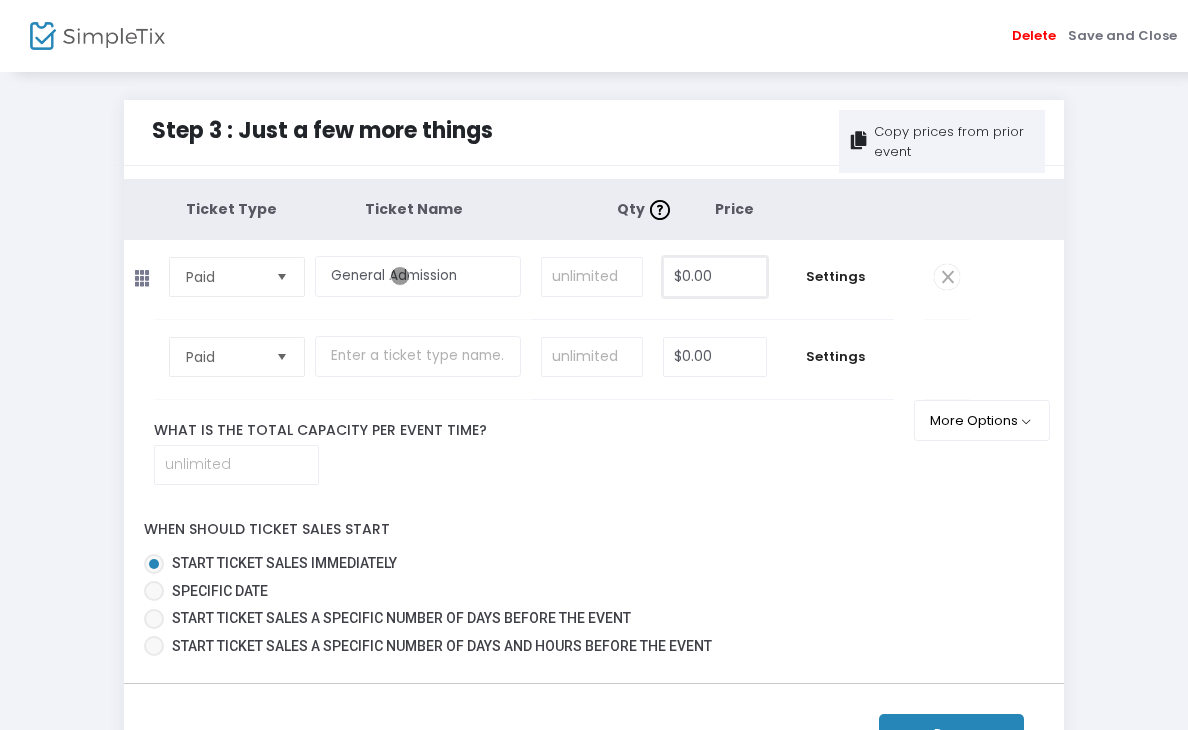 click on "$0.00" at bounding box center [714, 277] 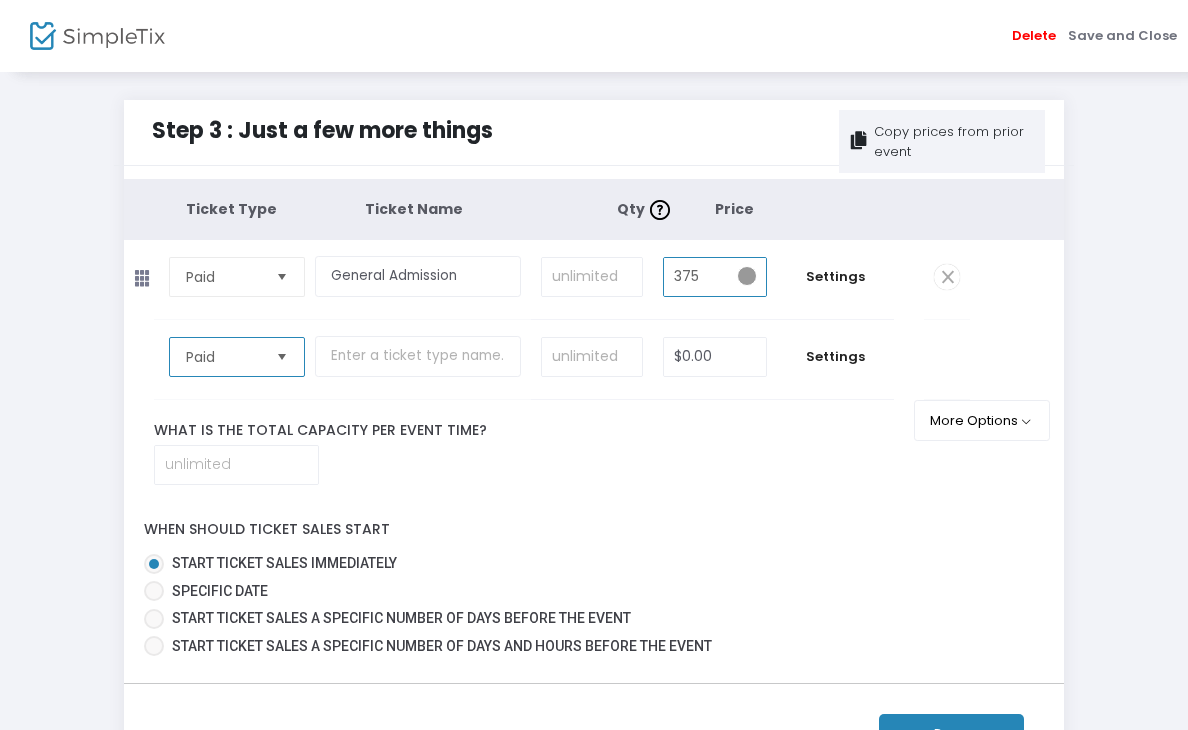 click on "Paid" at bounding box center [223, 357] 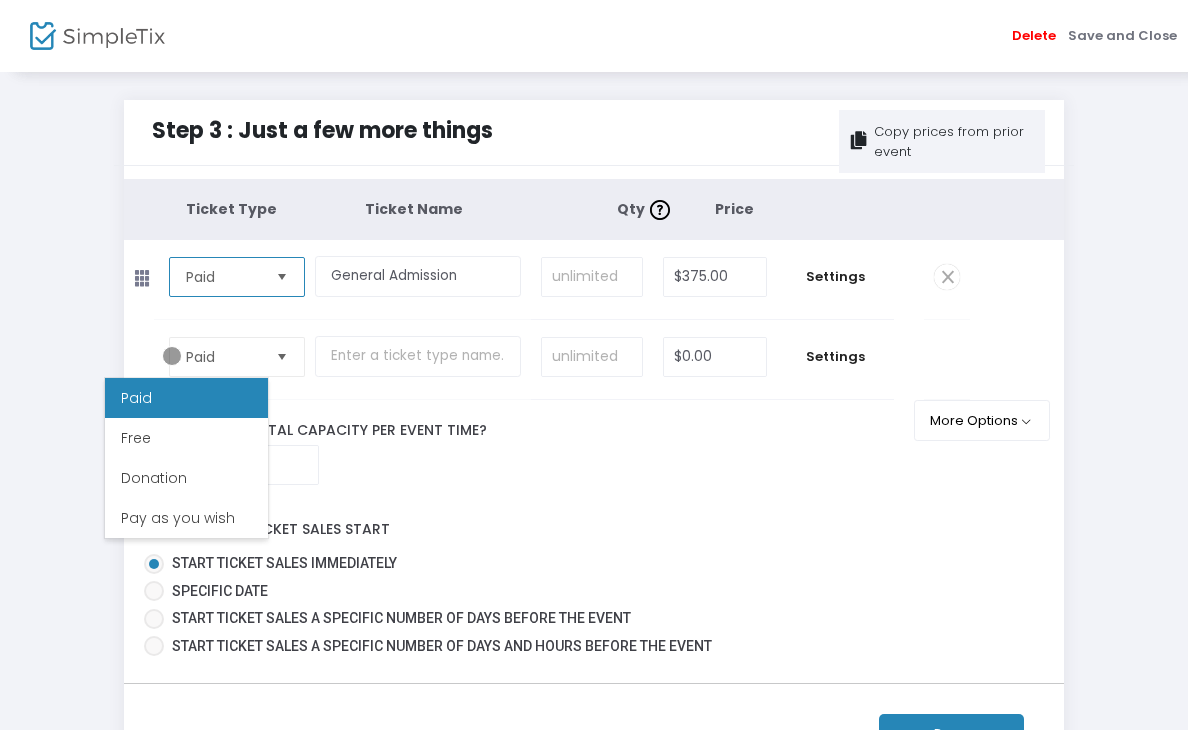 click on "Paid" at bounding box center [223, 277] 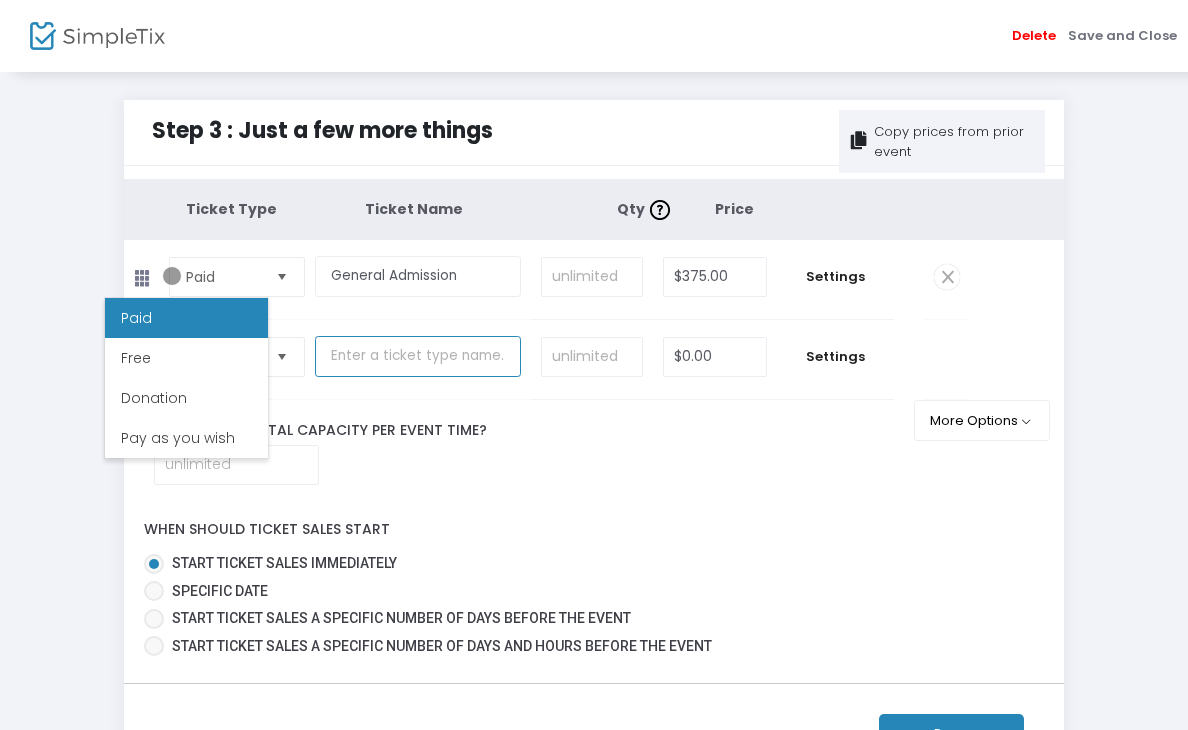 click at bounding box center (418, 356) 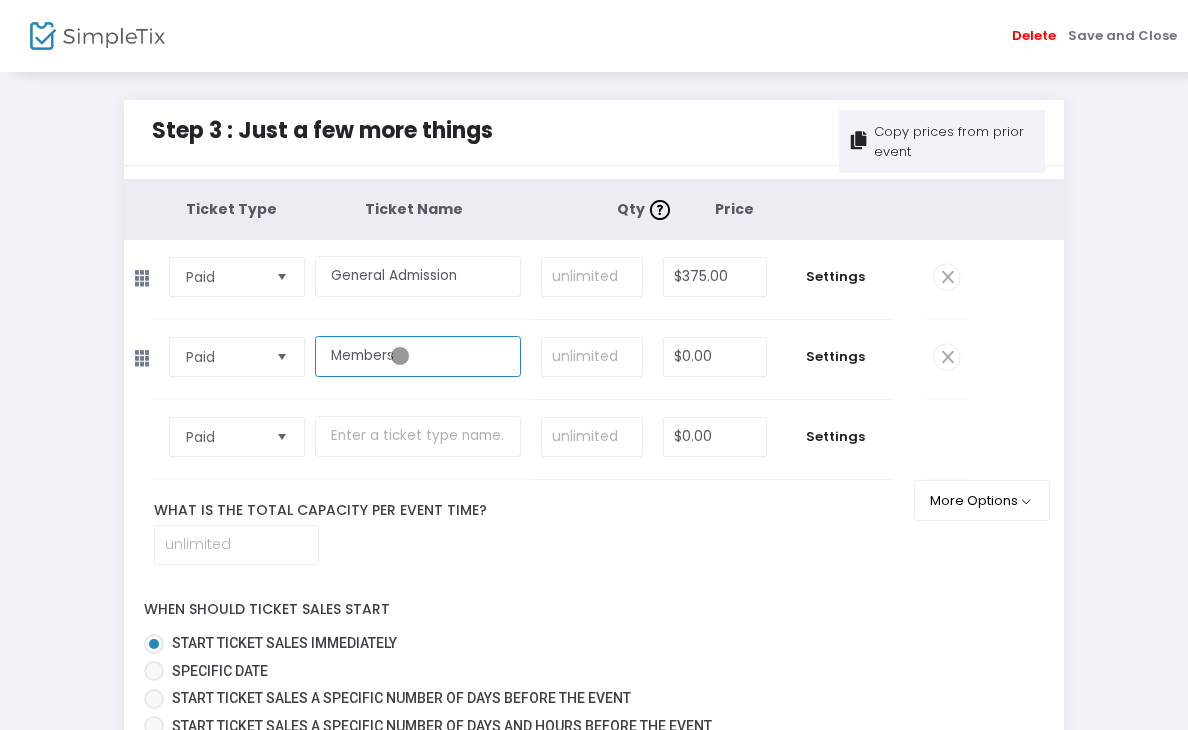 type on "Members" 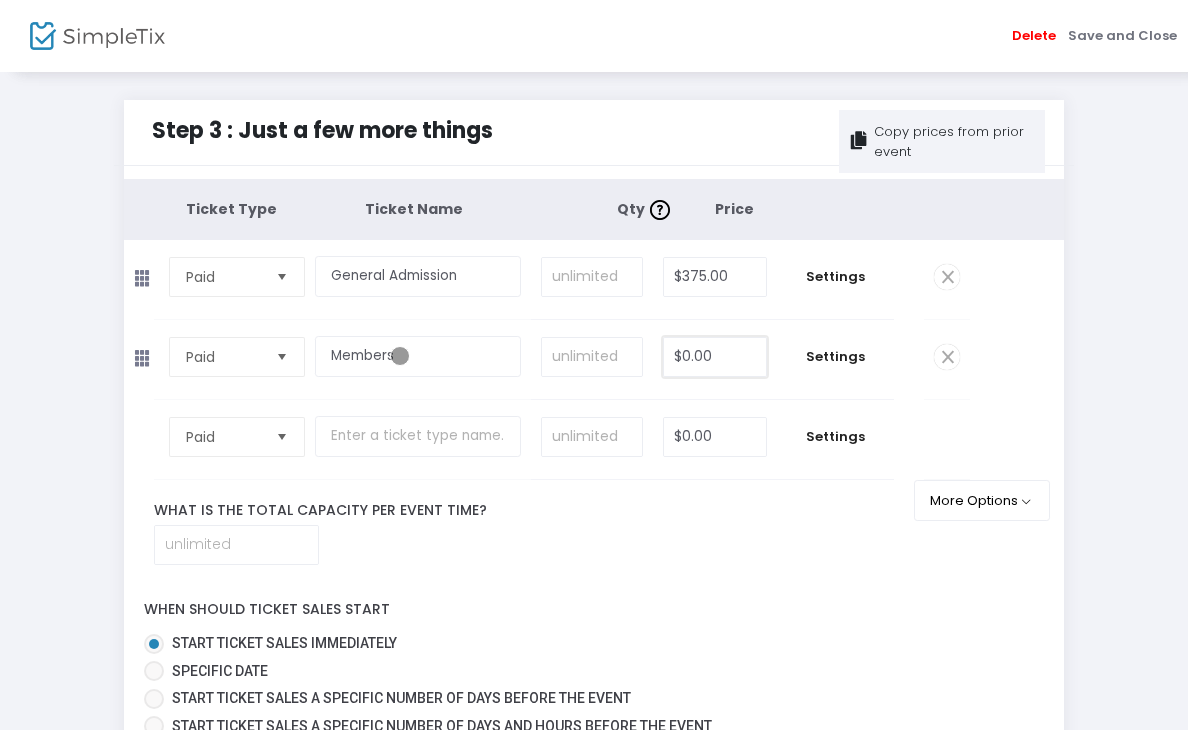 click on "$0.00" at bounding box center [714, 357] 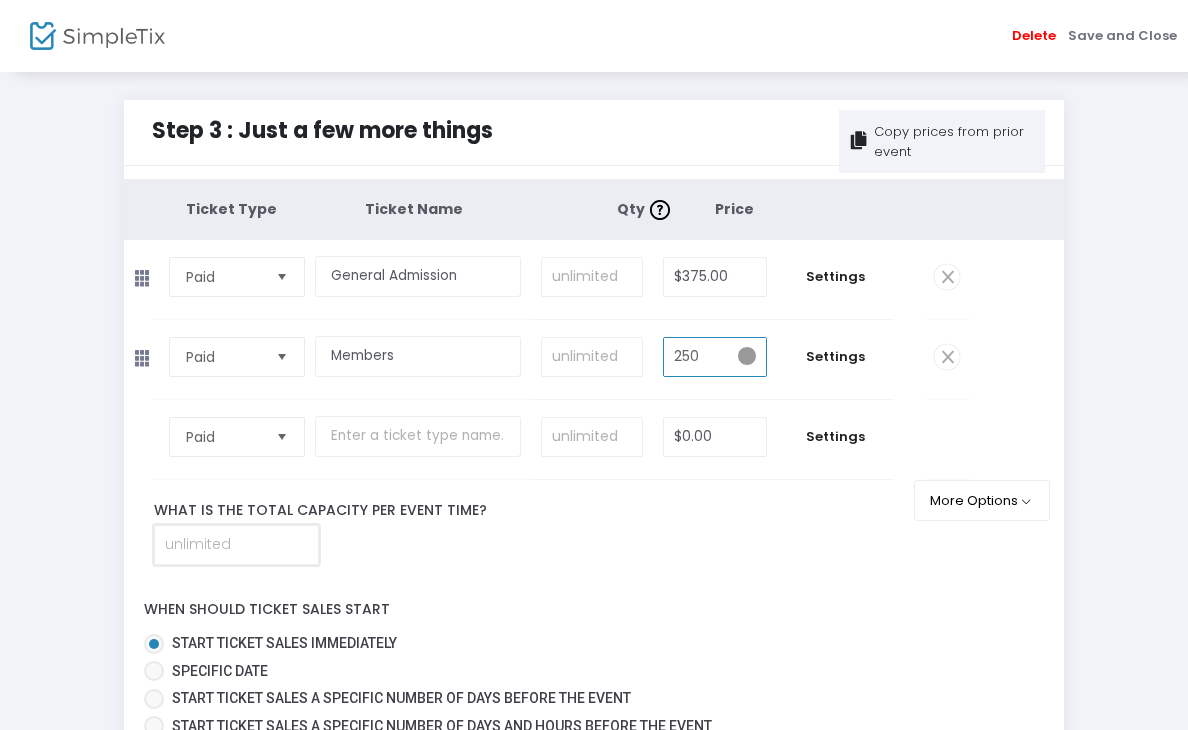 click at bounding box center [236, 545] 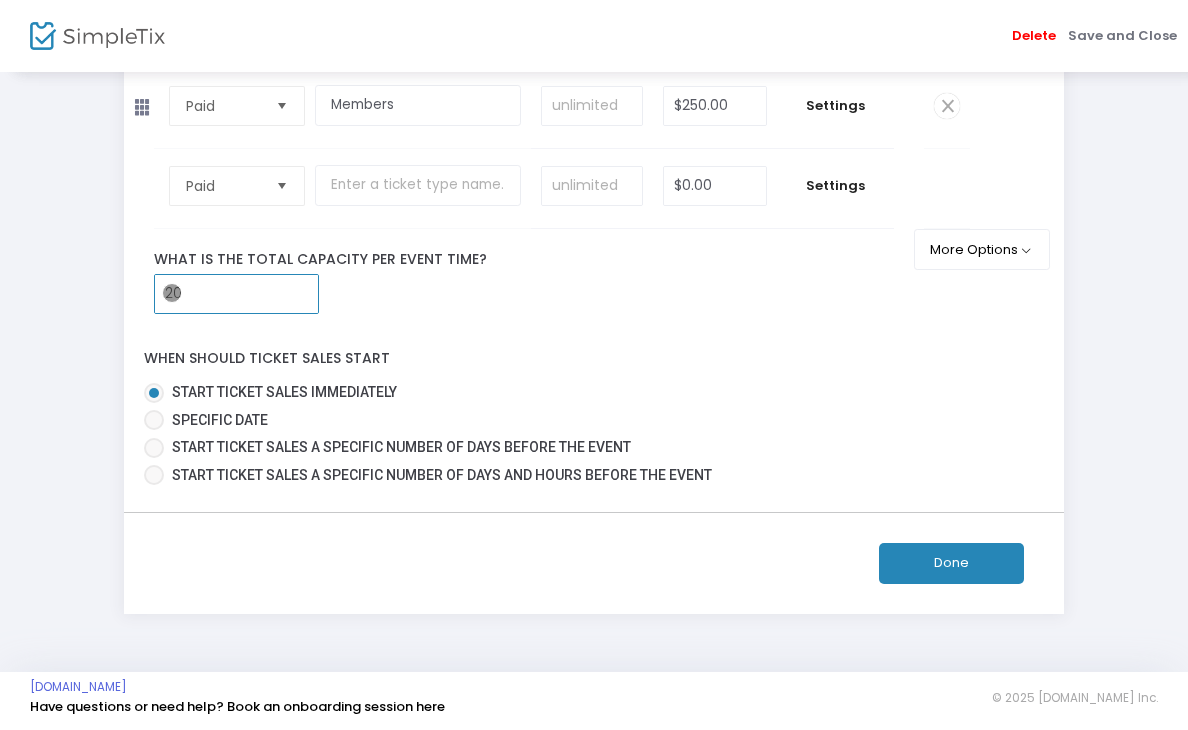 scroll, scrollTop: 253, scrollLeft: 0, axis: vertical 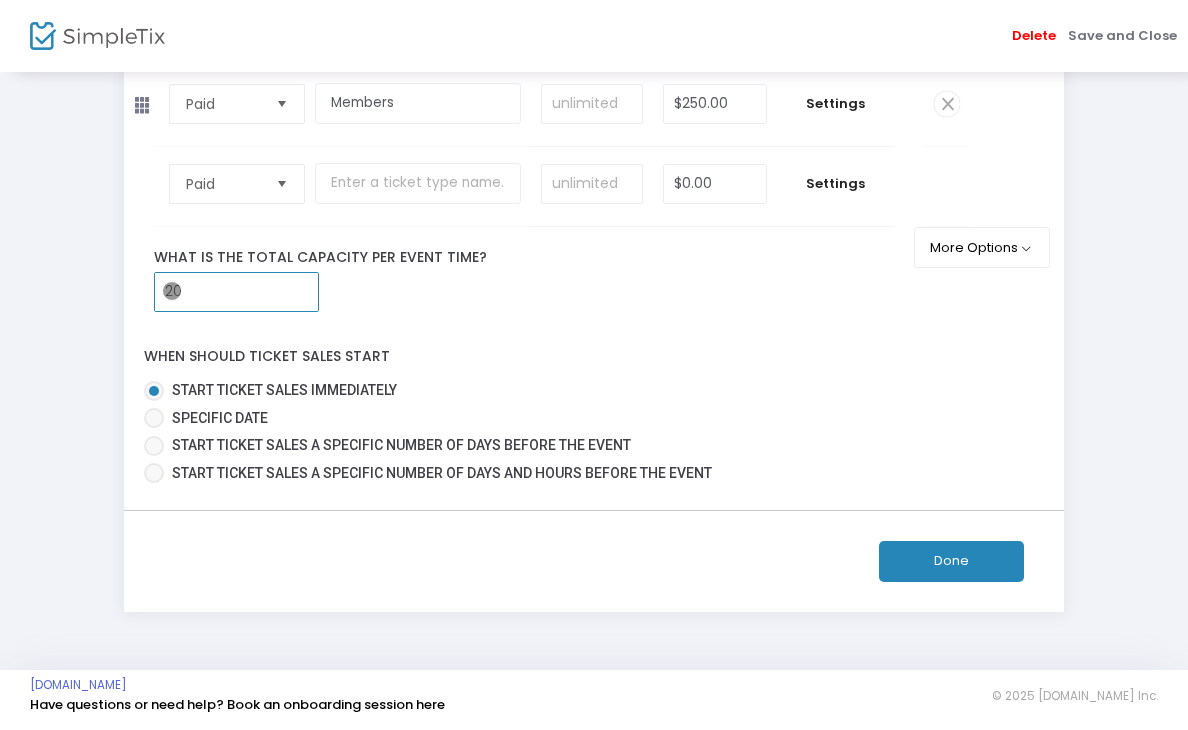 type on "20" 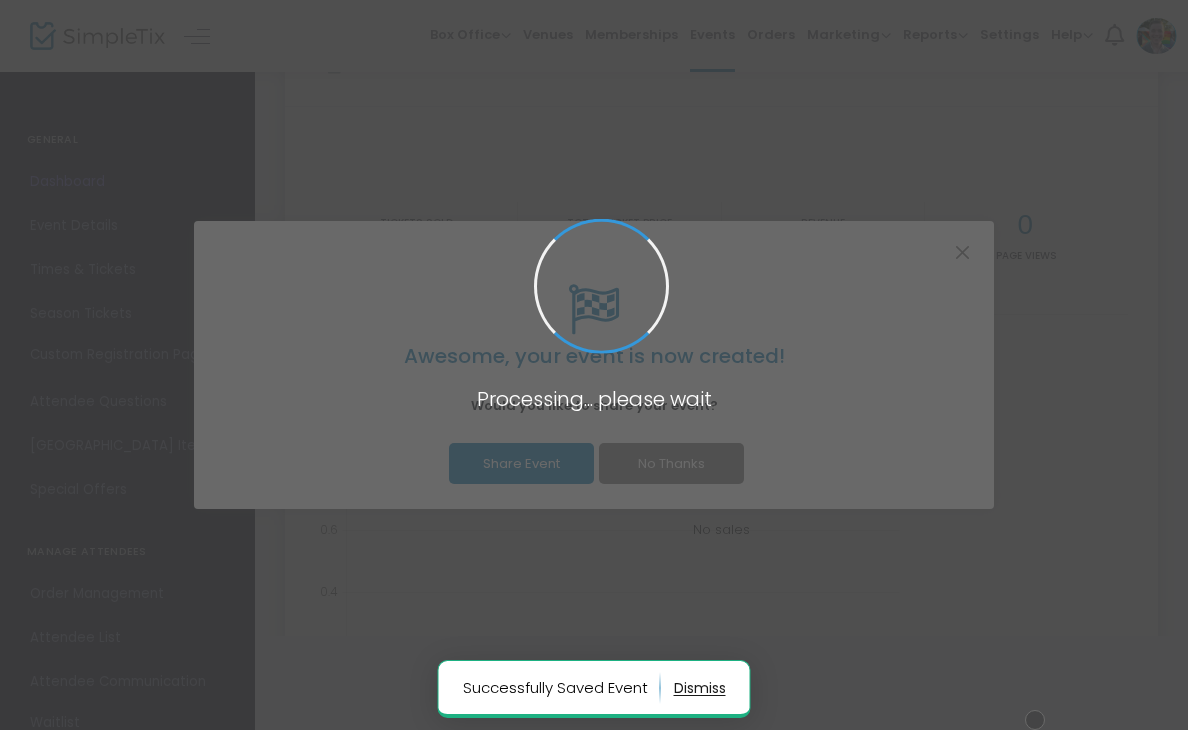 scroll, scrollTop: 94, scrollLeft: 0, axis: vertical 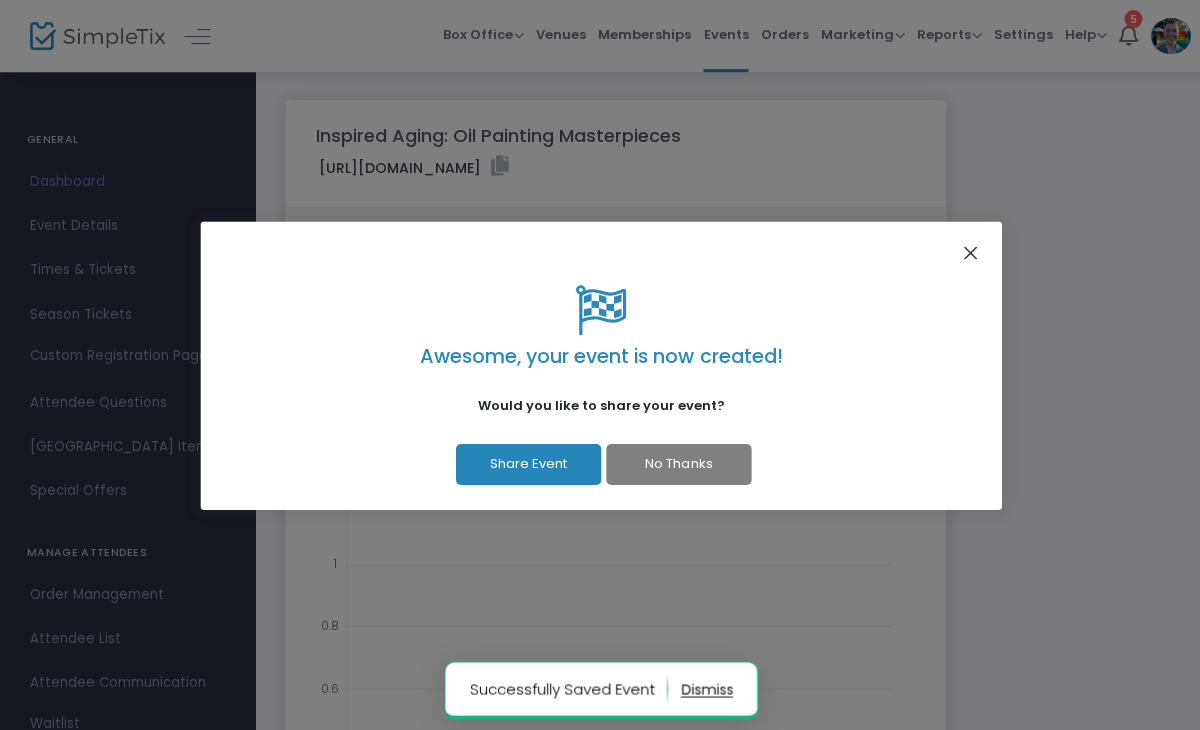 click 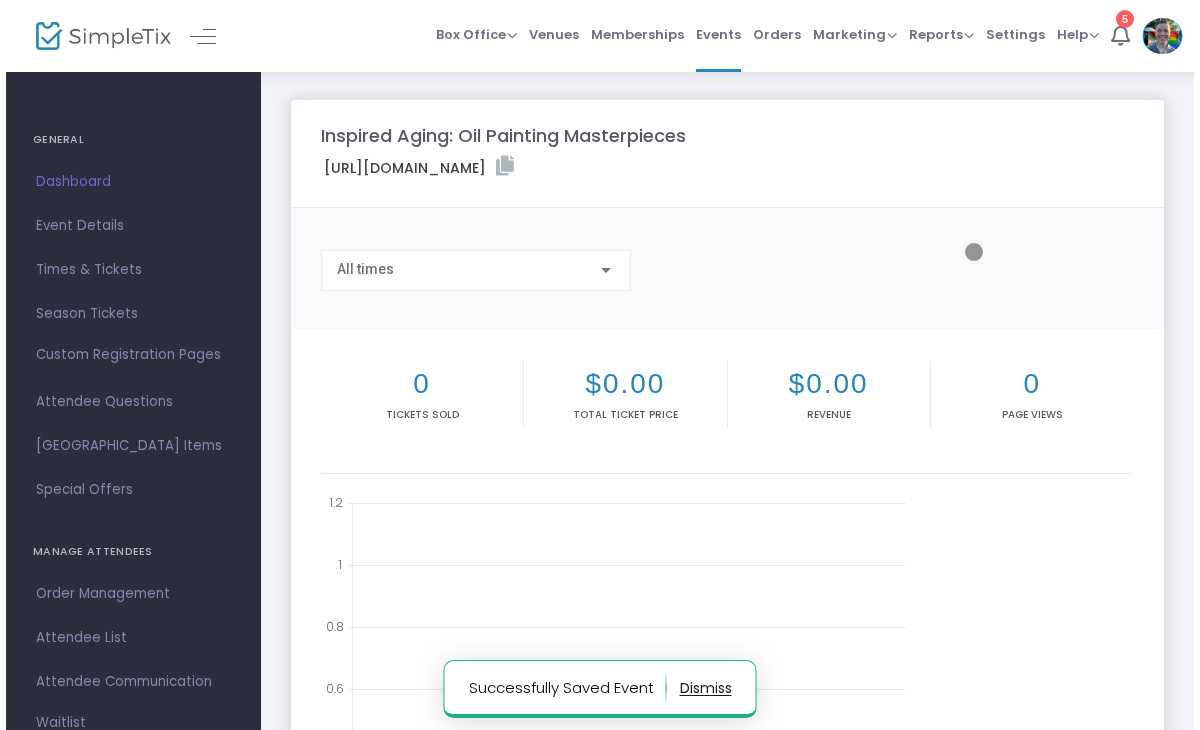 scroll, scrollTop: 2, scrollLeft: 0, axis: vertical 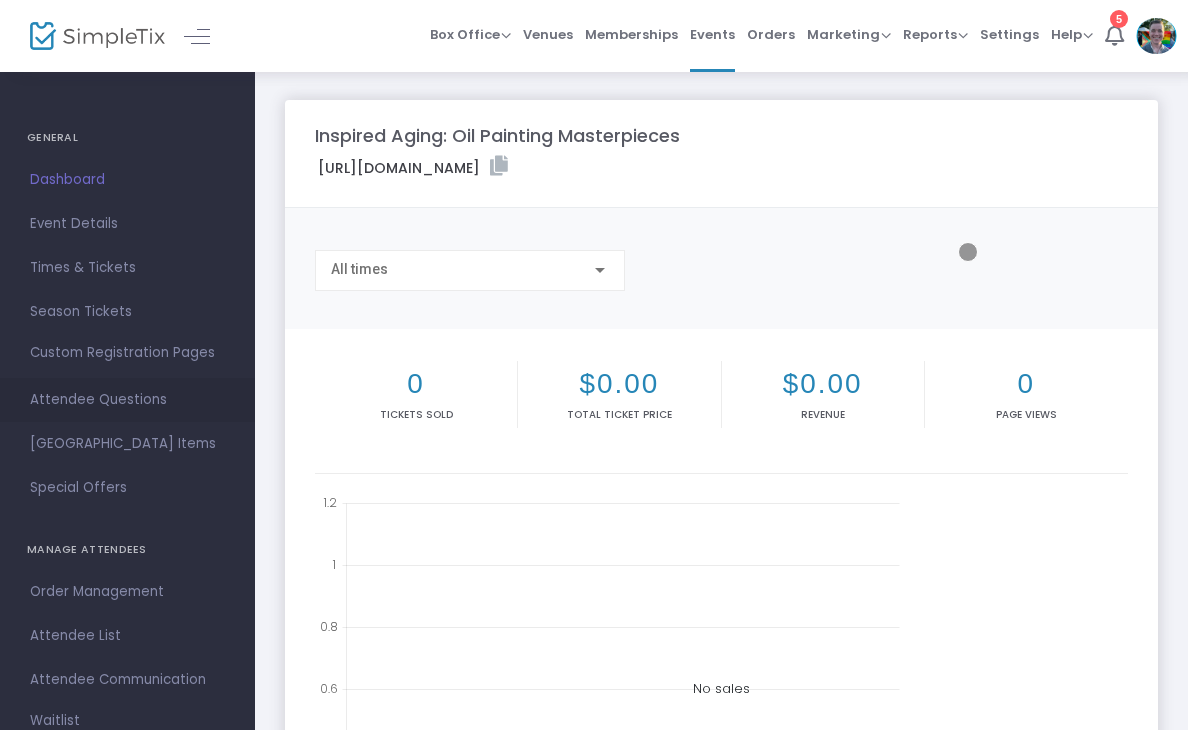click on "Attendee Questions" at bounding box center [127, 400] 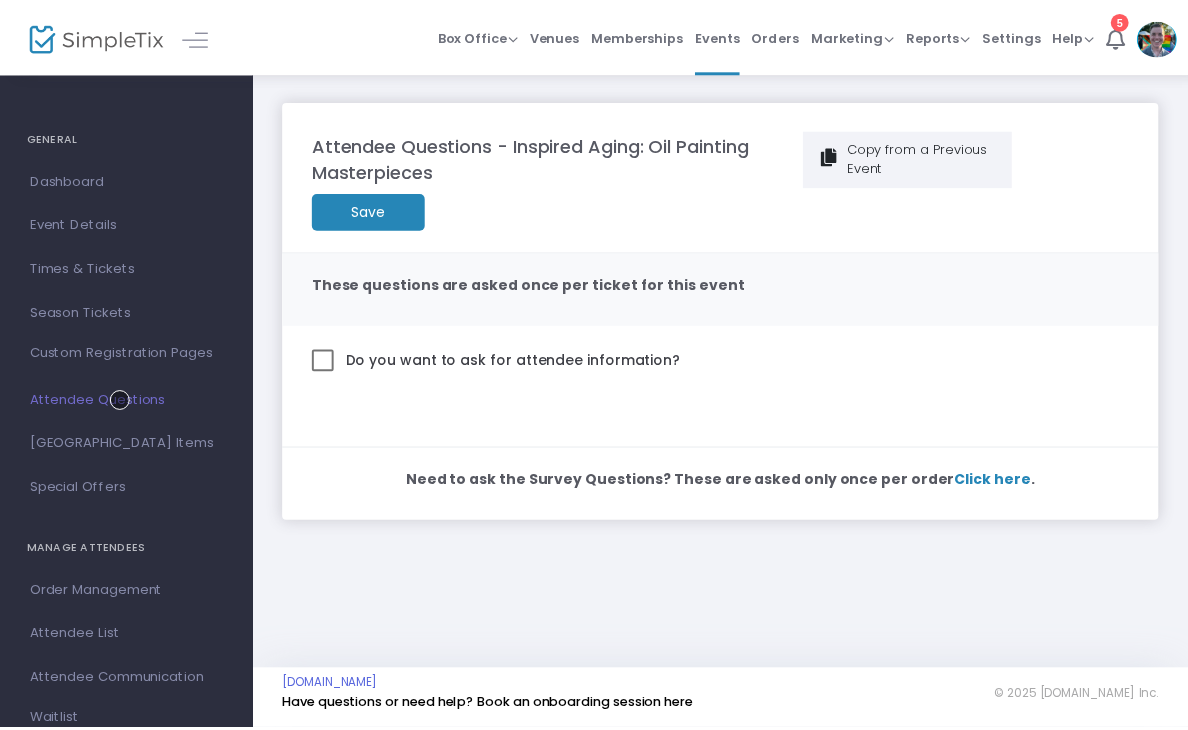 scroll, scrollTop: 0, scrollLeft: 0, axis: both 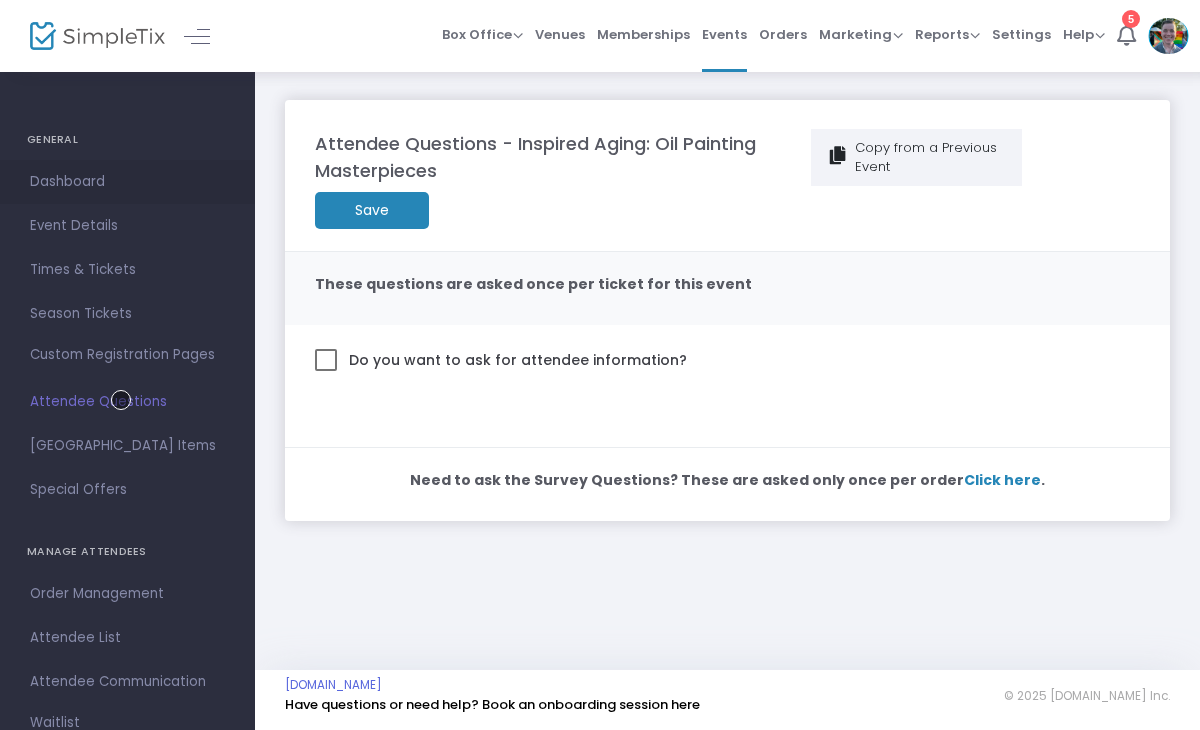 click on "Dashboard" at bounding box center (127, 182) 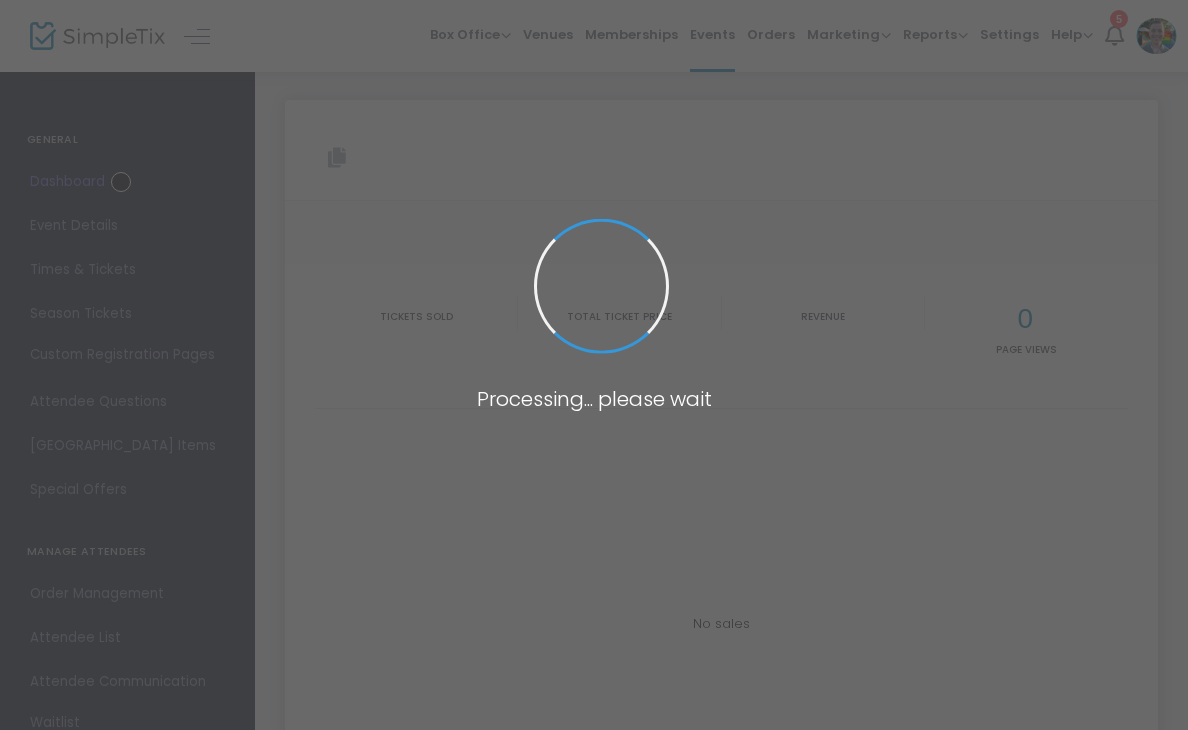 type on "https://www.simpletix.com/e/inspired-aging-oil-painting-masterpieces-tickets-226107" 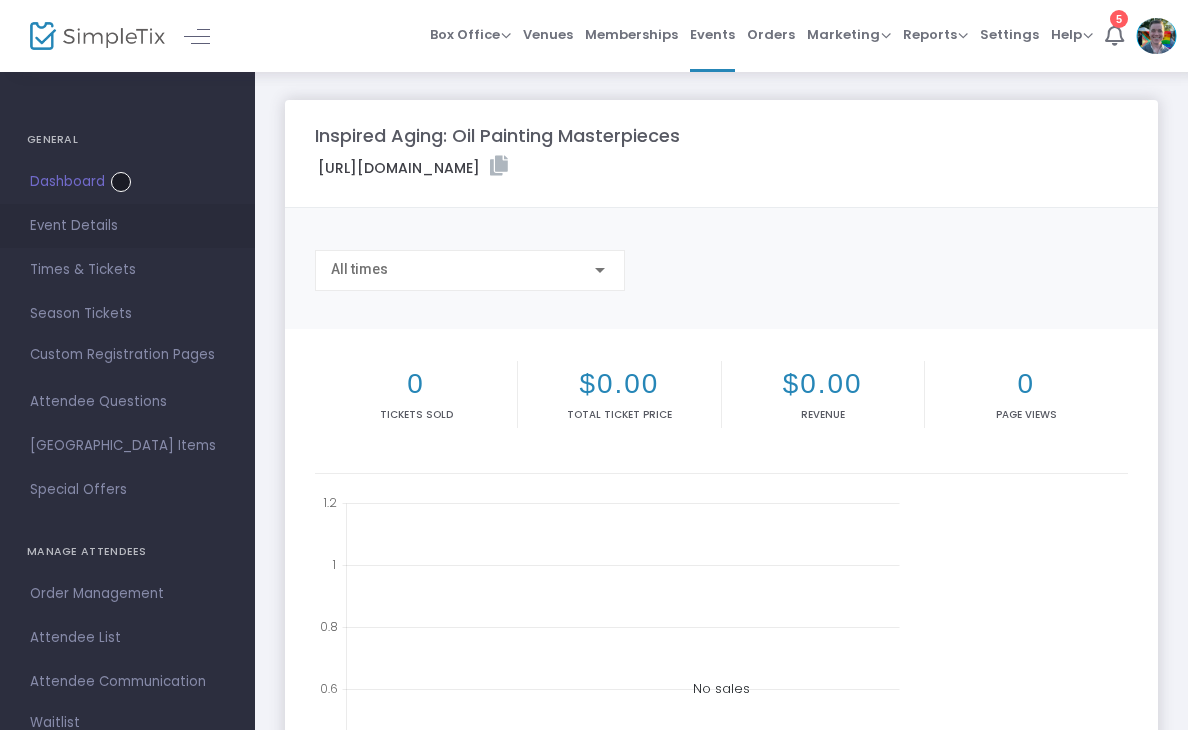 click on "Event Details" at bounding box center [127, 226] 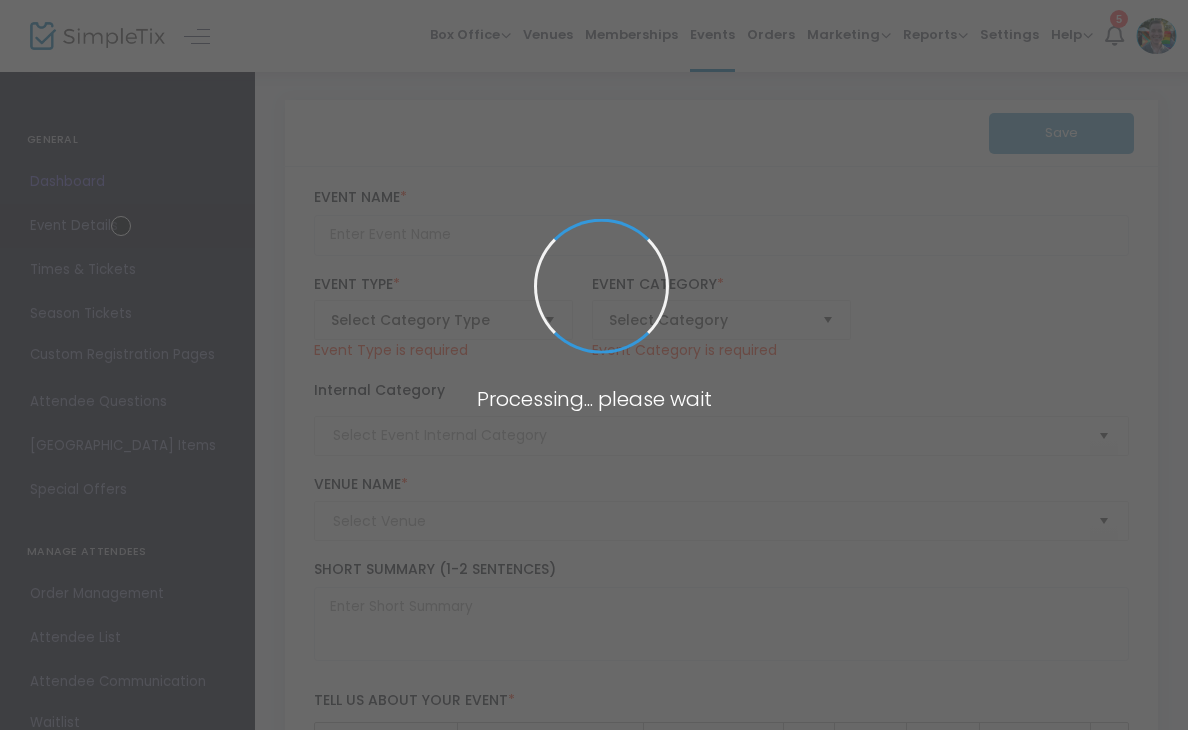 type on "Inspired Aging: Oil Painting Masterpieces" 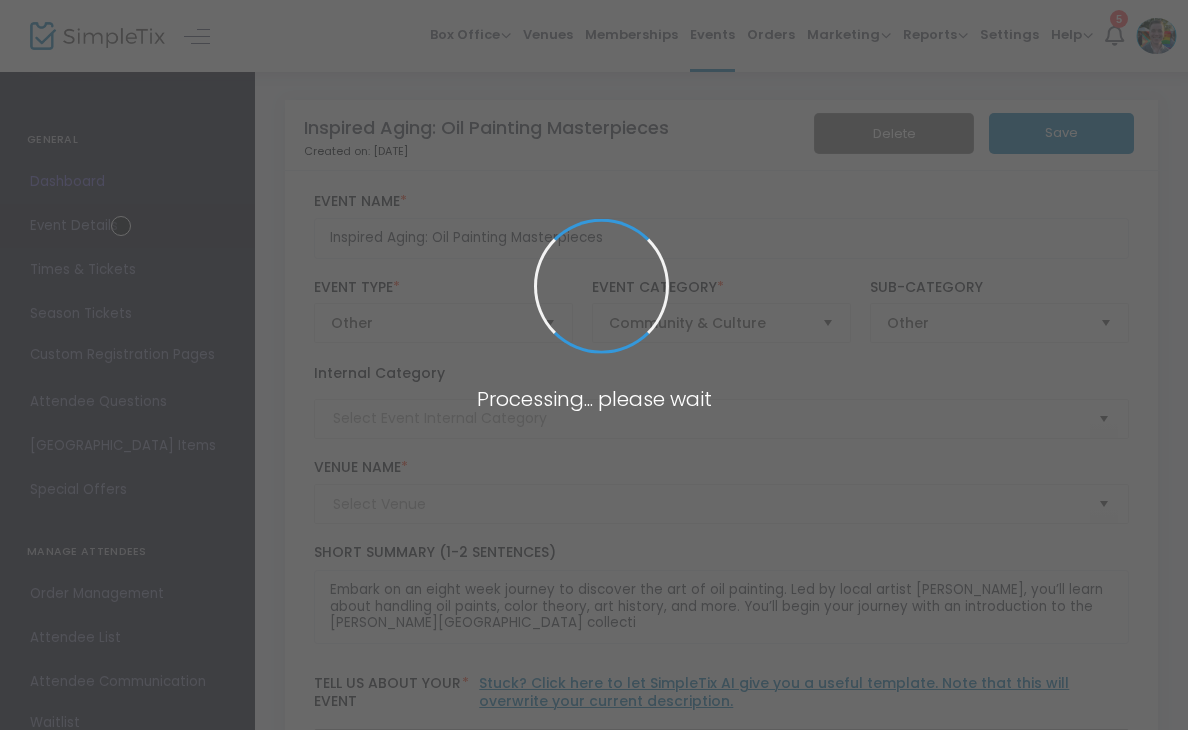 type on "[PERSON_NAME][GEOGRAPHIC_DATA]" 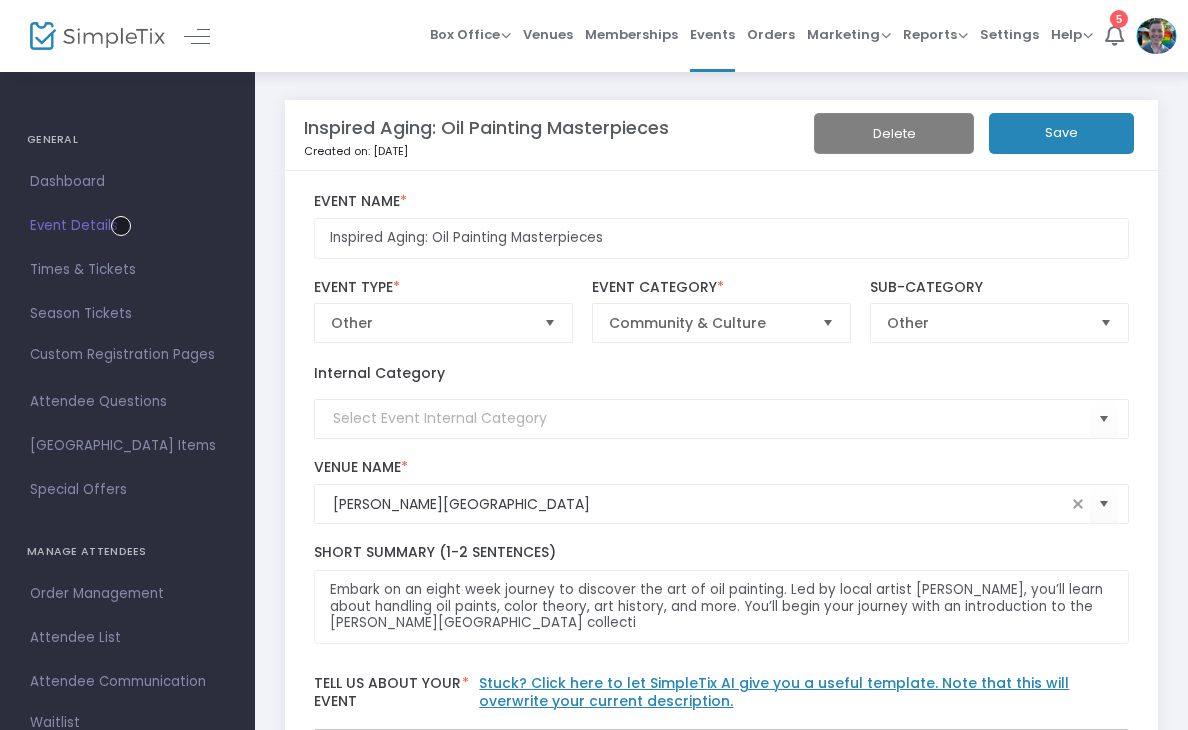 click on "Active" at bounding box center [708, 2506] 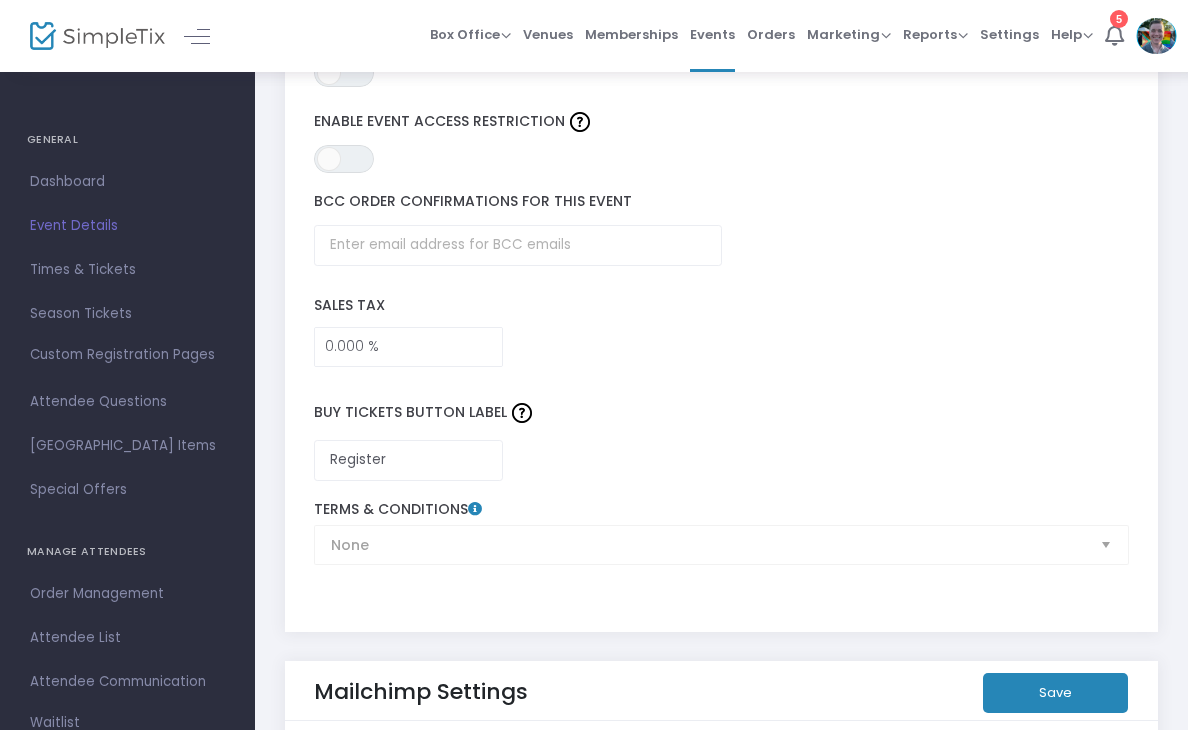 scroll, scrollTop: 3281, scrollLeft: 0, axis: vertical 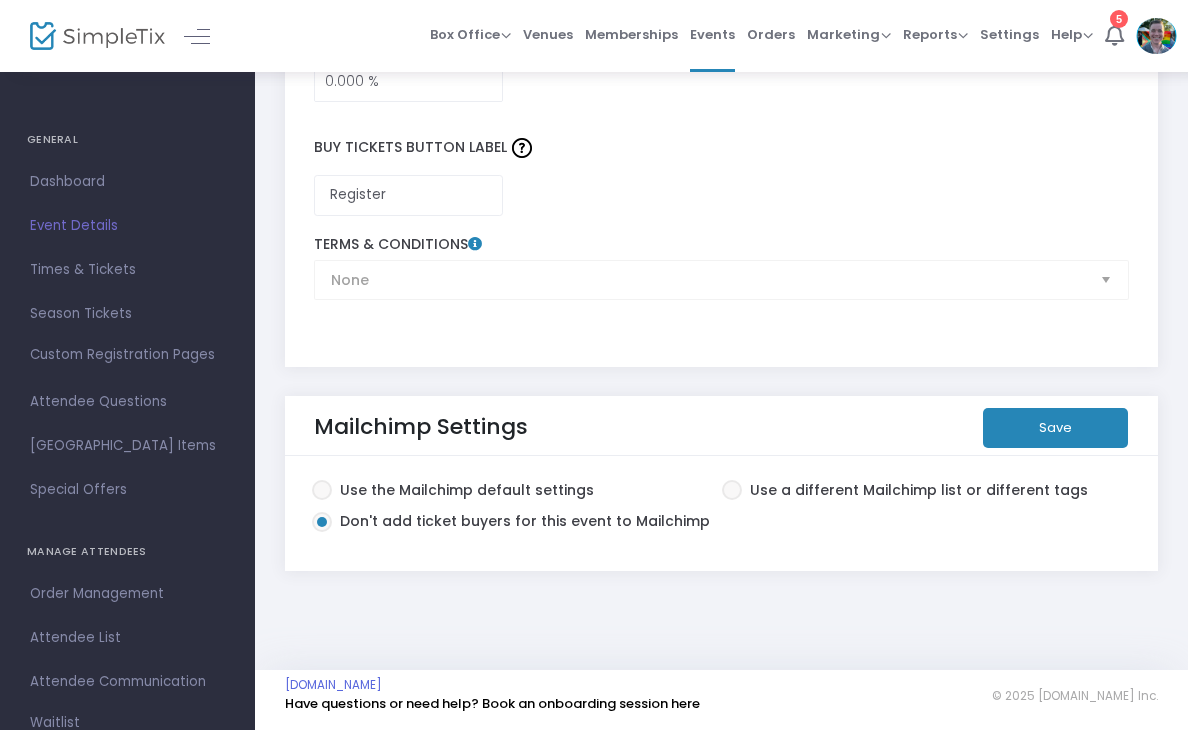 click at bounding box center (731, 490) 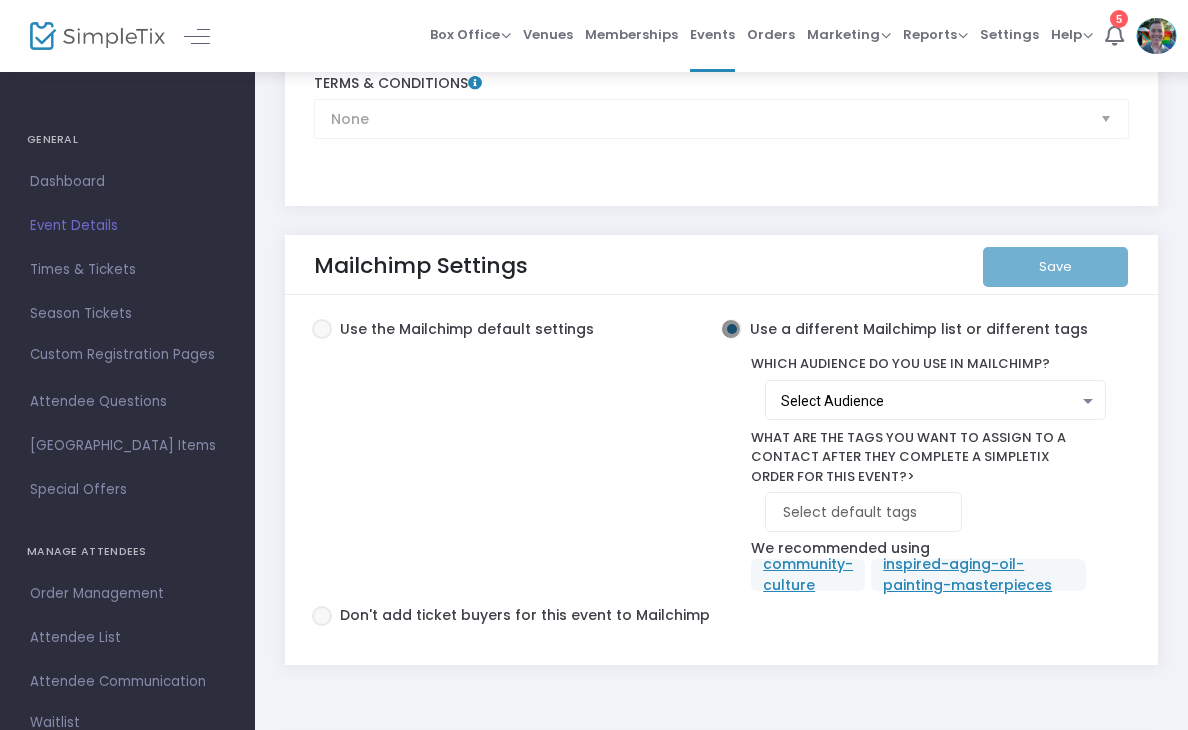 scroll, scrollTop: 3479, scrollLeft: 0, axis: vertical 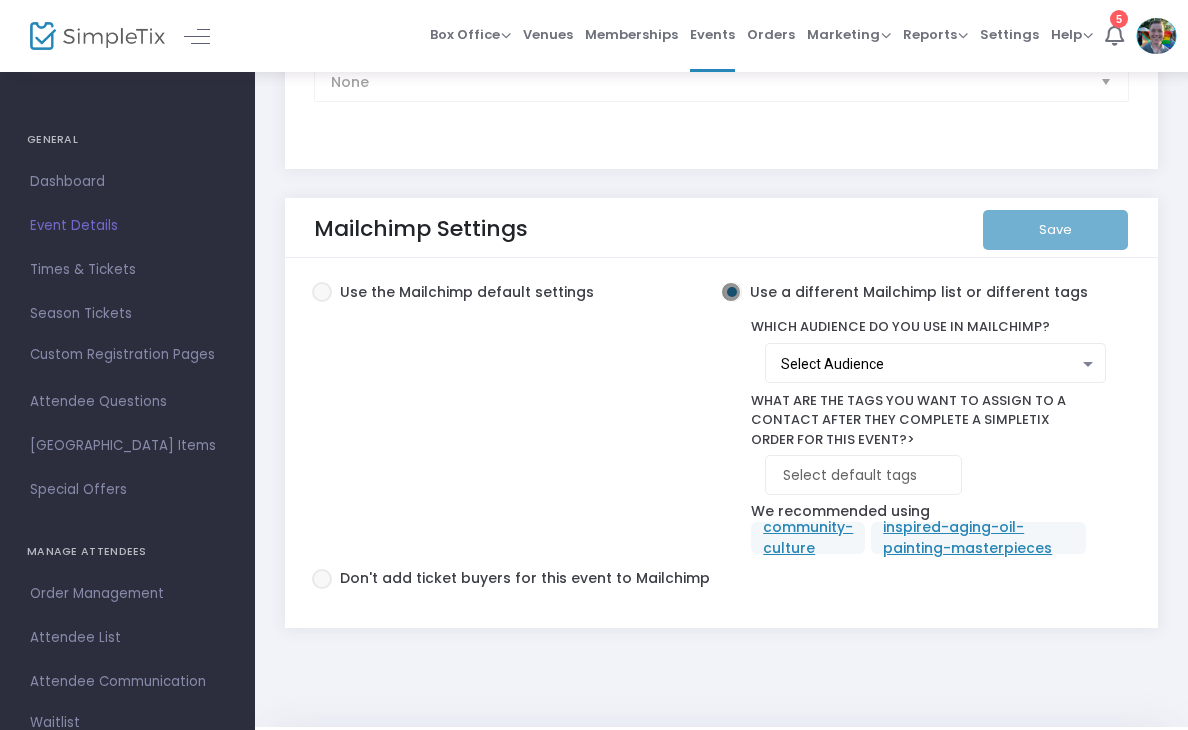 click on "Select Audience" at bounding box center [930, 365] 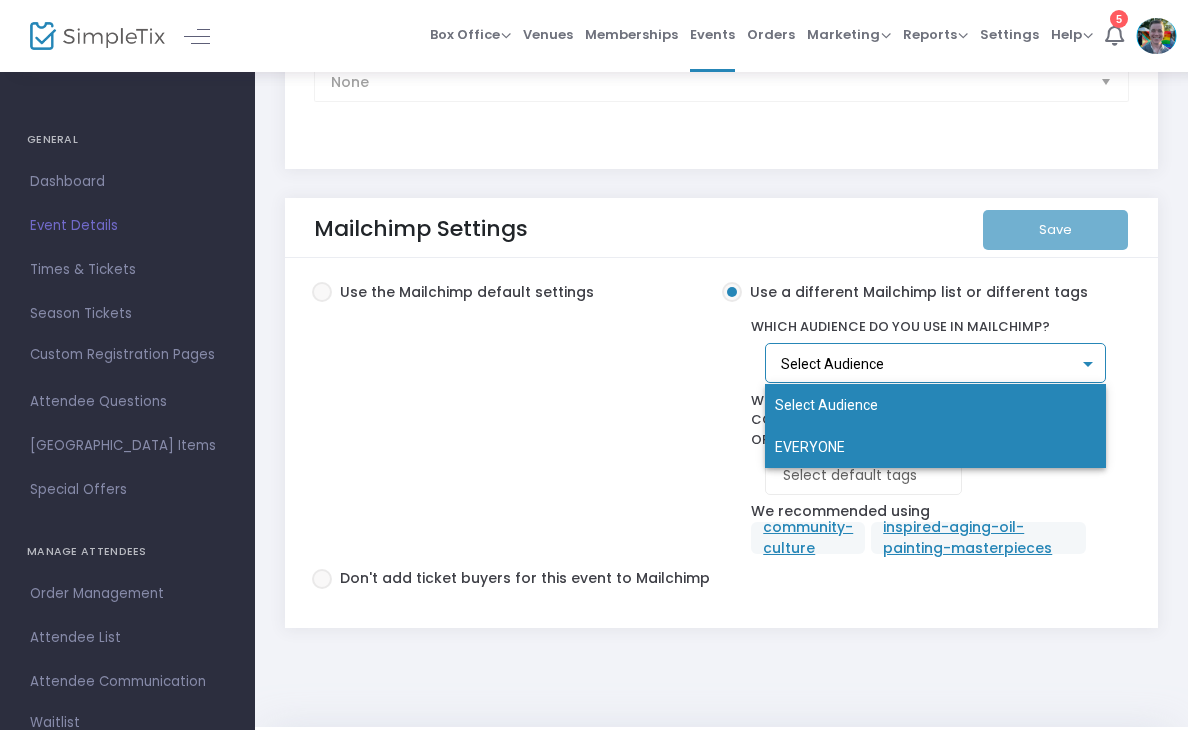 click on "EVERYONE" at bounding box center [935, 447] 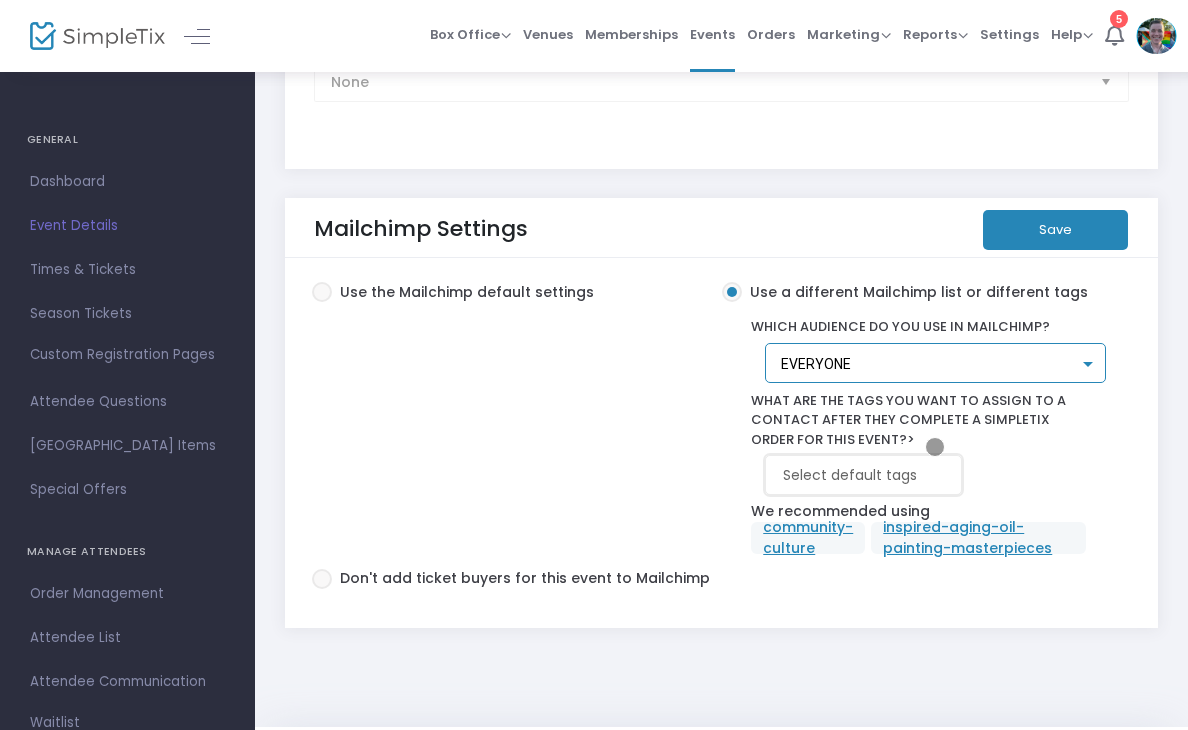 click at bounding box center (867, 475) 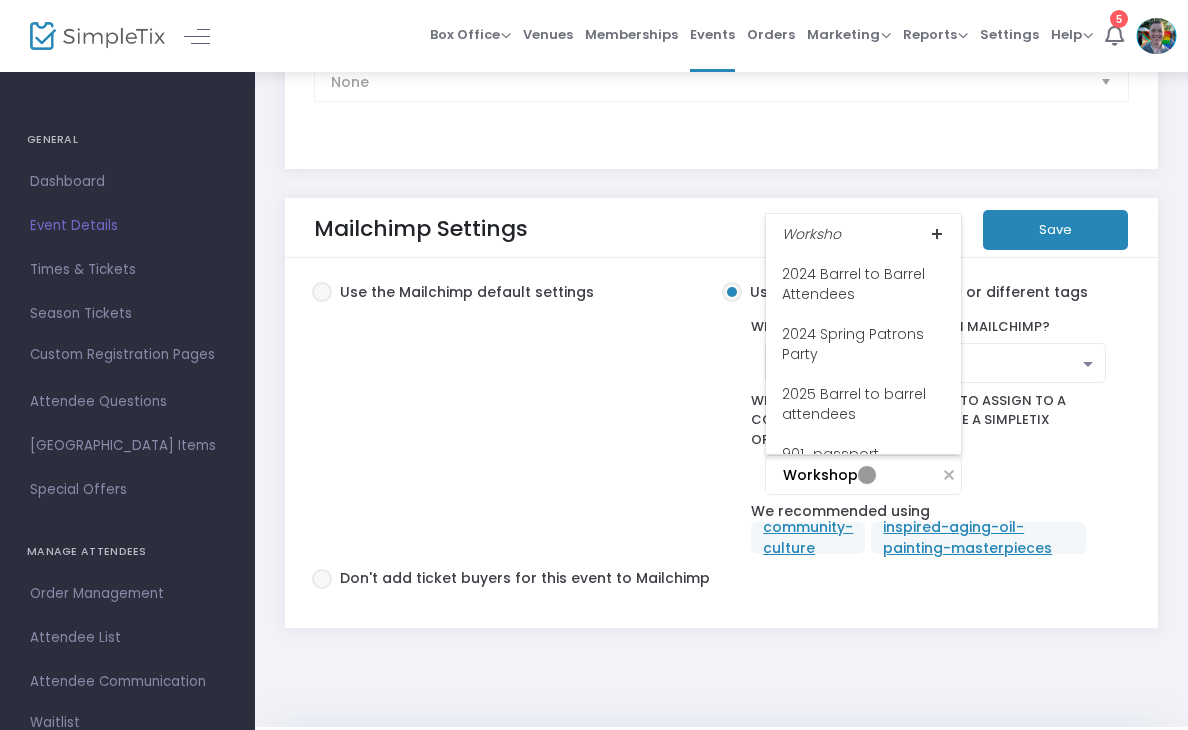 type on "Workshops" 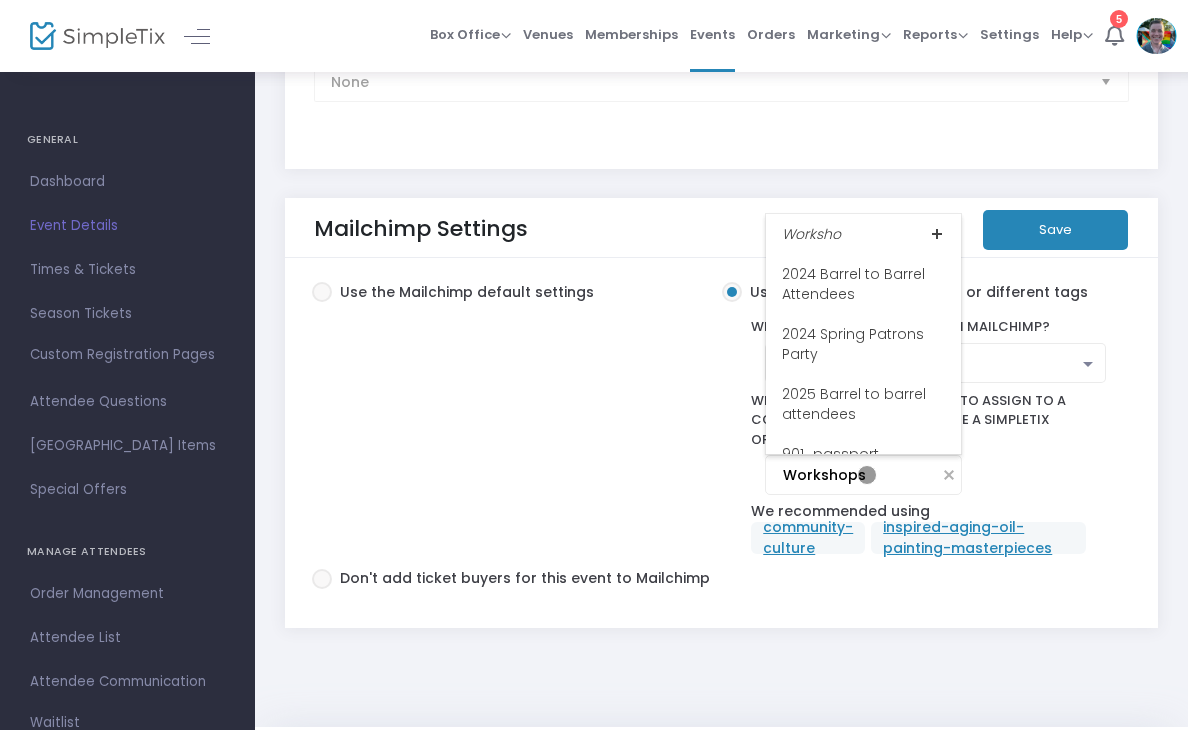 type 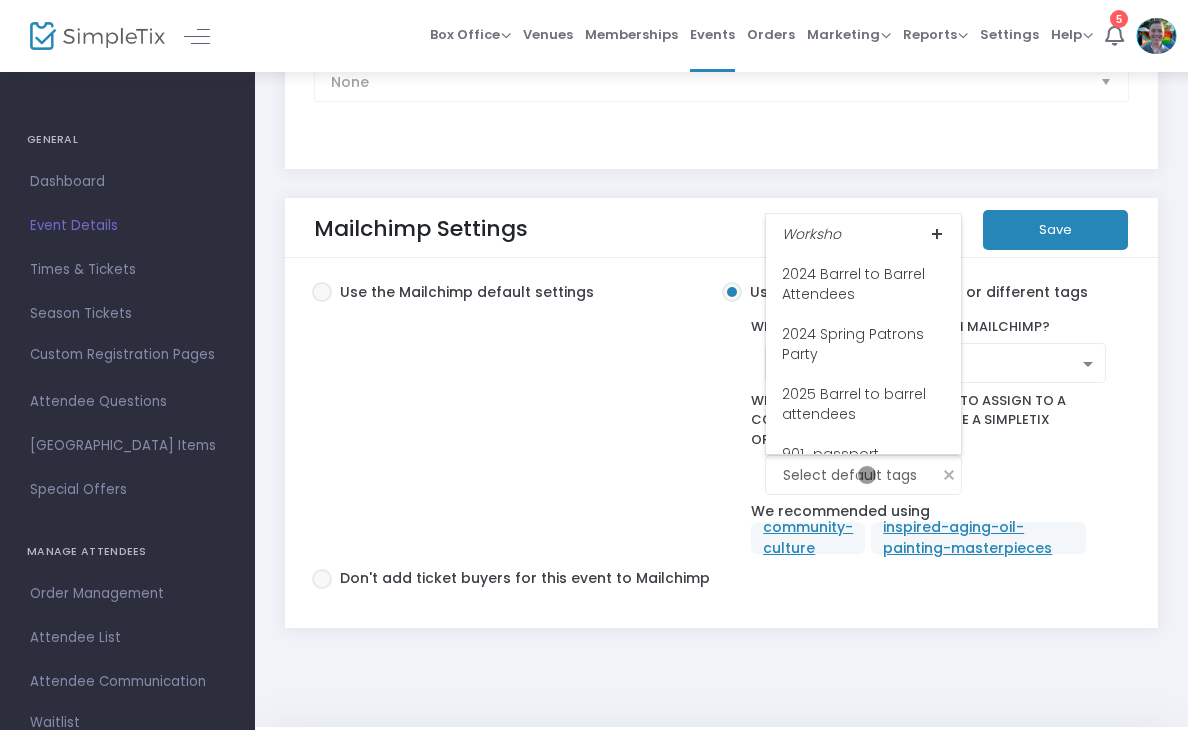 scroll, scrollTop: 0, scrollLeft: 0, axis: both 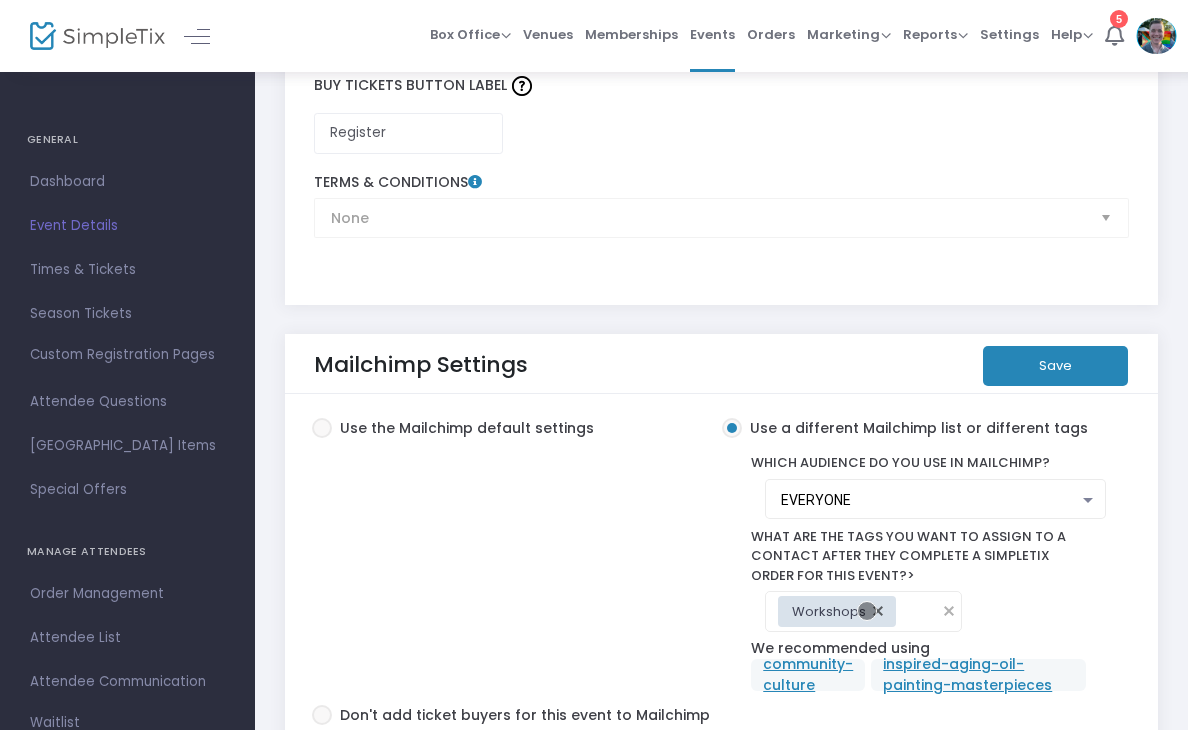 click on "Save" 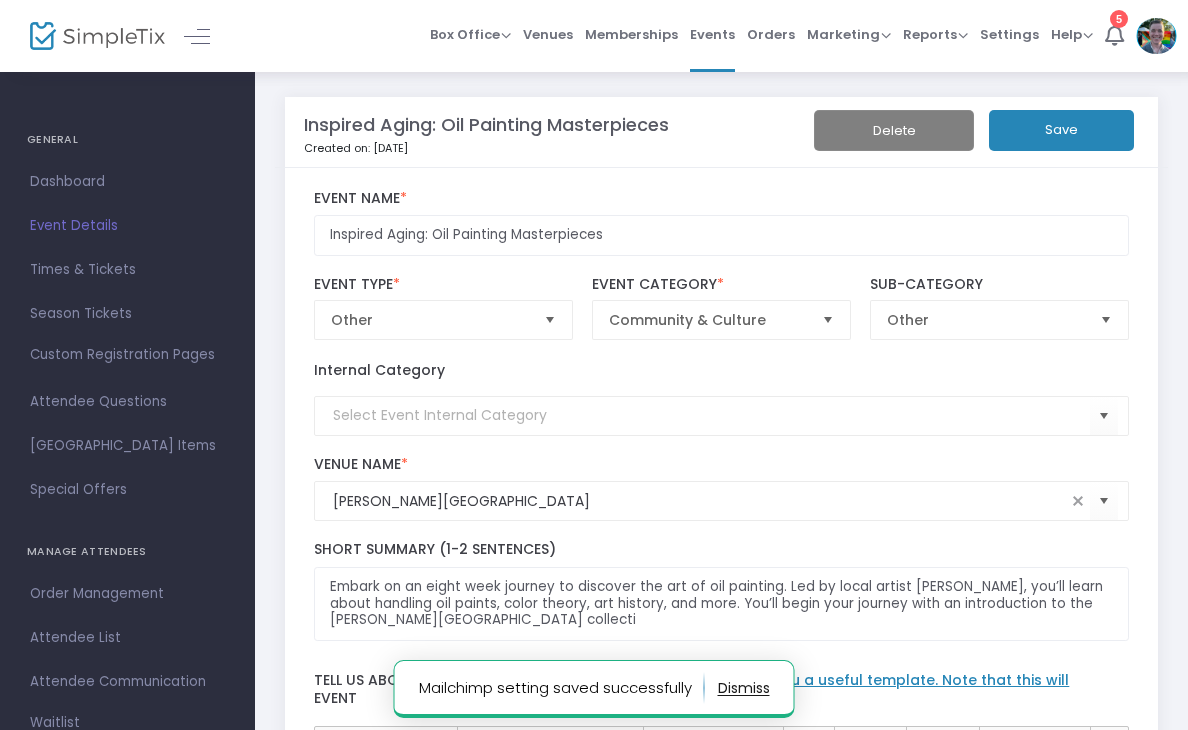 scroll, scrollTop: 0, scrollLeft: 0, axis: both 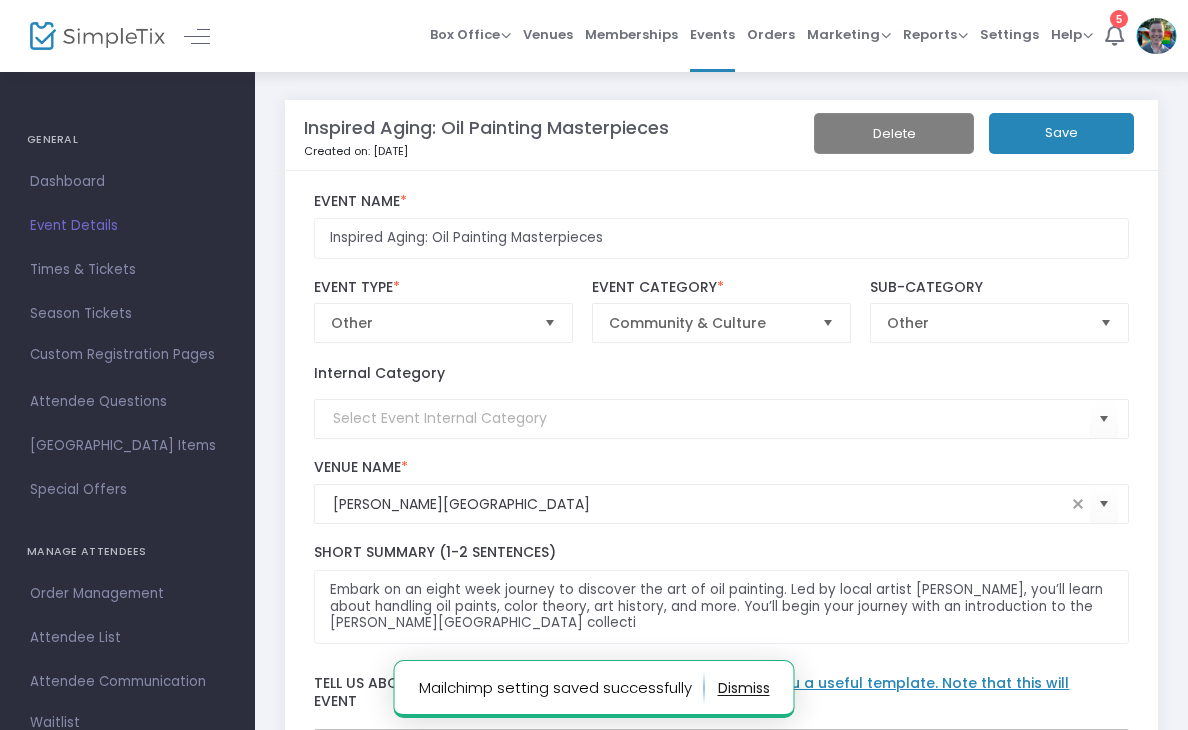 click on "Save" 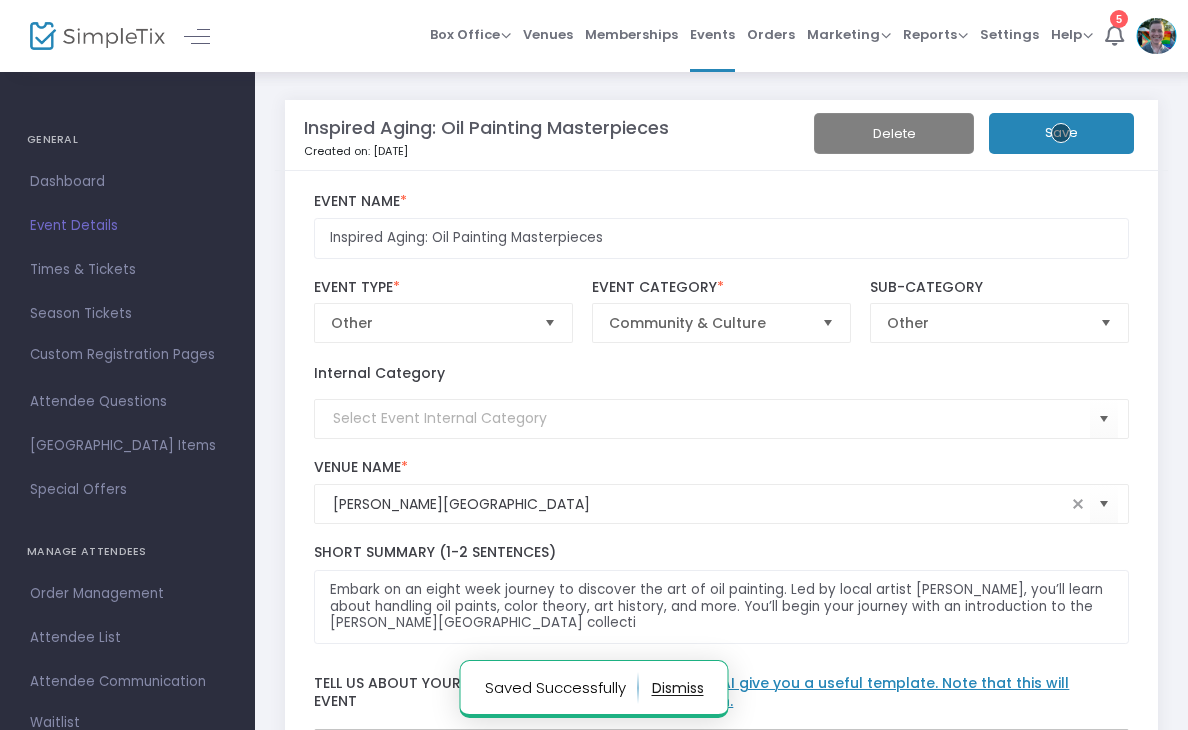scroll, scrollTop: 297, scrollLeft: 0, axis: vertical 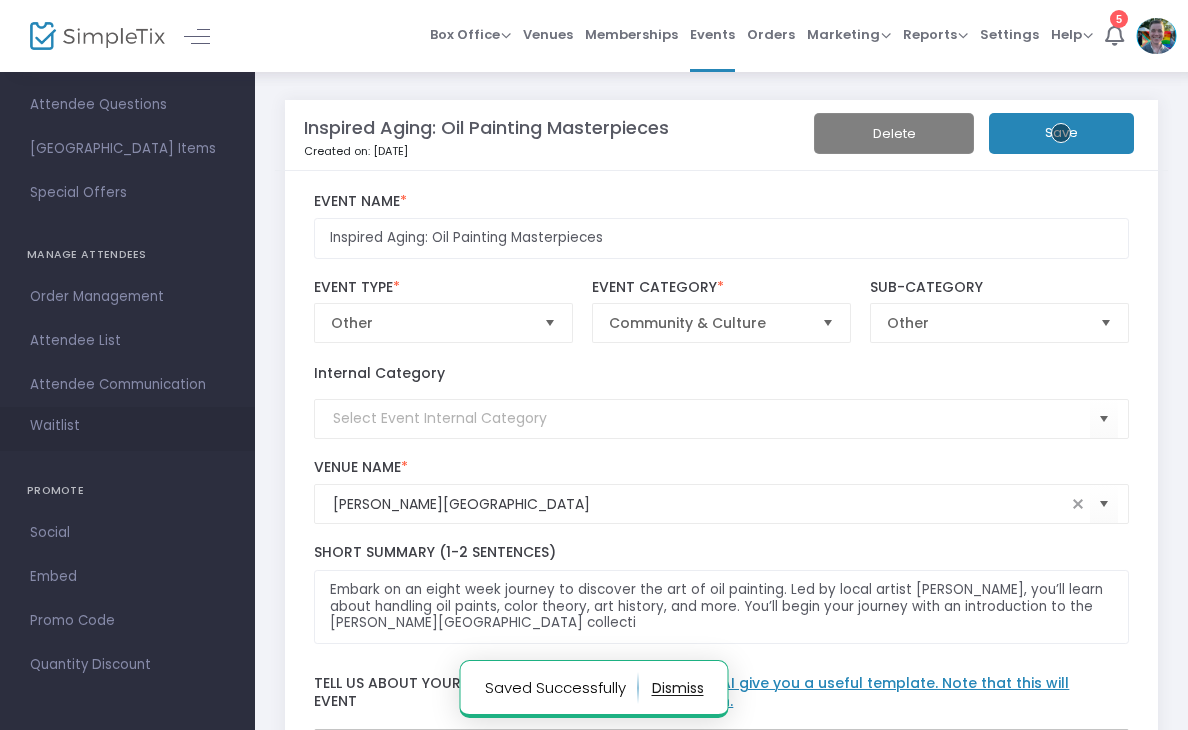 click on "Waitlist" at bounding box center [55, 426] 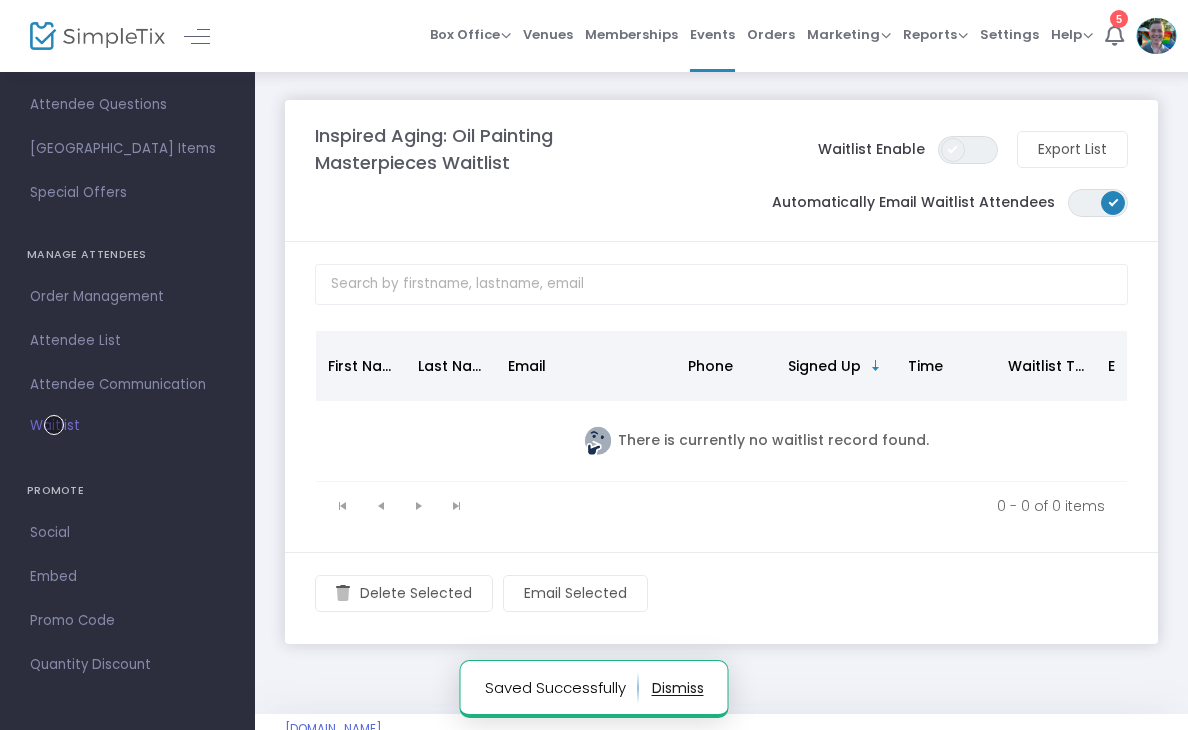 click 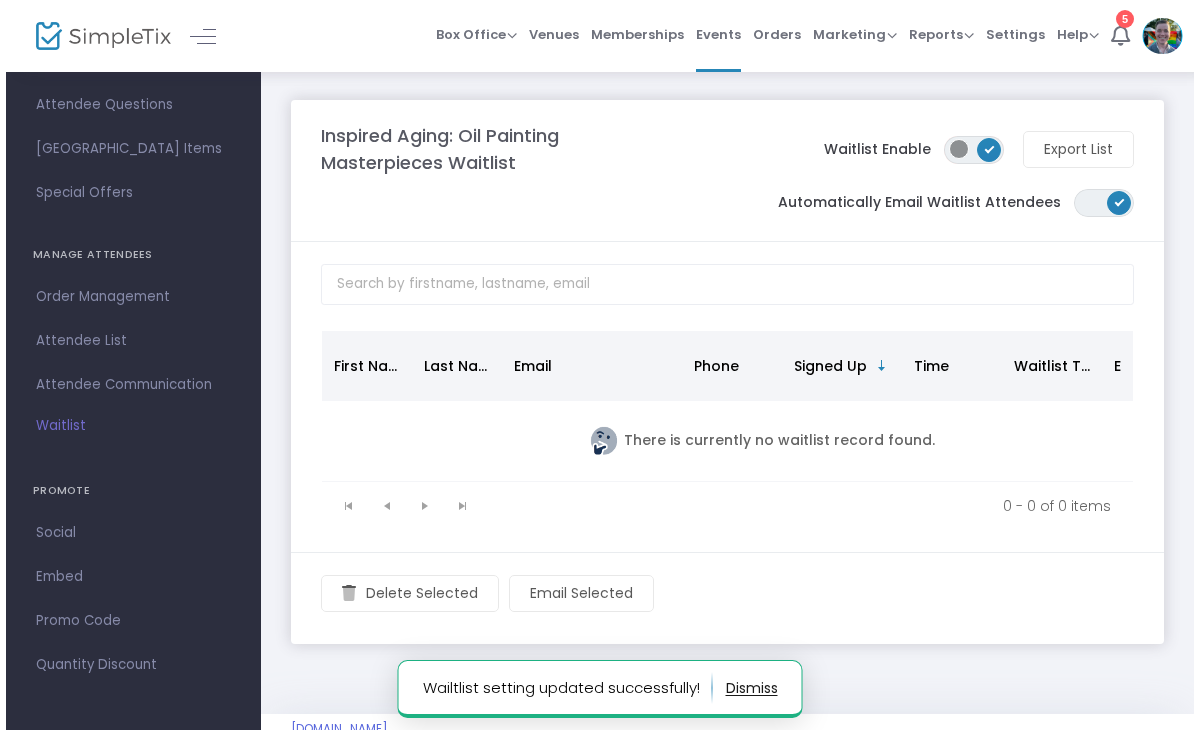 scroll, scrollTop: 194, scrollLeft: 0, axis: vertical 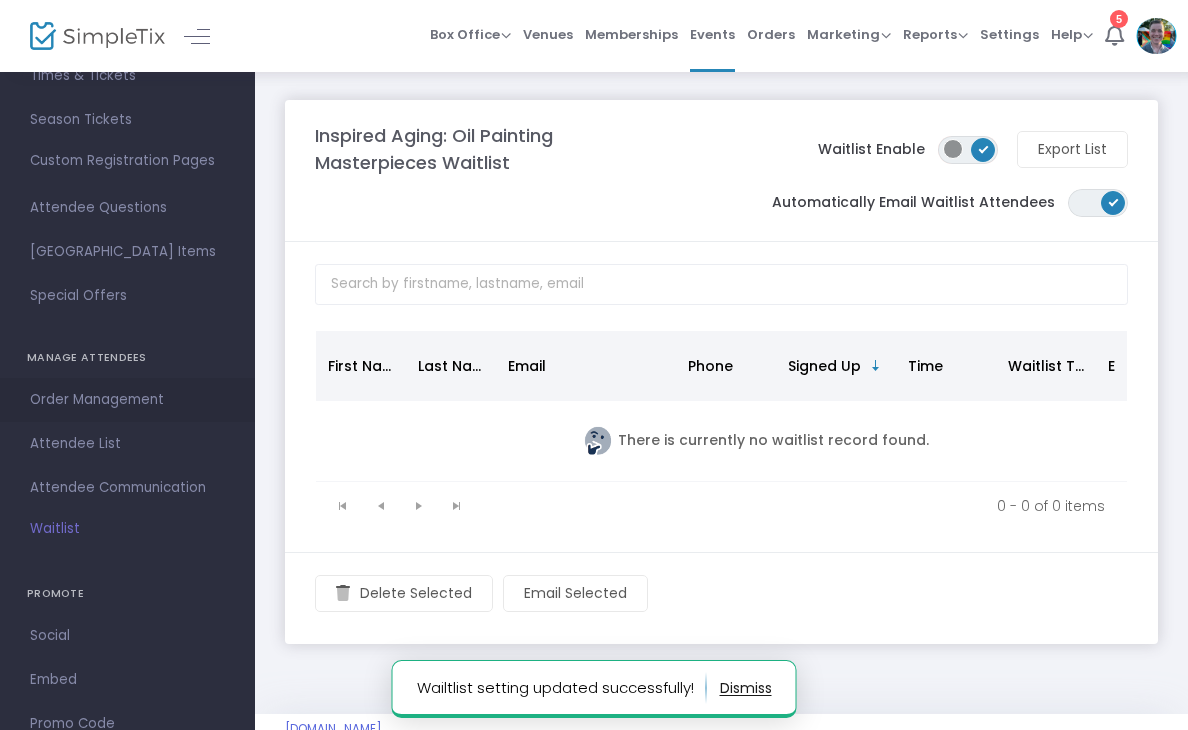 click on "Order Management" at bounding box center (127, 400) 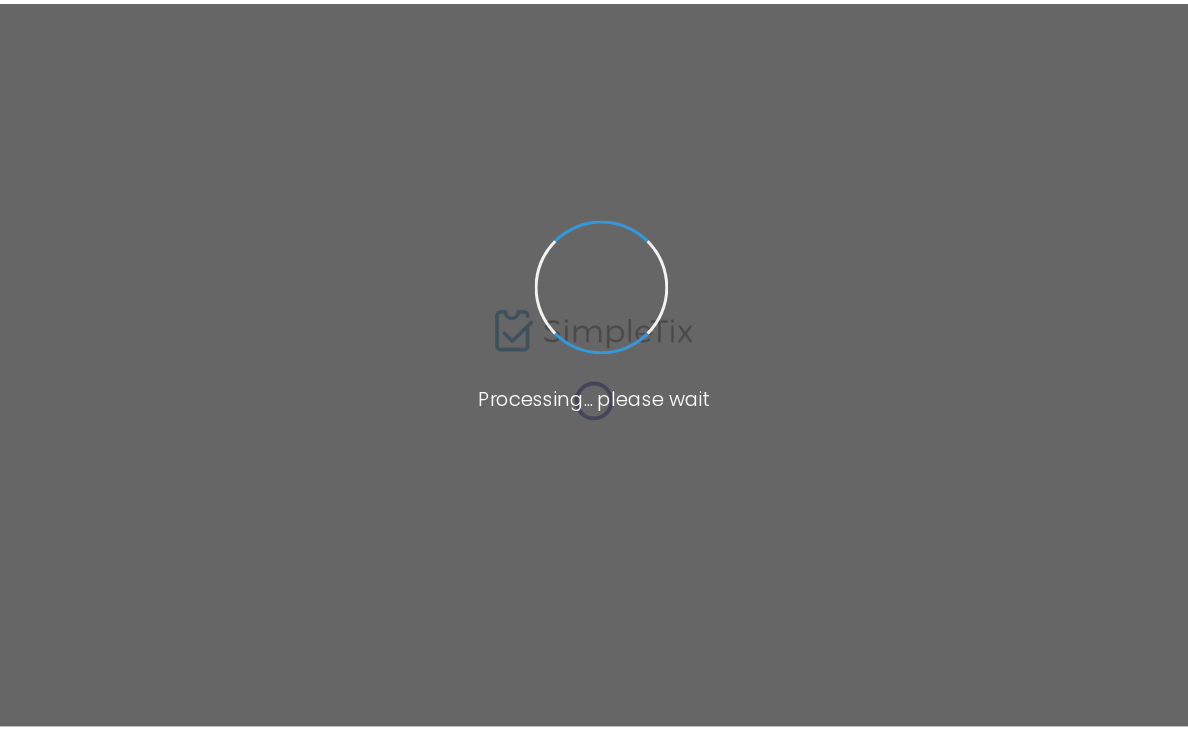 scroll, scrollTop: 0, scrollLeft: 0, axis: both 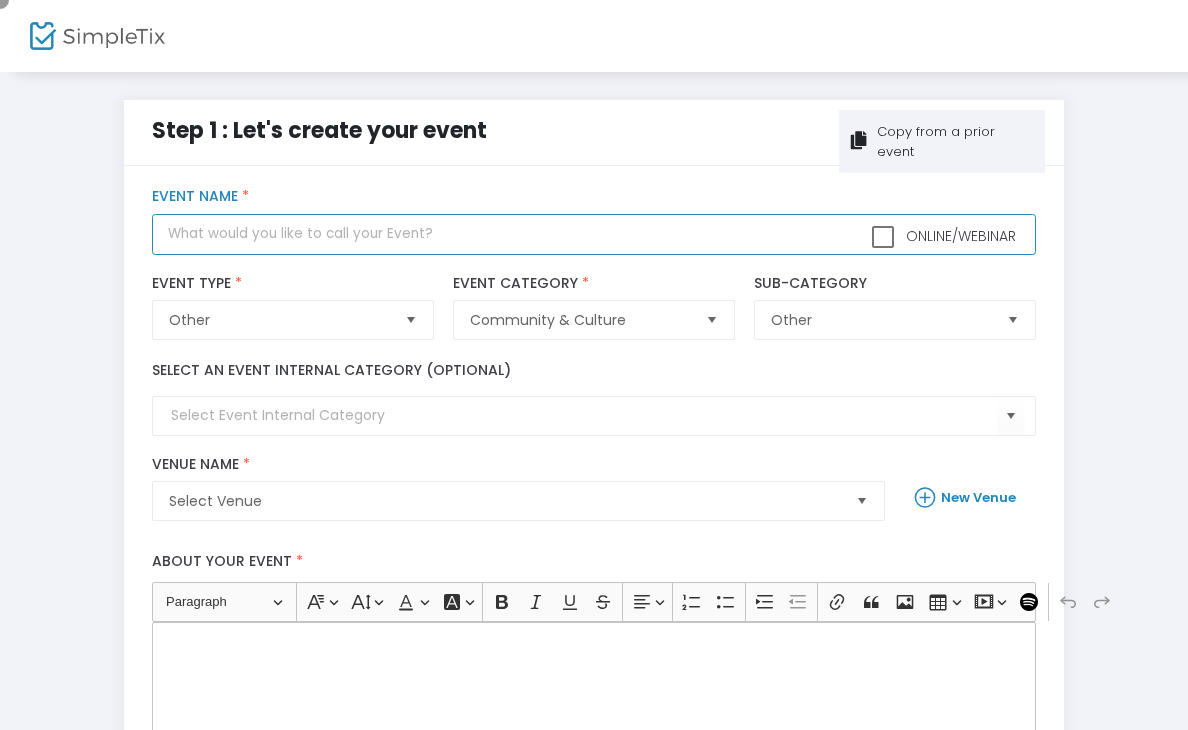 click 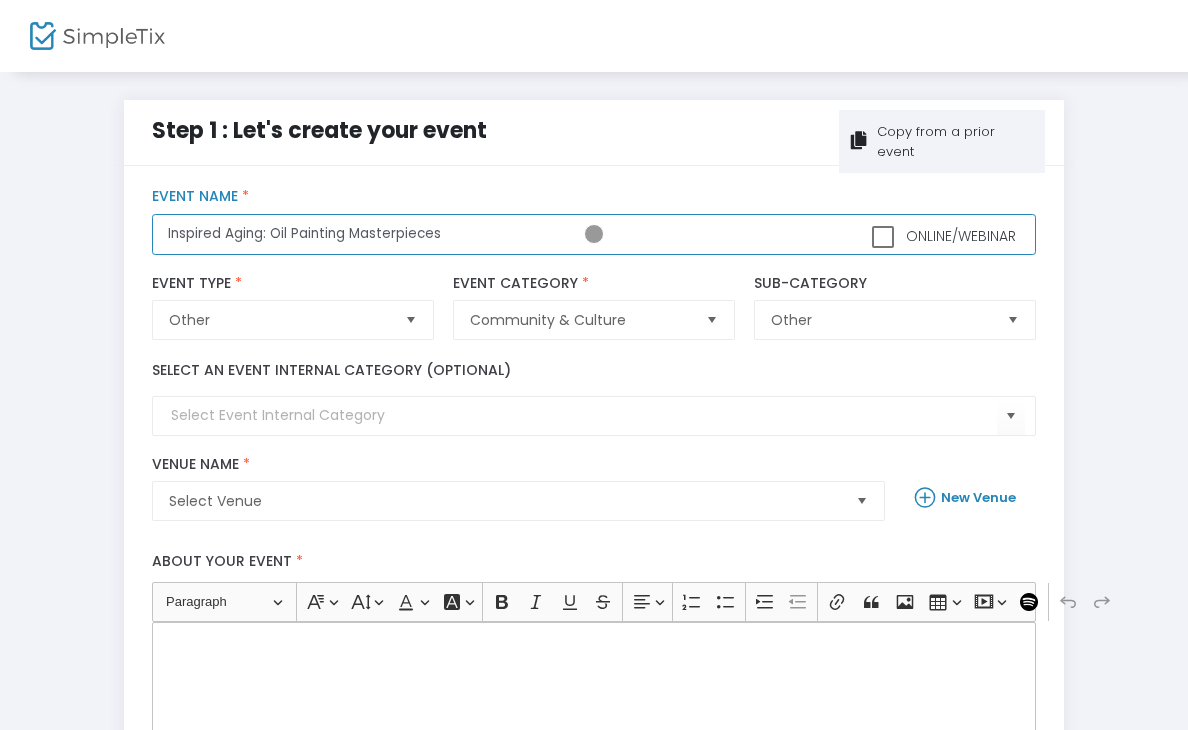 type on "Inspired Aging: Oil Painting Masterpieces" 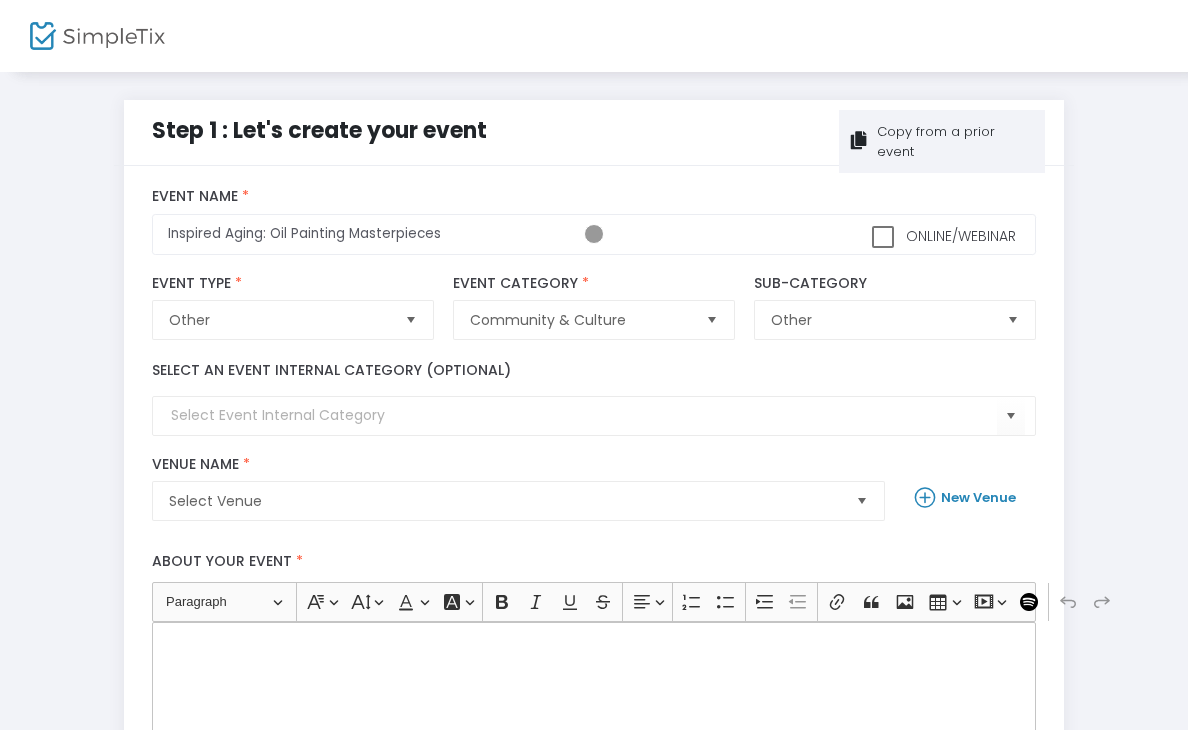 click 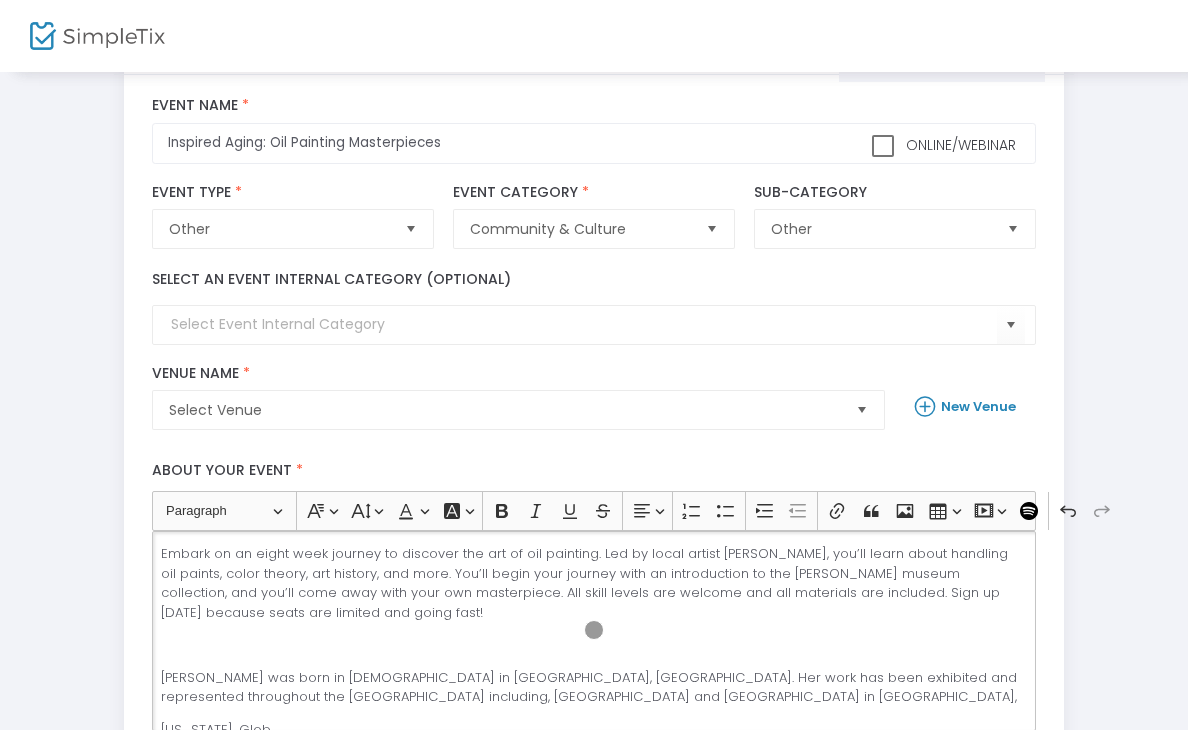 scroll, scrollTop: 100, scrollLeft: 0, axis: vertical 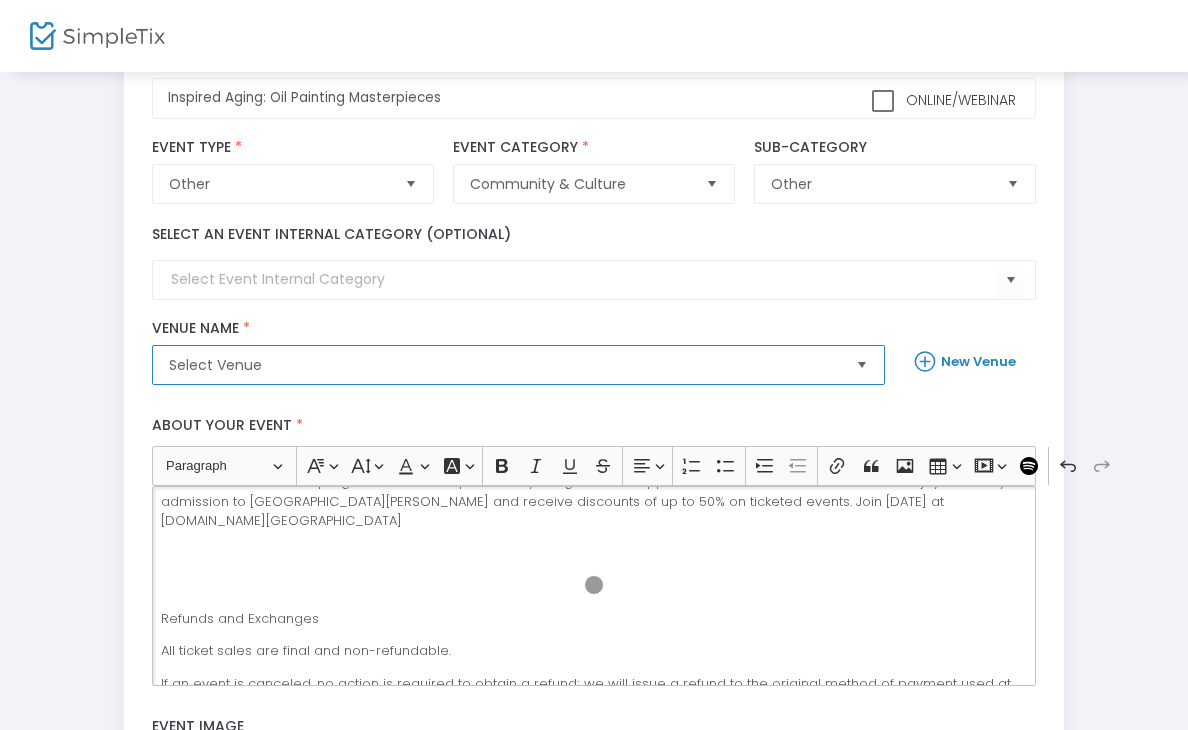click on "Select Venue" at bounding box center (504, 365) 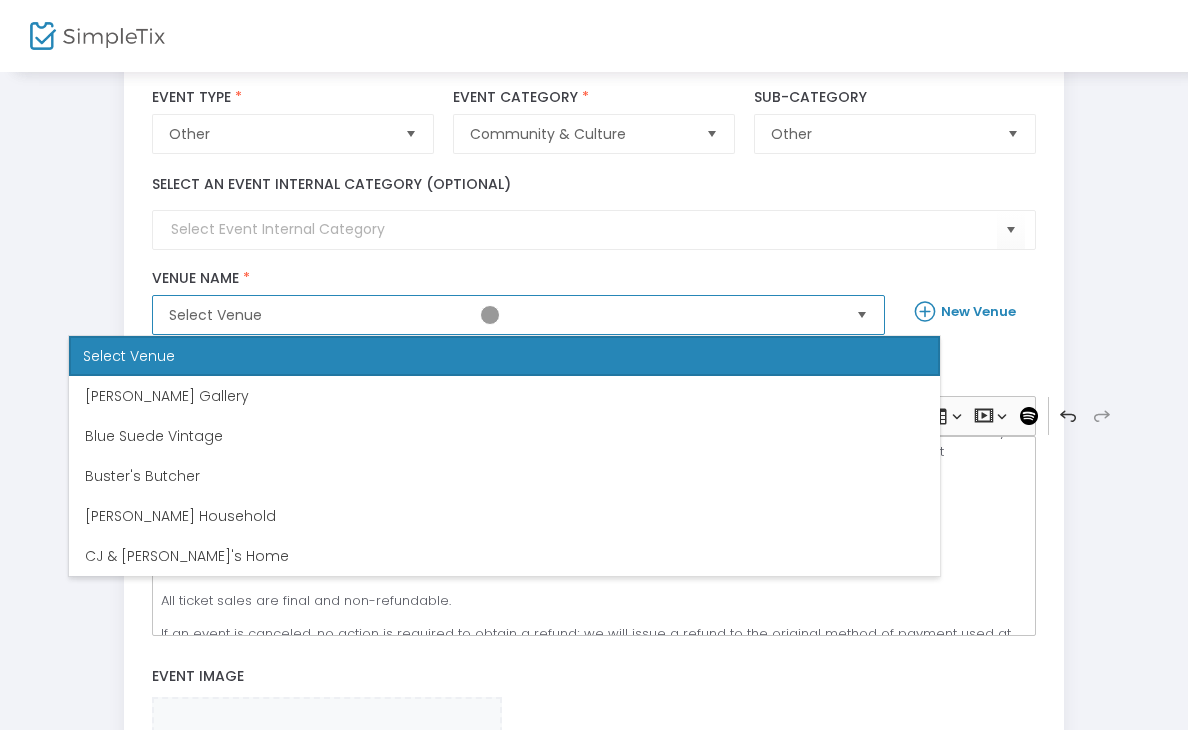 scroll, scrollTop: 297, scrollLeft: 0, axis: vertical 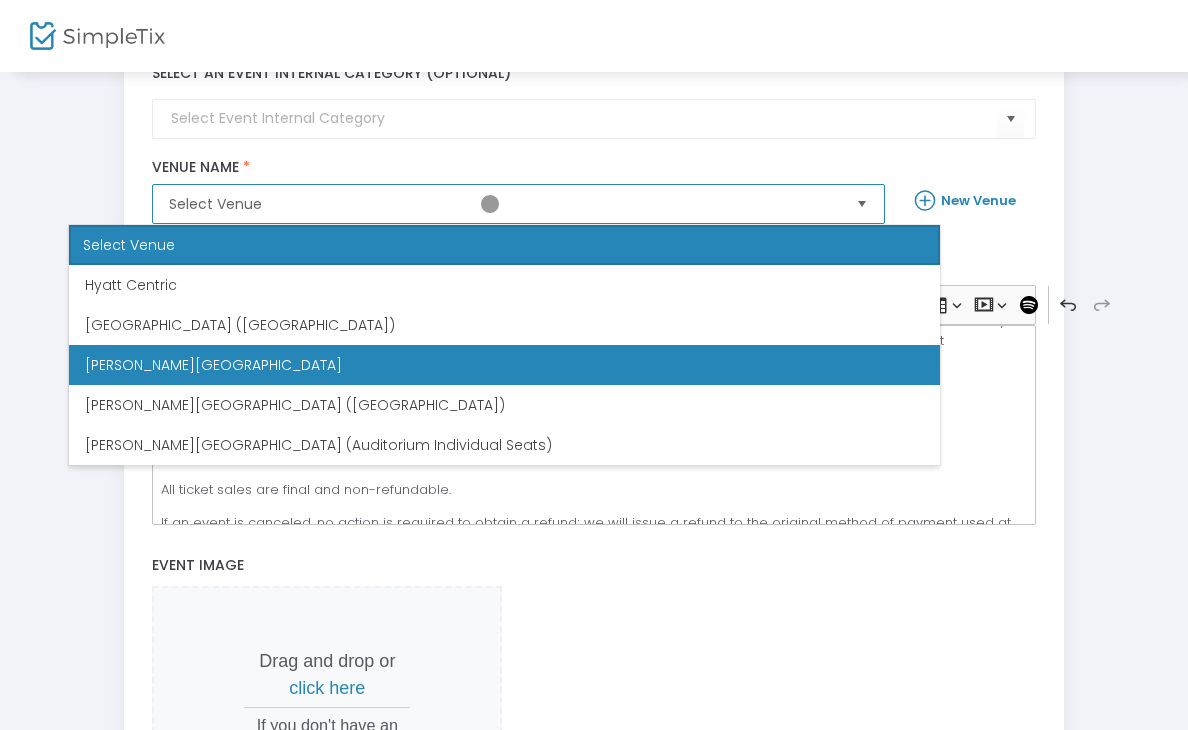 click on "[PERSON_NAME][GEOGRAPHIC_DATA]" at bounding box center (213, 365) 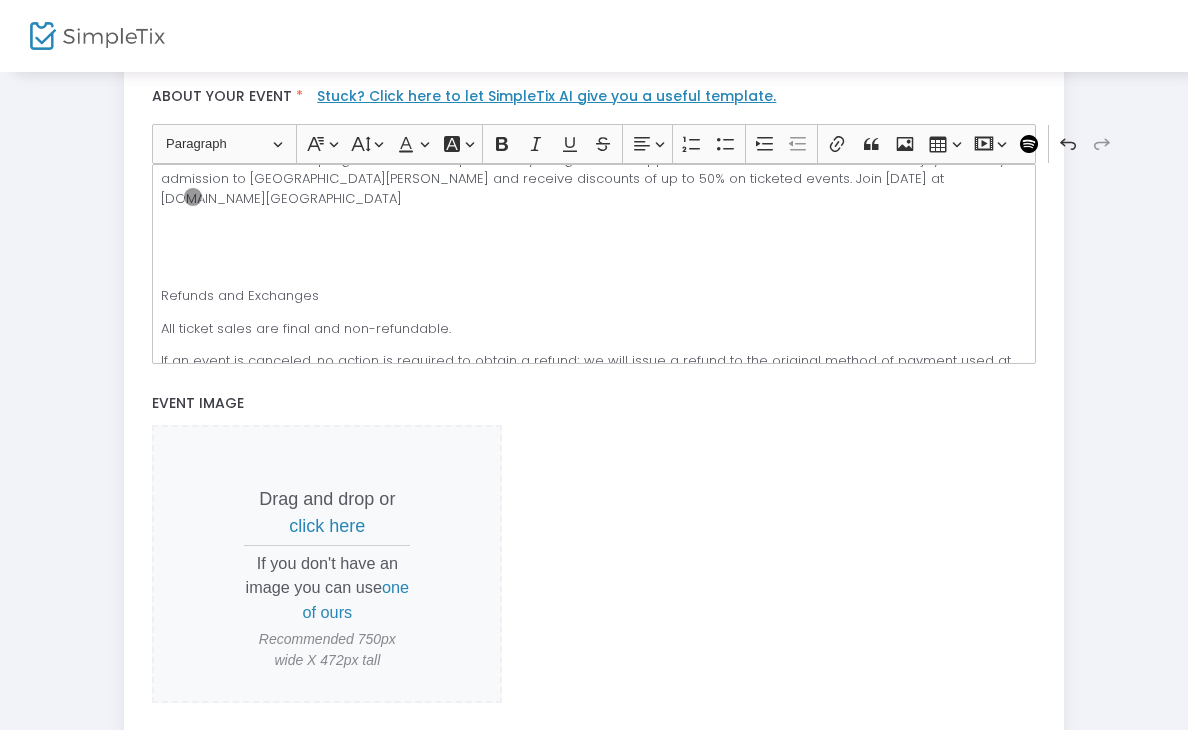 scroll, scrollTop: 626, scrollLeft: 0, axis: vertical 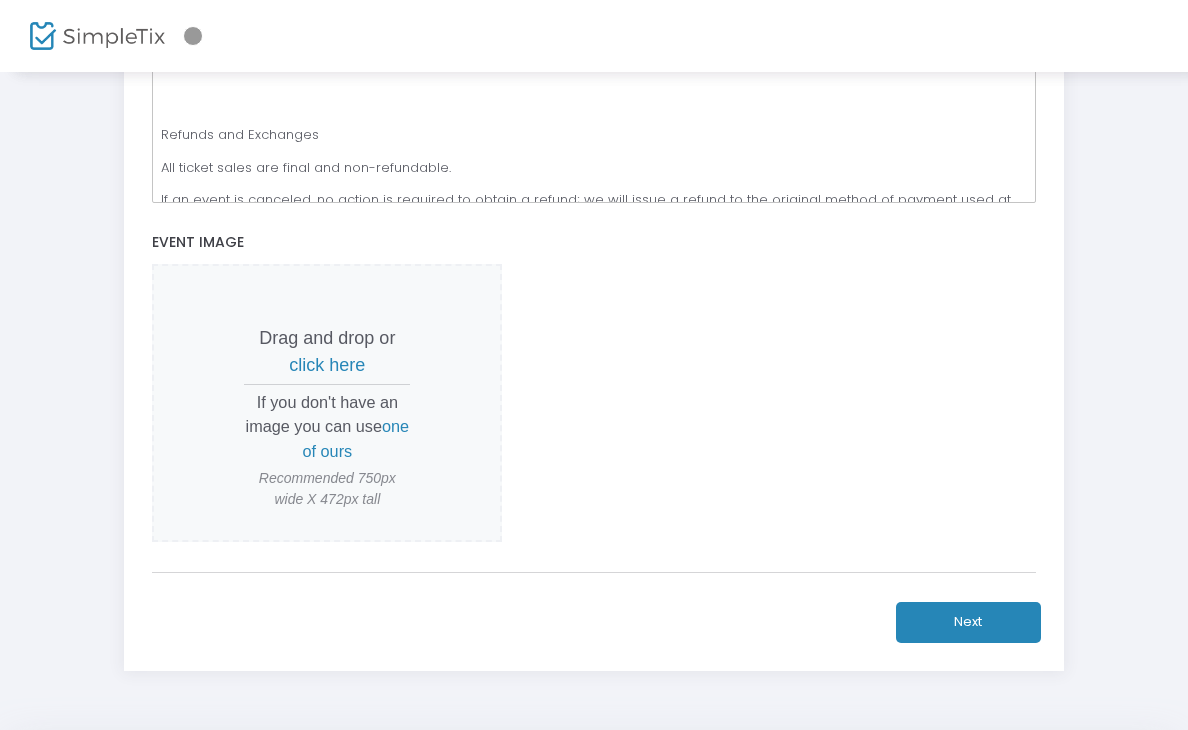 click on "click here" at bounding box center (327, 365) 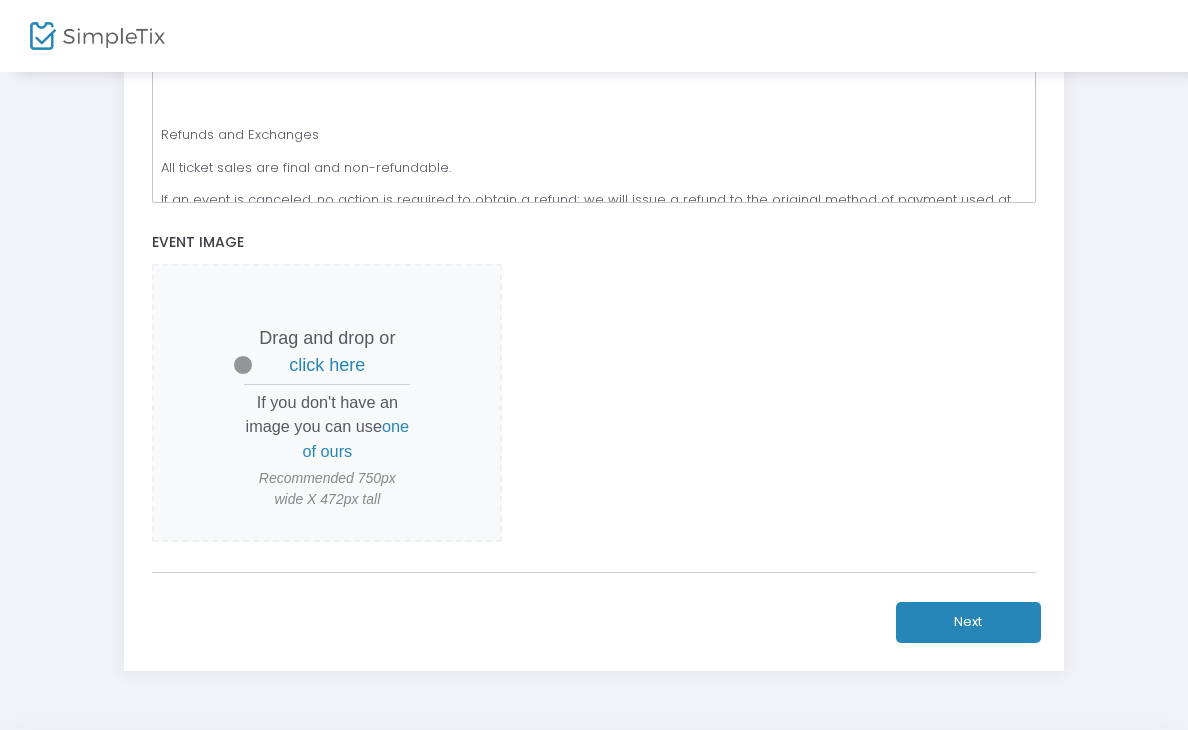 scroll, scrollTop: 271, scrollLeft: 0, axis: vertical 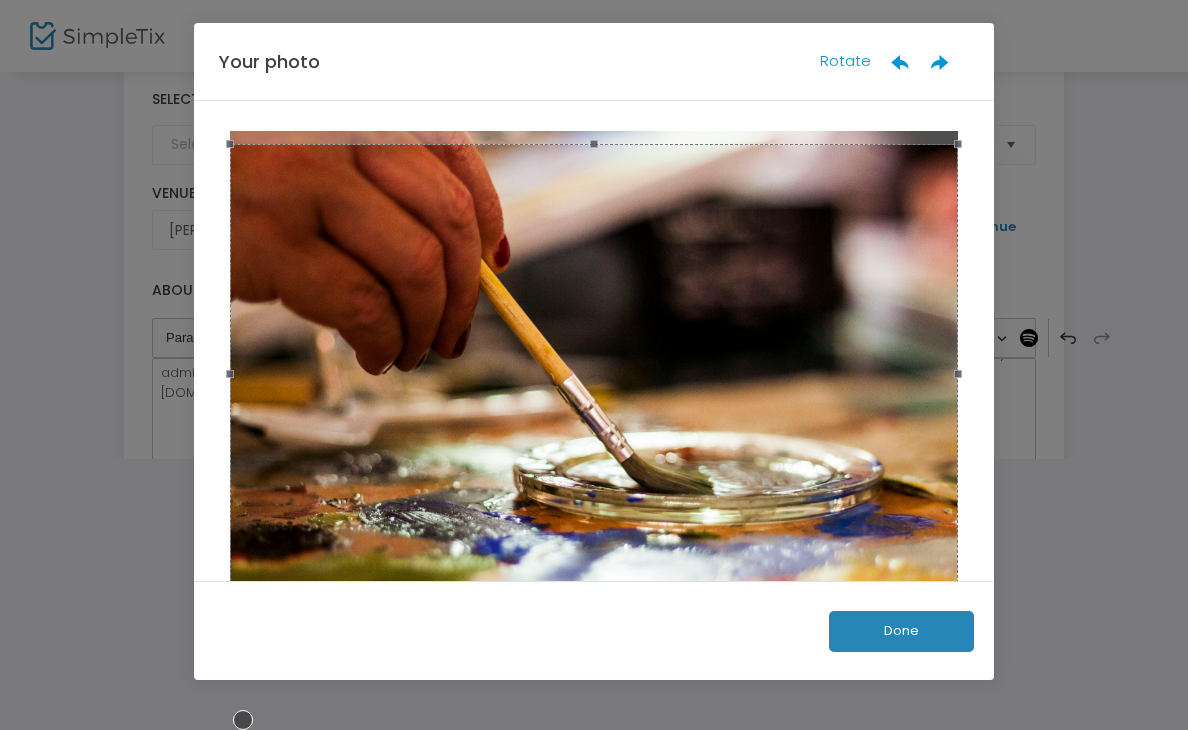 click on "Done" 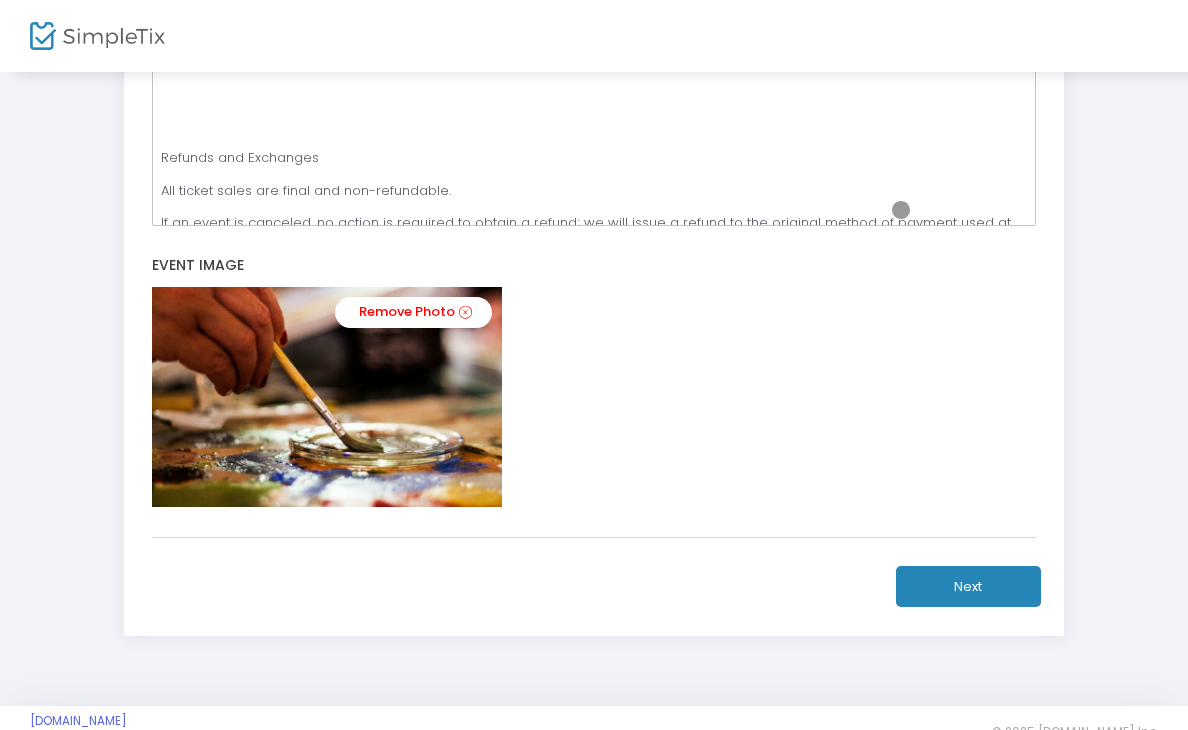 scroll, scrollTop: 639, scrollLeft: 0, axis: vertical 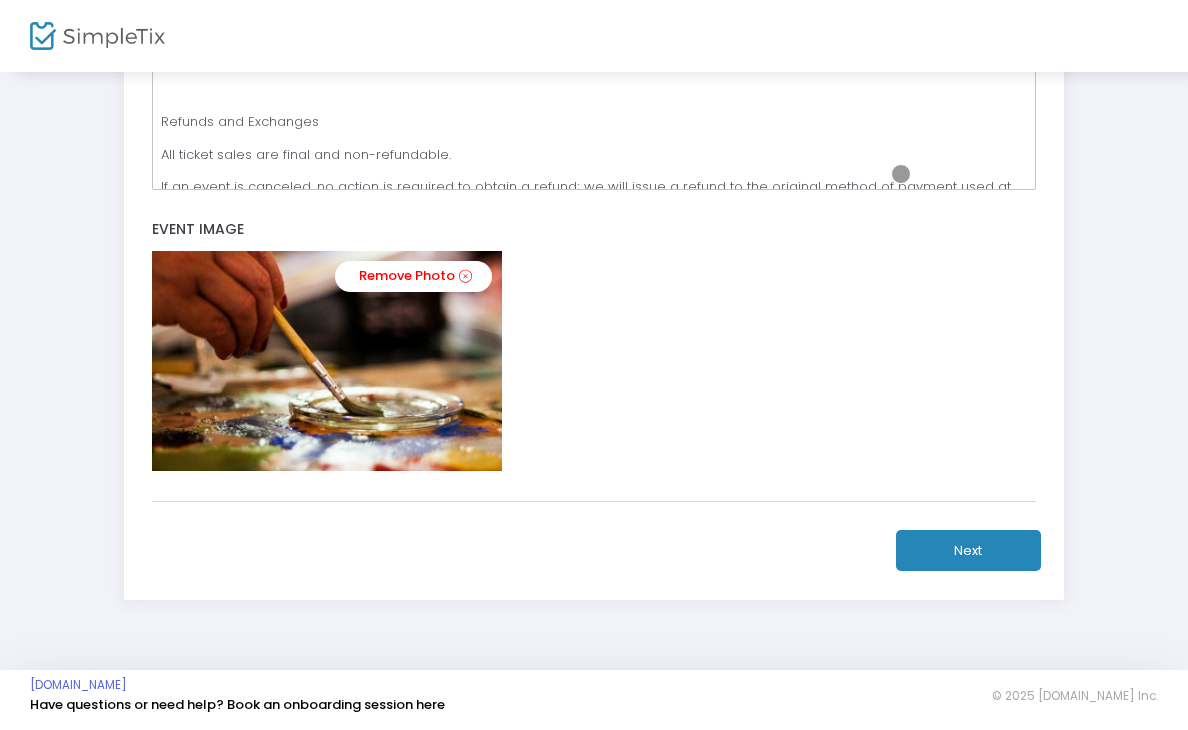 click on "Next" 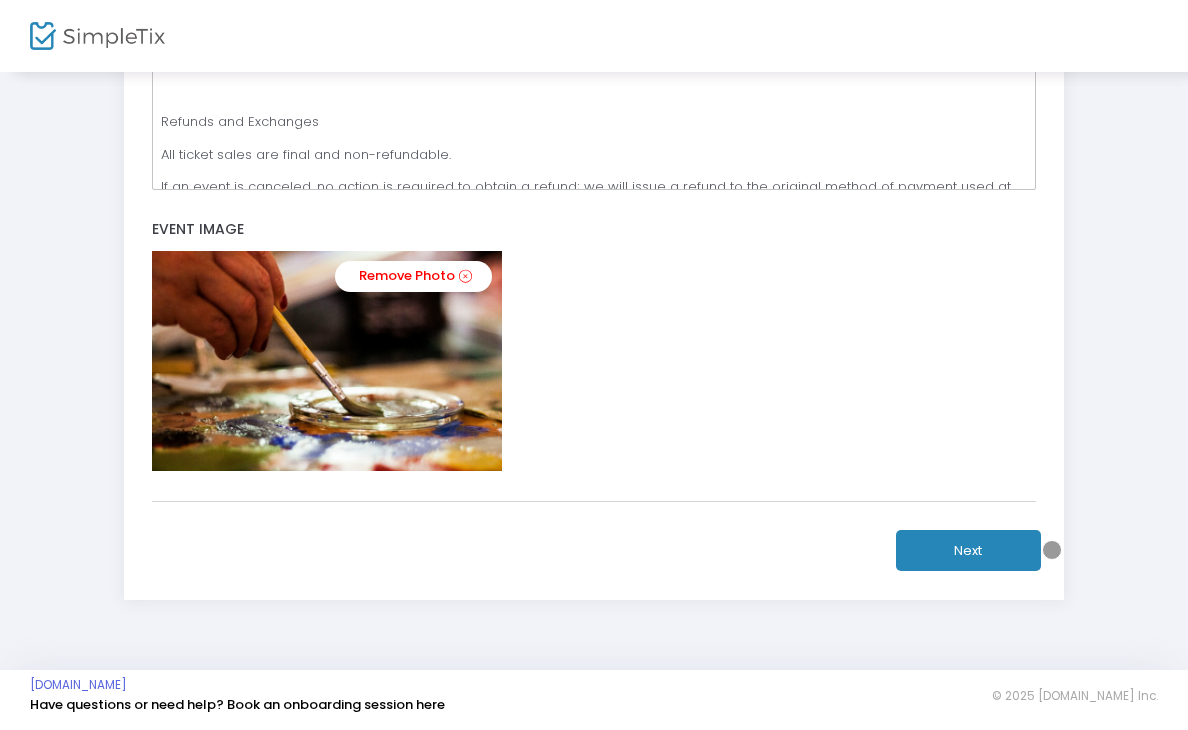 click on "Other" at bounding box center [880, -319] 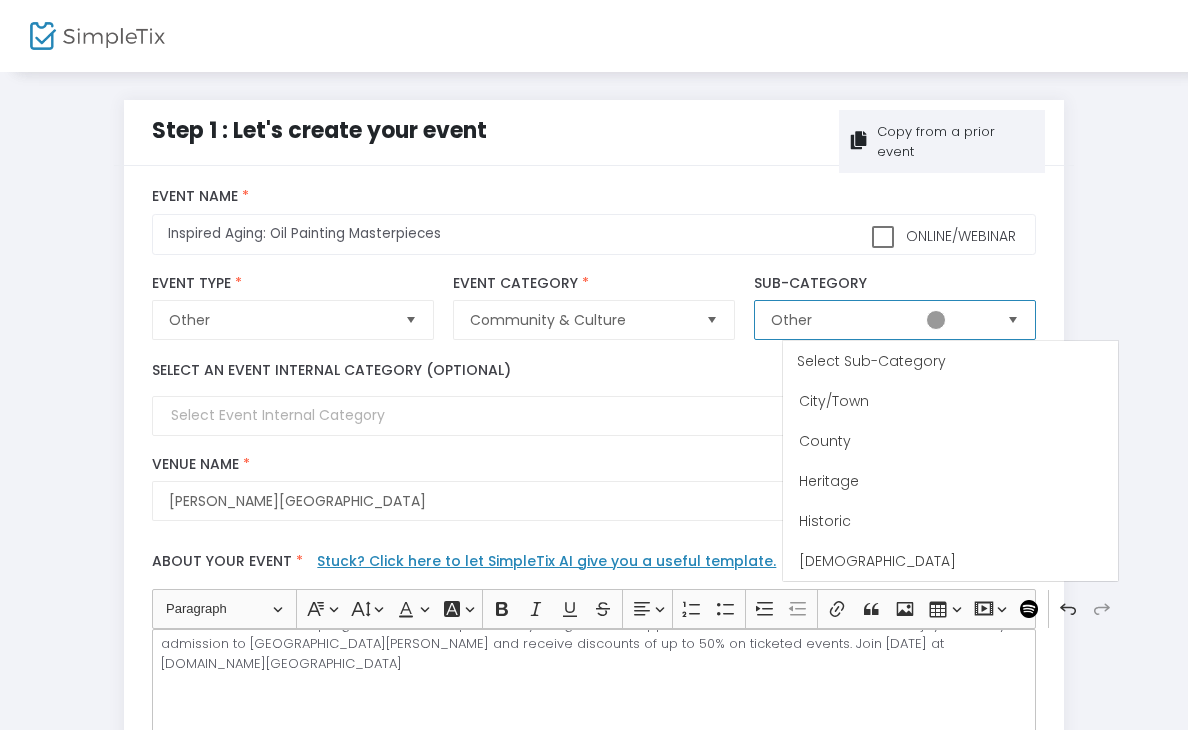 scroll, scrollTop: 240, scrollLeft: 0, axis: vertical 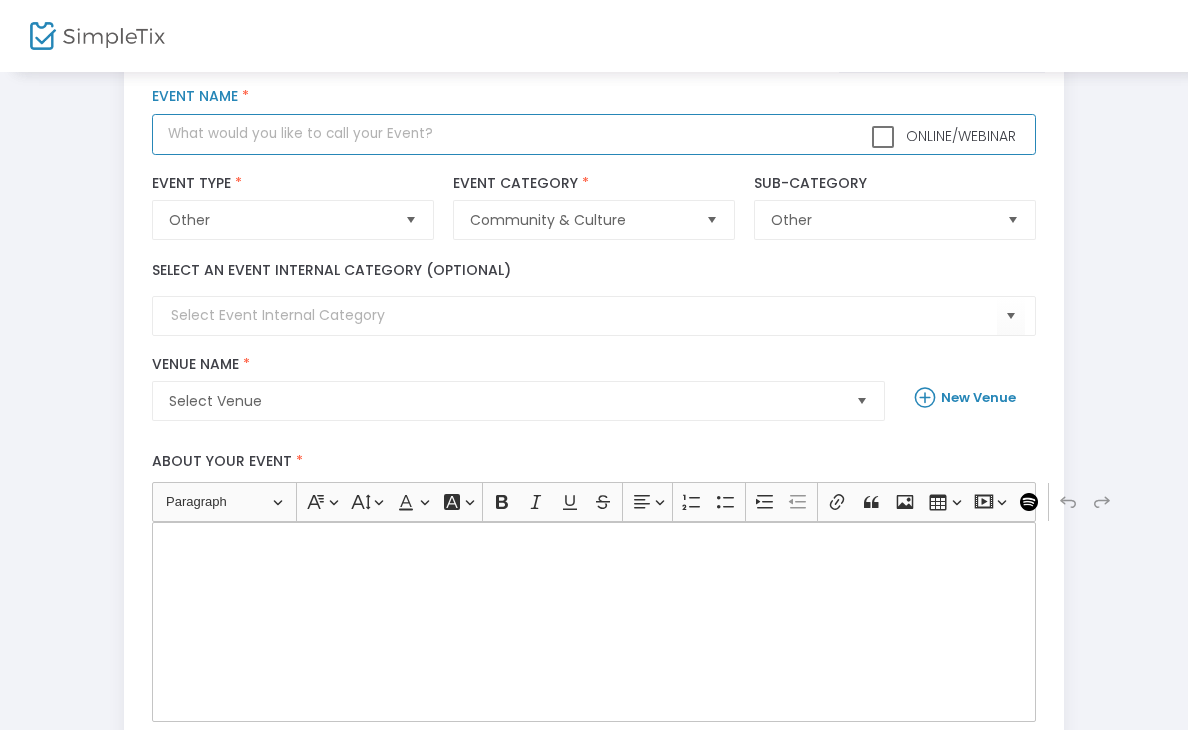 click 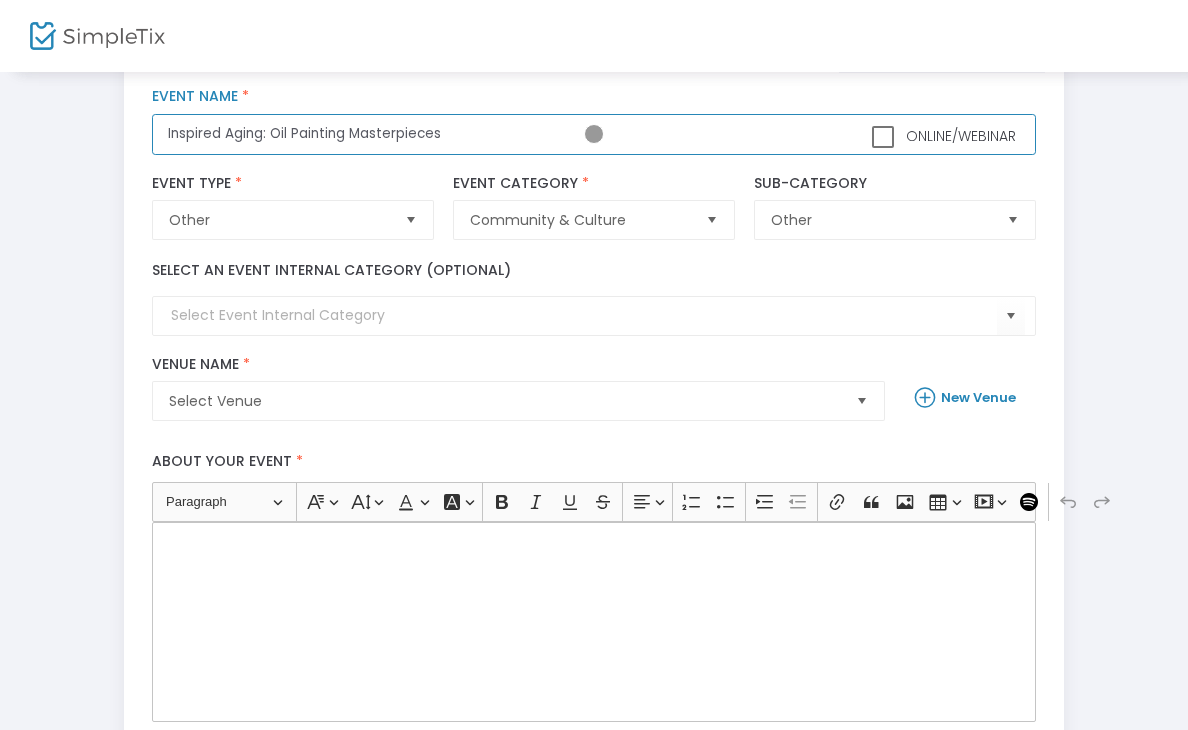 type on "Inspired Aging: Oil Painting Masterpieces" 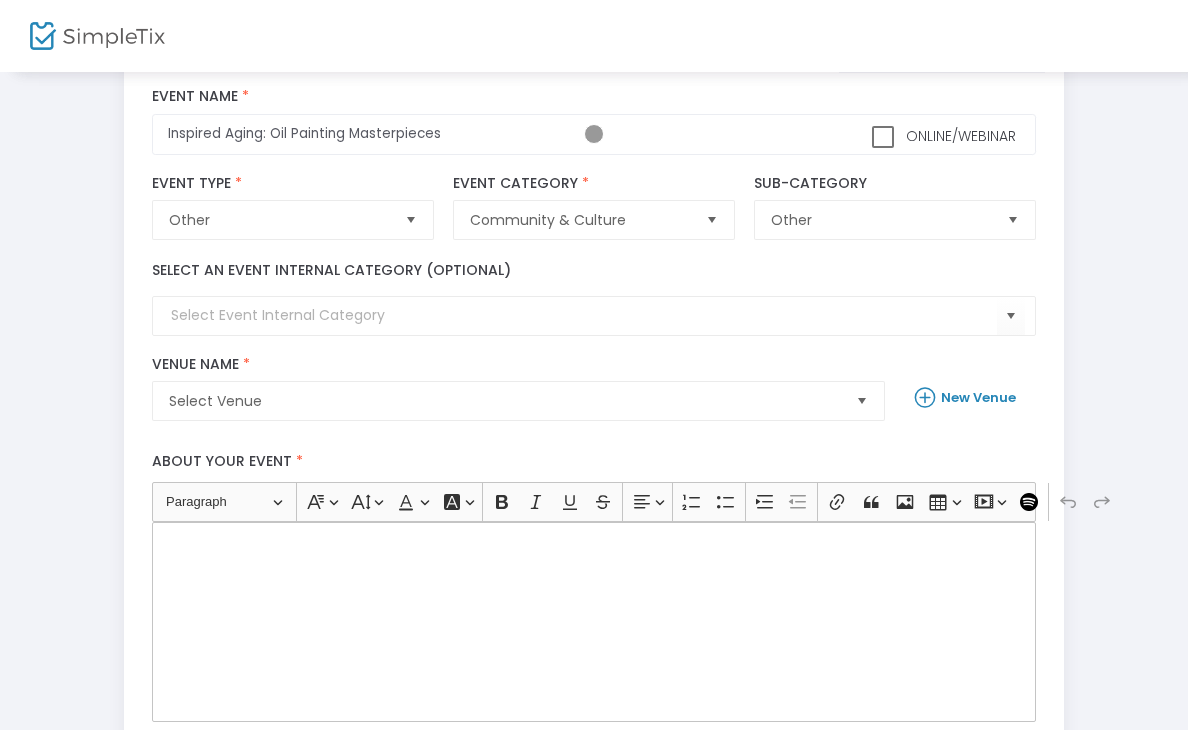 click 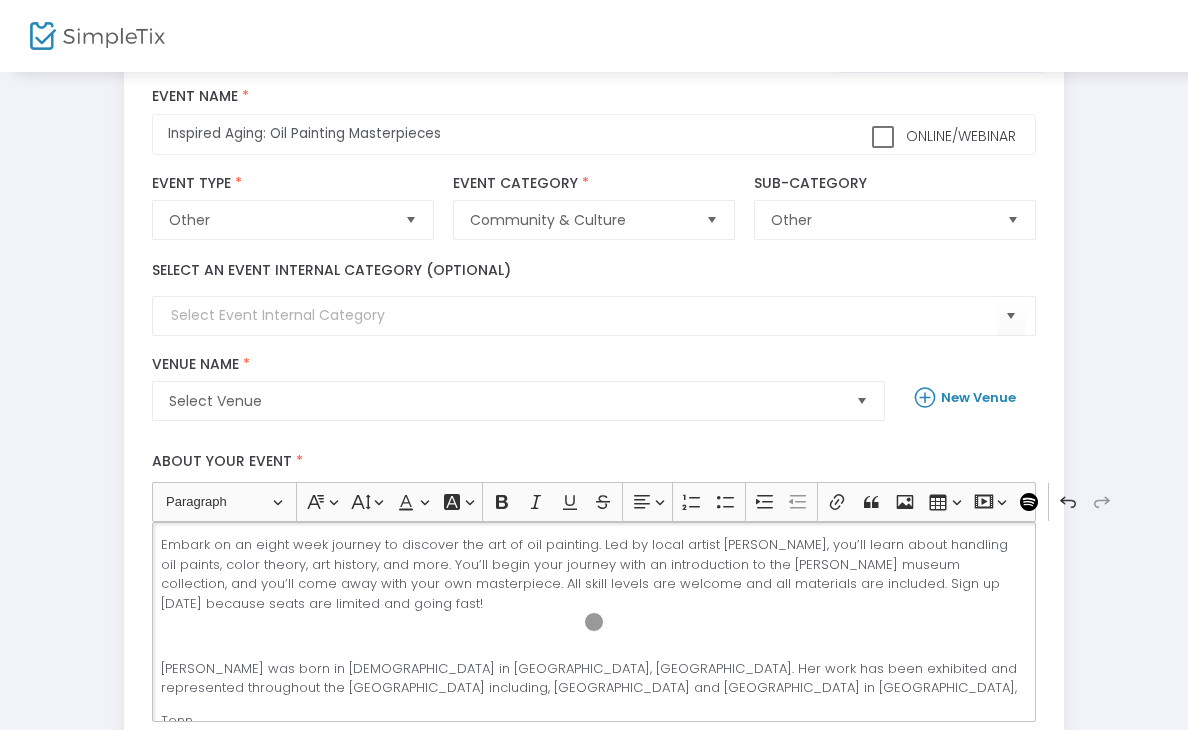 scroll, scrollTop: 100, scrollLeft: 0, axis: vertical 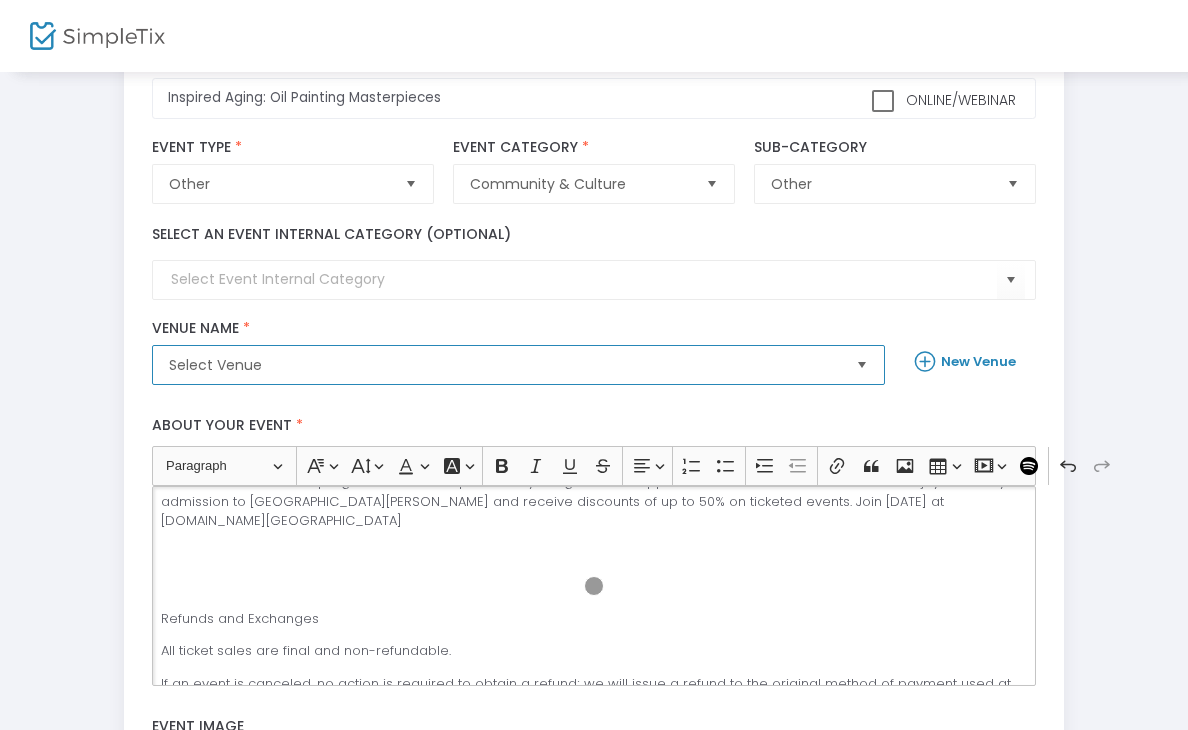 click on "Select Venue" at bounding box center [504, 365] 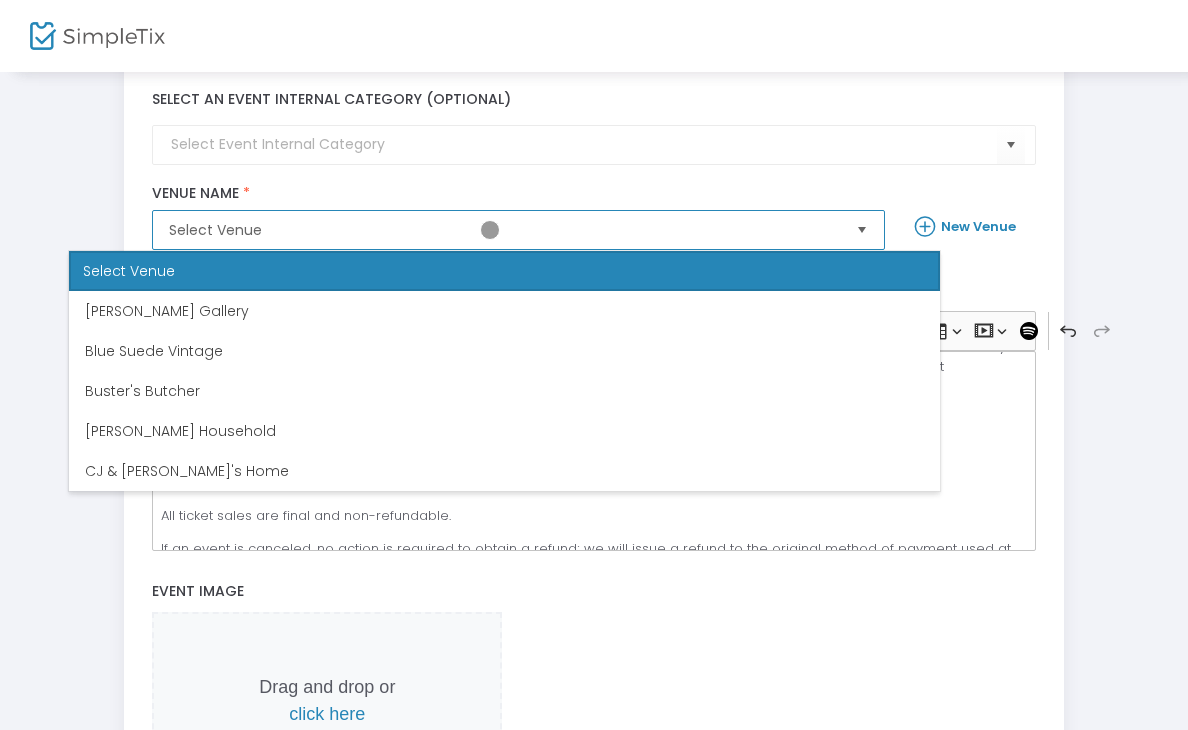 scroll, scrollTop: 297, scrollLeft: 0, axis: vertical 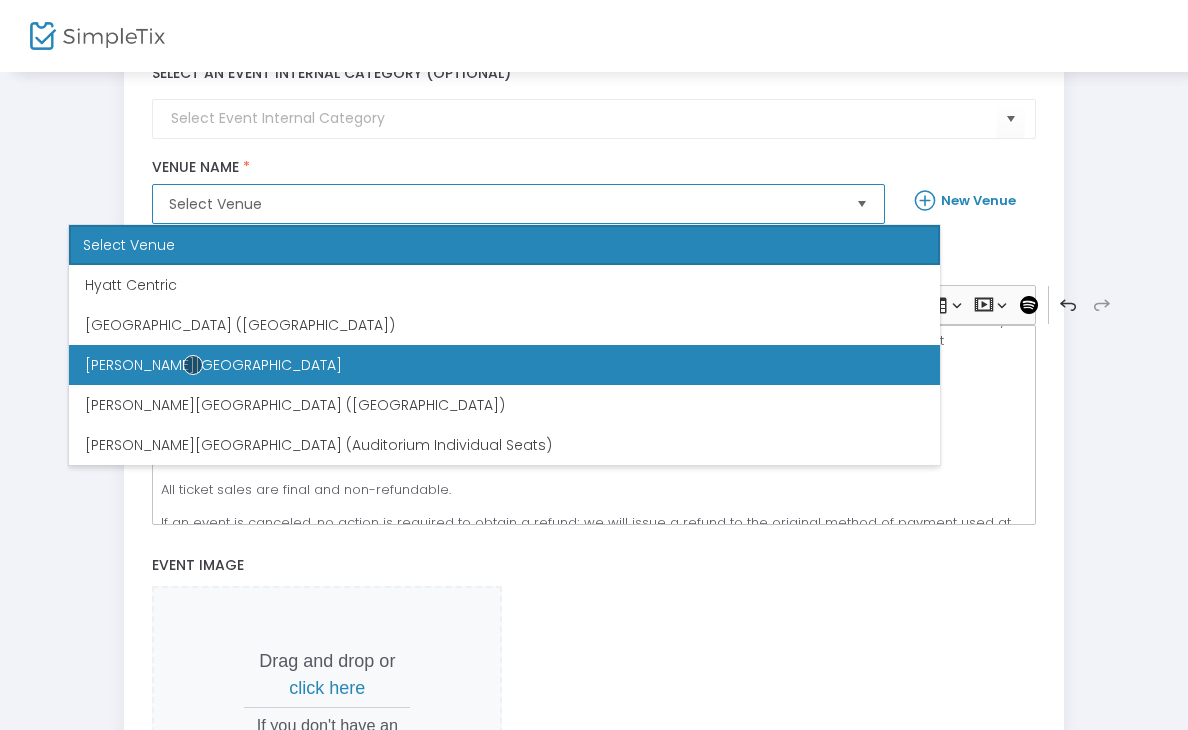 click on "Memphis Brooks Museum of Art" at bounding box center [213, 365] 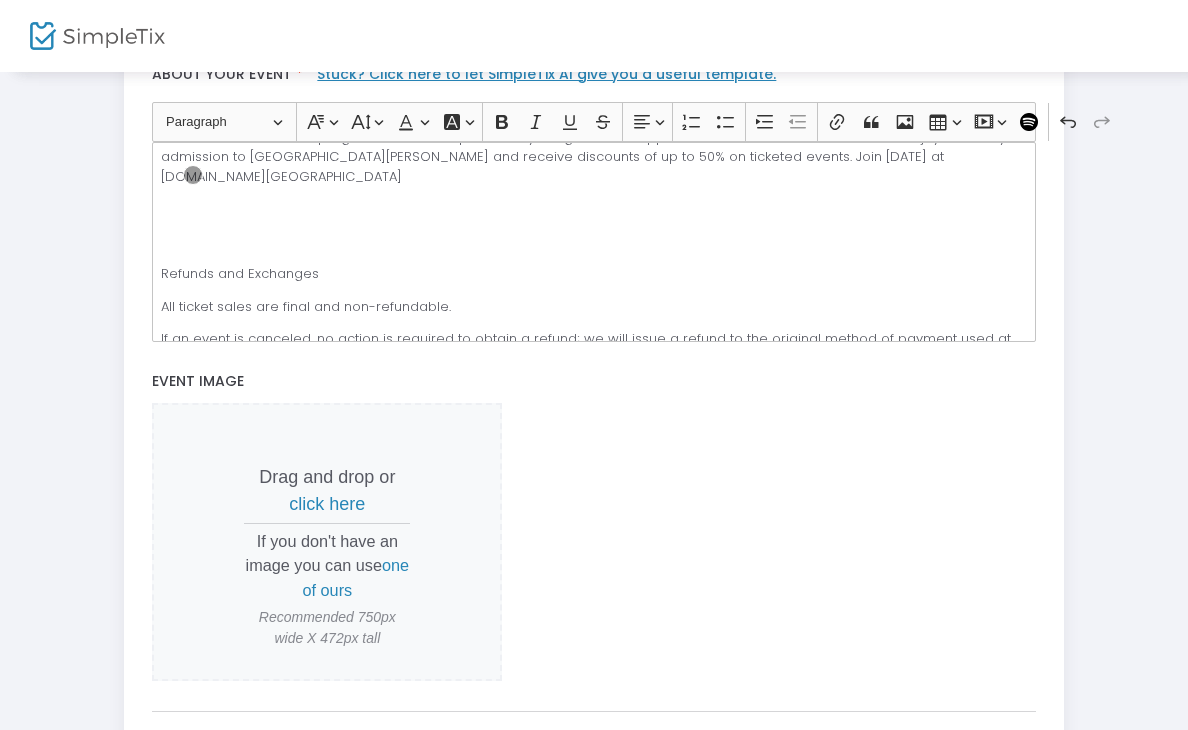scroll, scrollTop: 626, scrollLeft: 0, axis: vertical 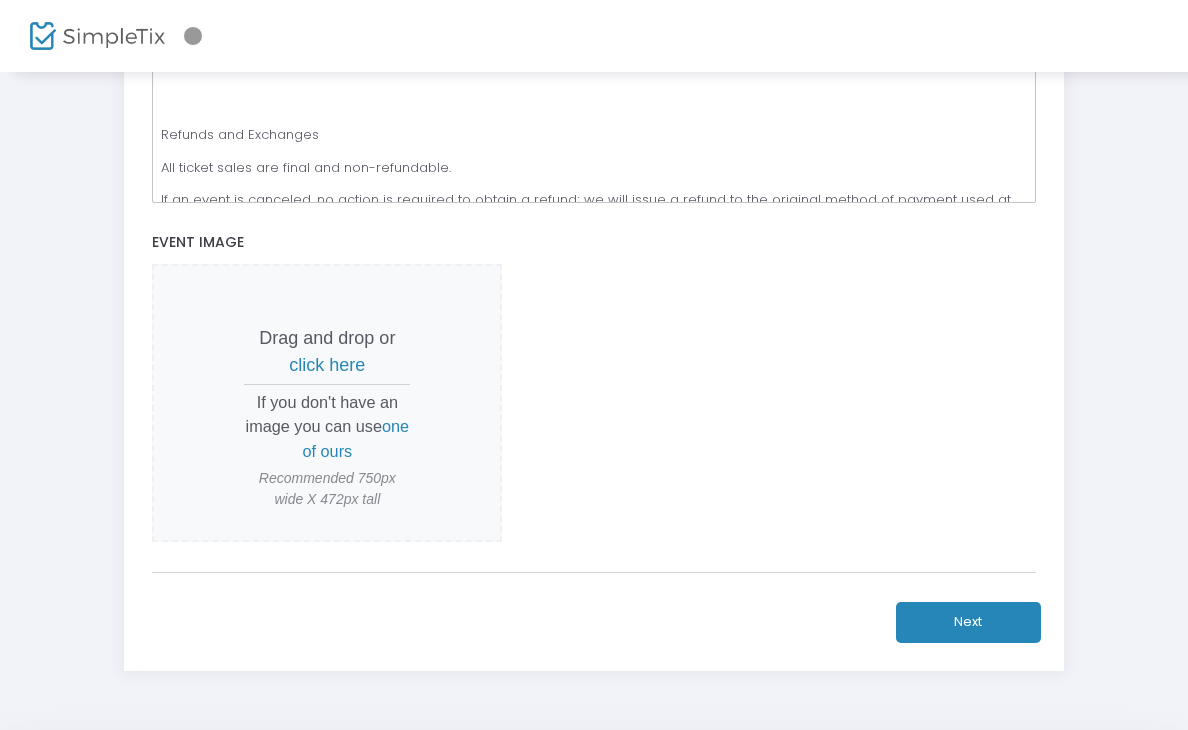 click on "click here" at bounding box center (327, 365) 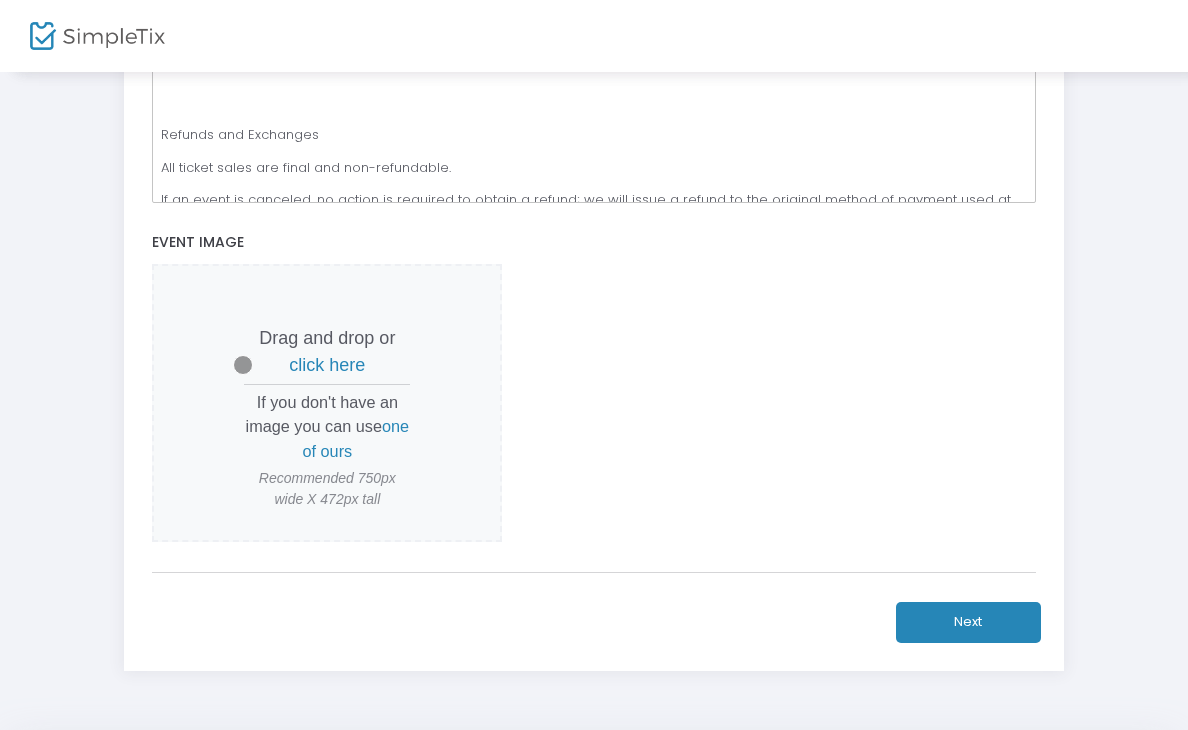 scroll, scrollTop: 271, scrollLeft: 0, axis: vertical 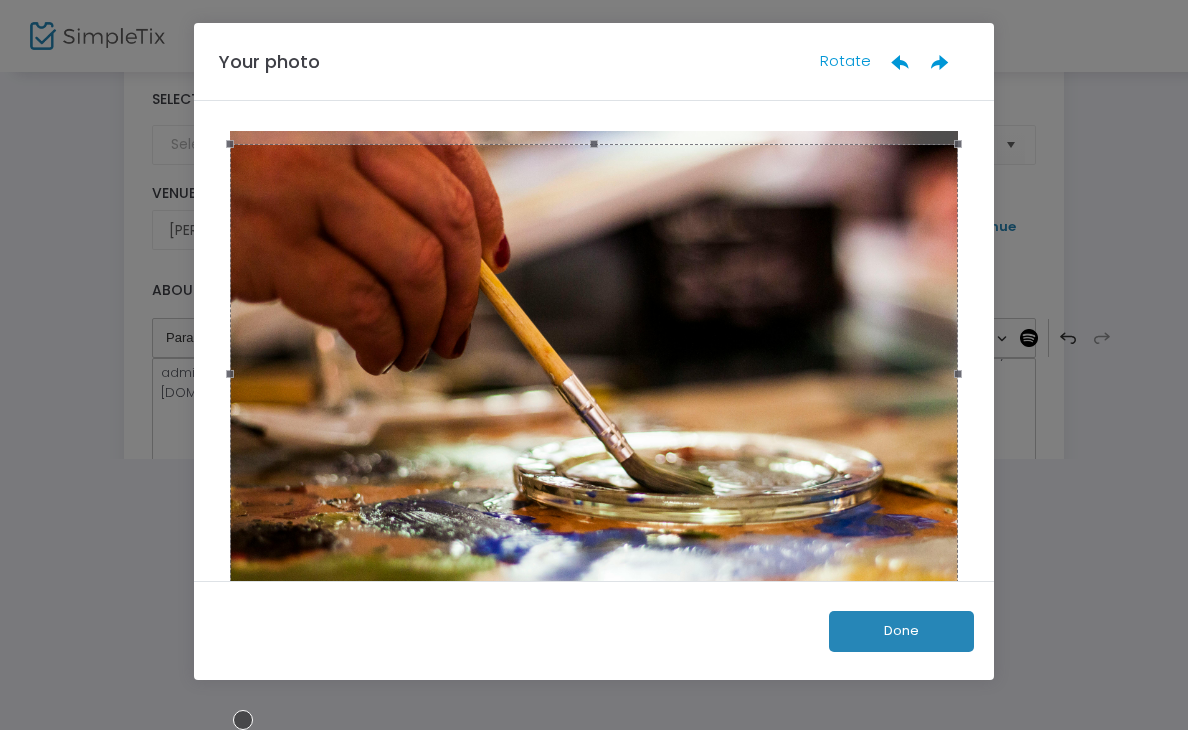 click on "Done" 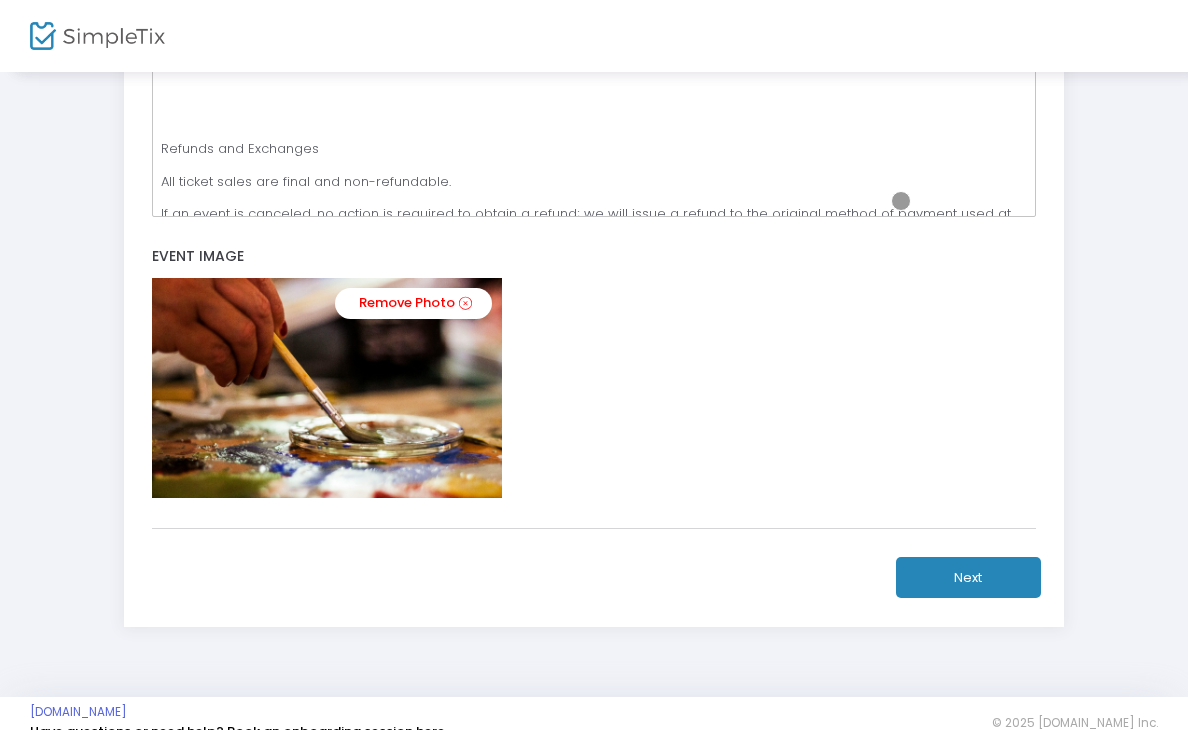 scroll, scrollTop: 639, scrollLeft: 0, axis: vertical 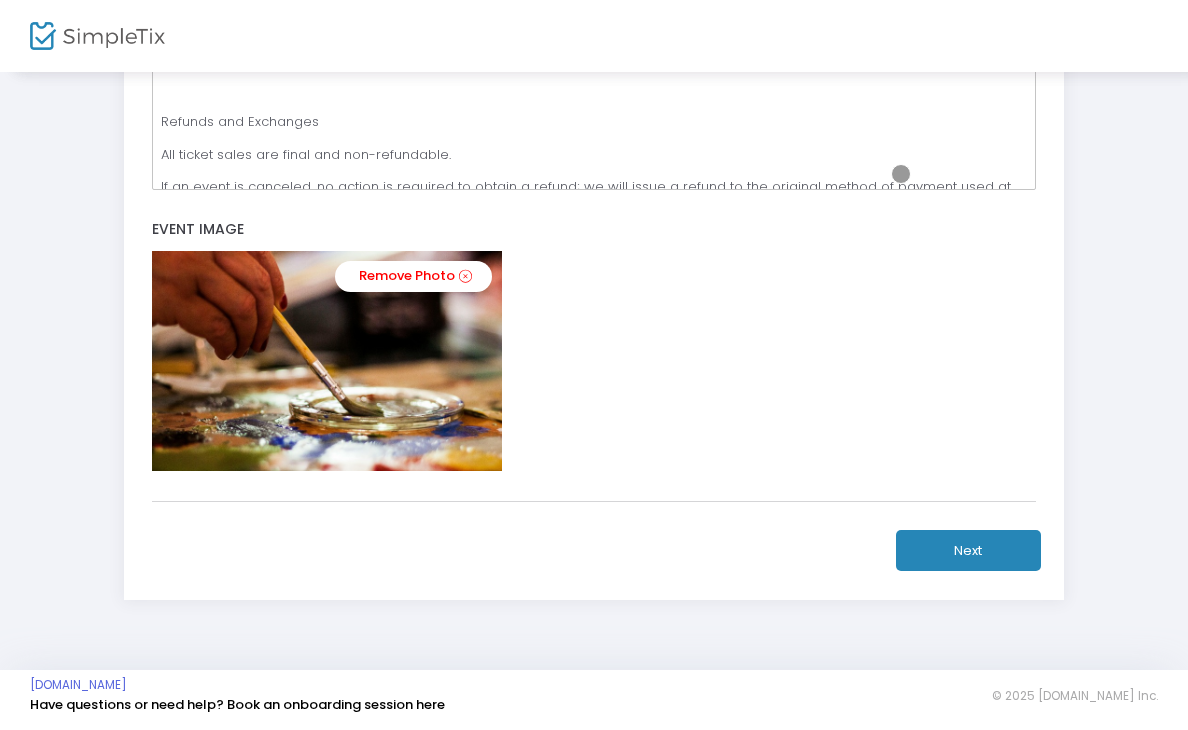 click on "Next" 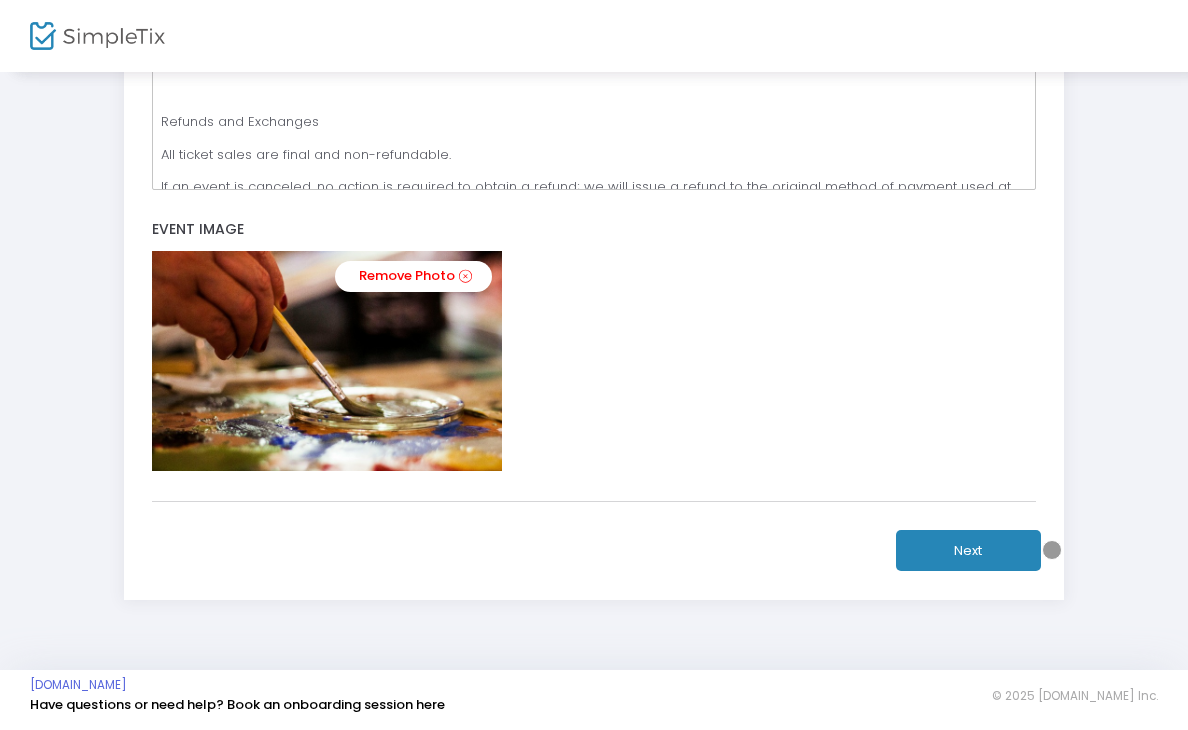 click on "Community & Culture" at bounding box center (579, -319) 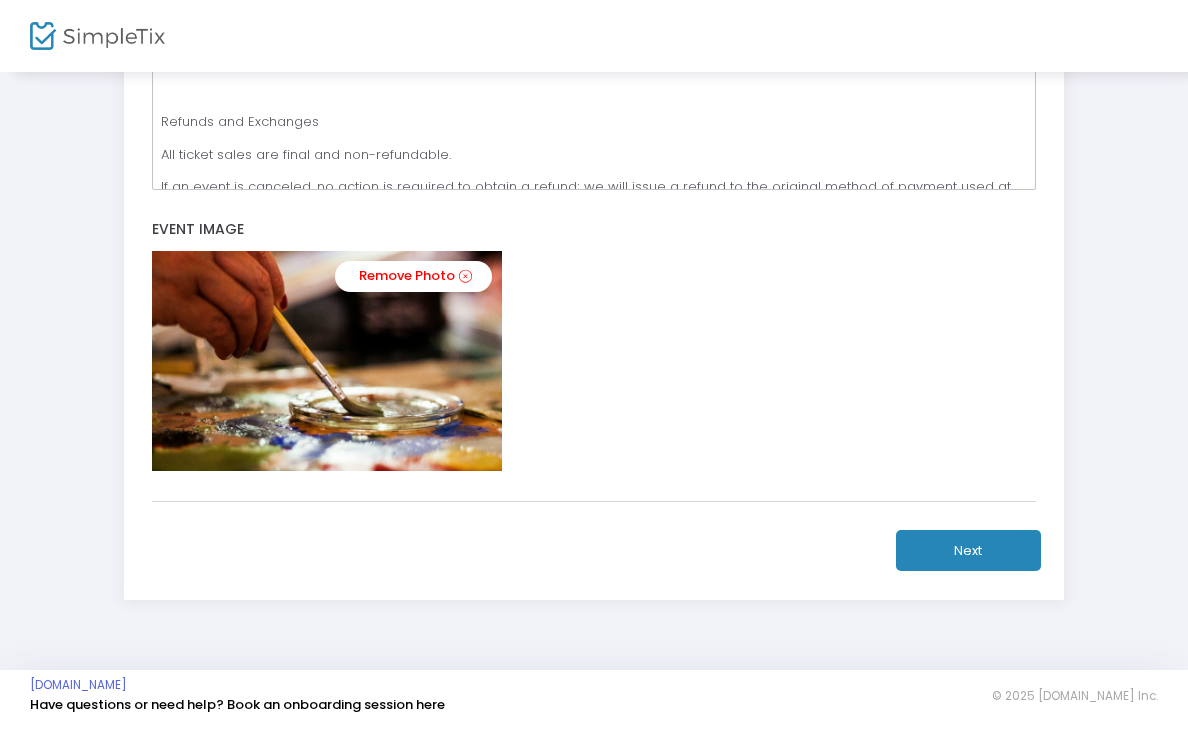 scroll, scrollTop: 0, scrollLeft: 0, axis: both 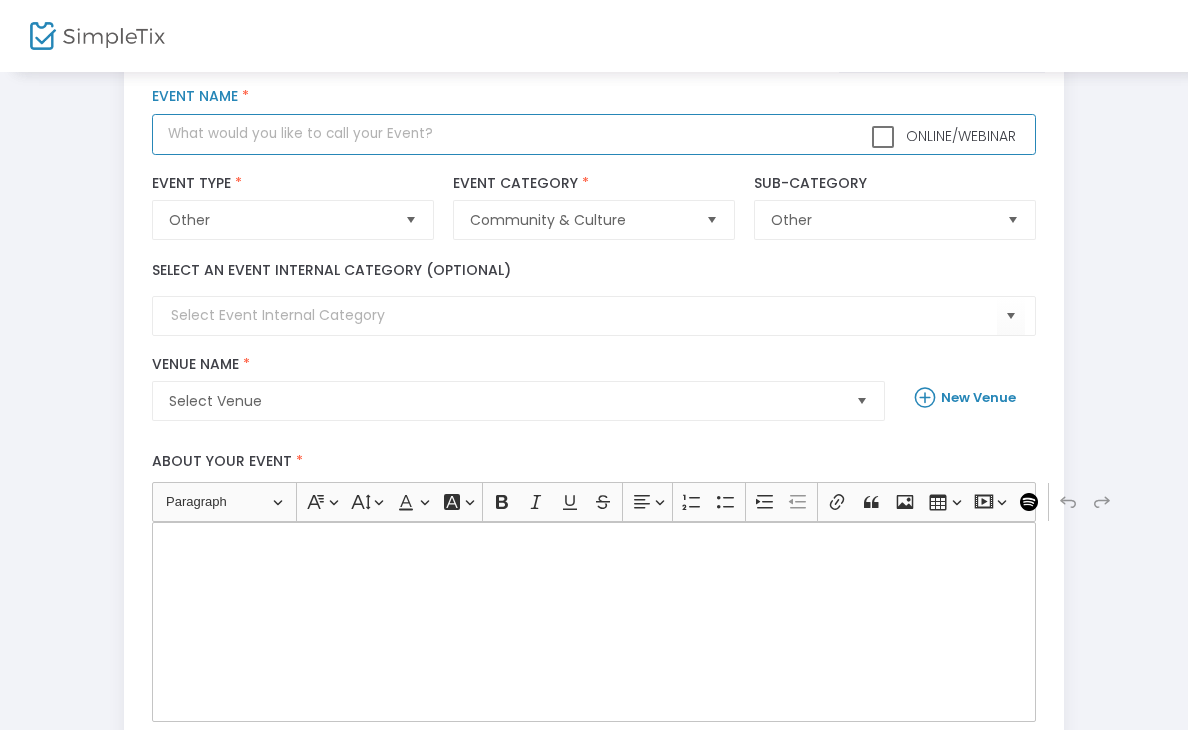 click 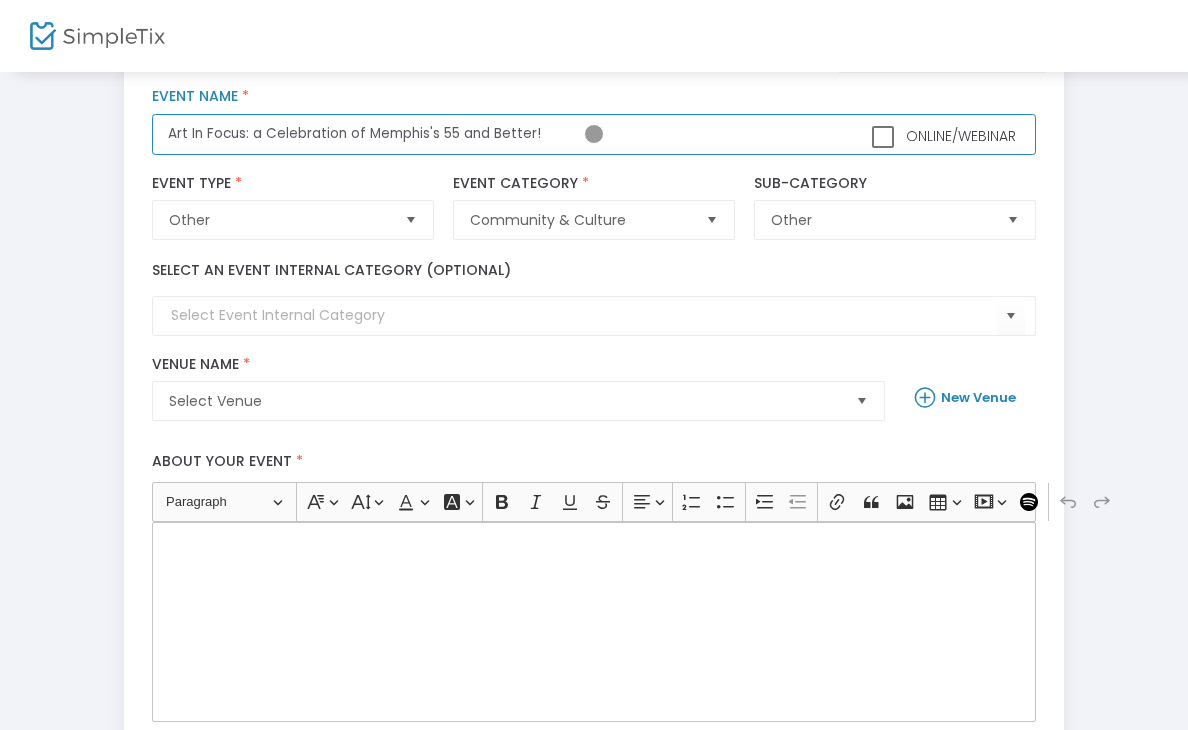 type on "Art In Focus: a Celebration of Memphis's 55 and Better!" 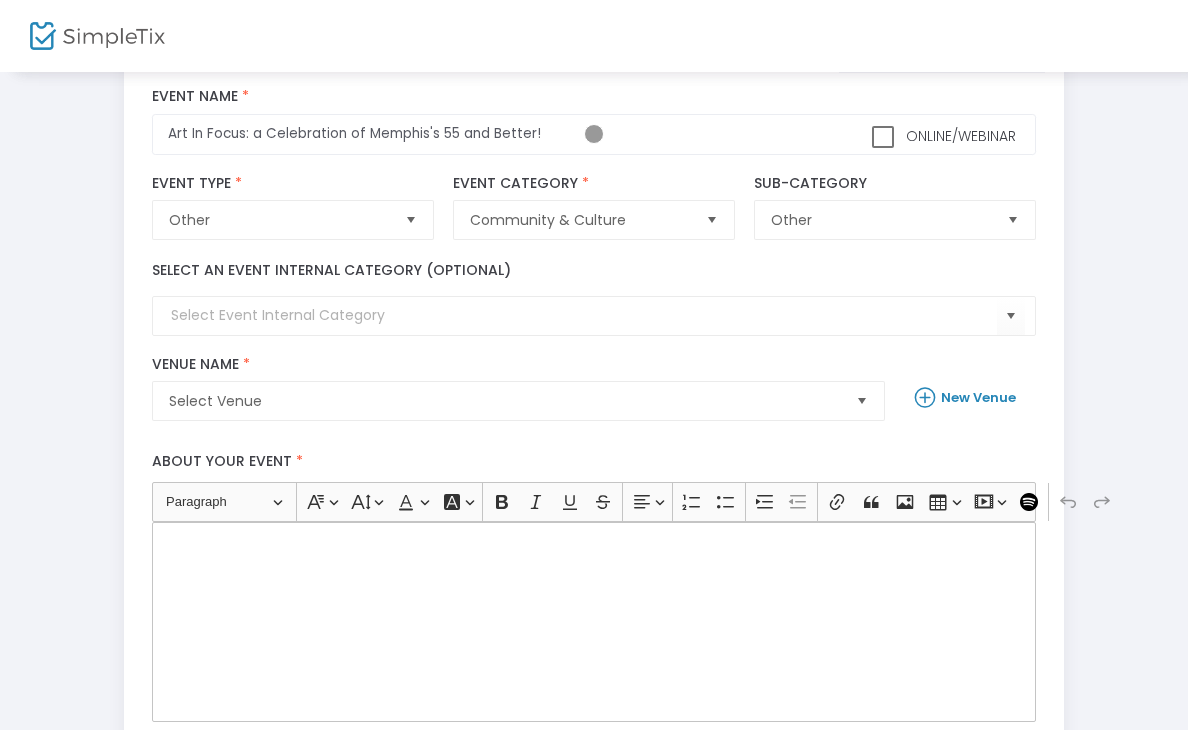 click 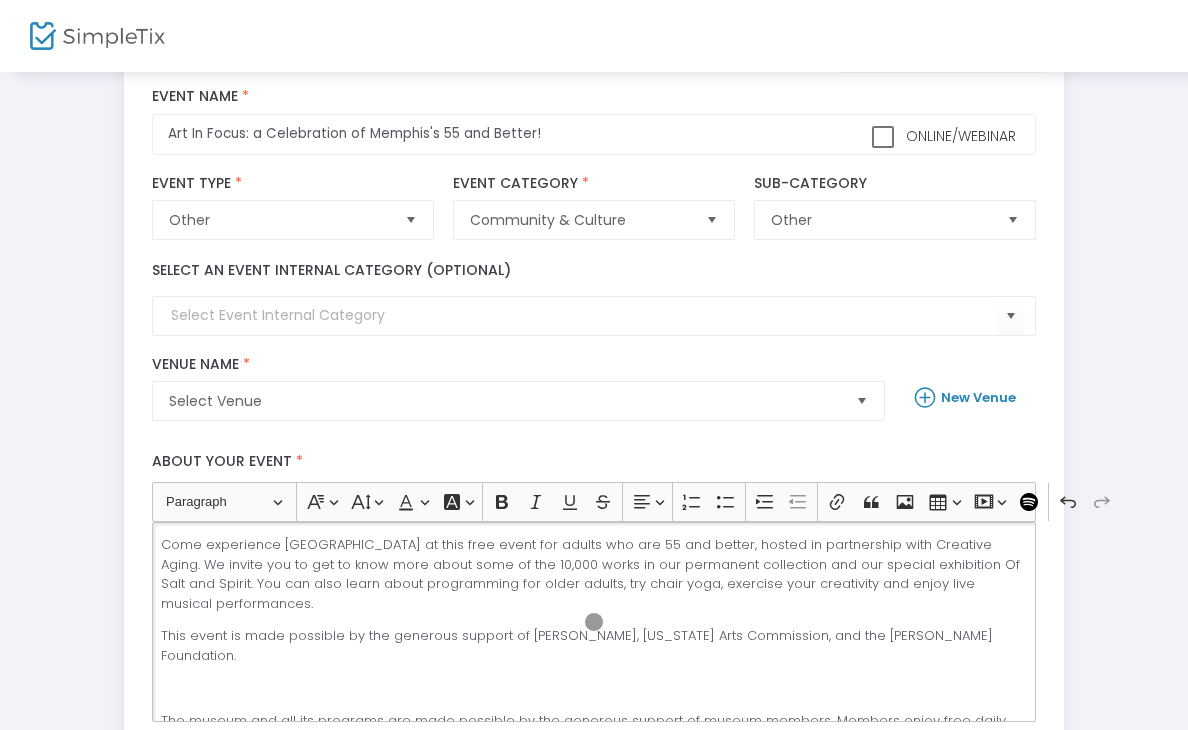 scroll, scrollTop: 86, scrollLeft: 0, axis: vertical 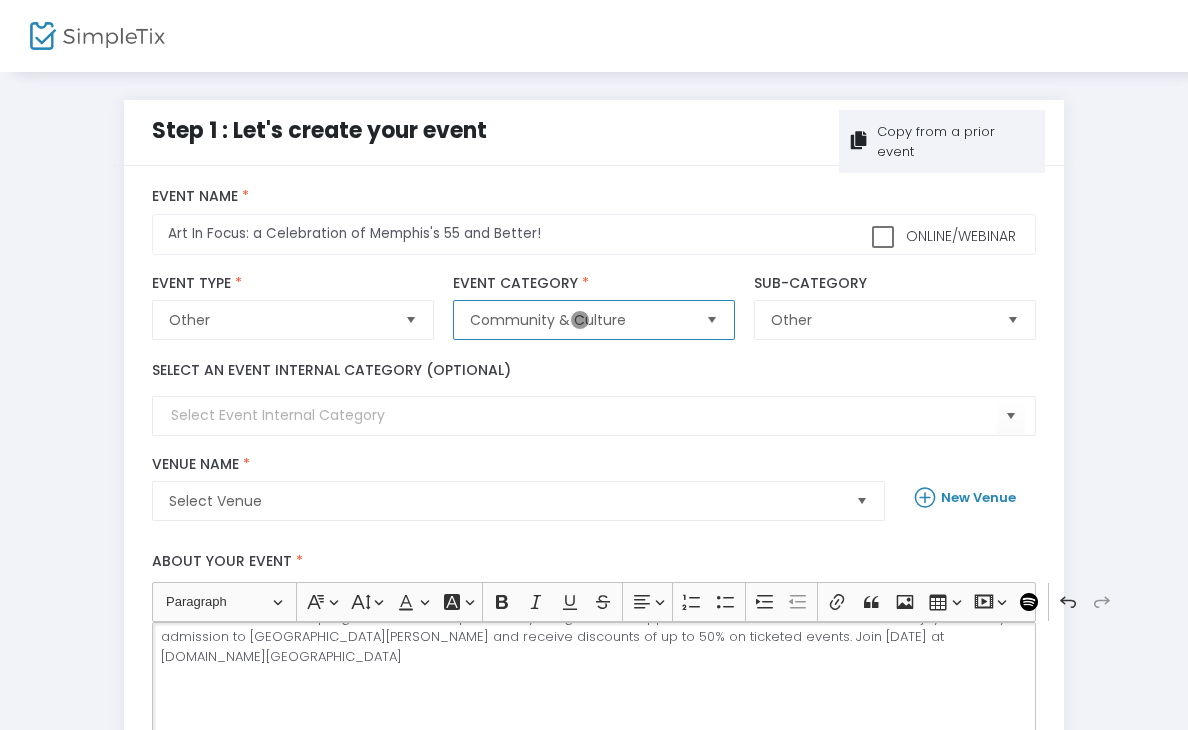click on "Community & Culture" at bounding box center [579, 320] 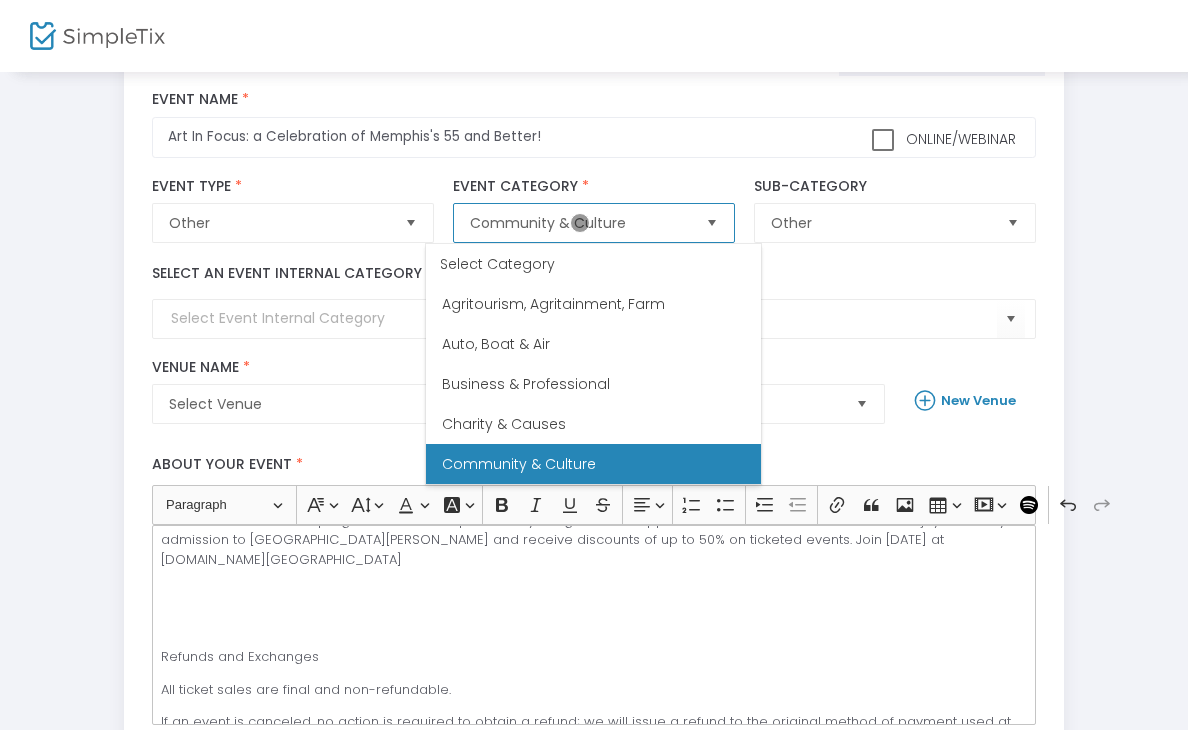 scroll, scrollTop: 116, scrollLeft: 0, axis: vertical 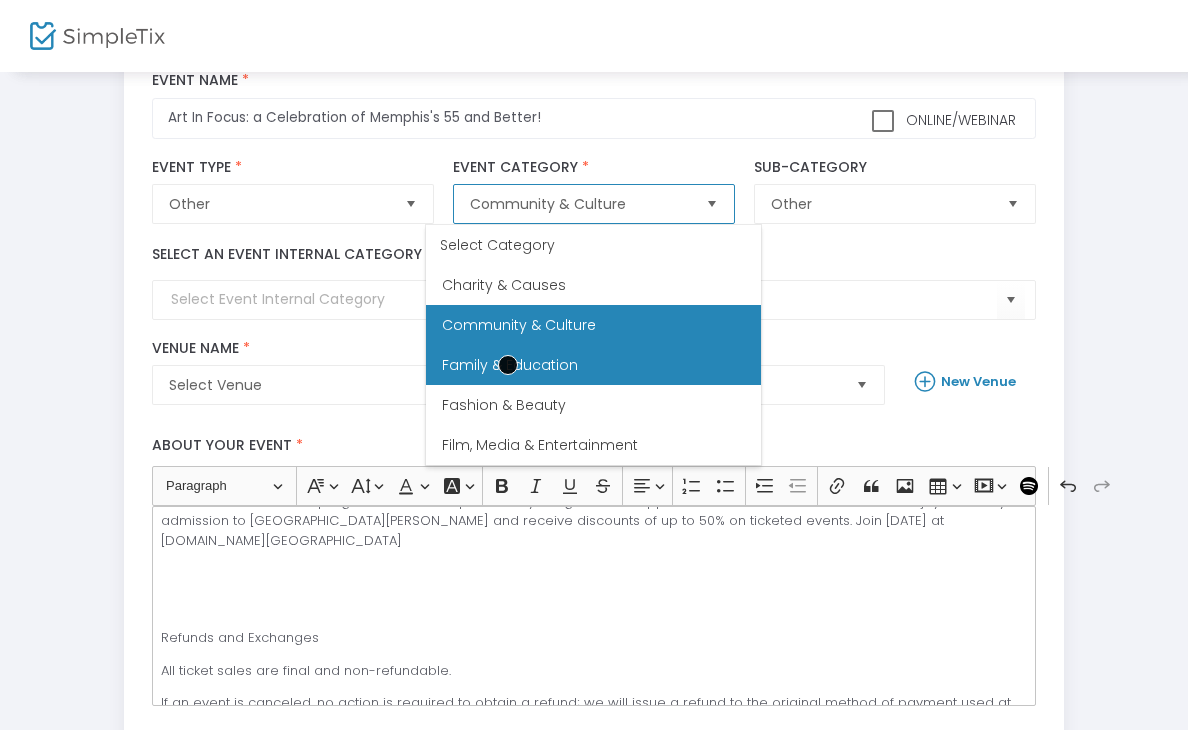 click on "Family & Education" at bounding box center [510, 365] 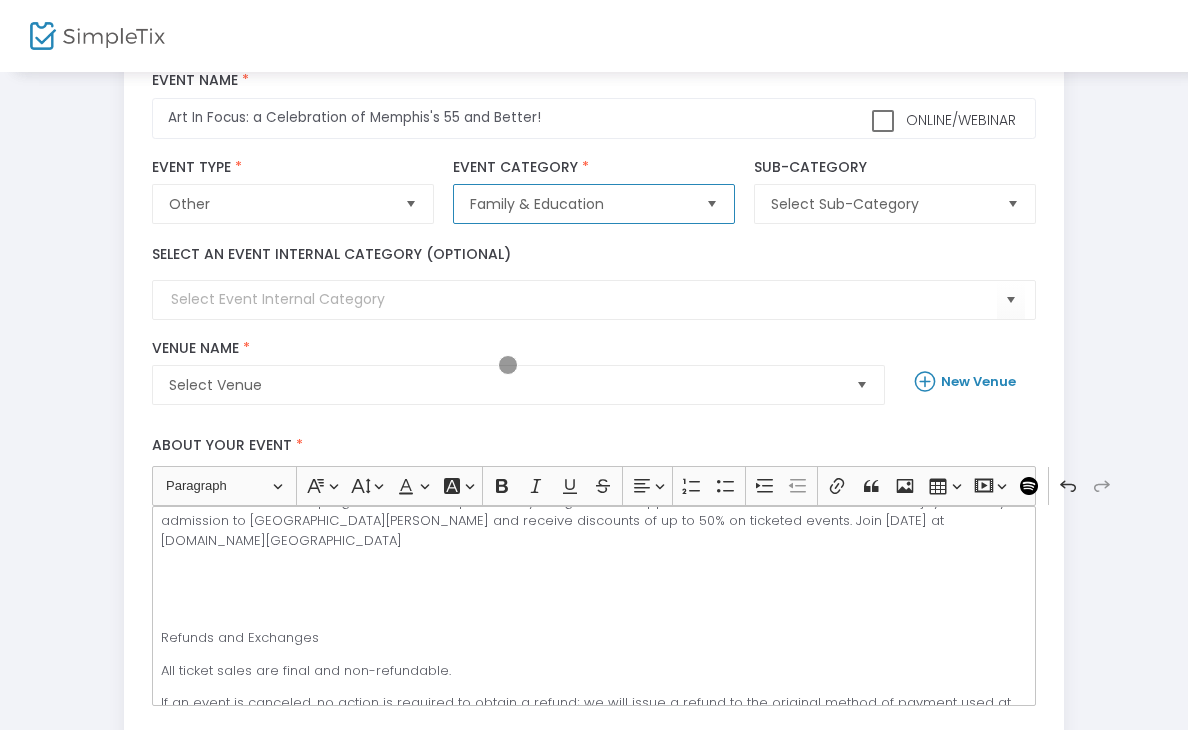 scroll, scrollTop: 136, scrollLeft: 0, axis: vertical 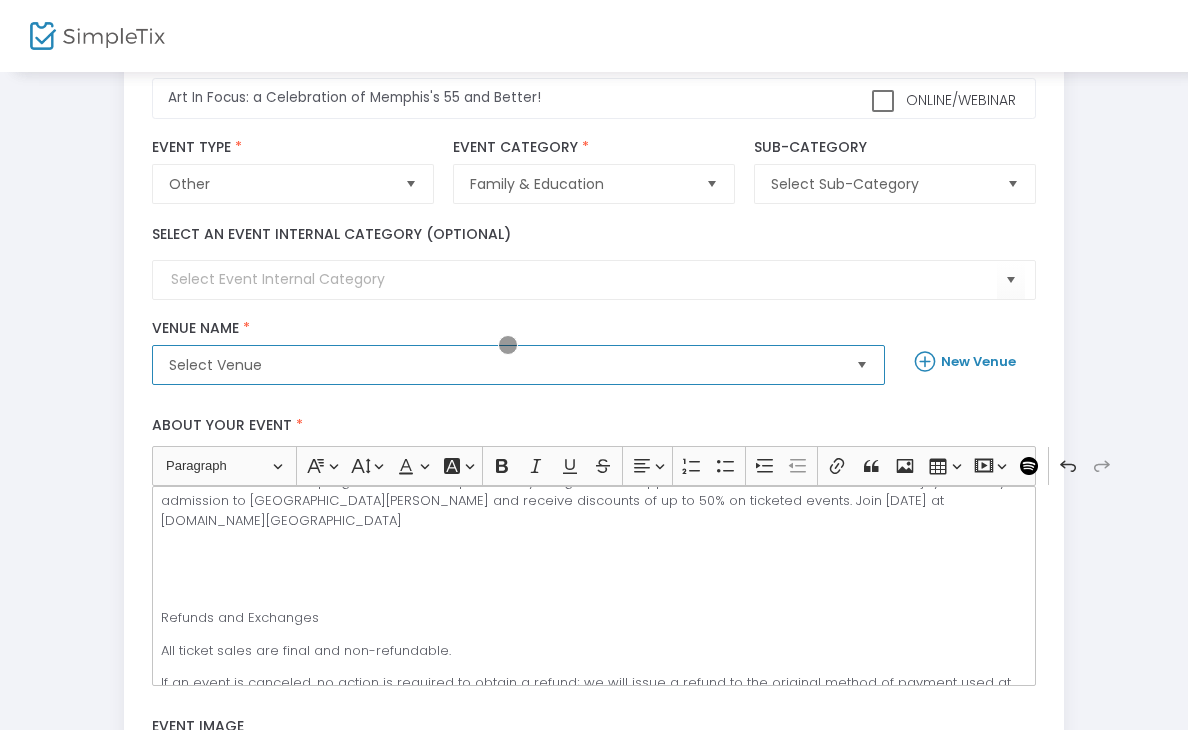 click on "Select Venue" at bounding box center [504, 365] 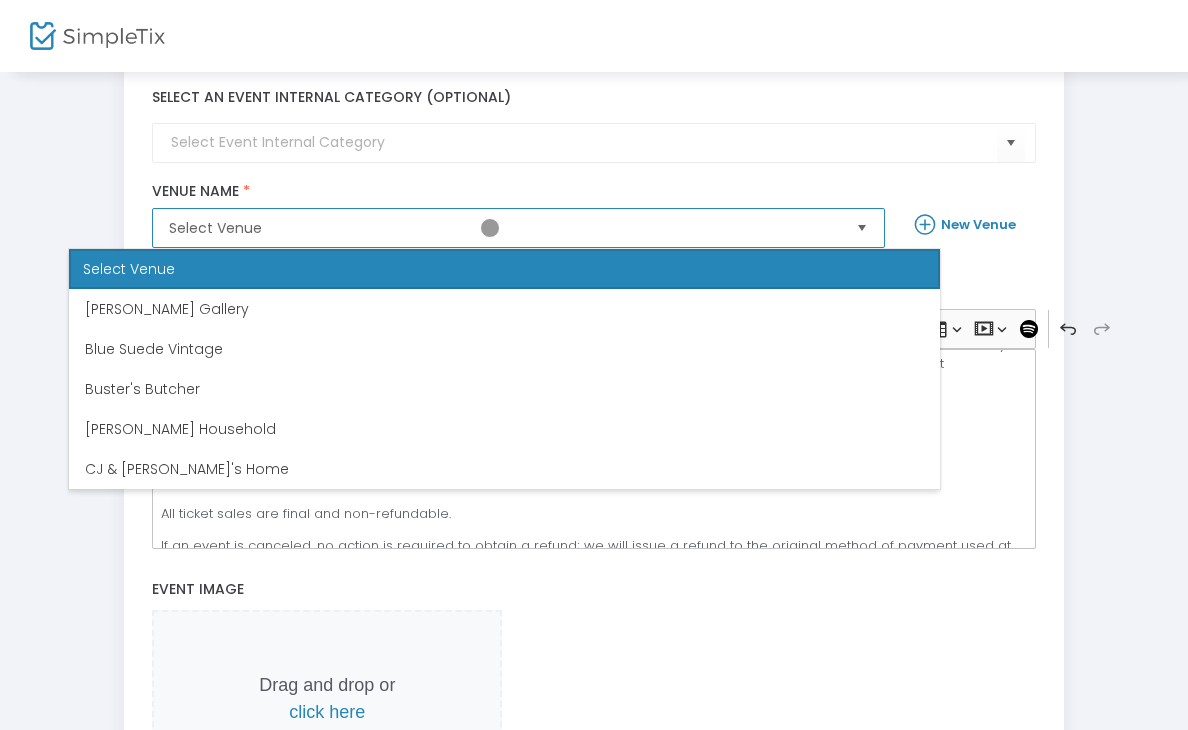 scroll, scrollTop: 297, scrollLeft: 0, axis: vertical 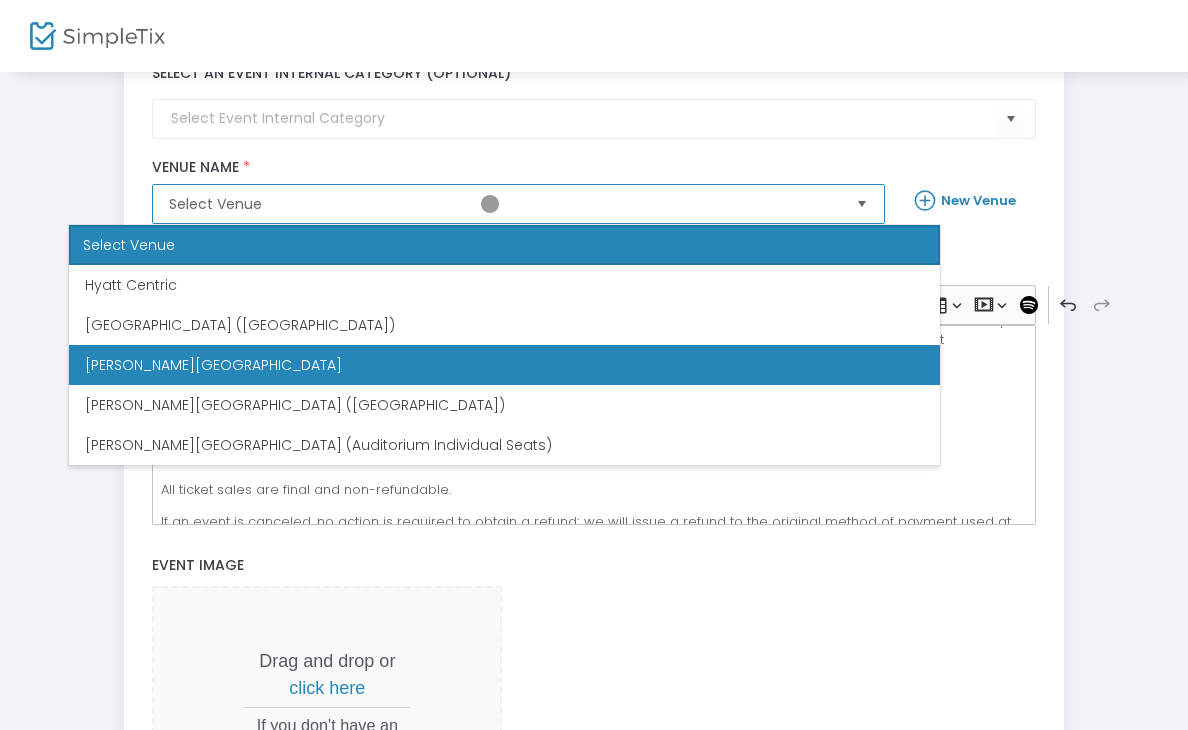 click on "[PERSON_NAME][GEOGRAPHIC_DATA]" at bounding box center [213, 365] 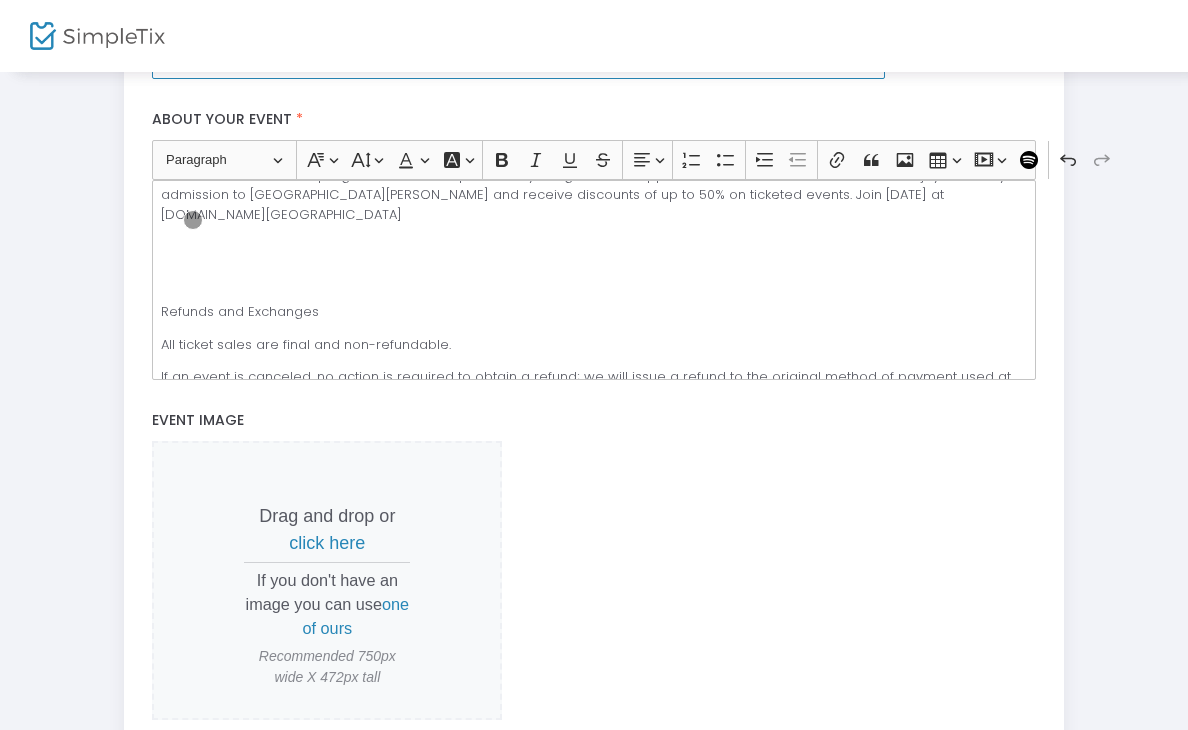 scroll, scrollTop: 619, scrollLeft: 0, axis: vertical 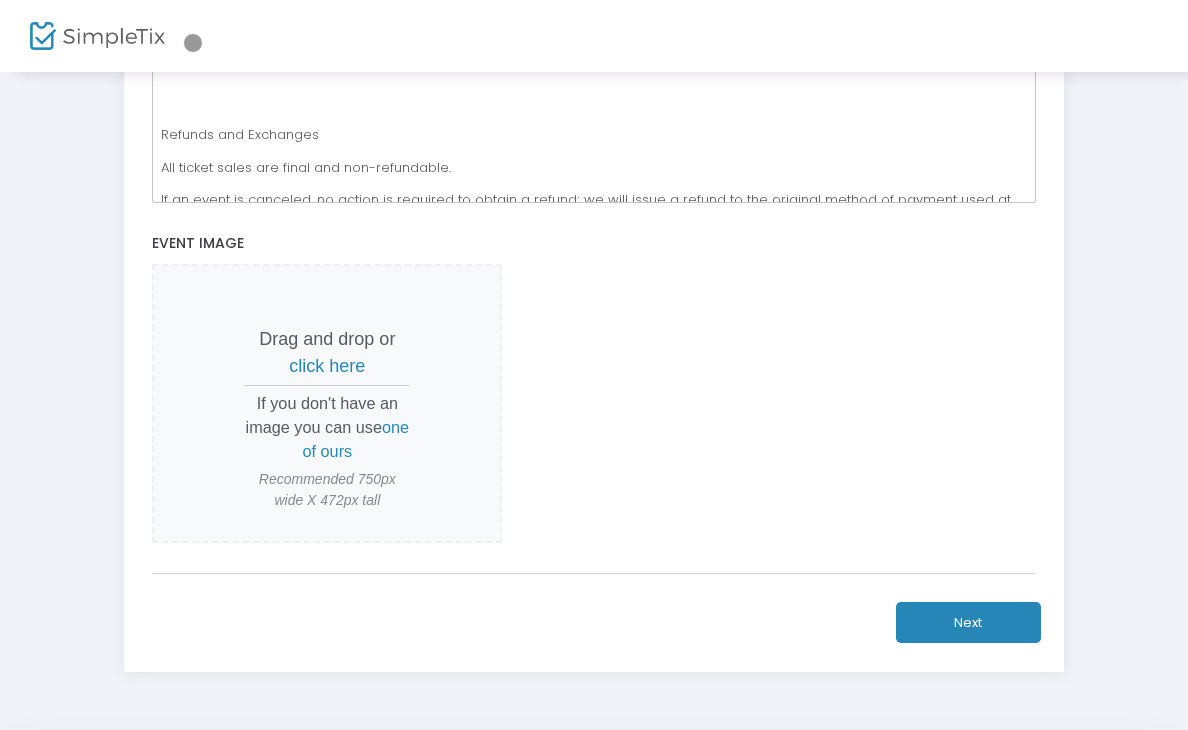 click on "click here" at bounding box center [327, 366] 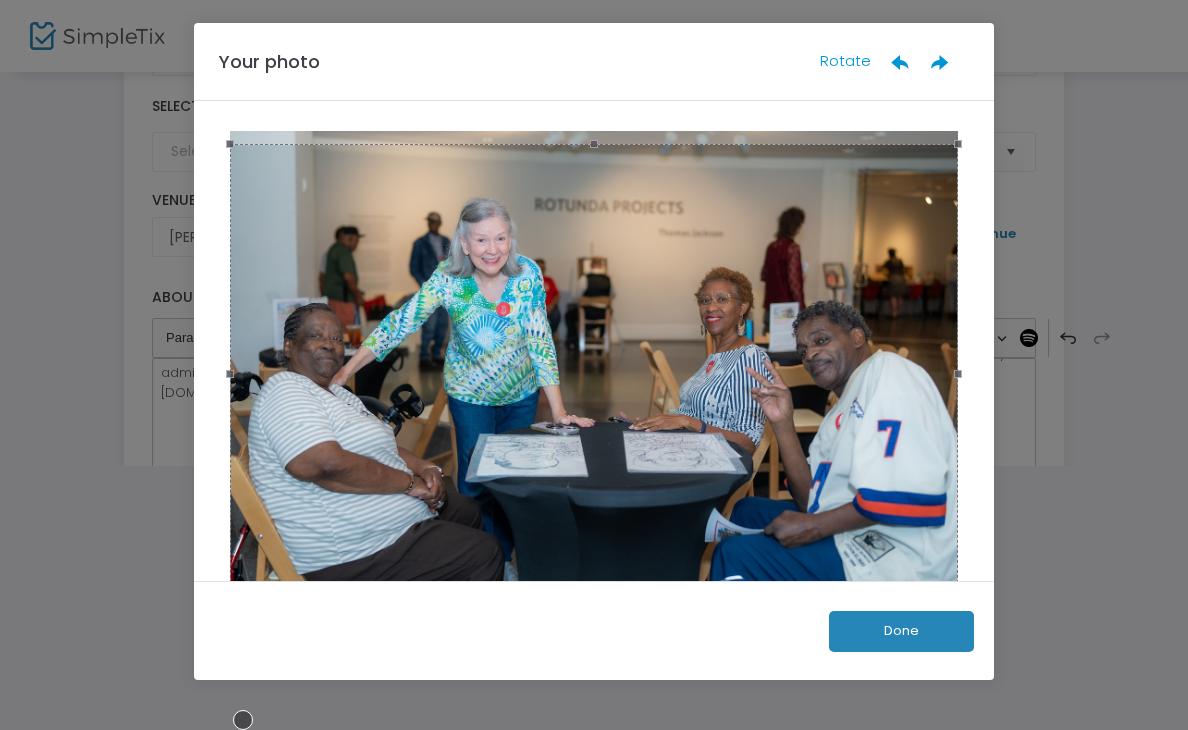 scroll, scrollTop: 264, scrollLeft: 0, axis: vertical 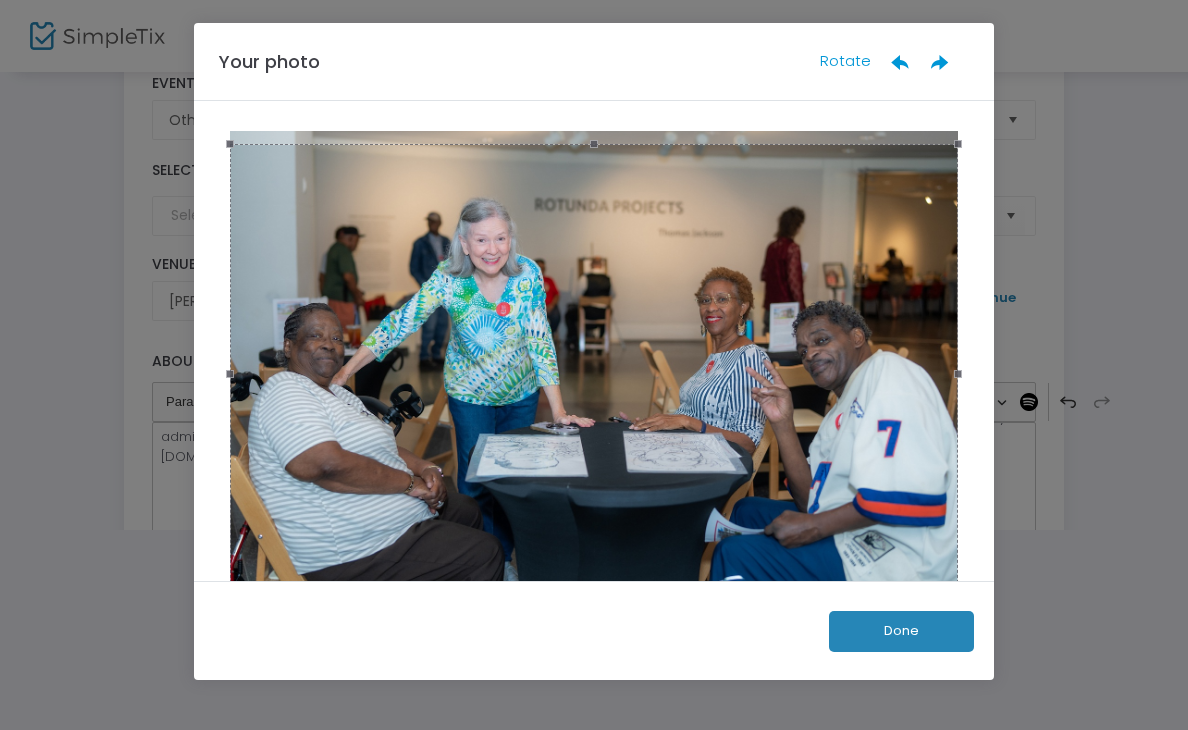 click on "Done" 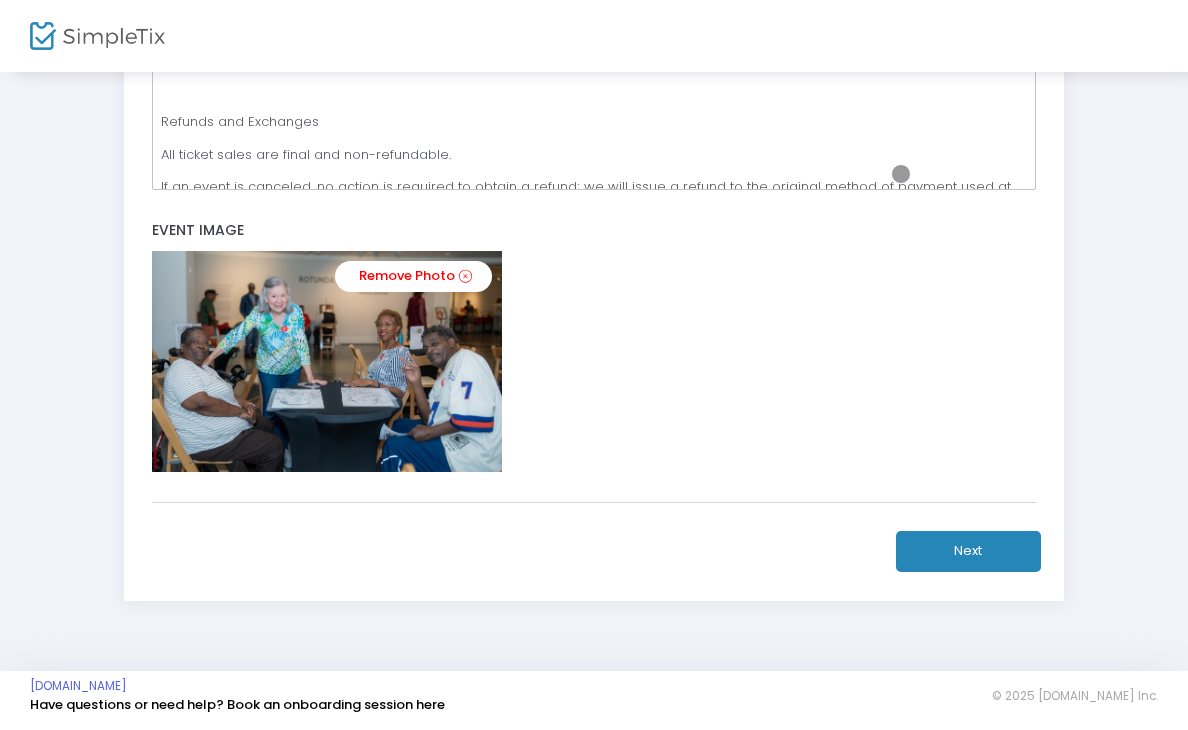 click on "Next" 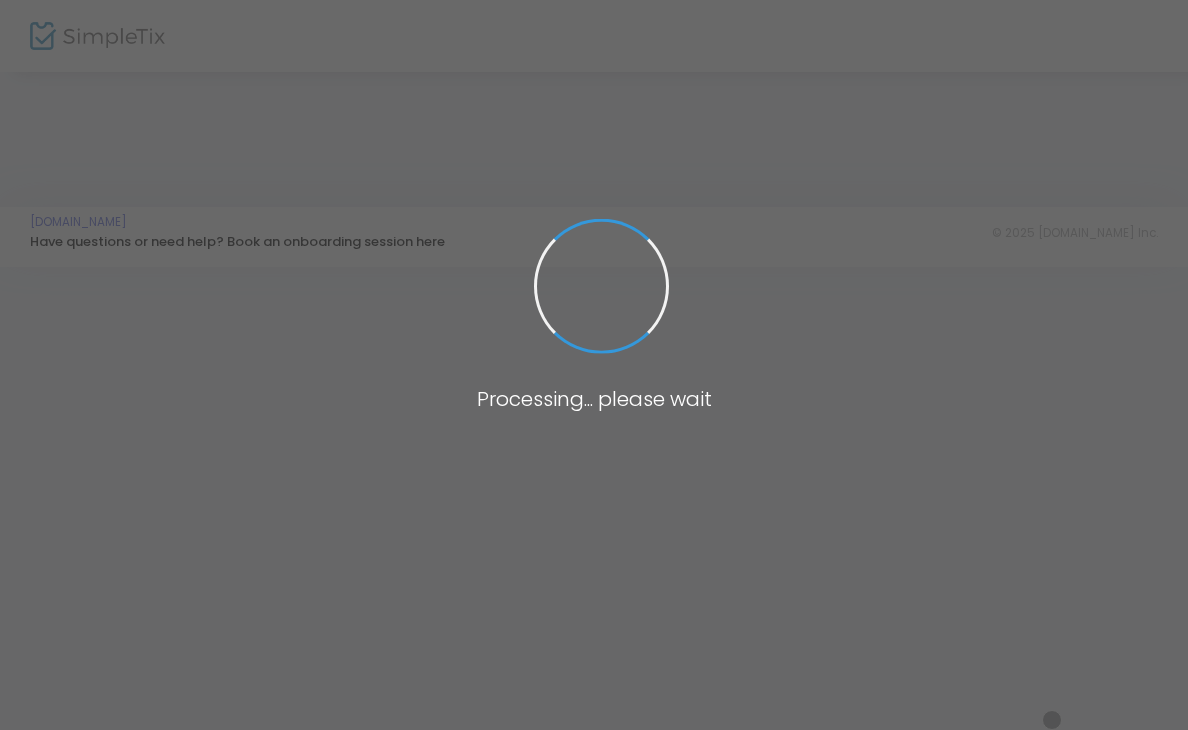 scroll, scrollTop: 463, scrollLeft: 0, axis: vertical 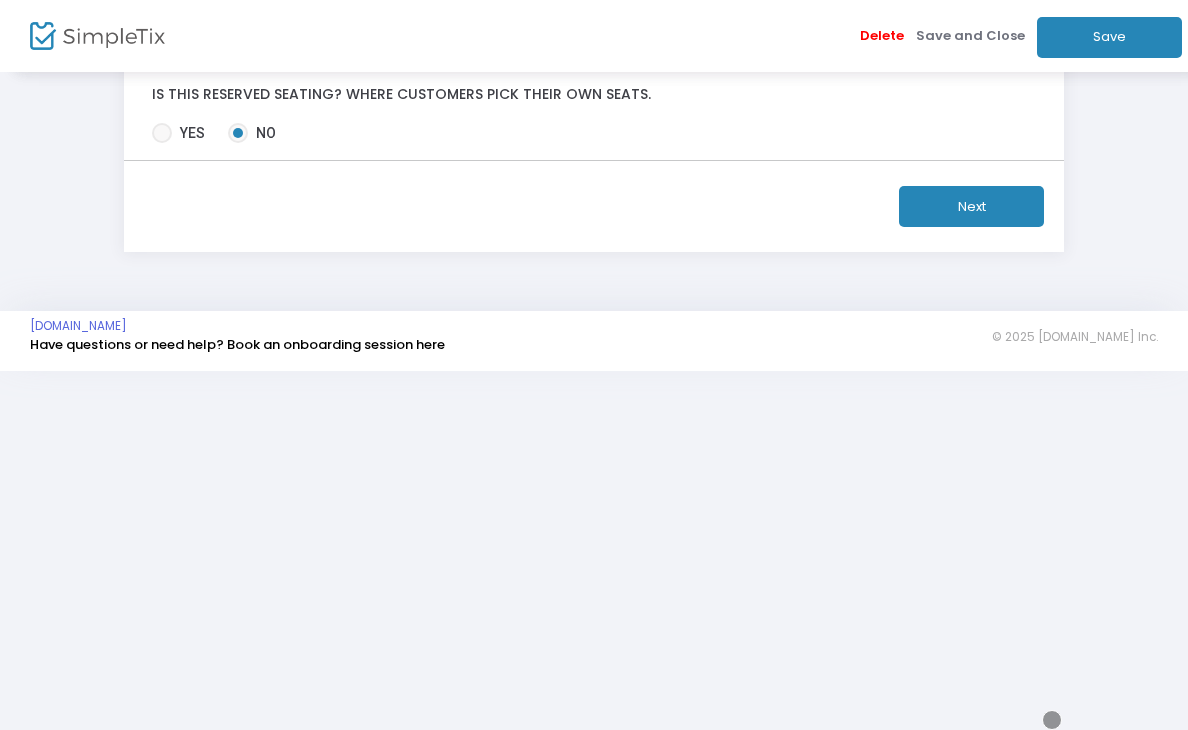 click at bounding box center (354, -95) 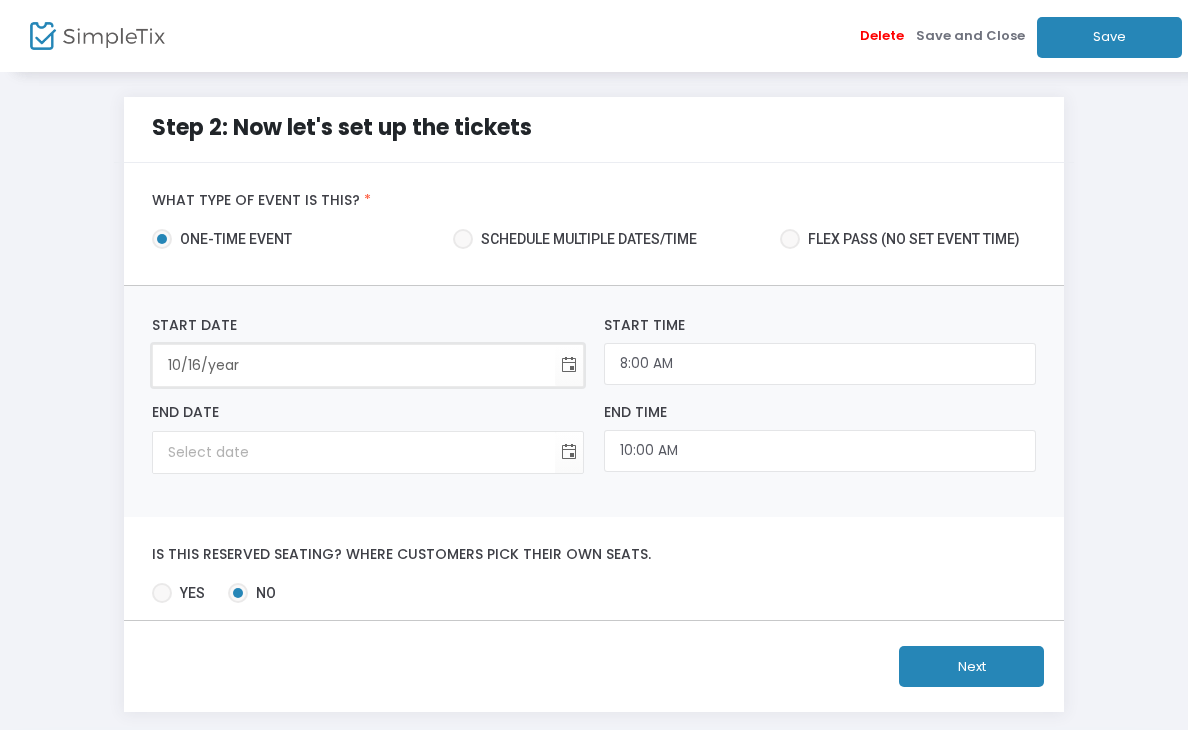 type on "10/16/2" 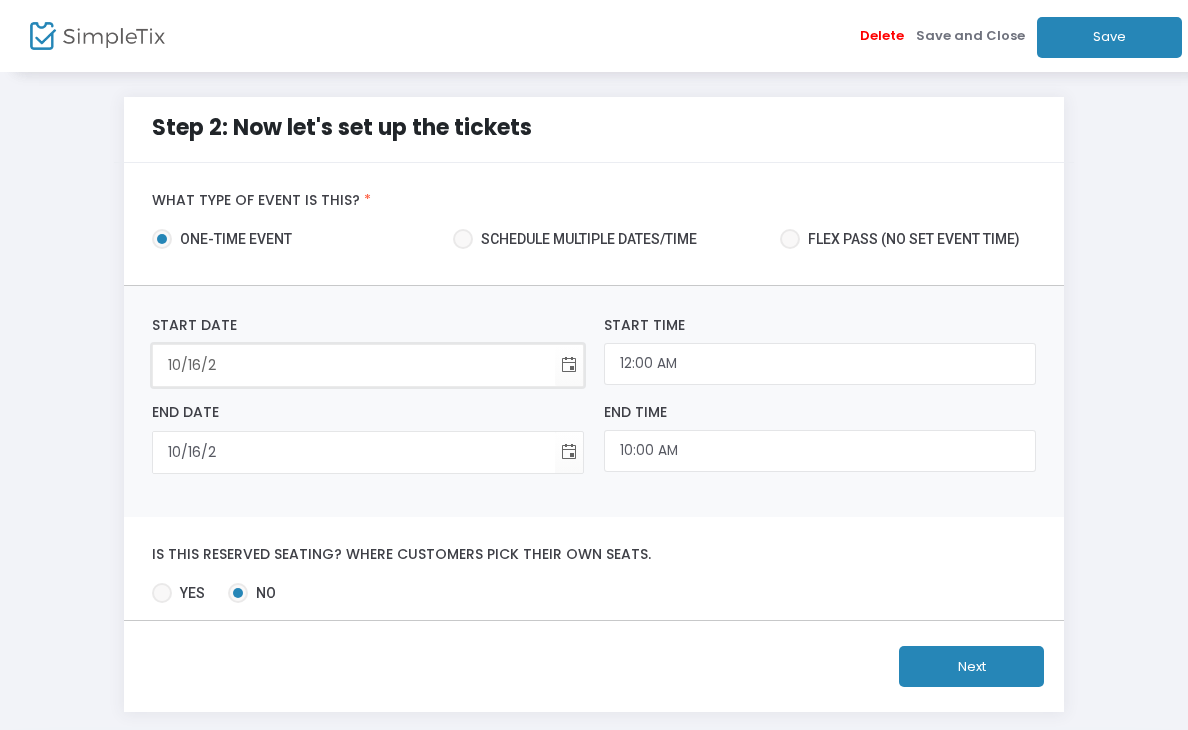 type on "10/16/20" 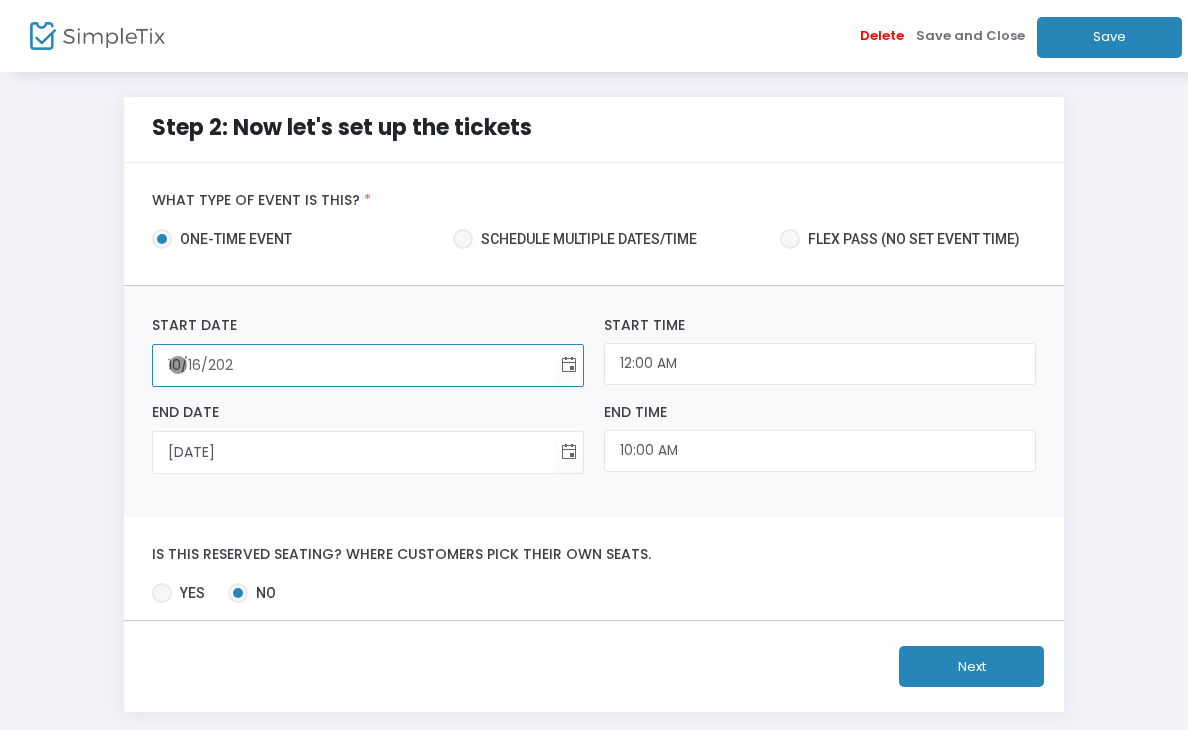 type on "10/16/2025" 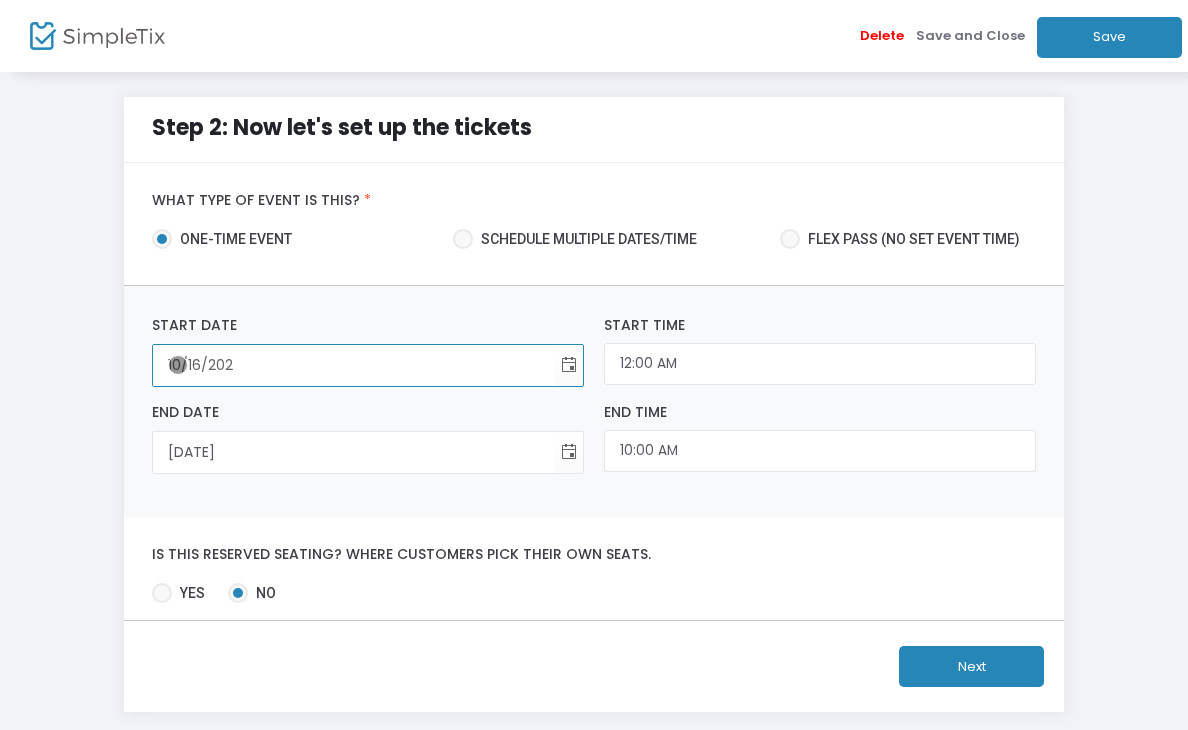 type on "10/16/2025" 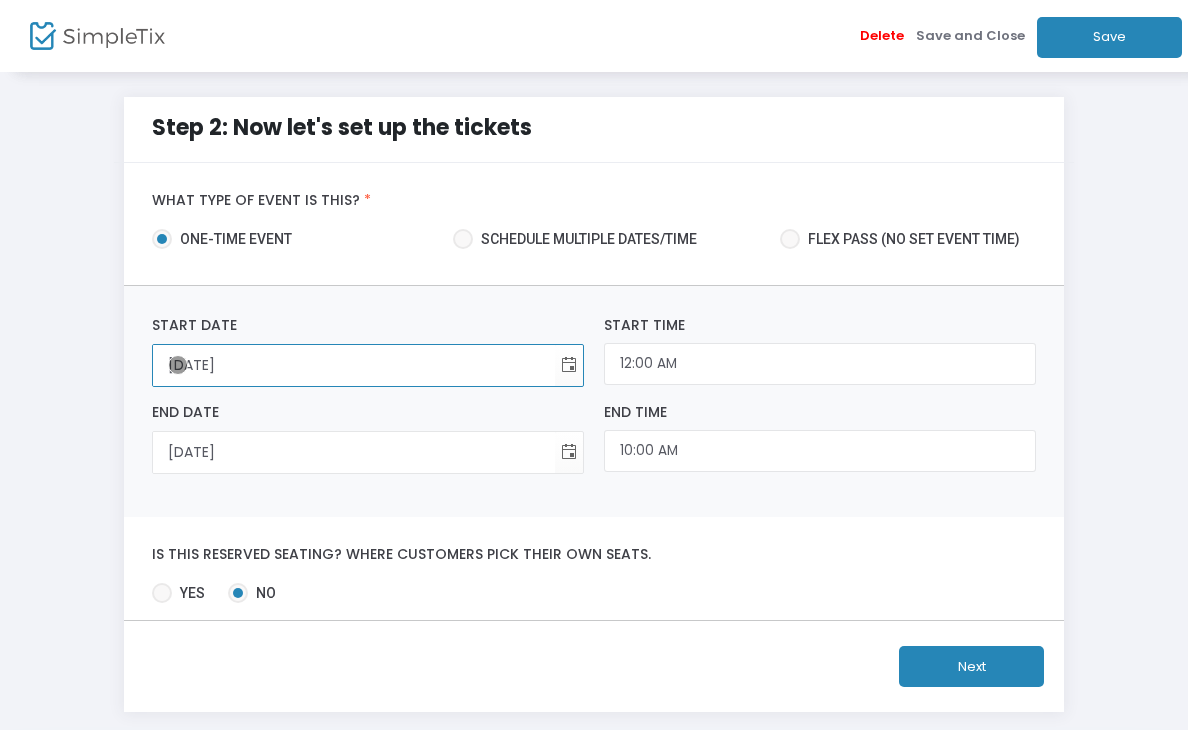 type on "10/16/2025" 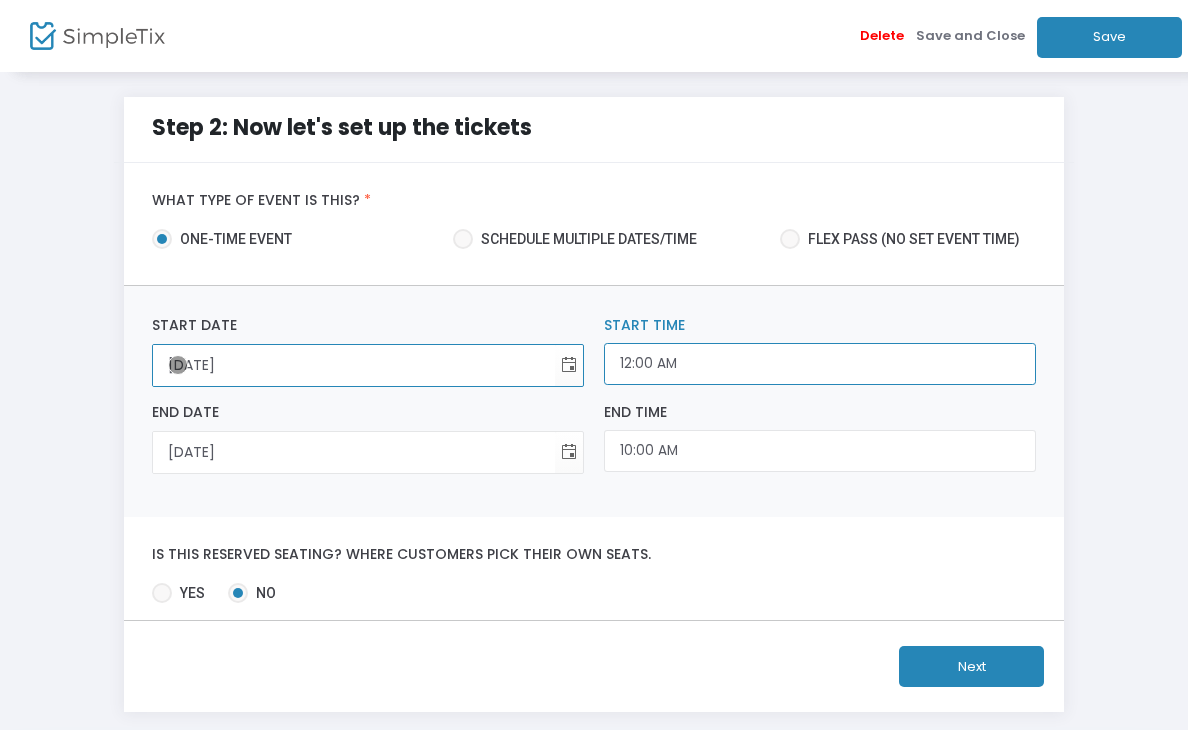 click on "12:00 AM" 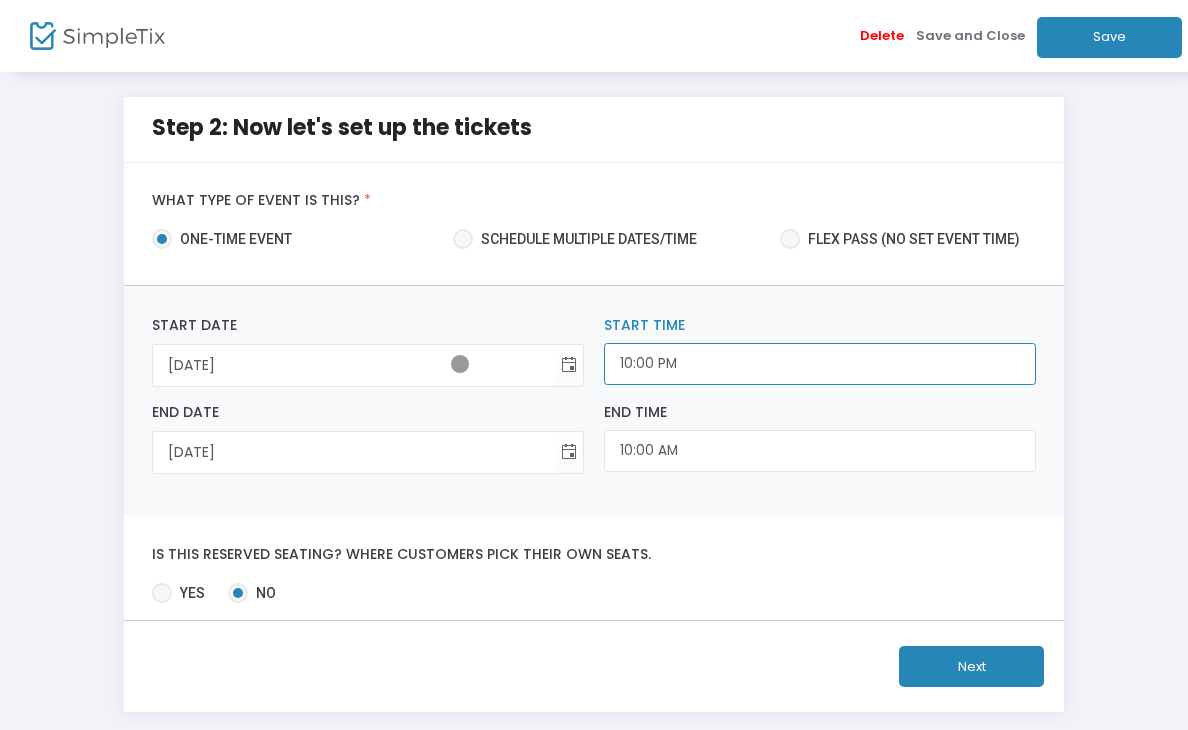 type on "10:00 PM" 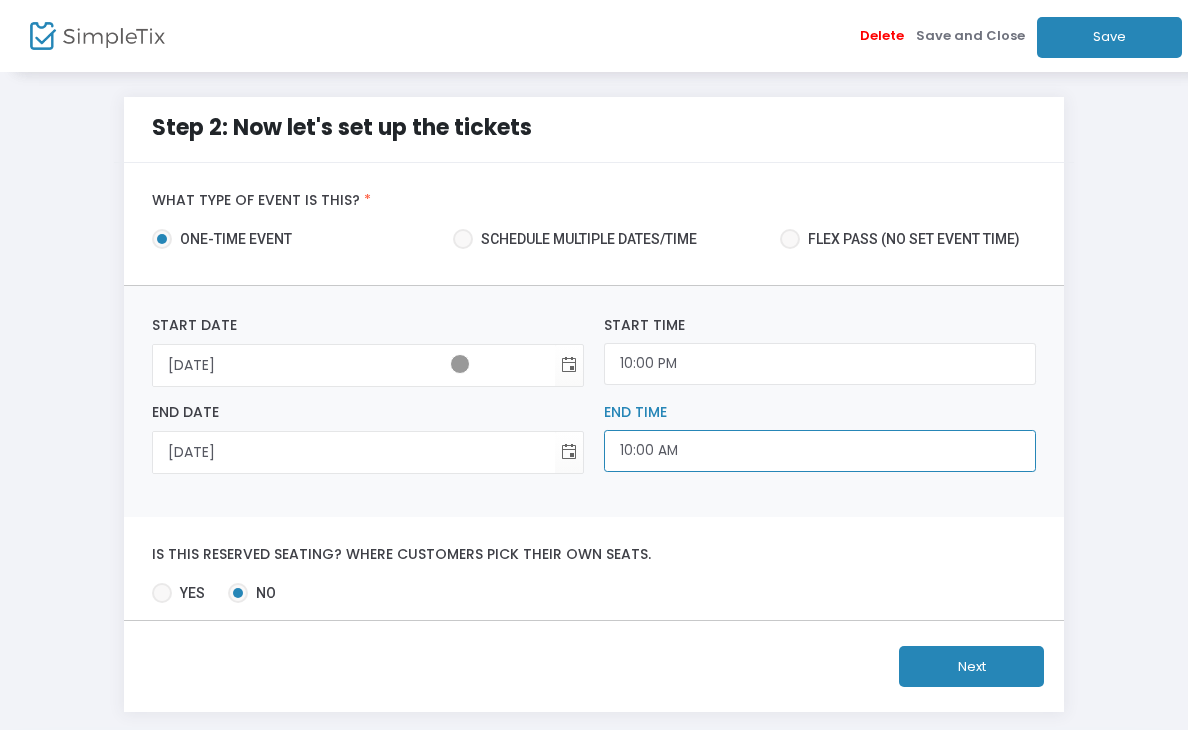 click on "10:00 AM" 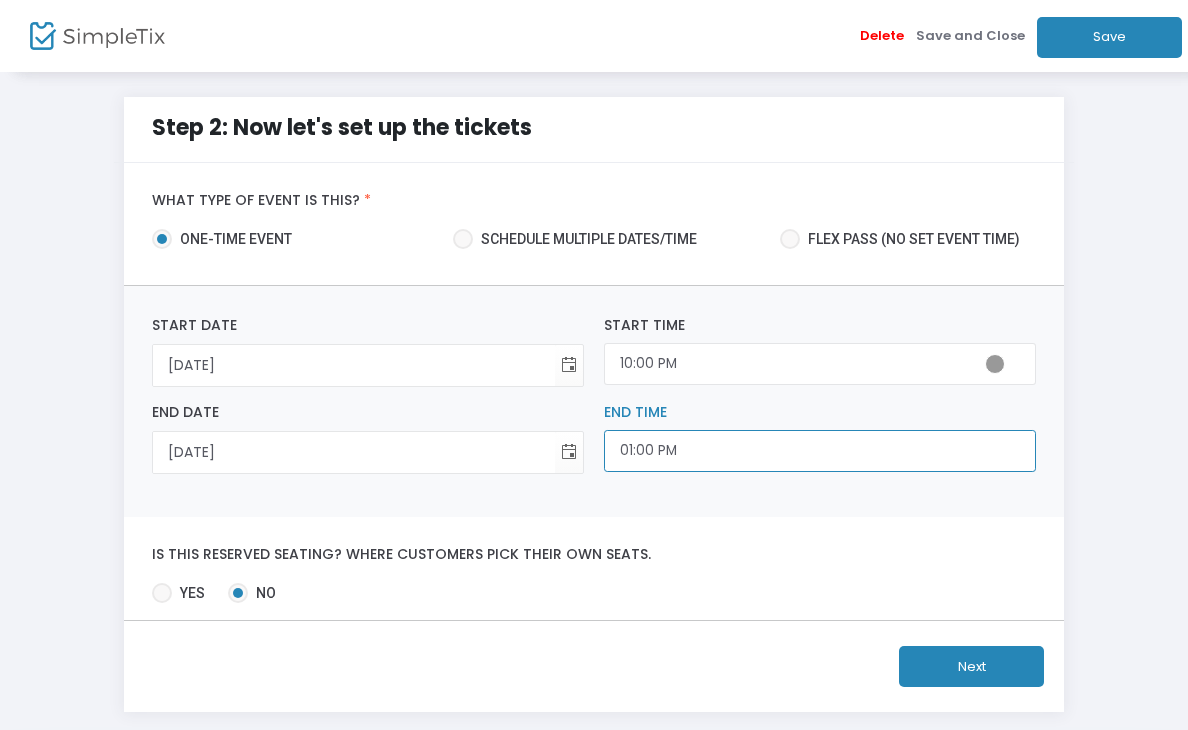 scroll, scrollTop: 17, scrollLeft: 0, axis: vertical 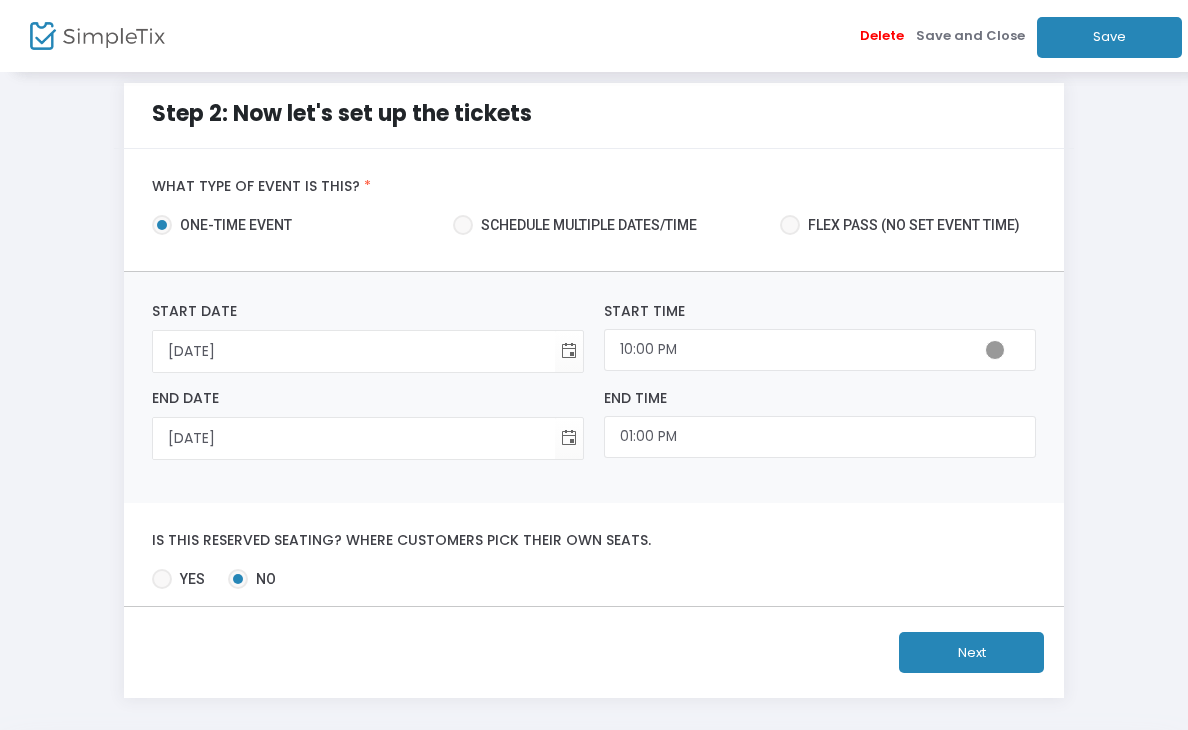 click on "Next" 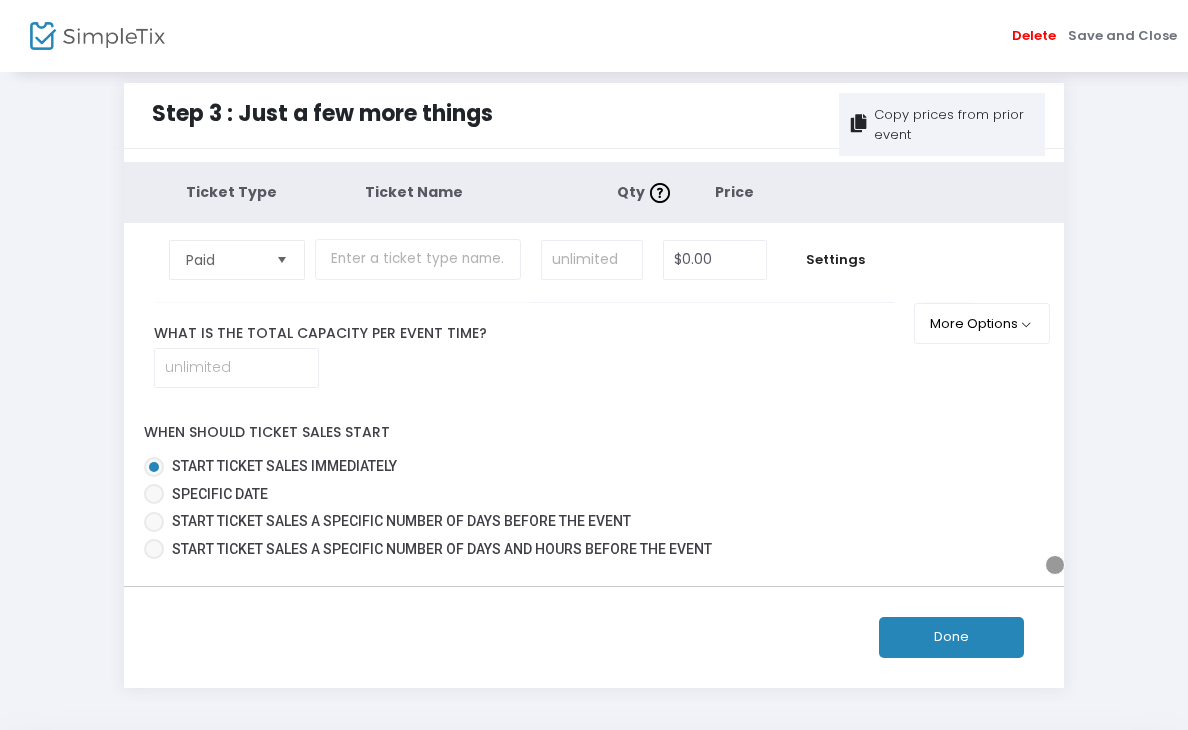 scroll, scrollTop: 0, scrollLeft: 0, axis: both 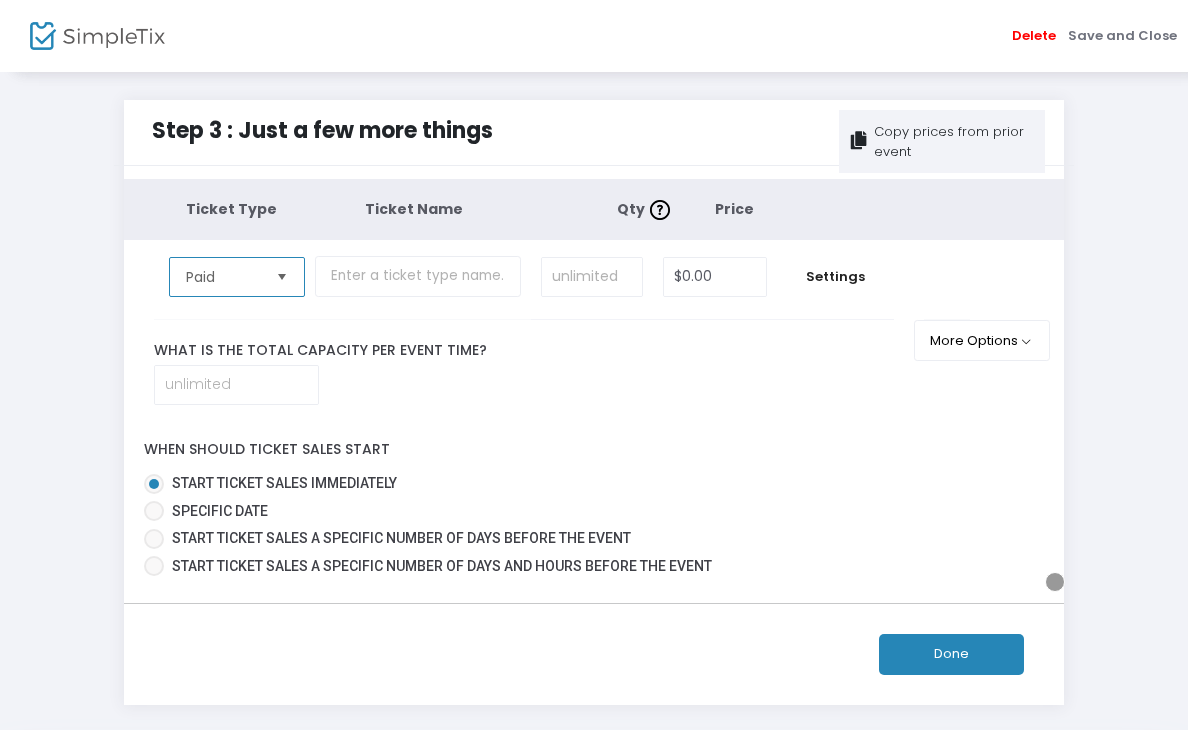 click on "Paid" at bounding box center (223, 277) 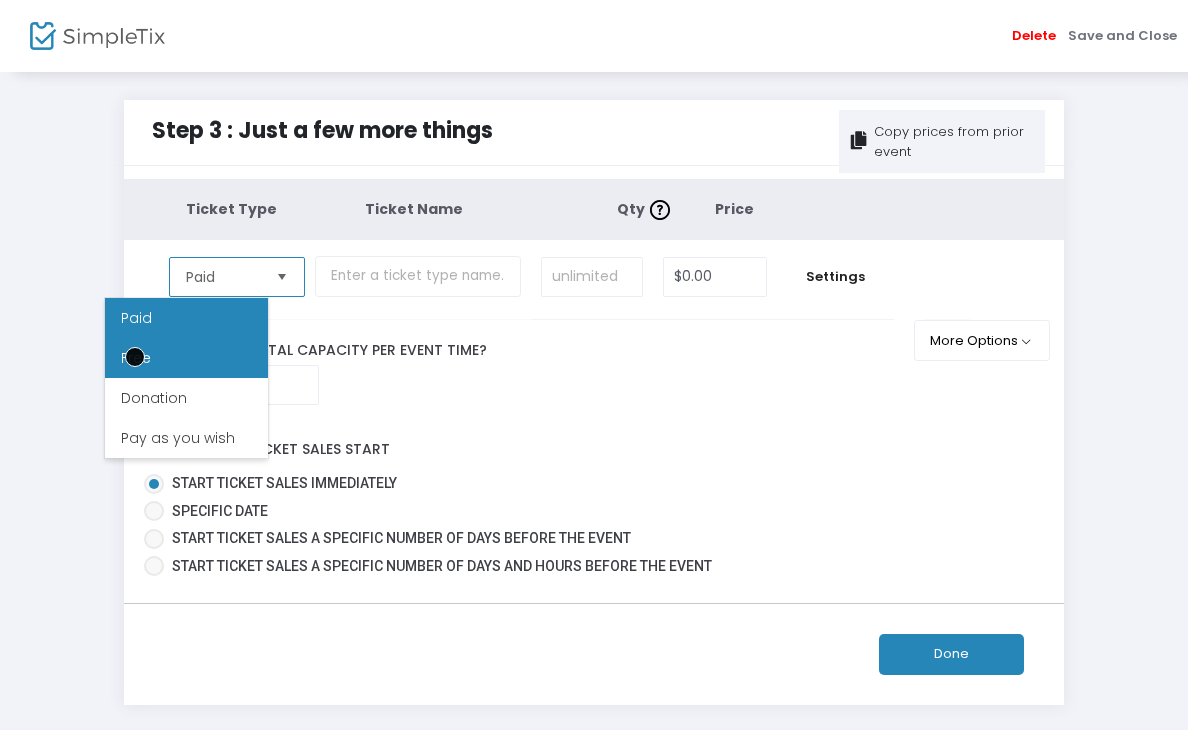 click on "Free" at bounding box center (136, 358) 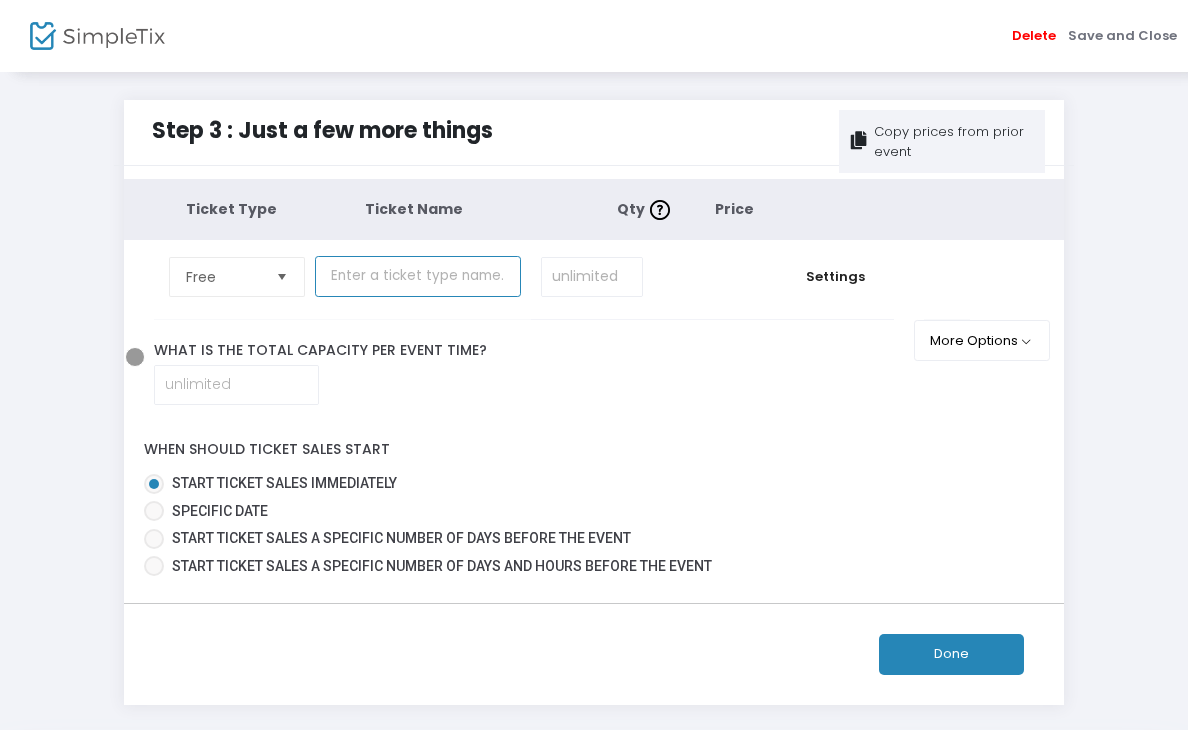 click at bounding box center [418, 276] 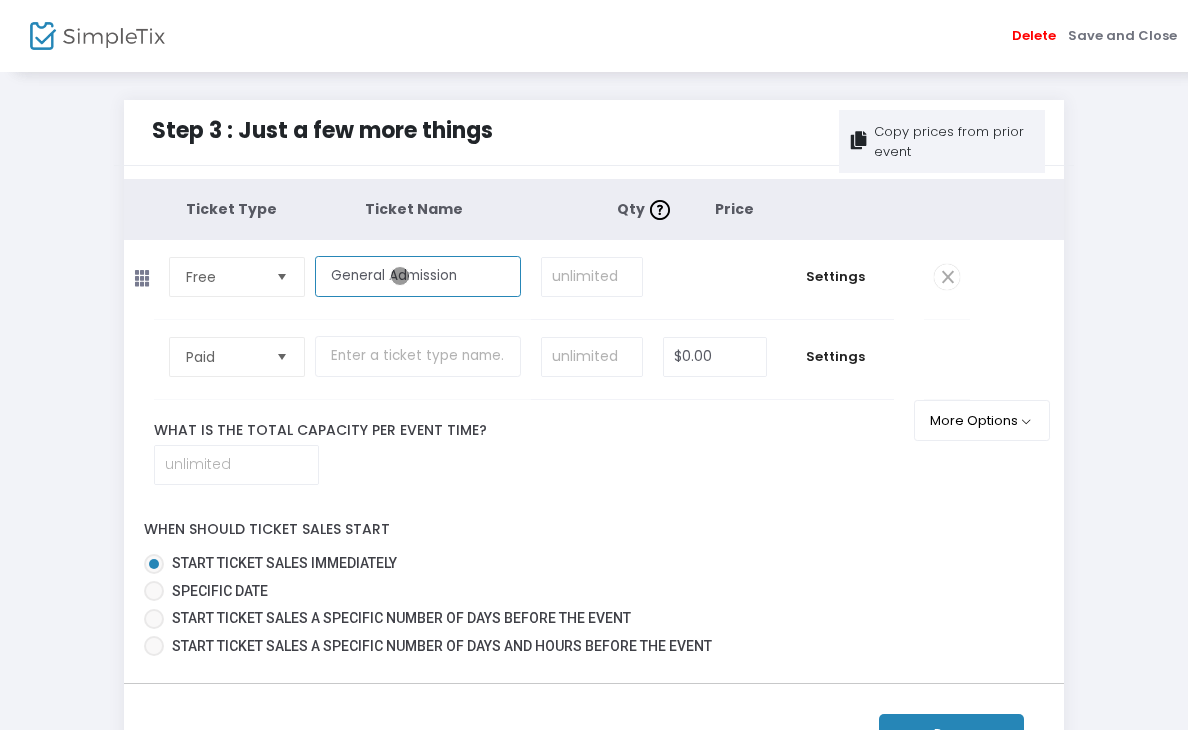 type on "General Admission" 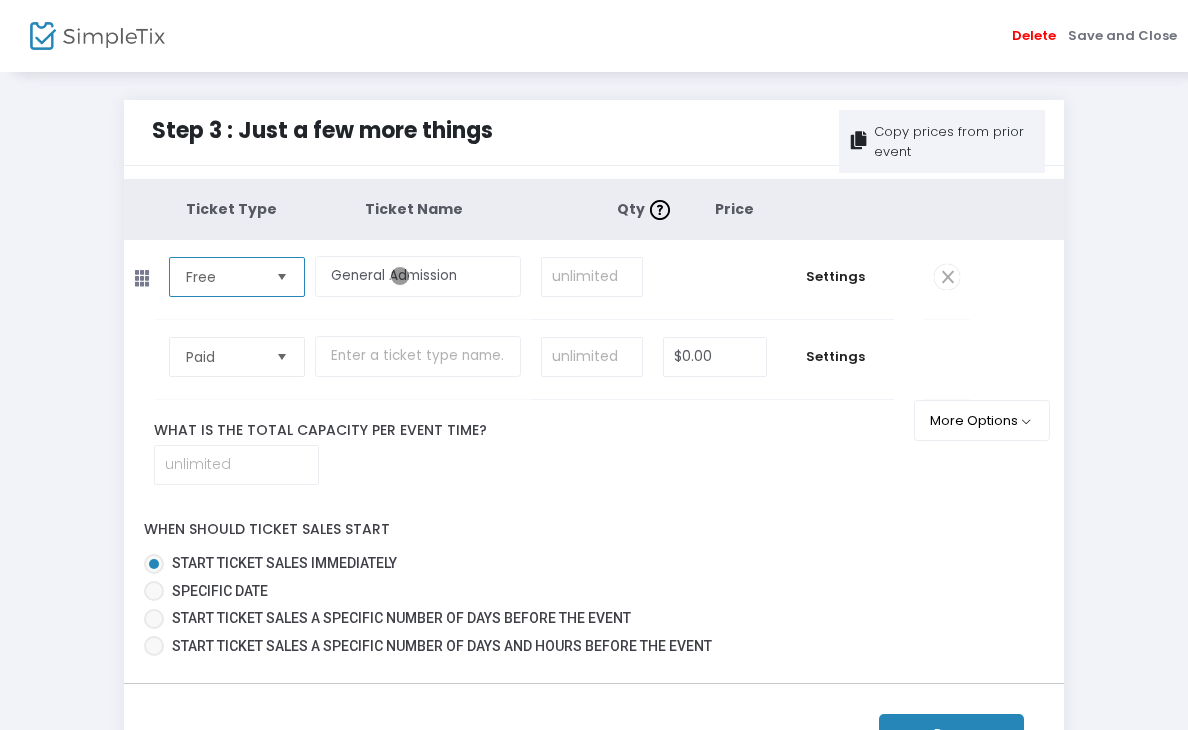 click on "Free" at bounding box center [223, 277] 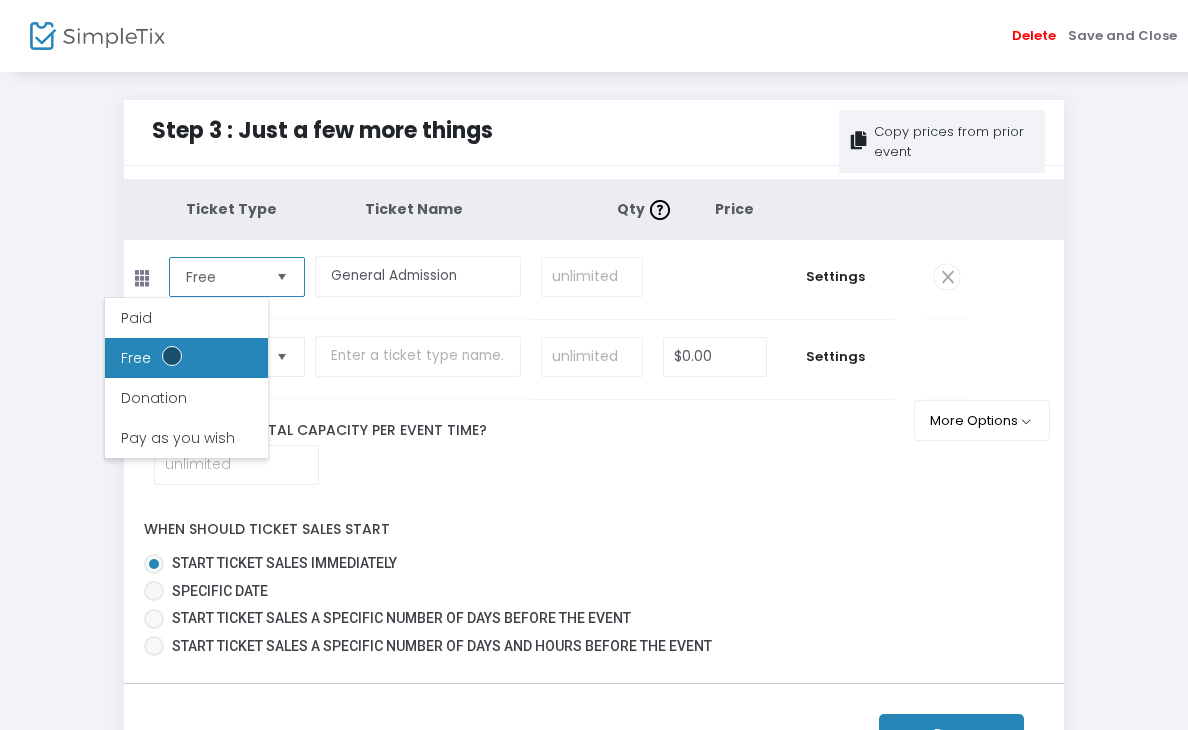 click on "Free" at bounding box center [186, 358] 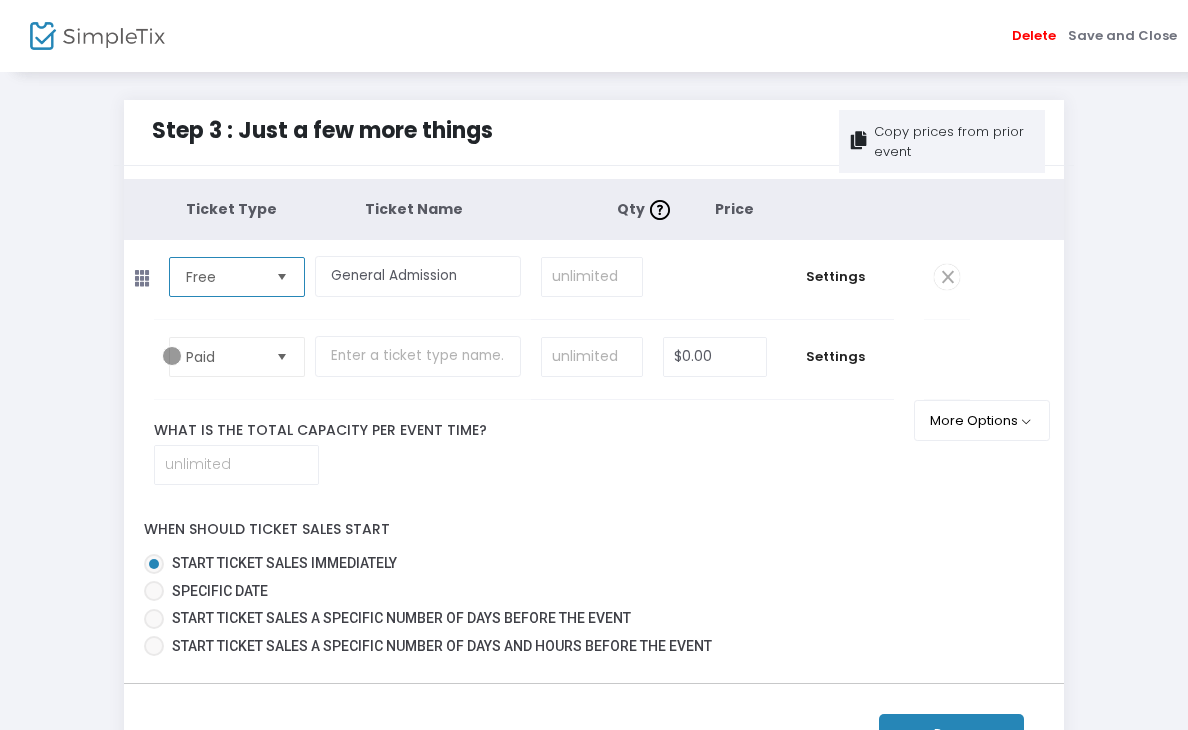 click on "Free" at bounding box center [223, 277] 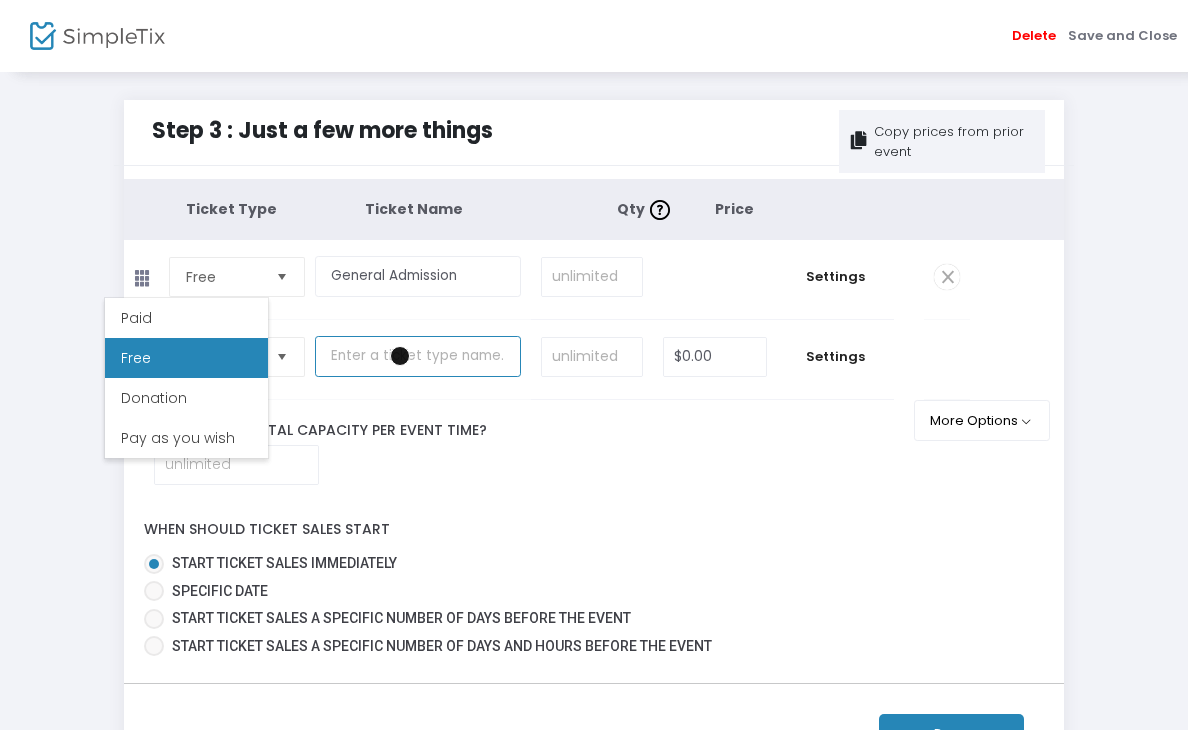 click at bounding box center [418, 356] 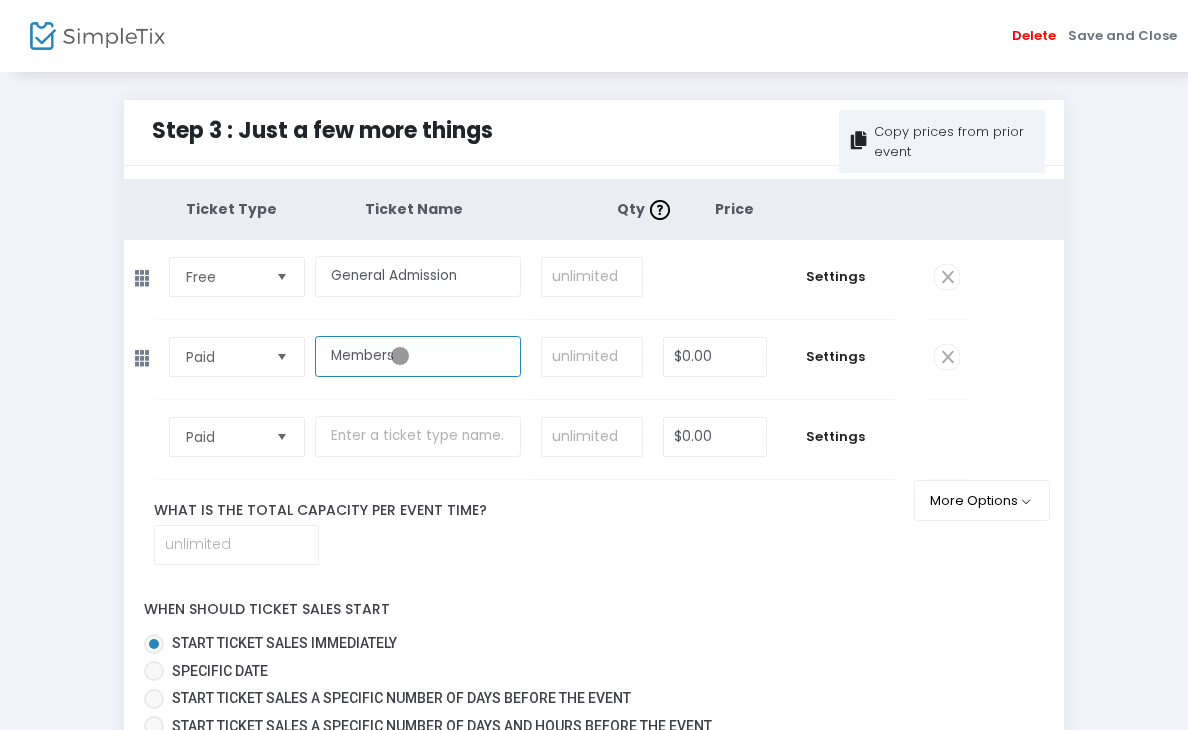 type on "Members" 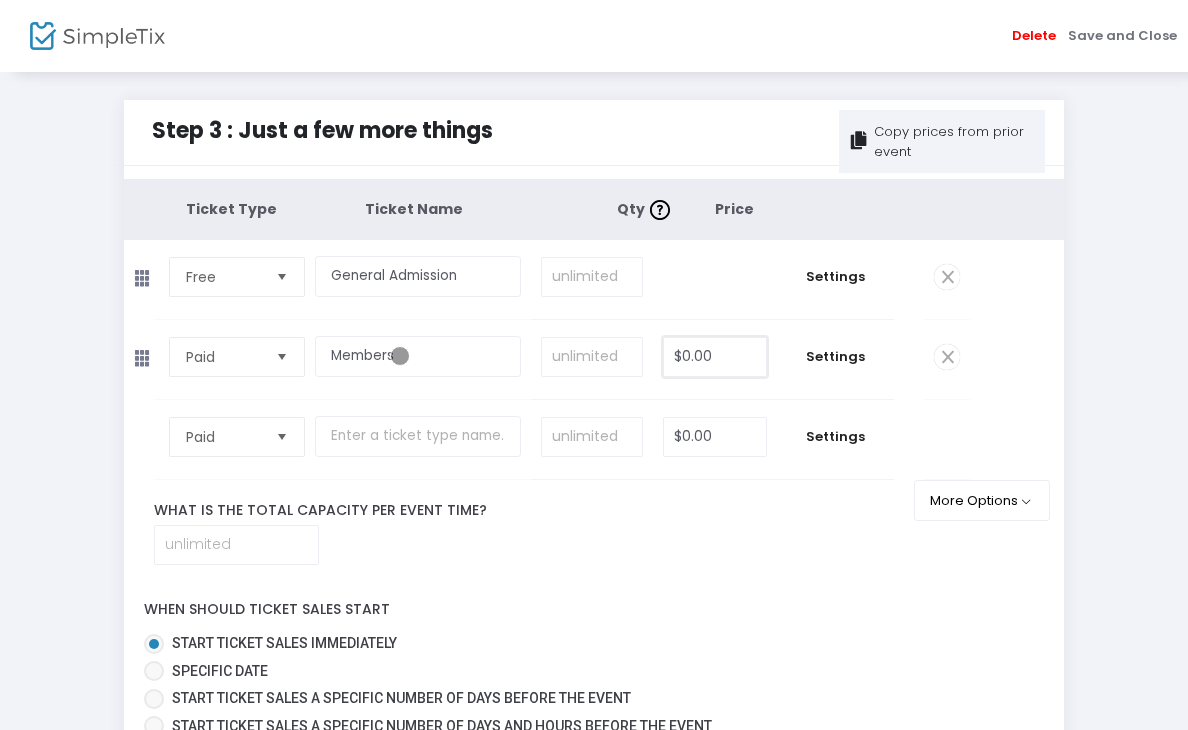 click on "$0.00" at bounding box center [714, 357] 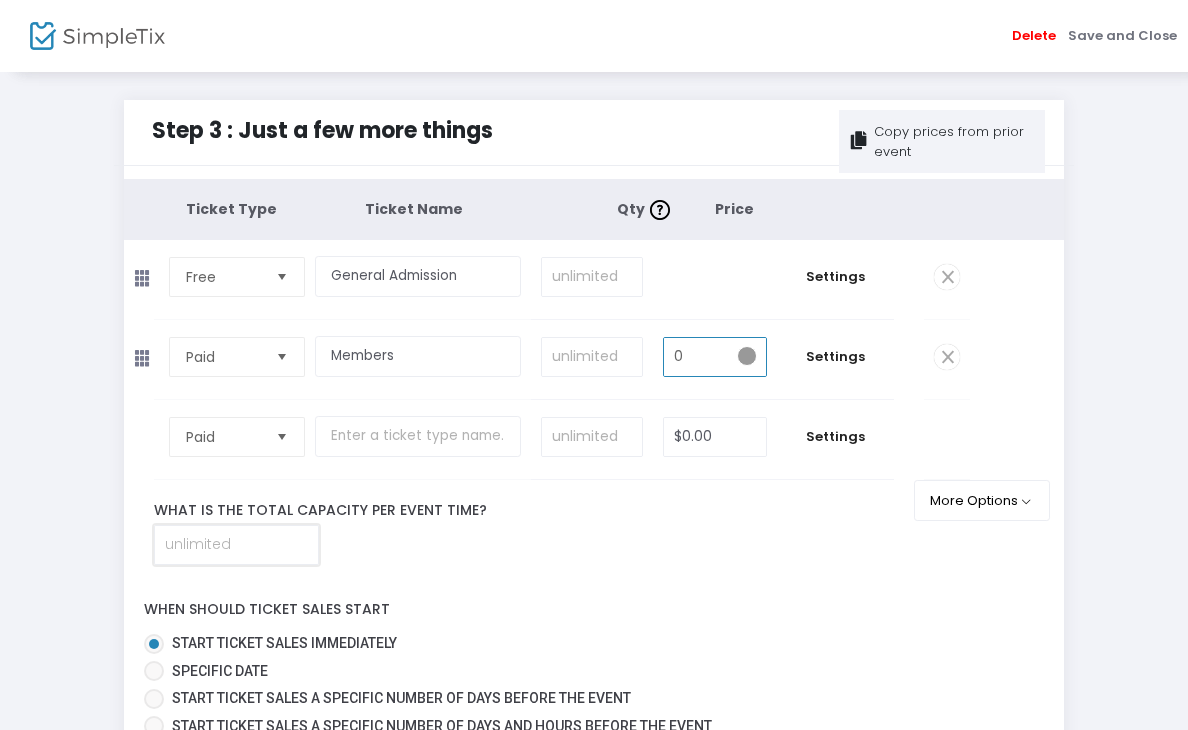click at bounding box center [236, 545] 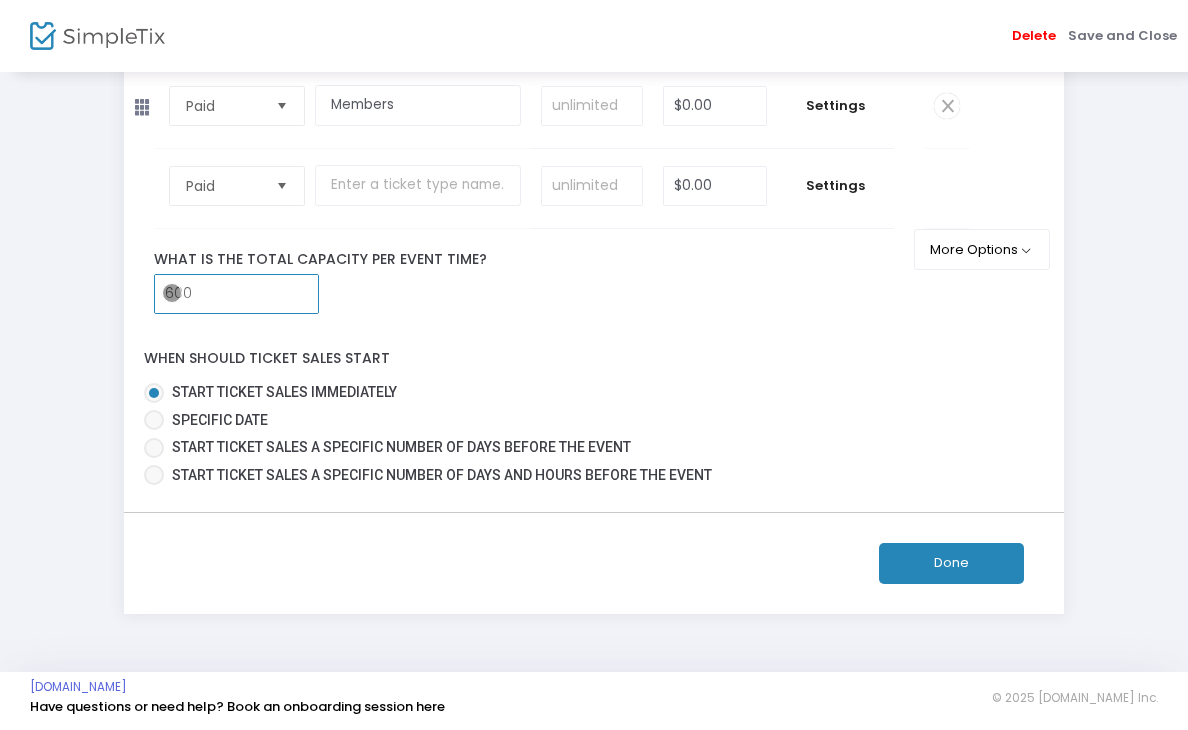 scroll, scrollTop: 253, scrollLeft: 0, axis: vertical 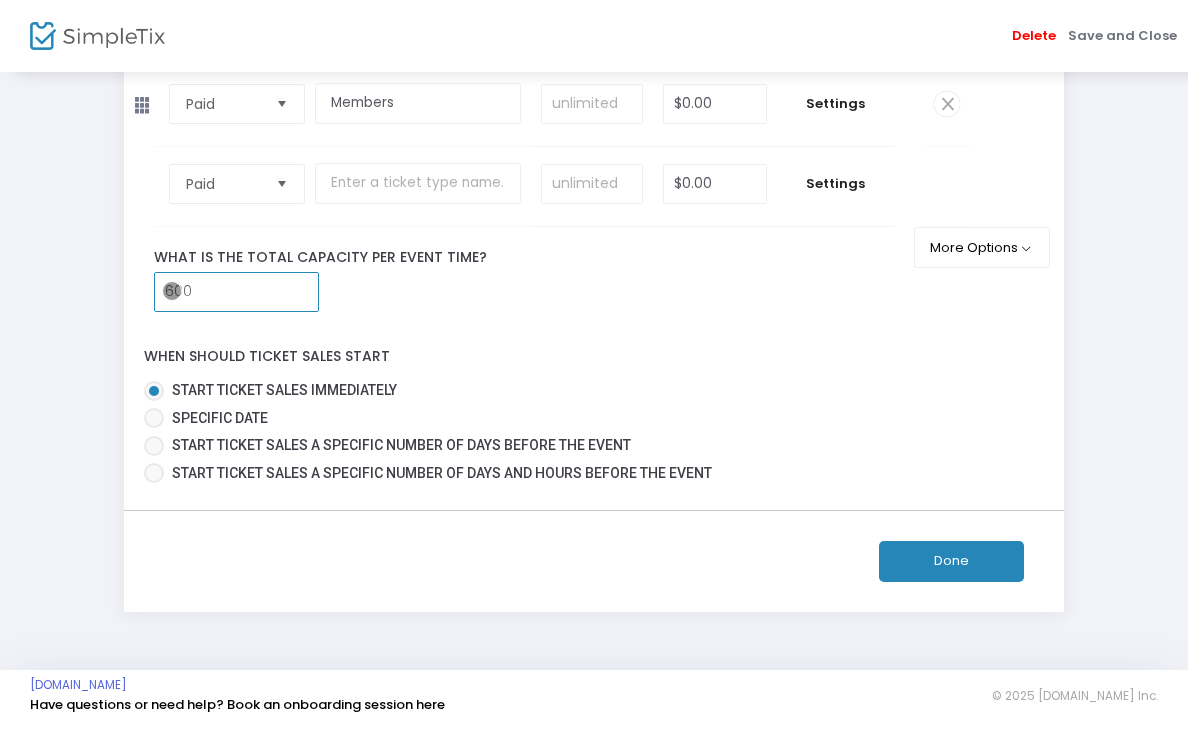 type on "600" 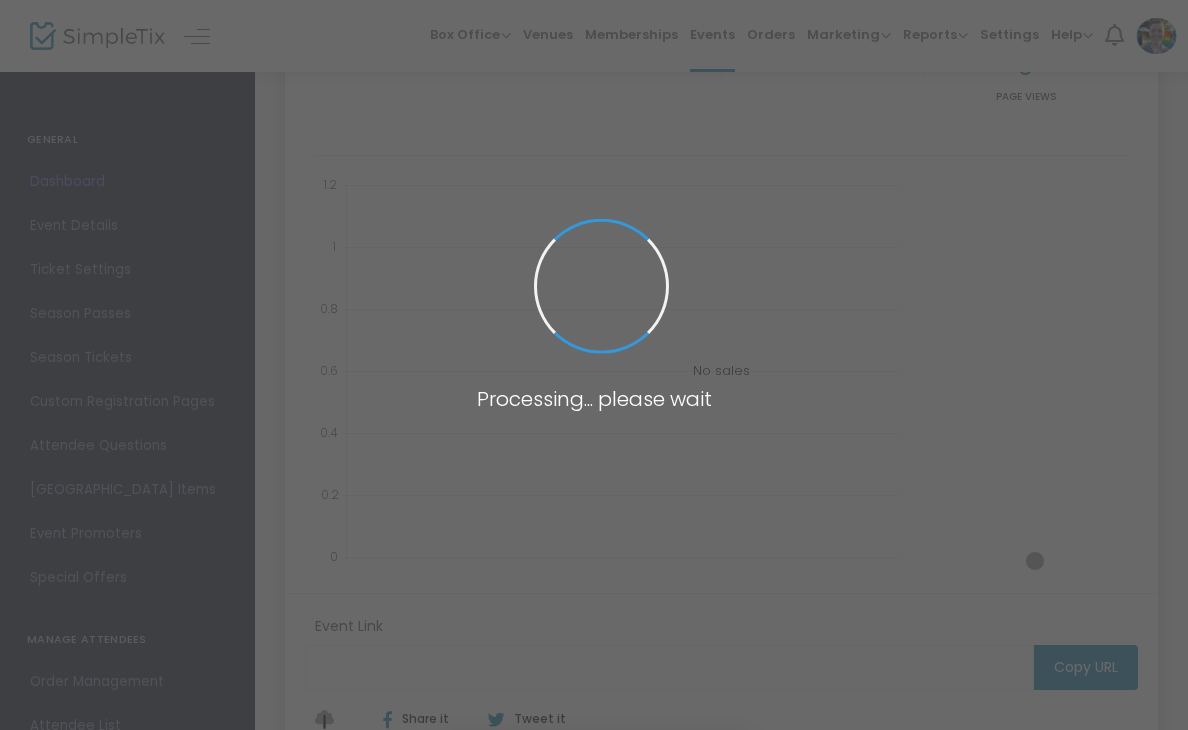 scroll, scrollTop: 94, scrollLeft: 0, axis: vertical 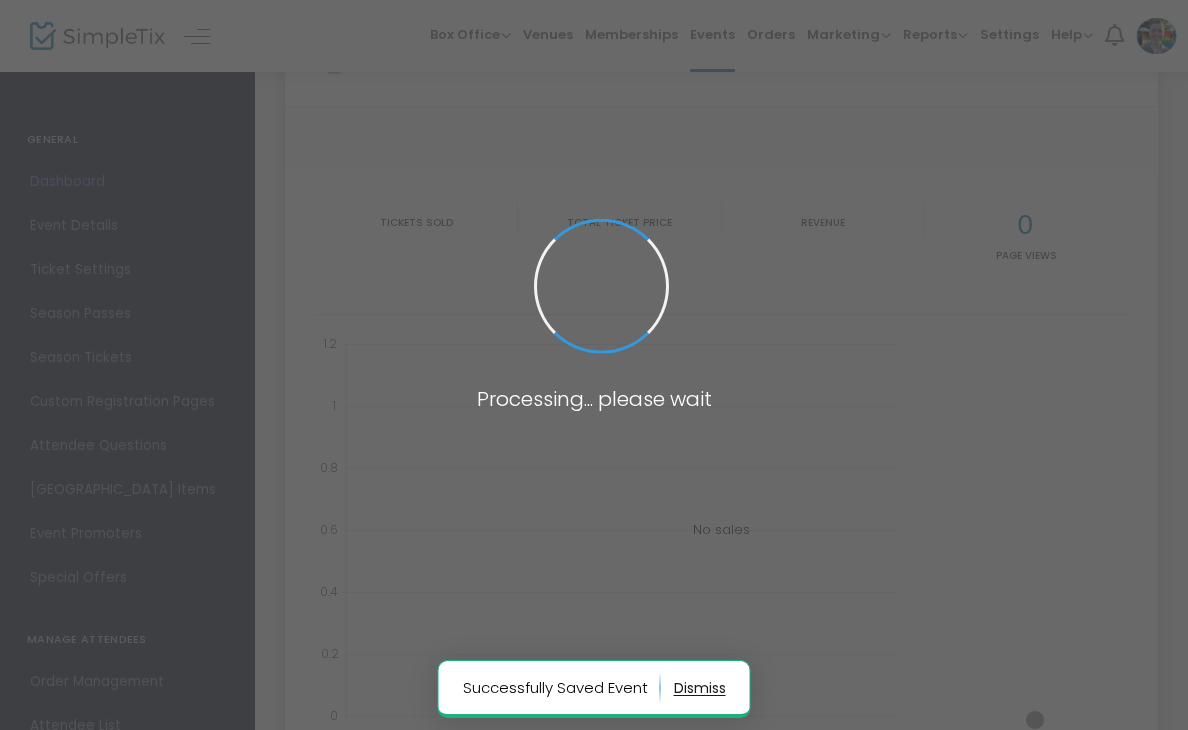 type on "https://www.simpletix.com/e/art-in-focus-a-celebration-of-memphis-s-55-tickets-226109" 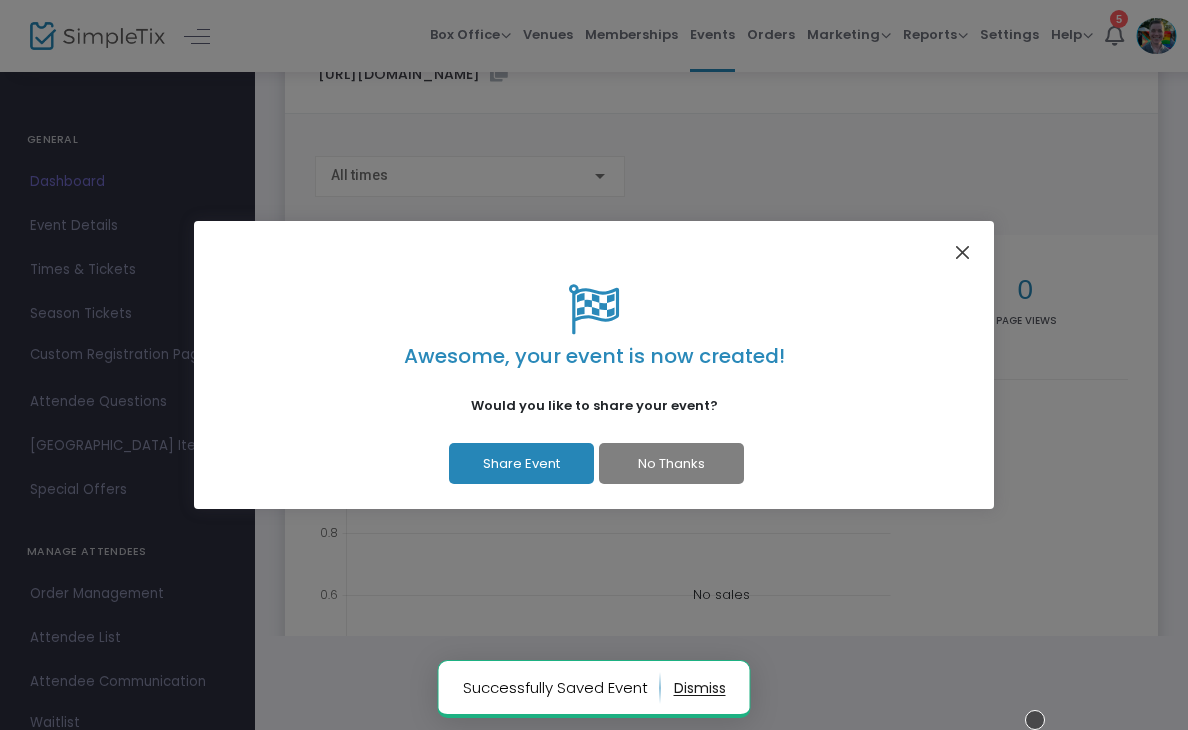click 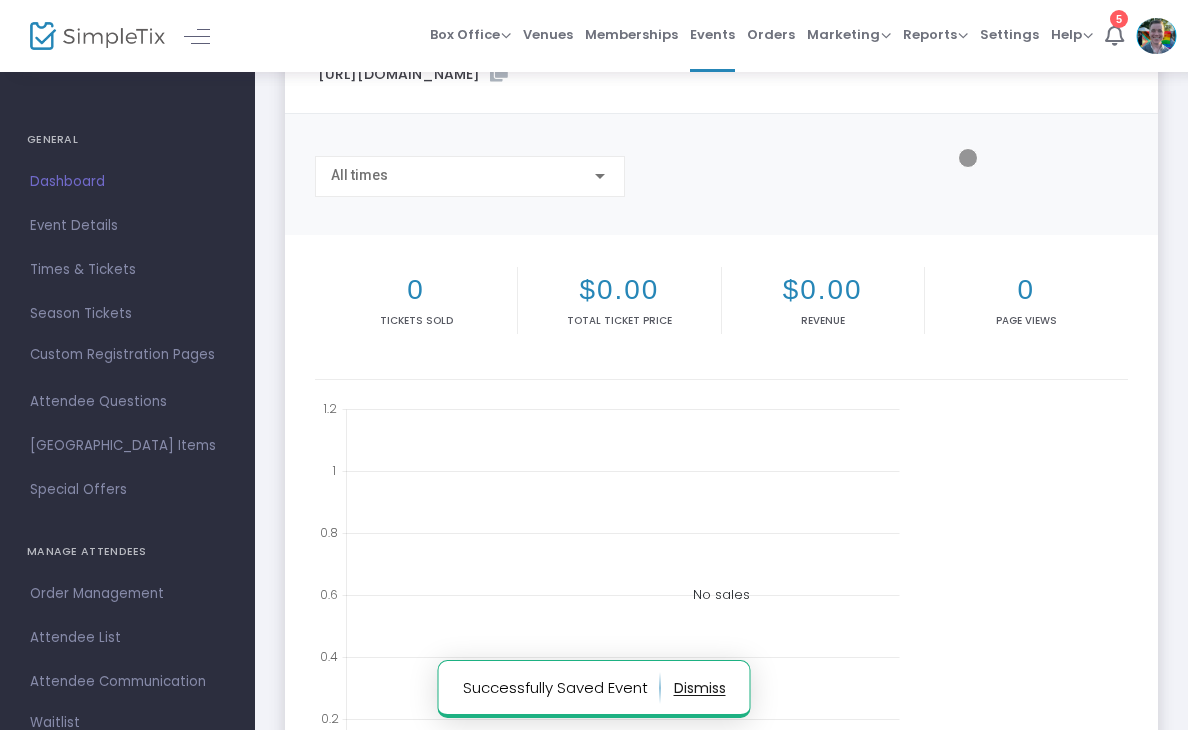 scroll, scrollTop: 0, scrollLeft: 0, axis: both 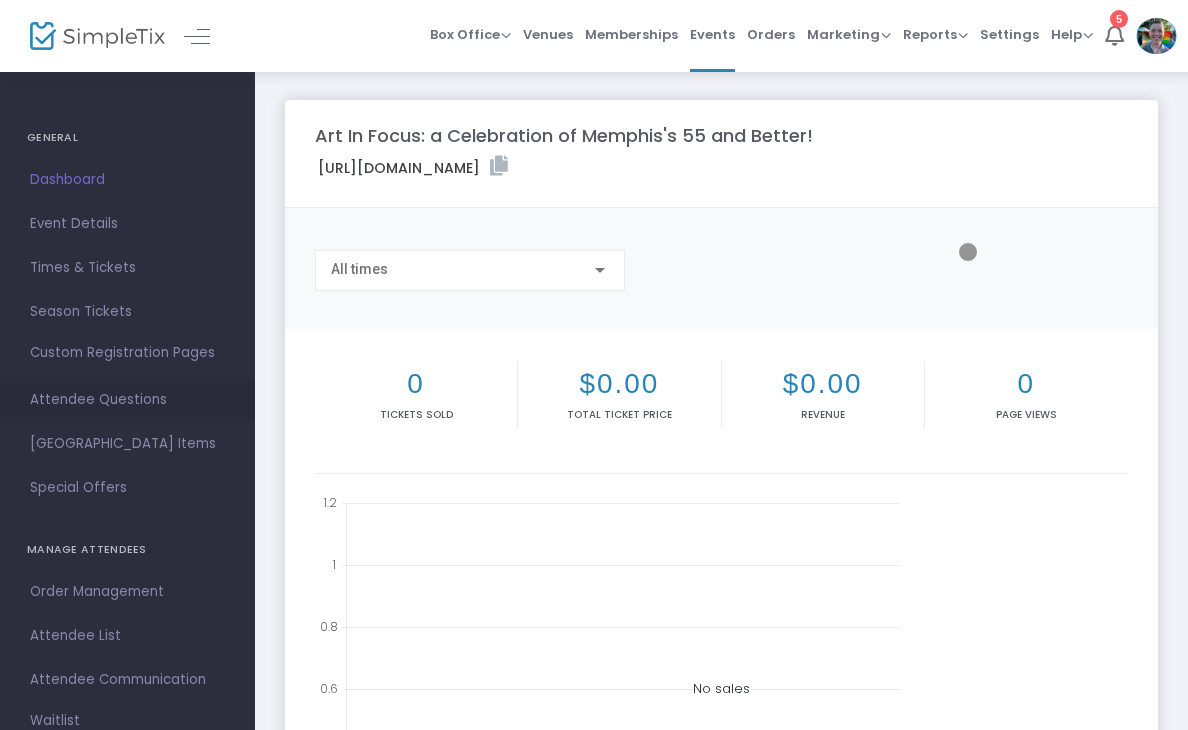 click on "Attendee Questions" at bounding box center (127, 400) 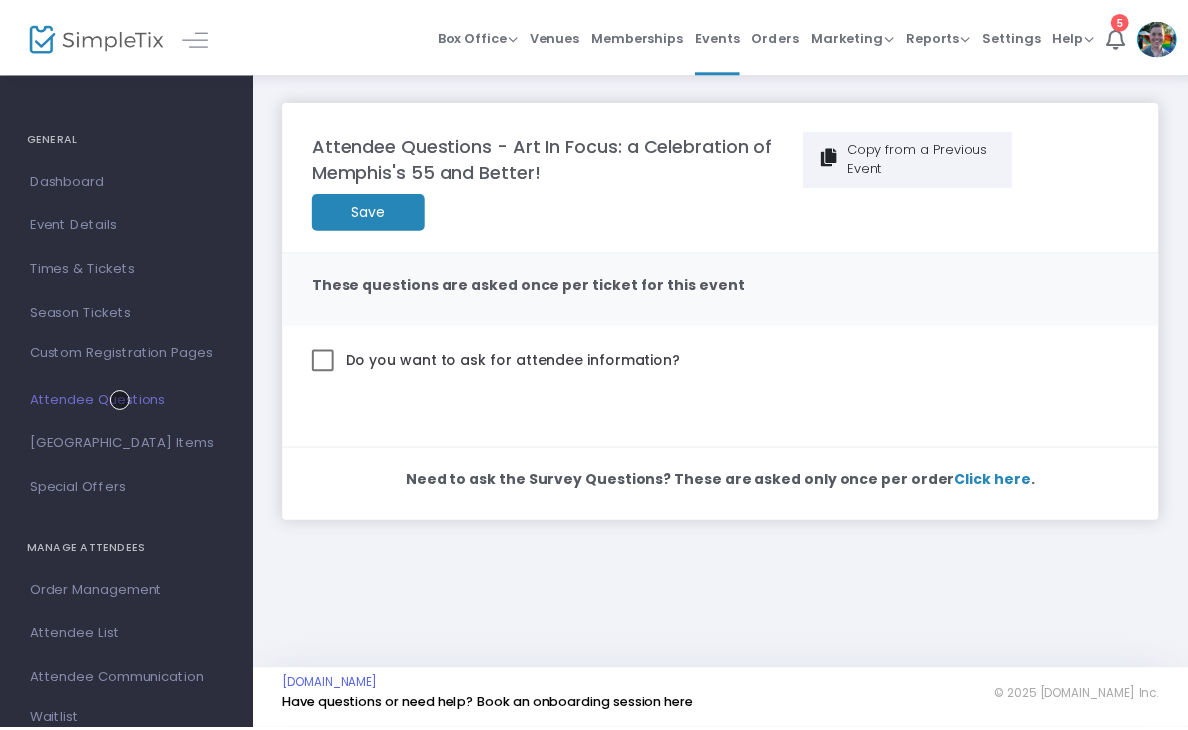 scroll, scrollTop: 0, scrollLeft: 0, axis: both 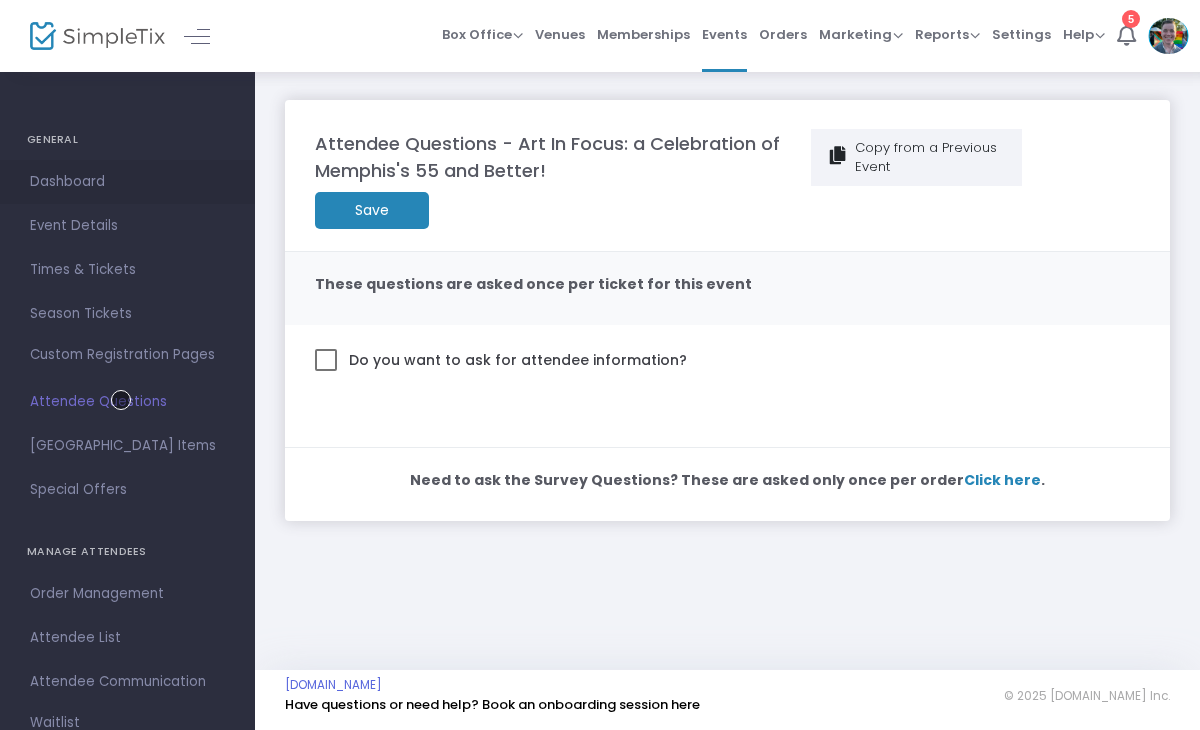 click on "Dashboard" at bounding box center (127, 182) 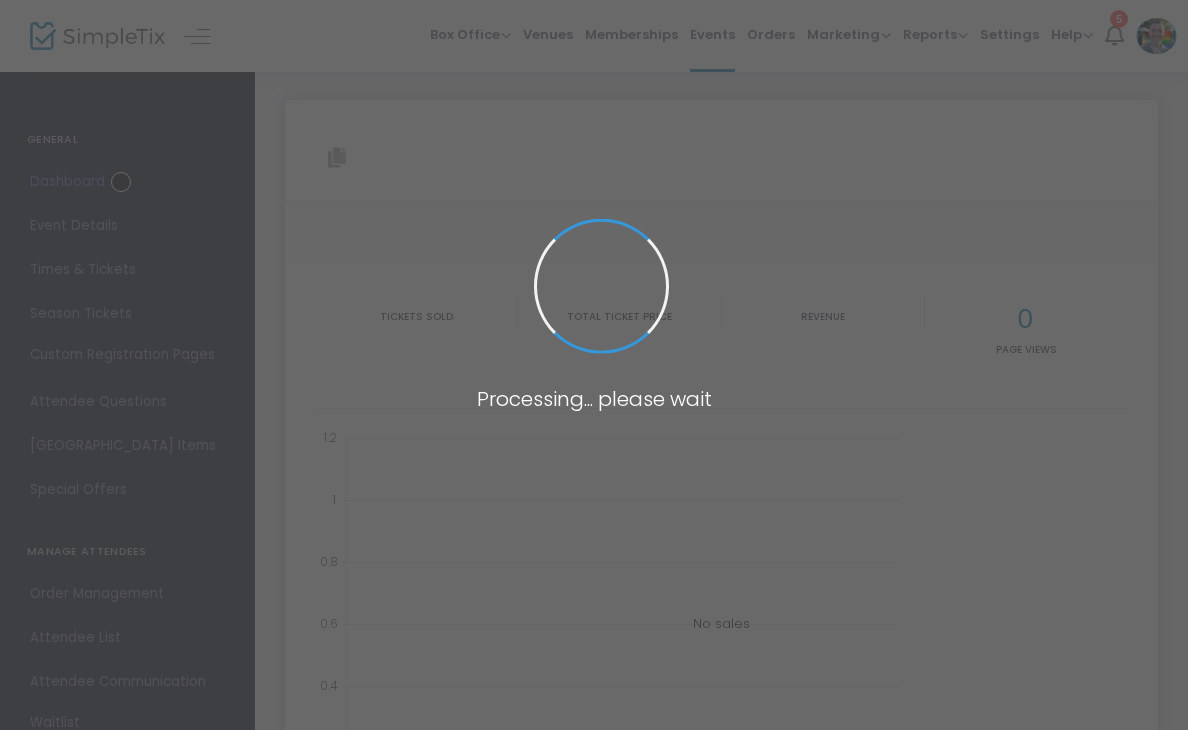type on "https://www.simpletix.com/e/art-in-focus-a-celebration-of-memphis-s-55-tickets-226109" 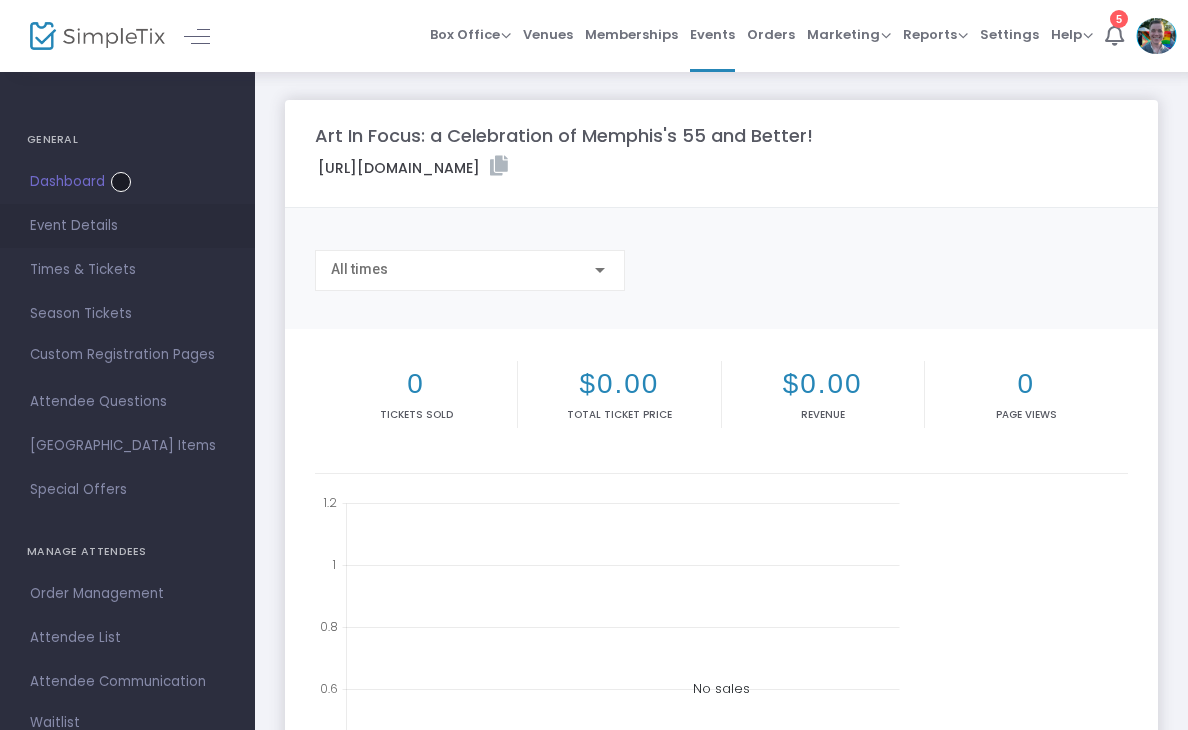 click on "Event Details" at bounding box center [127, 226] 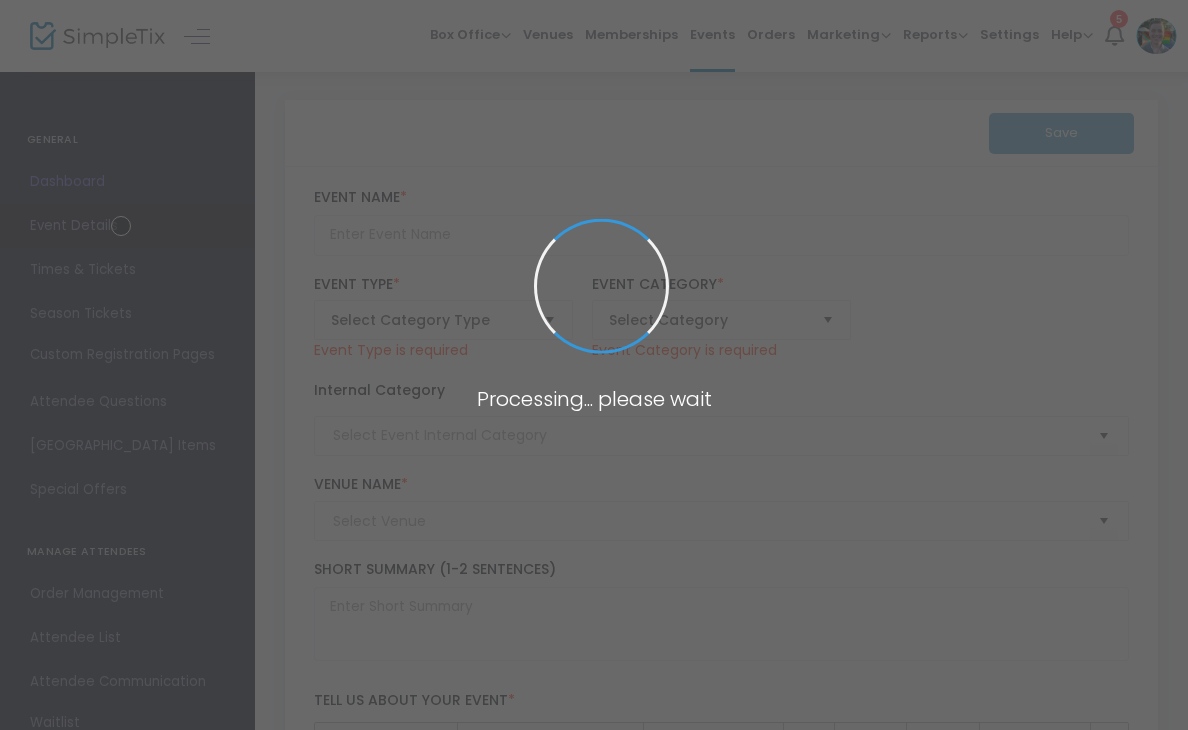 type on "Art In Focus: a Celebration of Memphis's 55 and Better!" 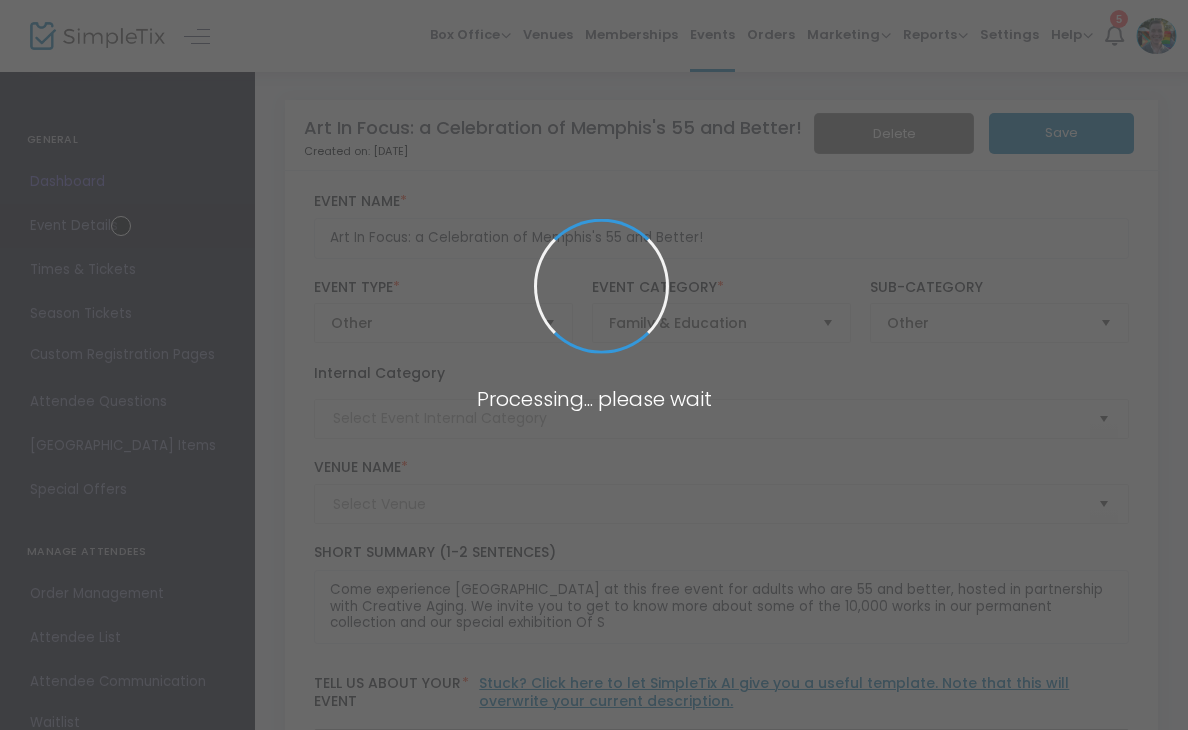 type on "[PERSON_NAME][GEOGRAPHIC_DATA]" 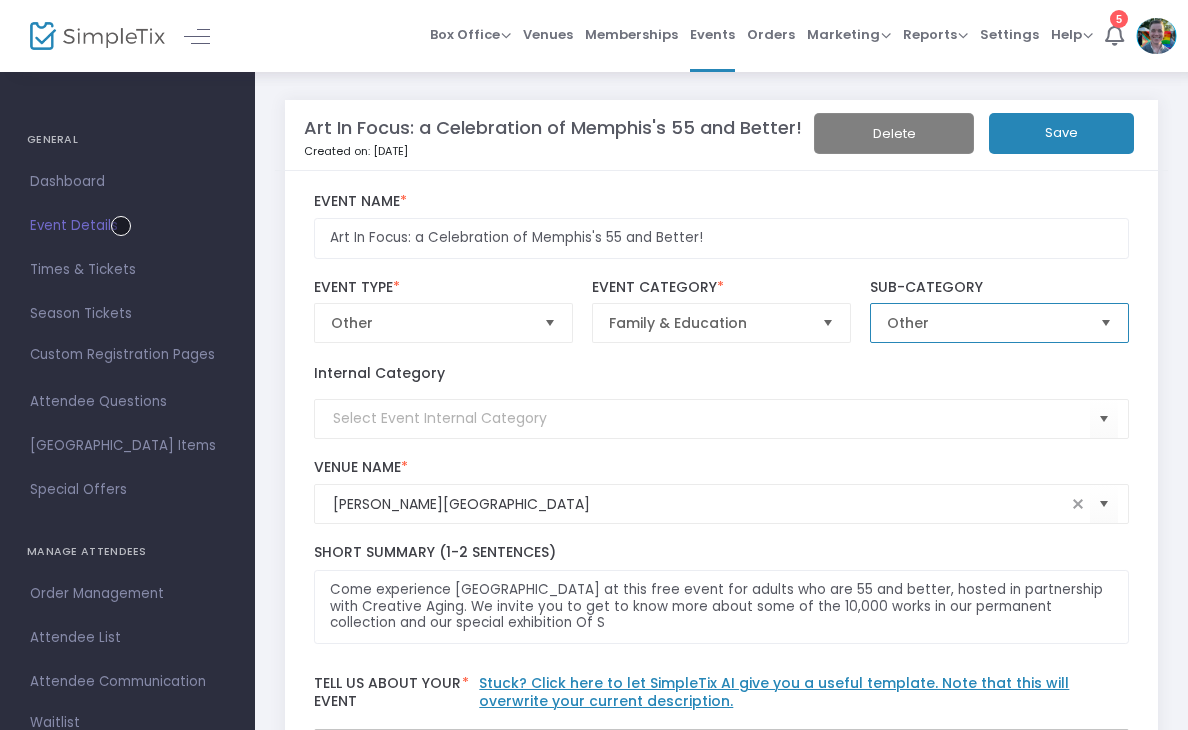 click on "Other" at bounding box center [985, 323] 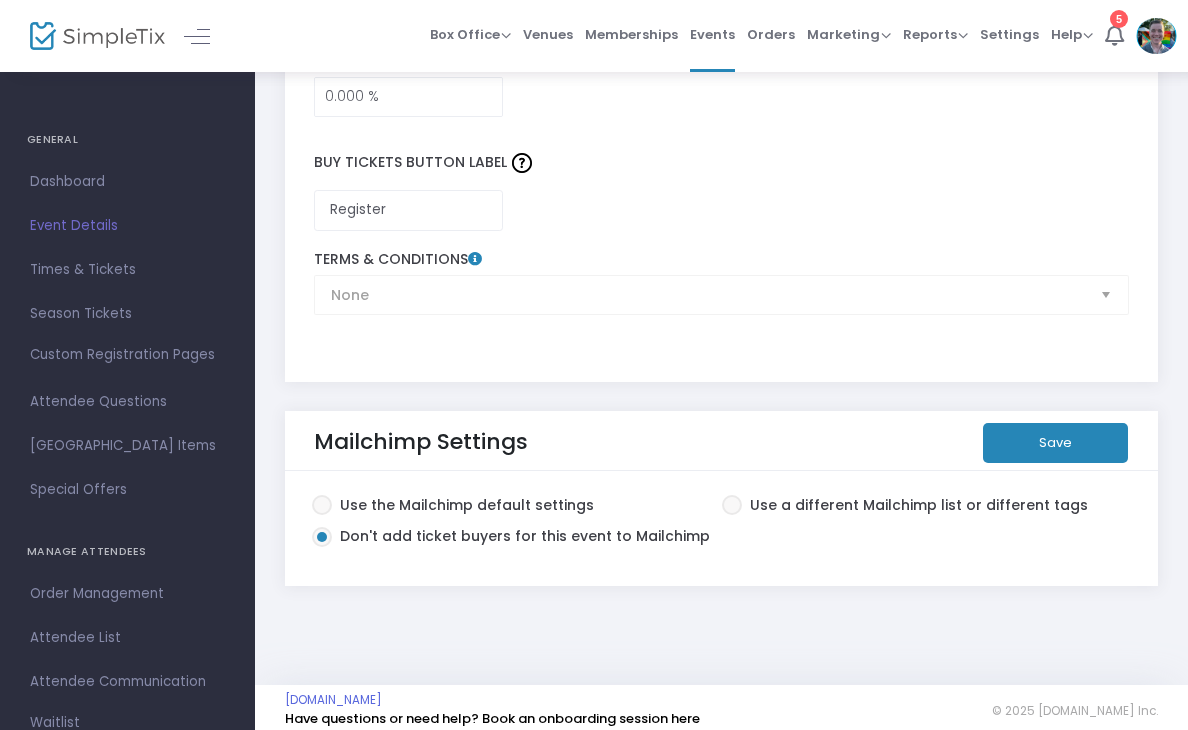 scroll, scrollTop: 3281, scrollLeft: 0, axis: vertical 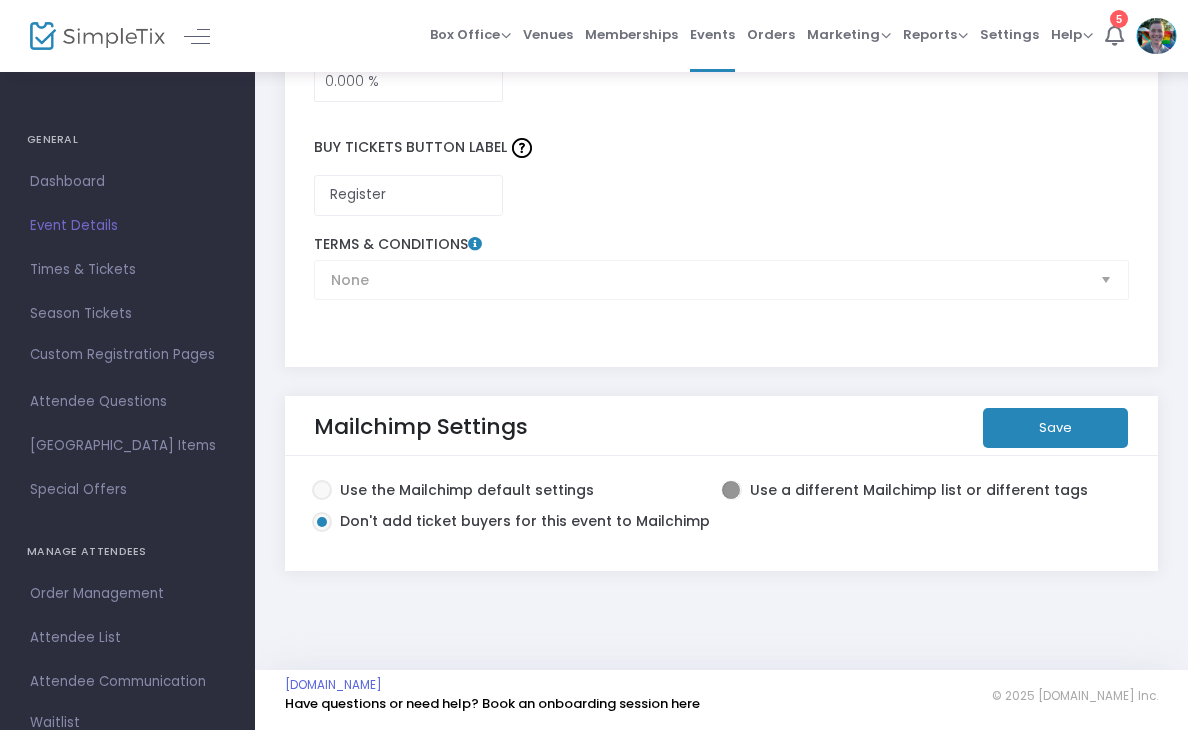 click at bounding box center (731, 490) 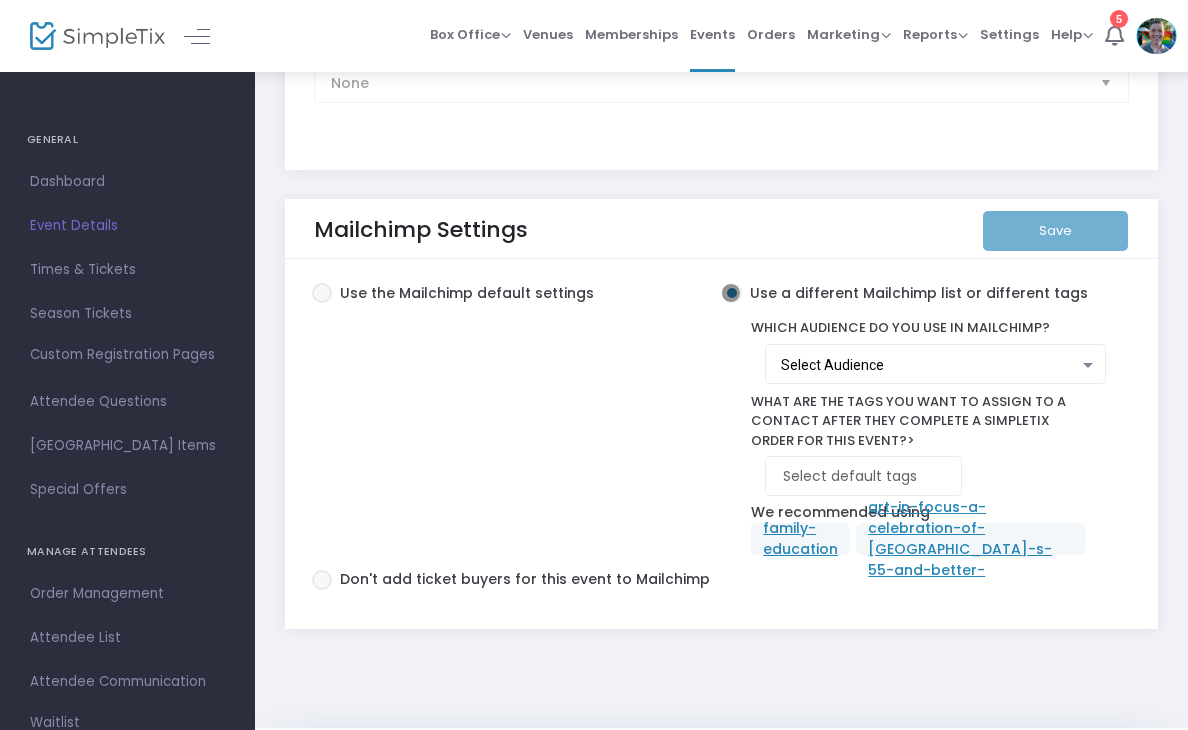 scroll, scrollTop: 3479, scrollLeft: 0, axis: vertical 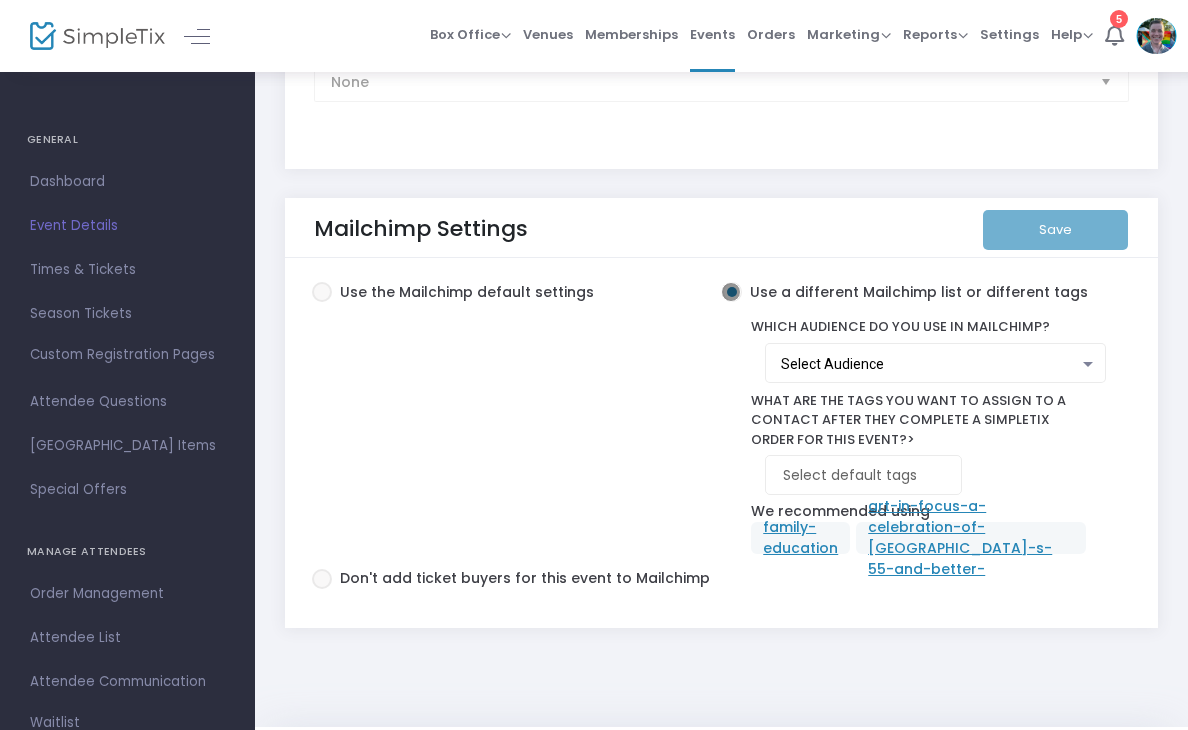 click on "Select Audience" at bounding box center (930, 365) 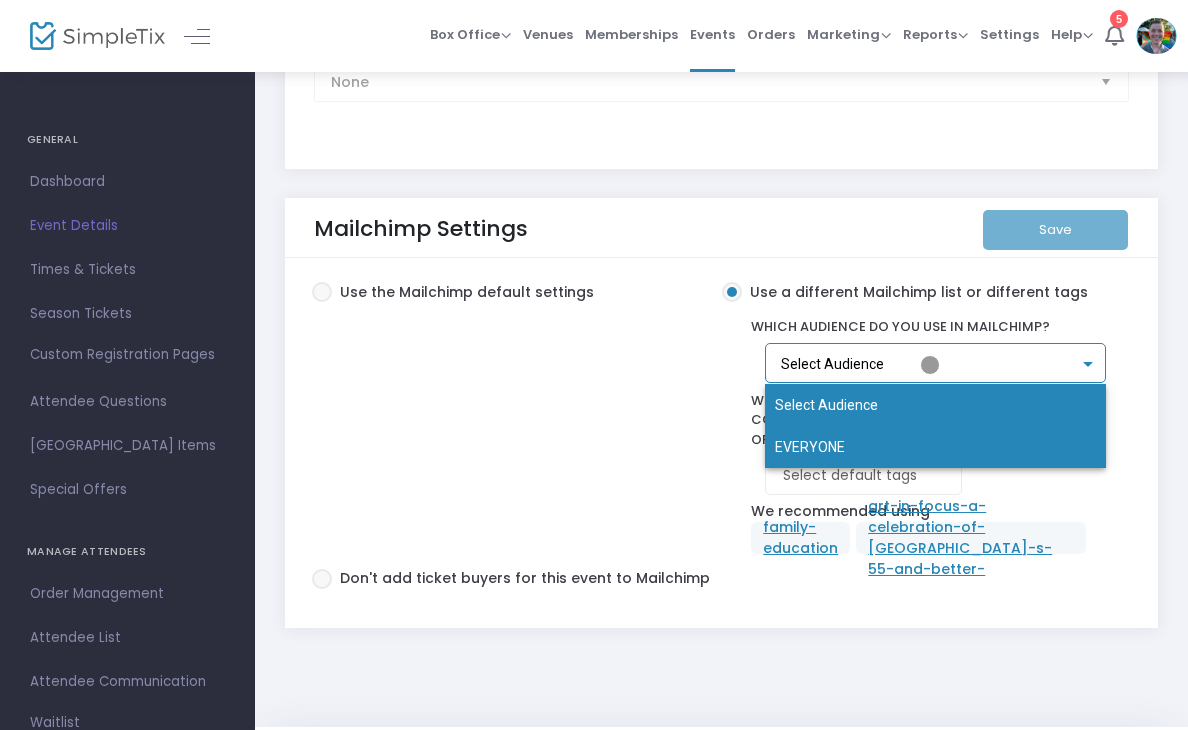 click on "EVERYONE" at bounding box center [935, 447] 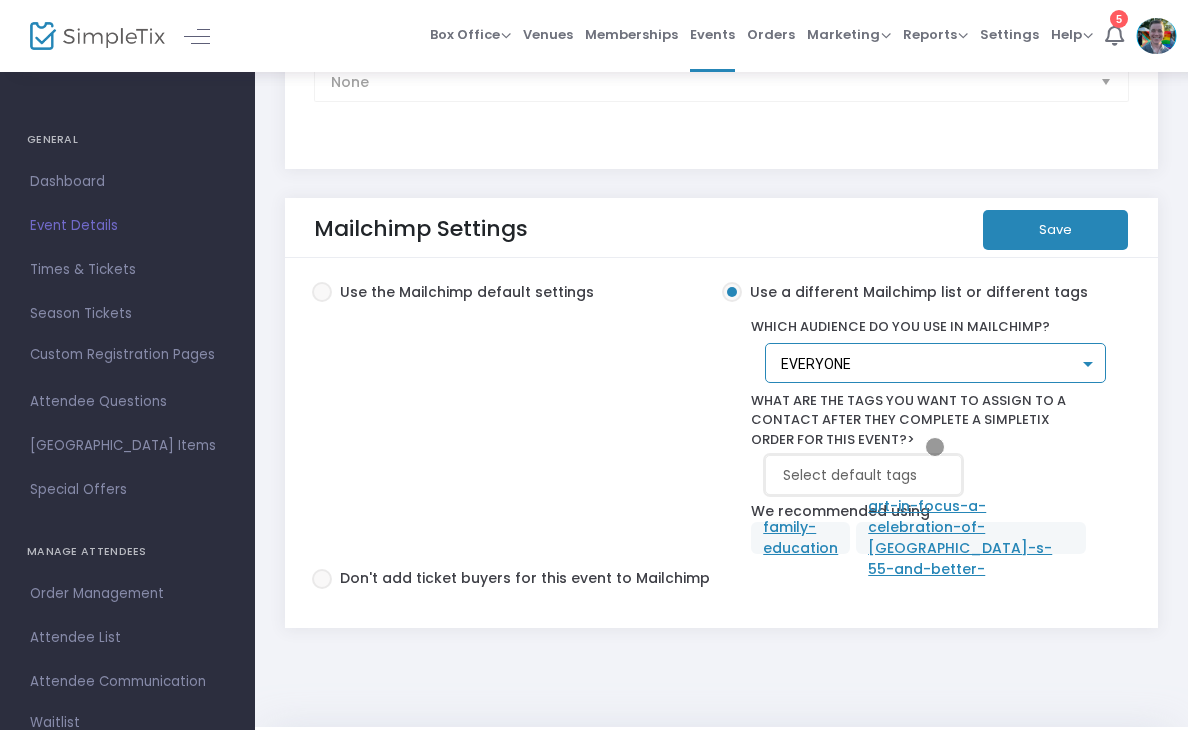 click at bounding box center (867, 475) 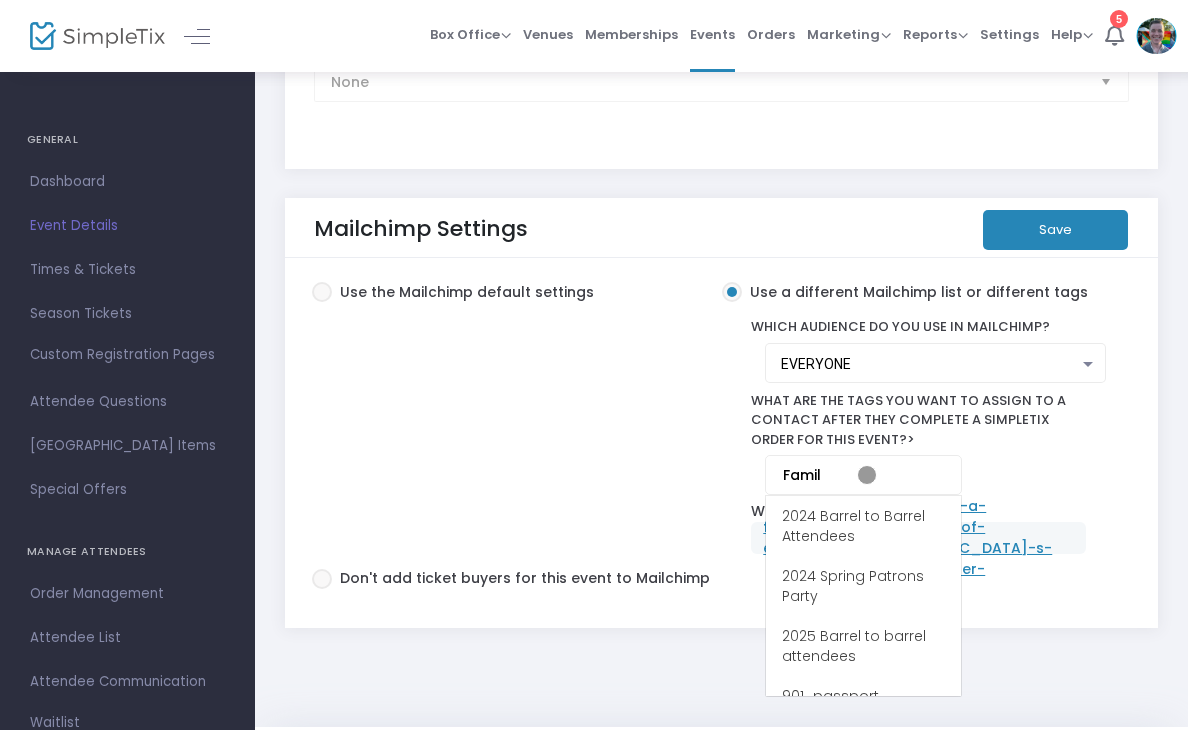 type on "Family" 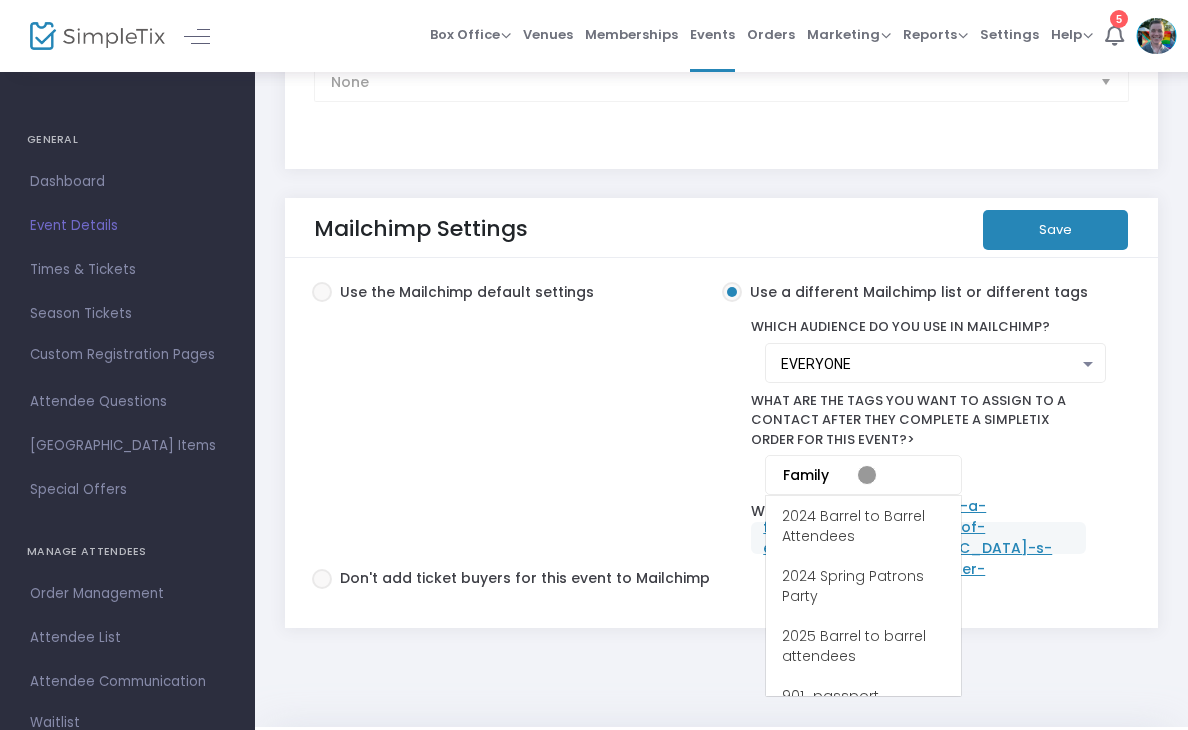 scroll, scrollTop: 0, scrollLeft: 0, axis: both 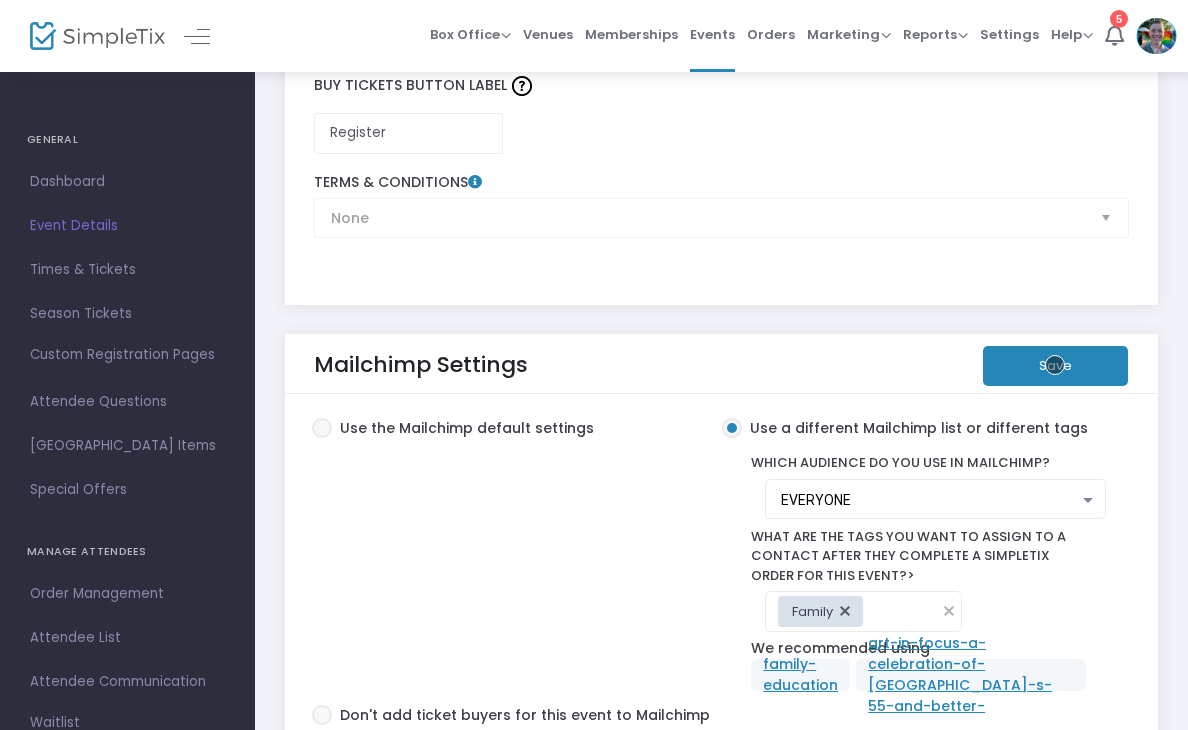 click on "Save" 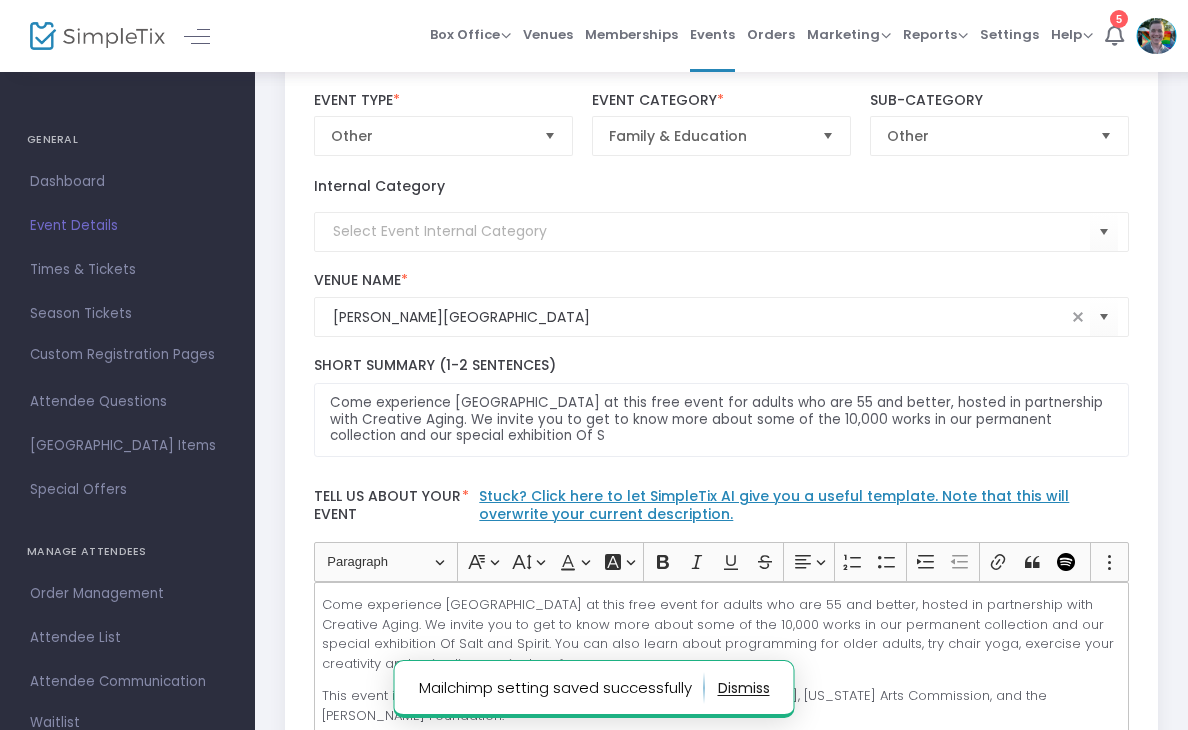 scroll, scrollTop: 0, scrollLeft: 0, axis: both 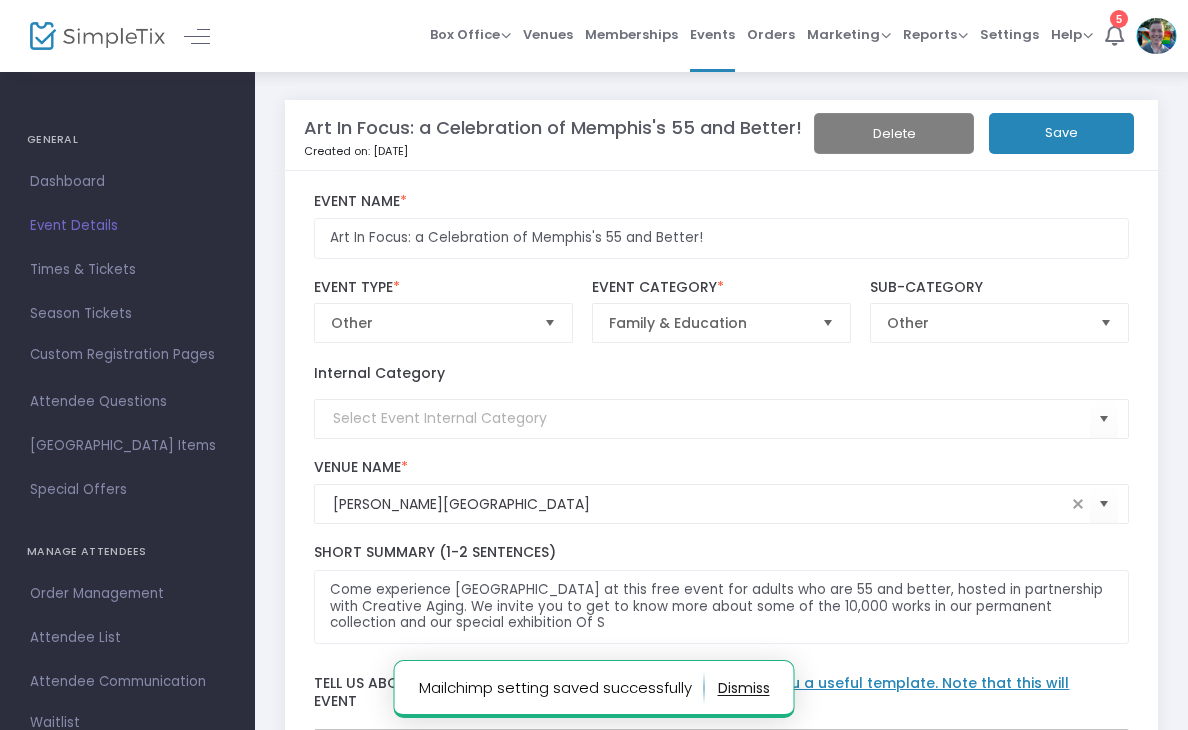 click on "Save" 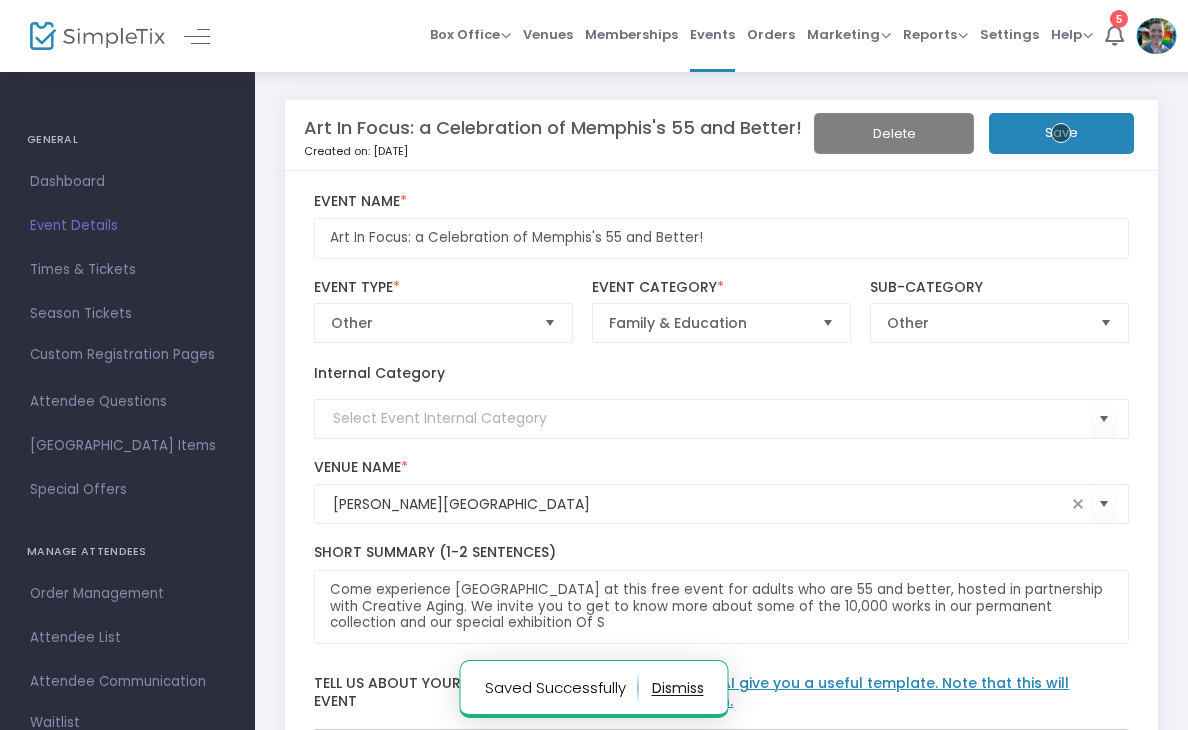scroll, scrollTop: 297, scrollLeft: 0, axis: vertical 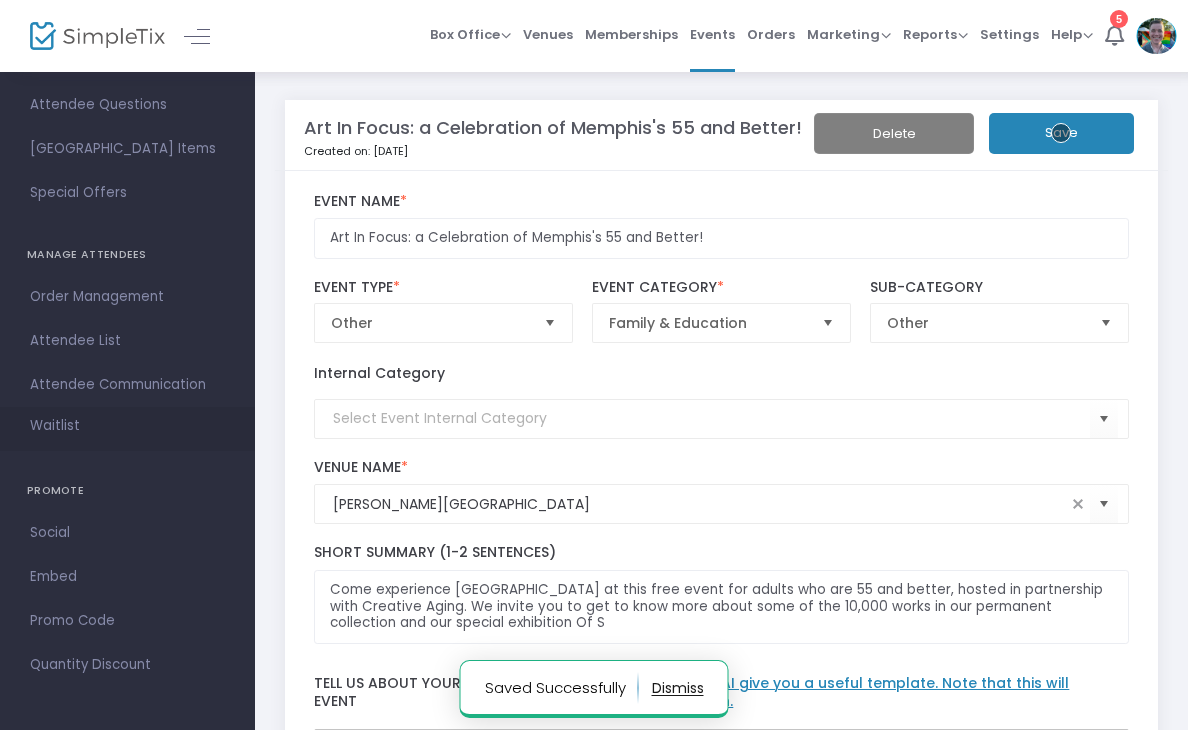 click on "Waitlist" at bounding box center (55, 426) 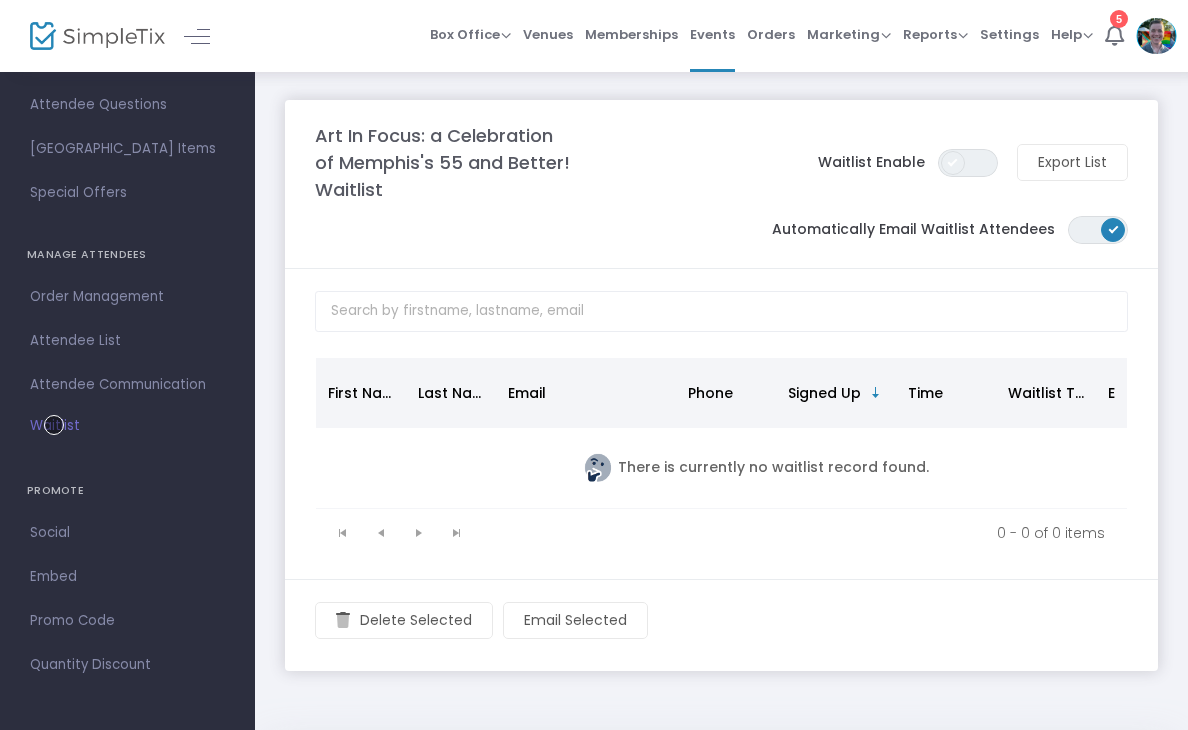 click 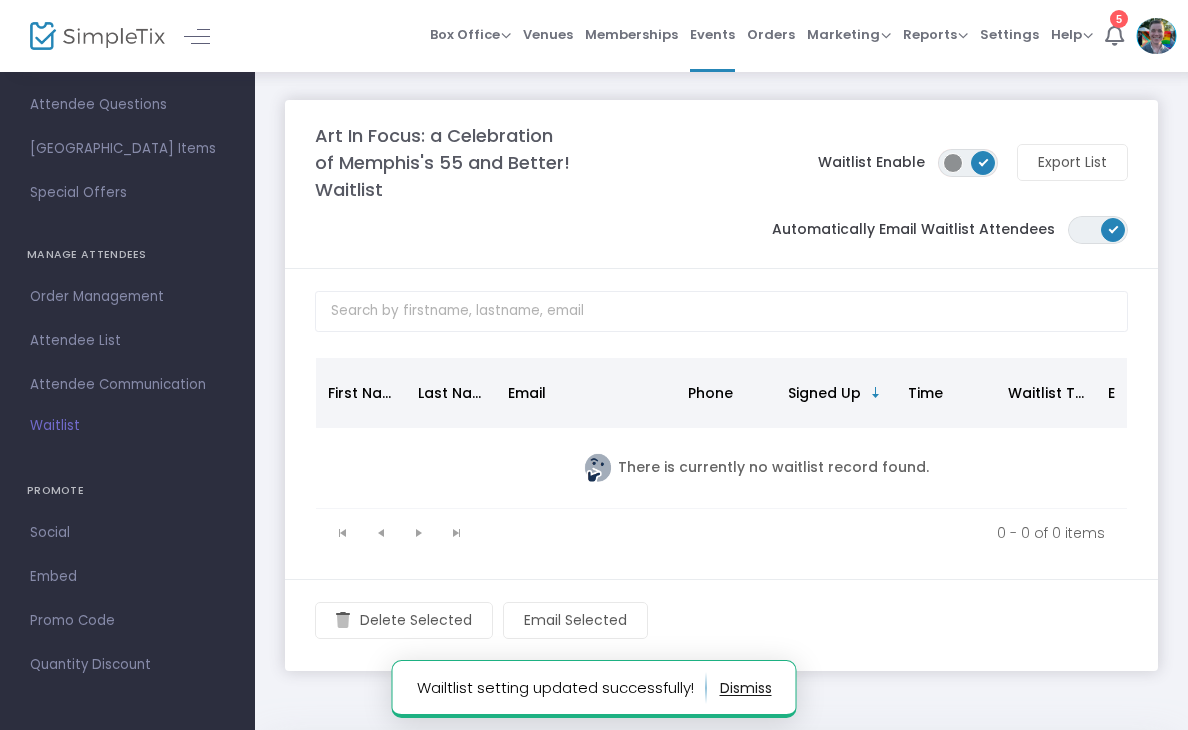 scroll, scrollTop: 194, scrollLeft: 0, axis: vertical 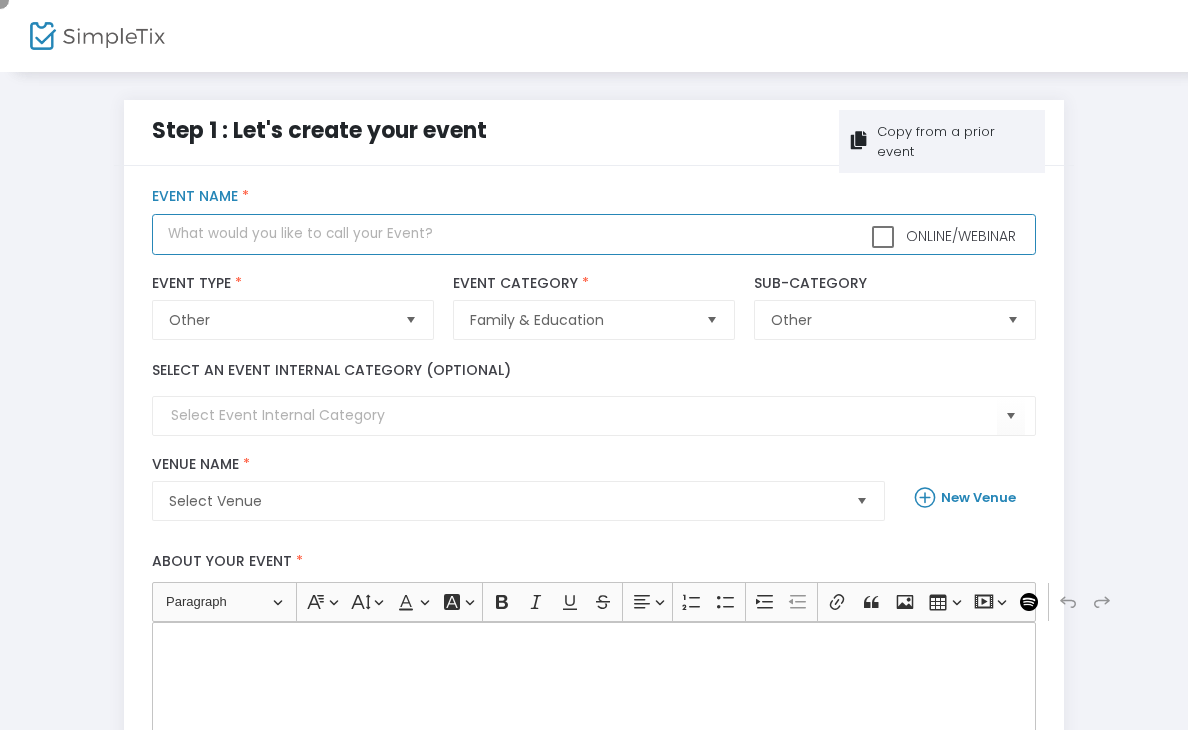 click 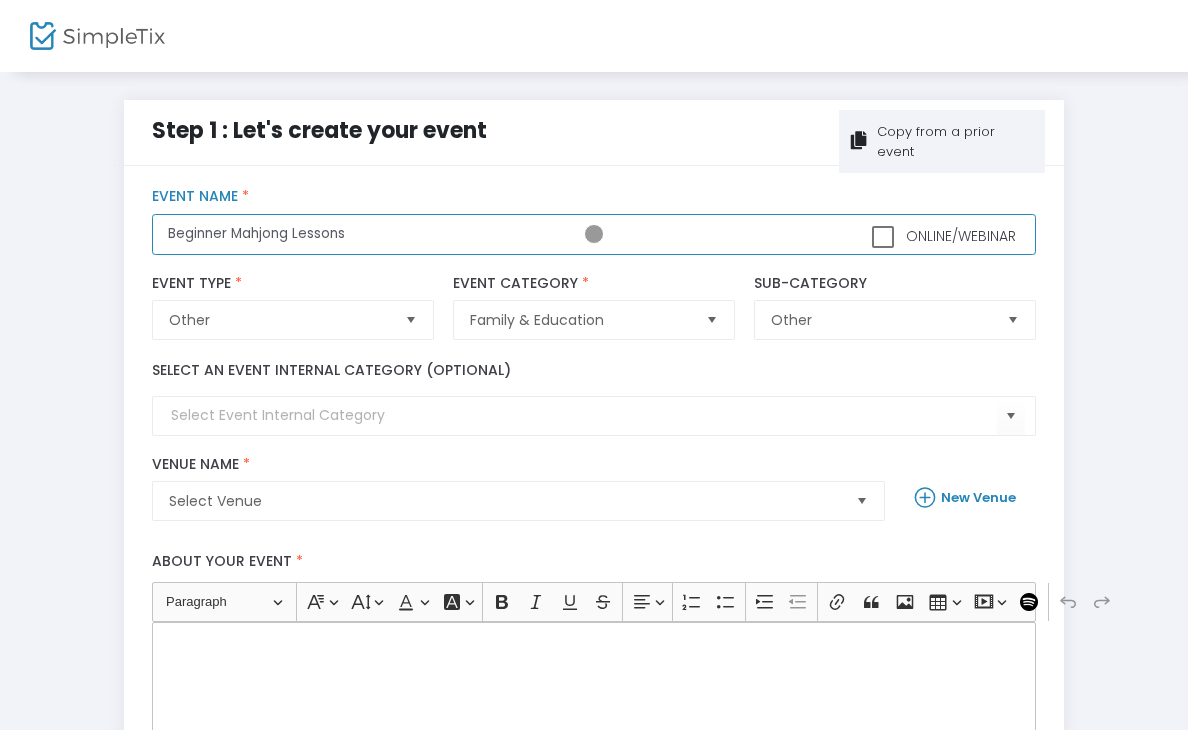 type on "Beginner Mahjong Lessons" 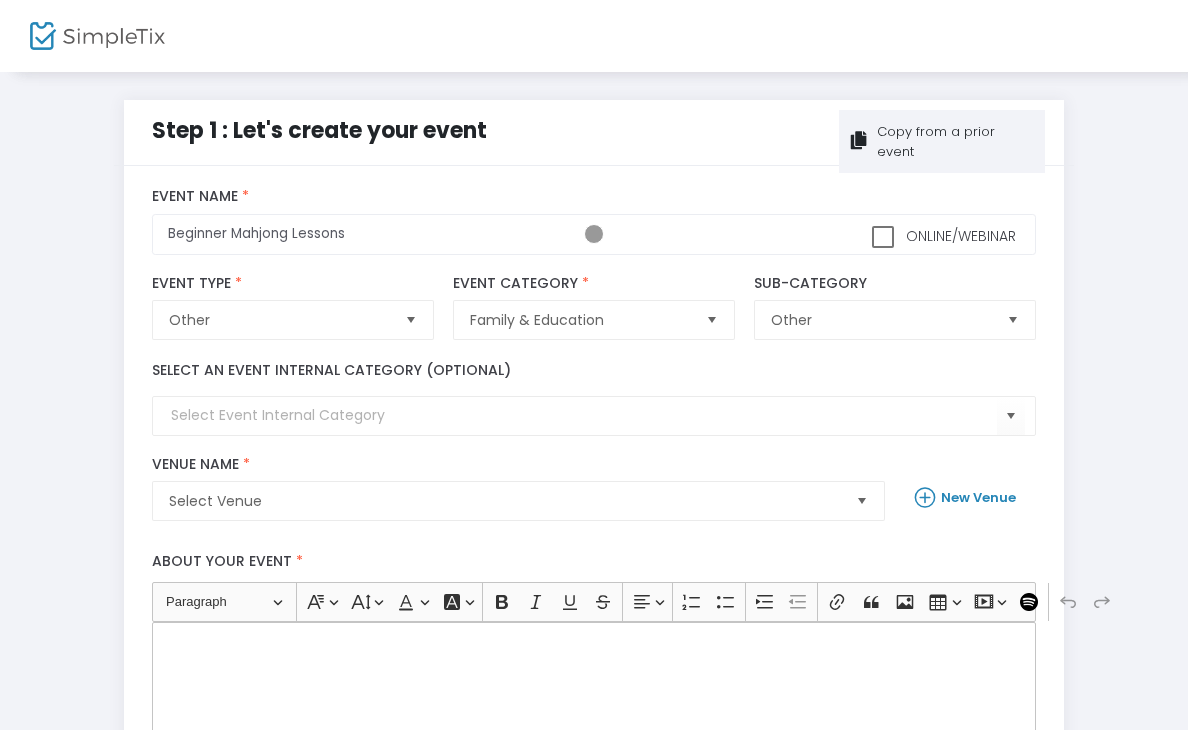 click 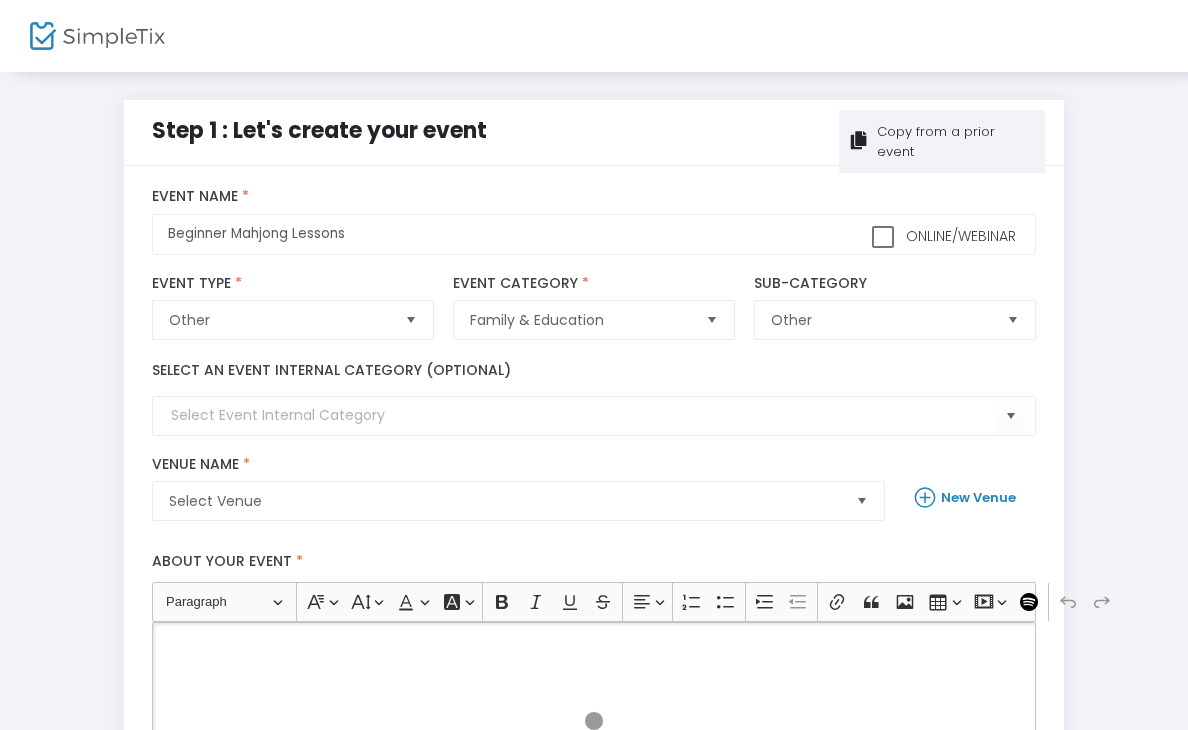 type 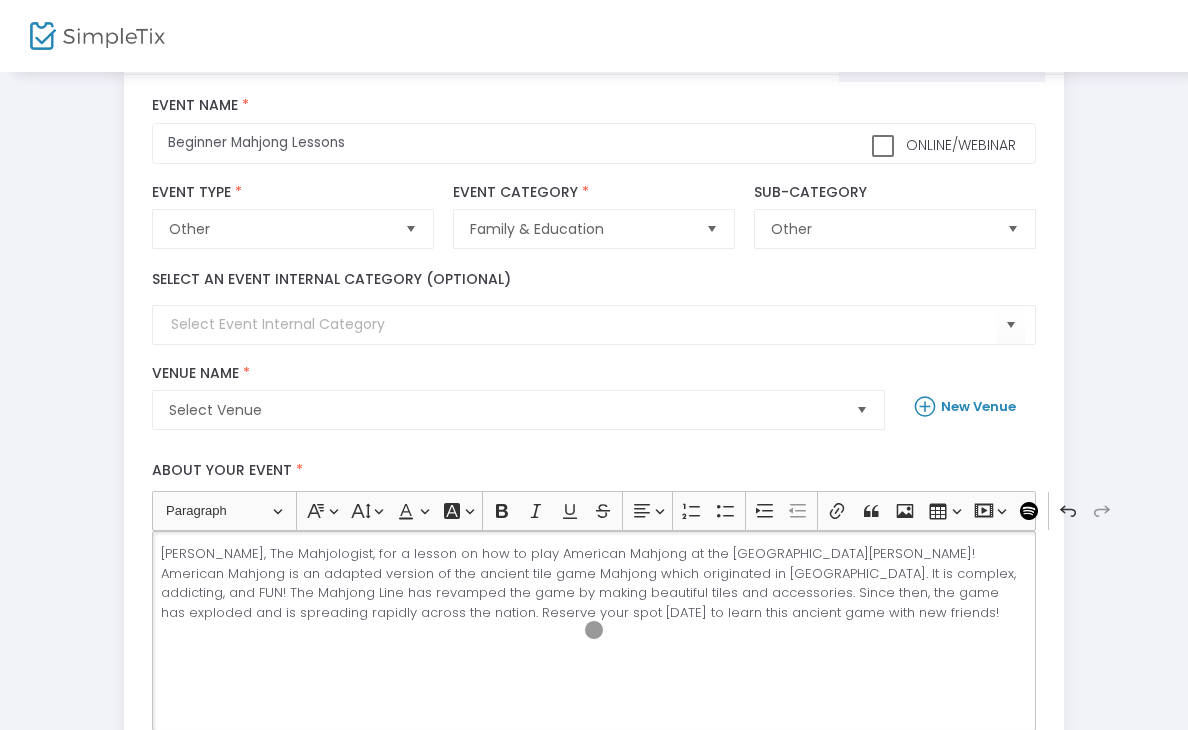 scroll, scrollTop: 100, scrollLeft: 0, axis: vertical 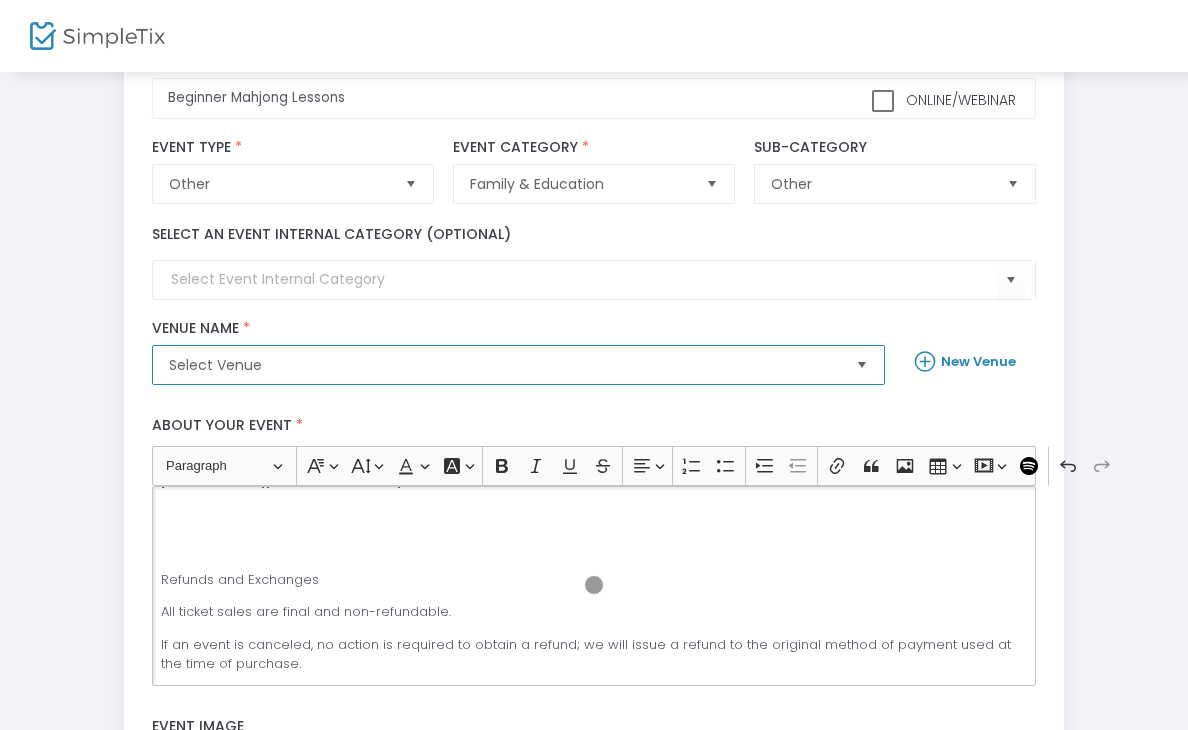click on "Select Venue" at bounding box center (504, 365) 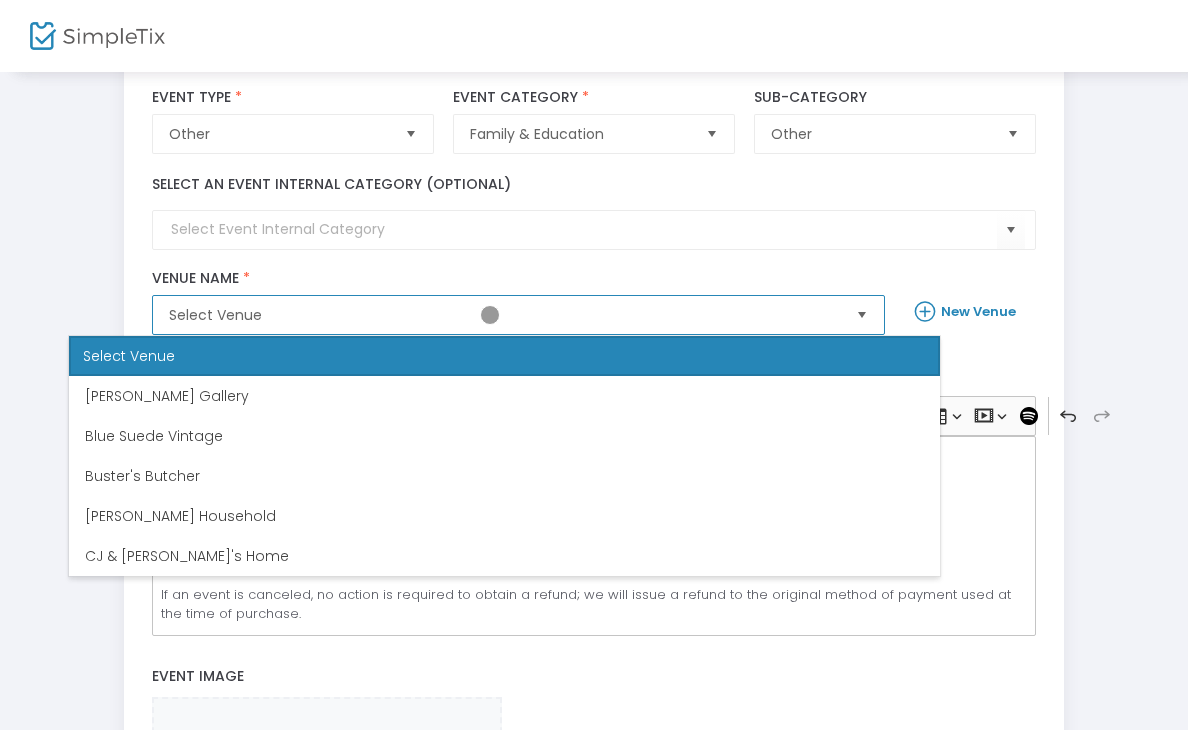 scroll, scrollTop: 297, scrollLeft: 0, axis: vertical 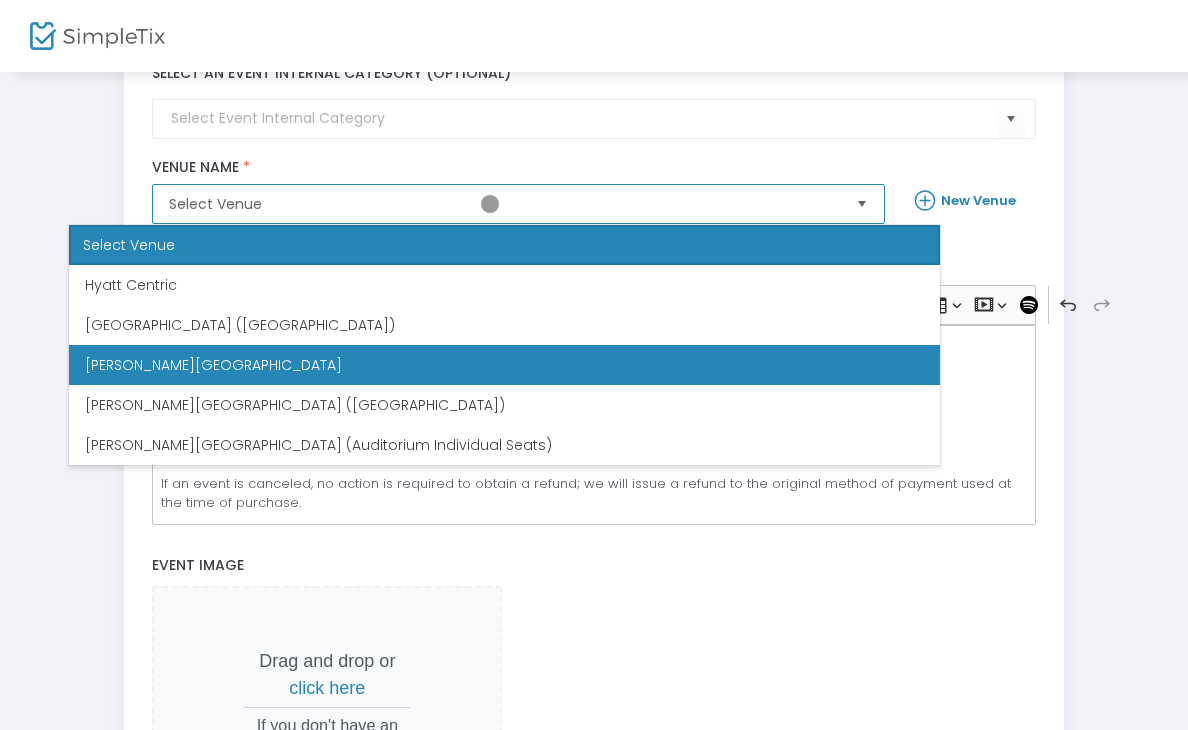click on "[PERSON_NAME][GEOGRAPHIC_DATA]" at bounding box center (213, 365) 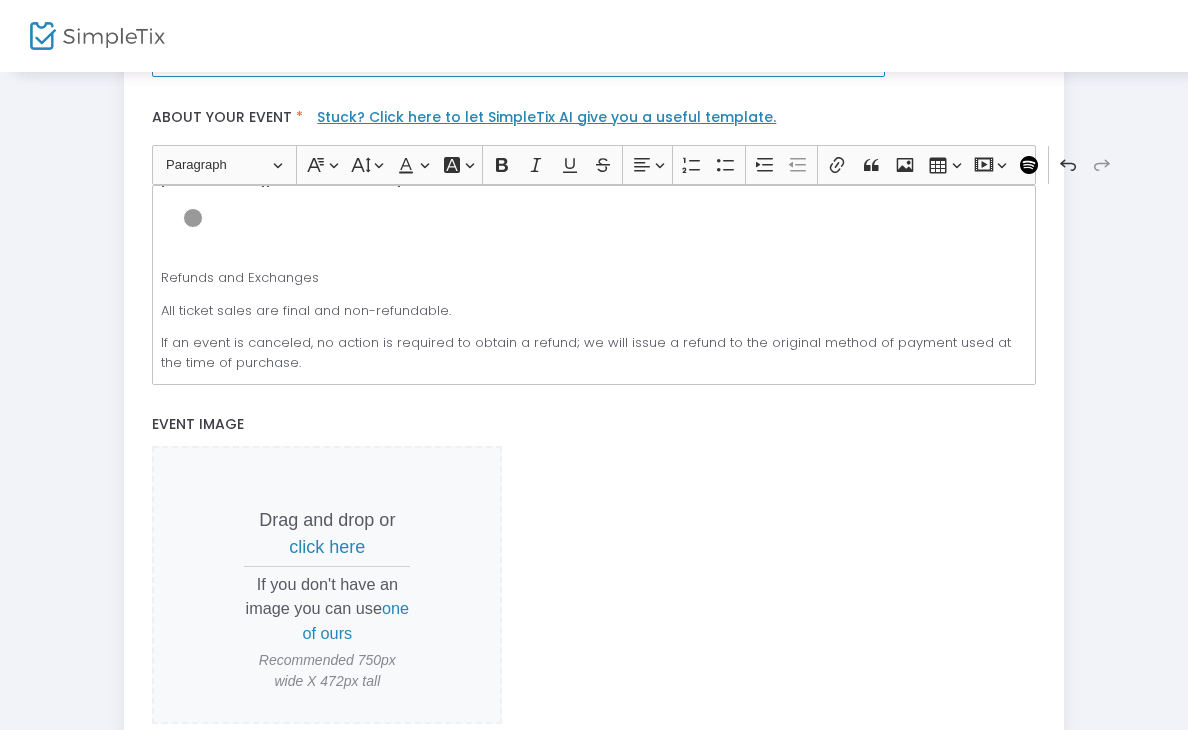 scroll, scrollTop: 626, scrollLeft: 0, axis: vertical 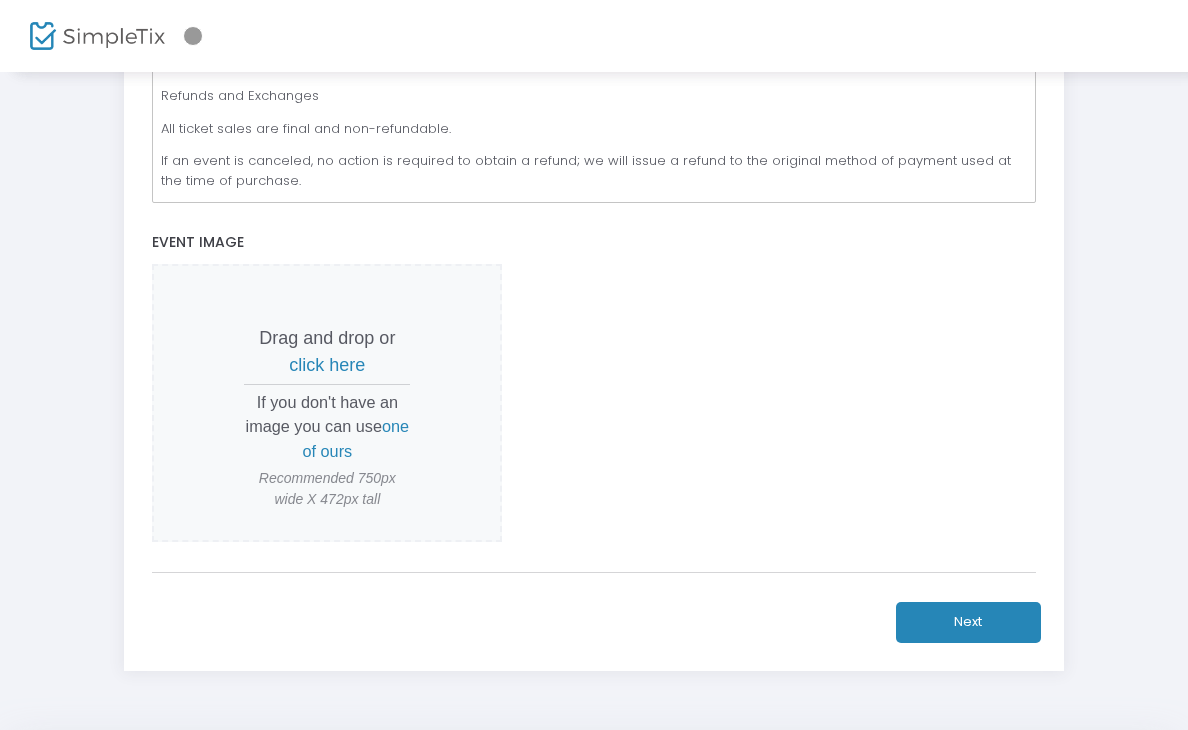 click on "click here" at bounding box center [327, 365] 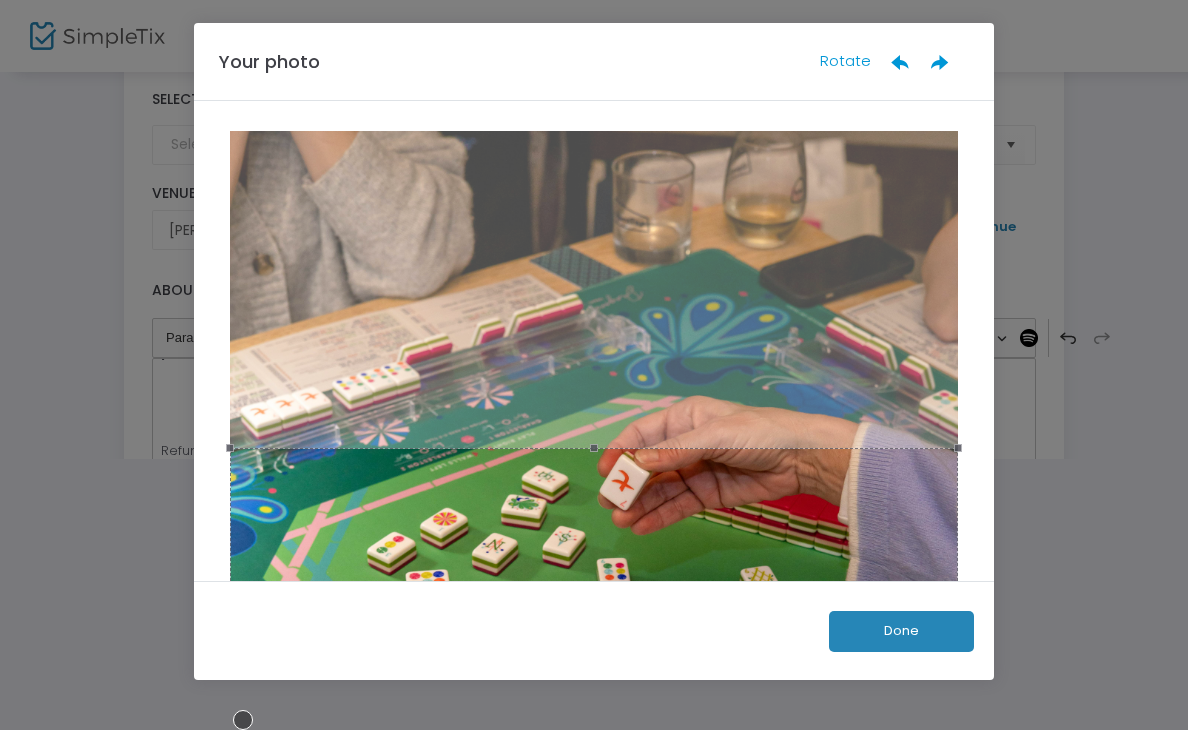 scroll, scrollTop: 271, scrollLeft: 0, axis: vertical 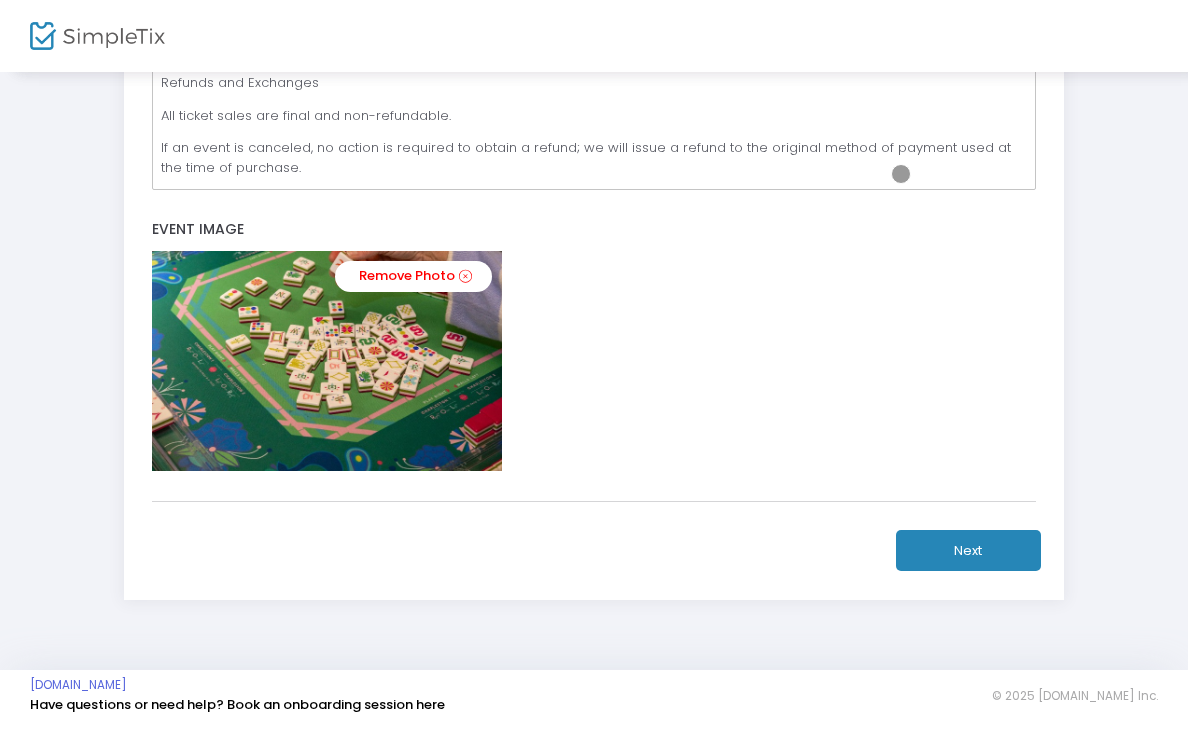 click on "Next" 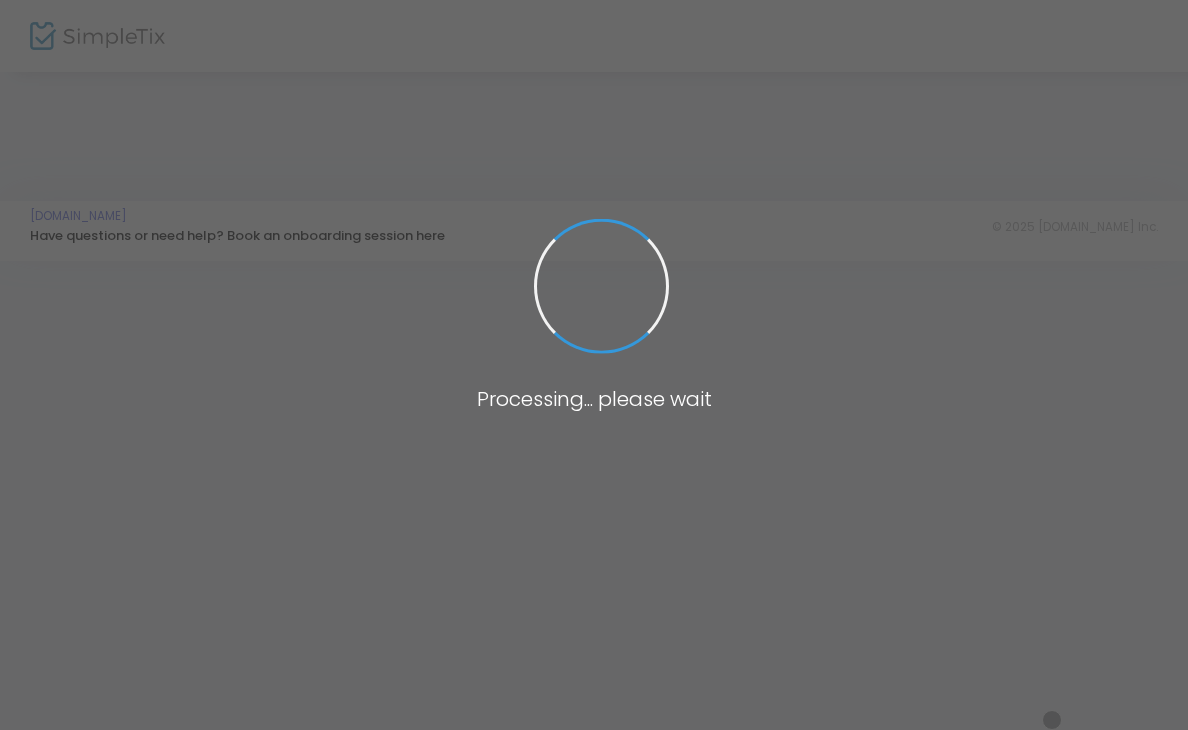 scroll, scrollTop: 469, scrollLeft: 0, axis: vertical 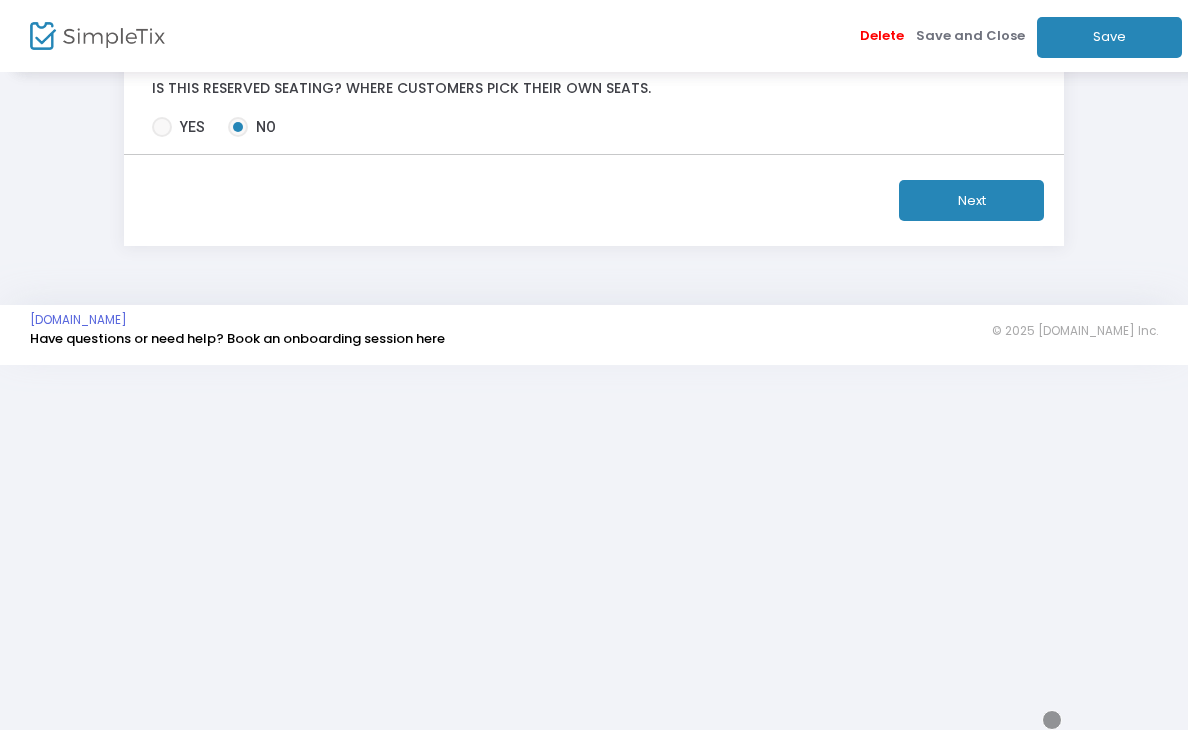 click at bounding box center [354, -101] 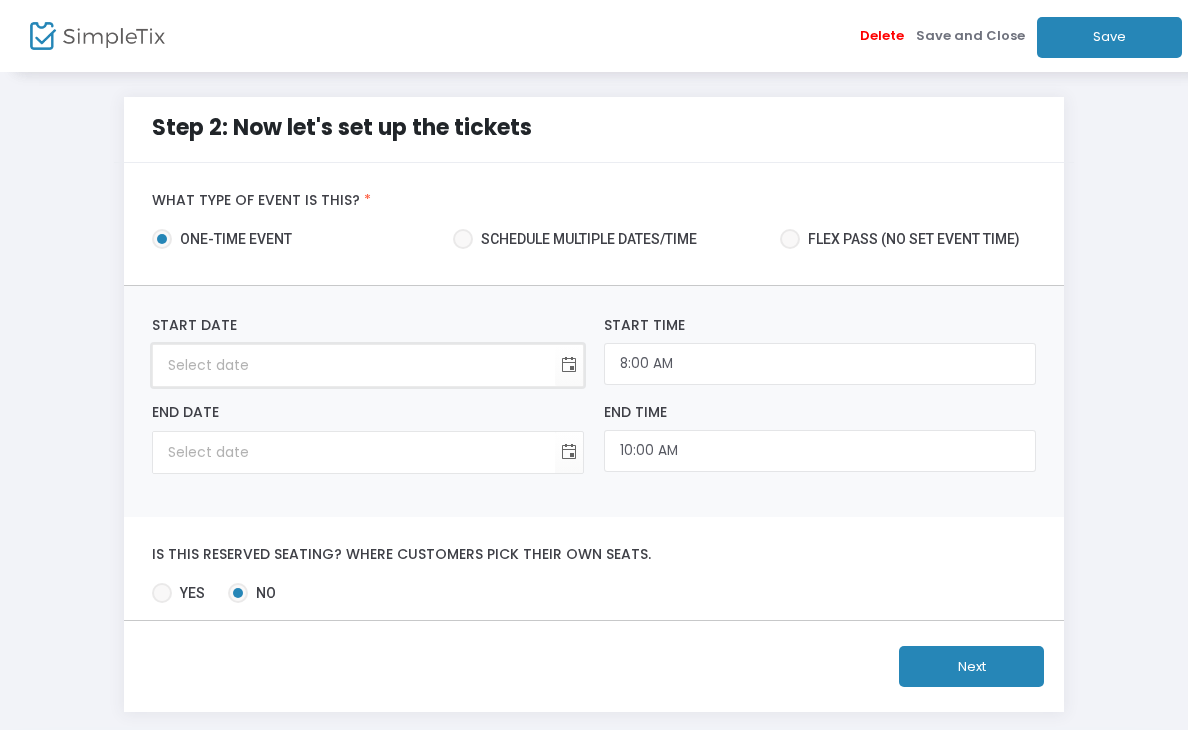 type on "month/day/year" 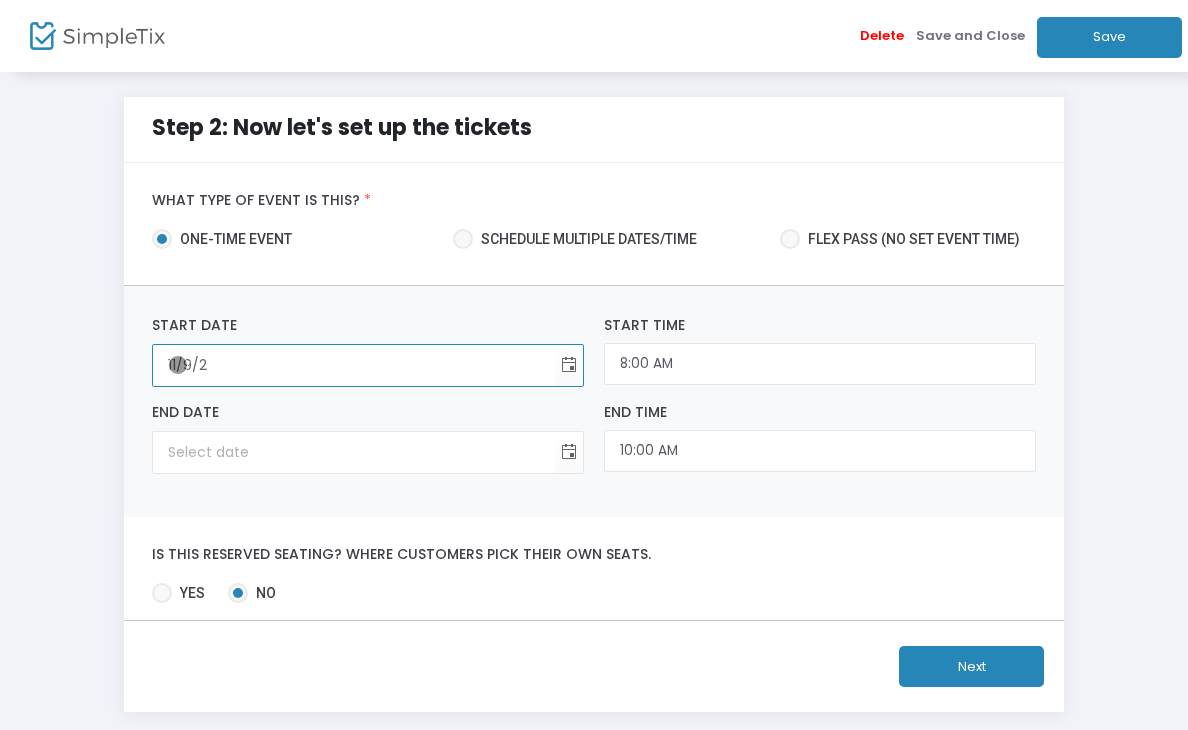 type on "11/9/20" 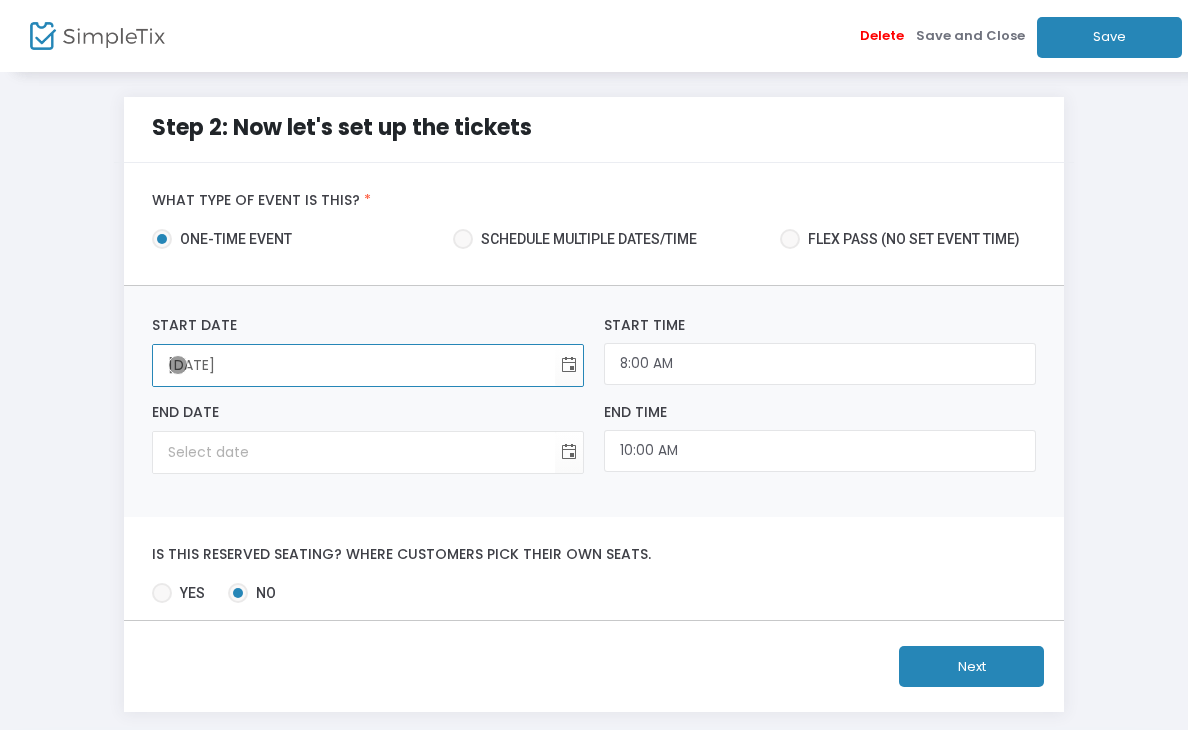 type on "12:00 AM" 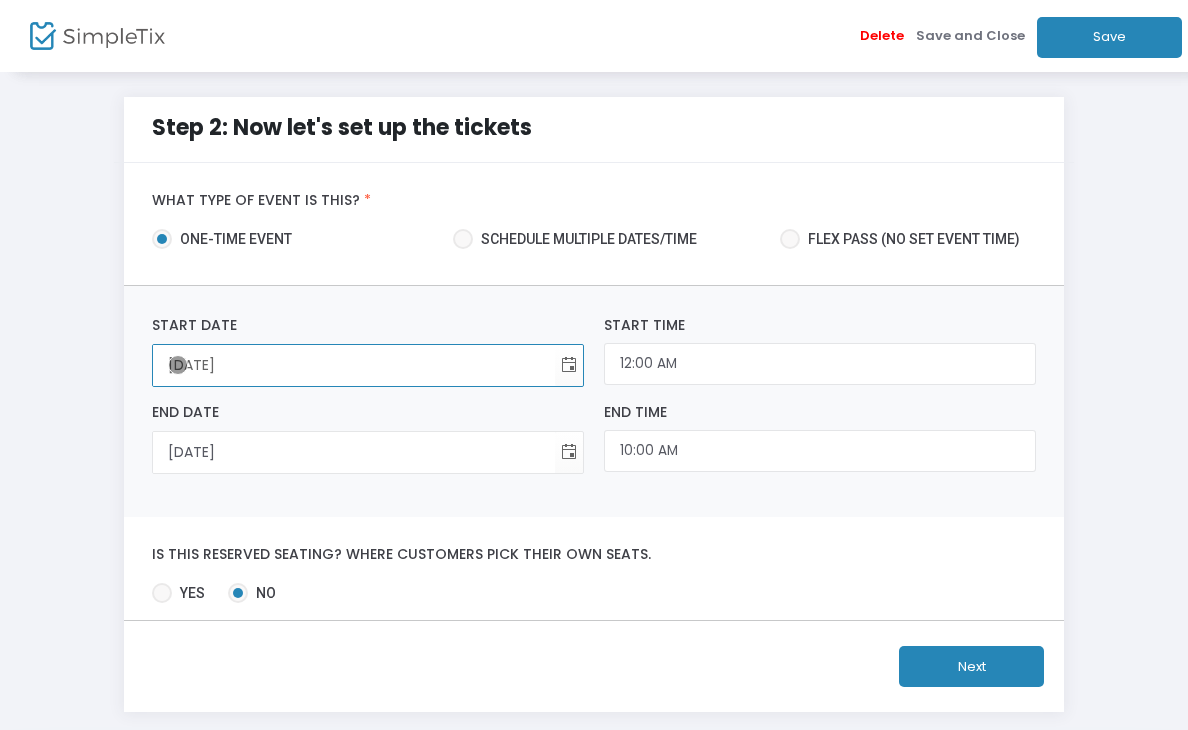 type on "11/9/202" 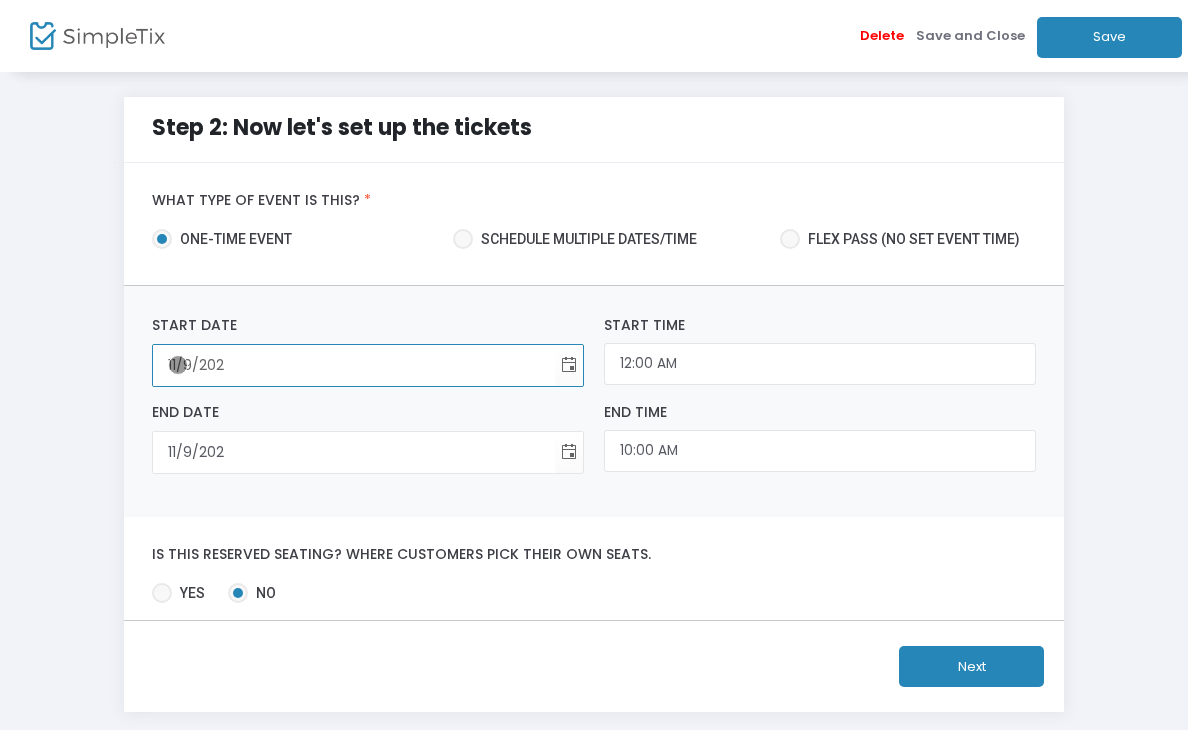 type on "11/9/2025" 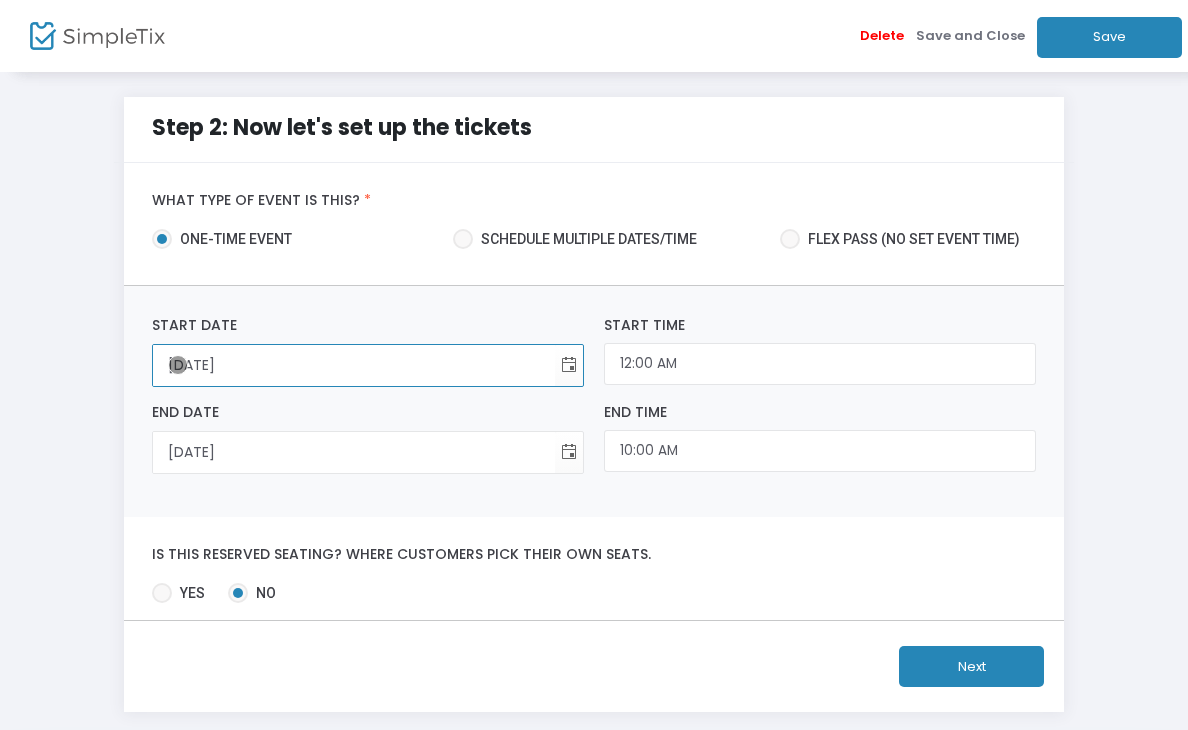 type on "11/9/2025" 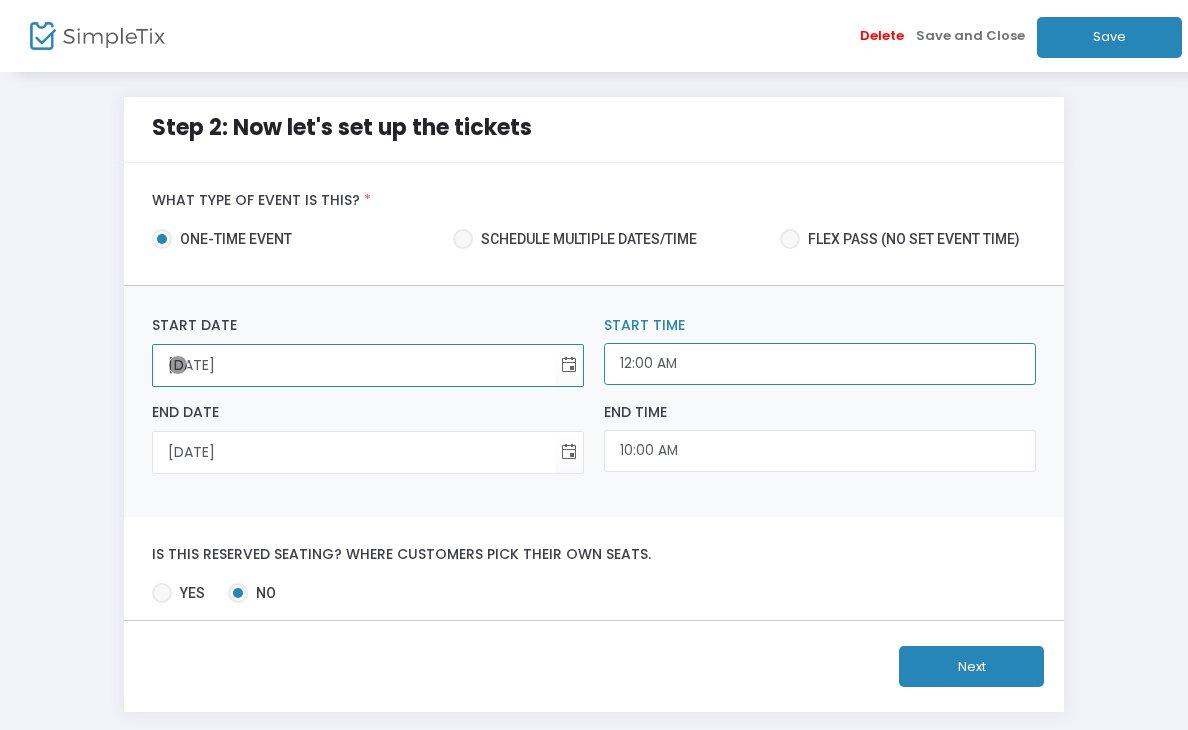 click on "12:00 AM" 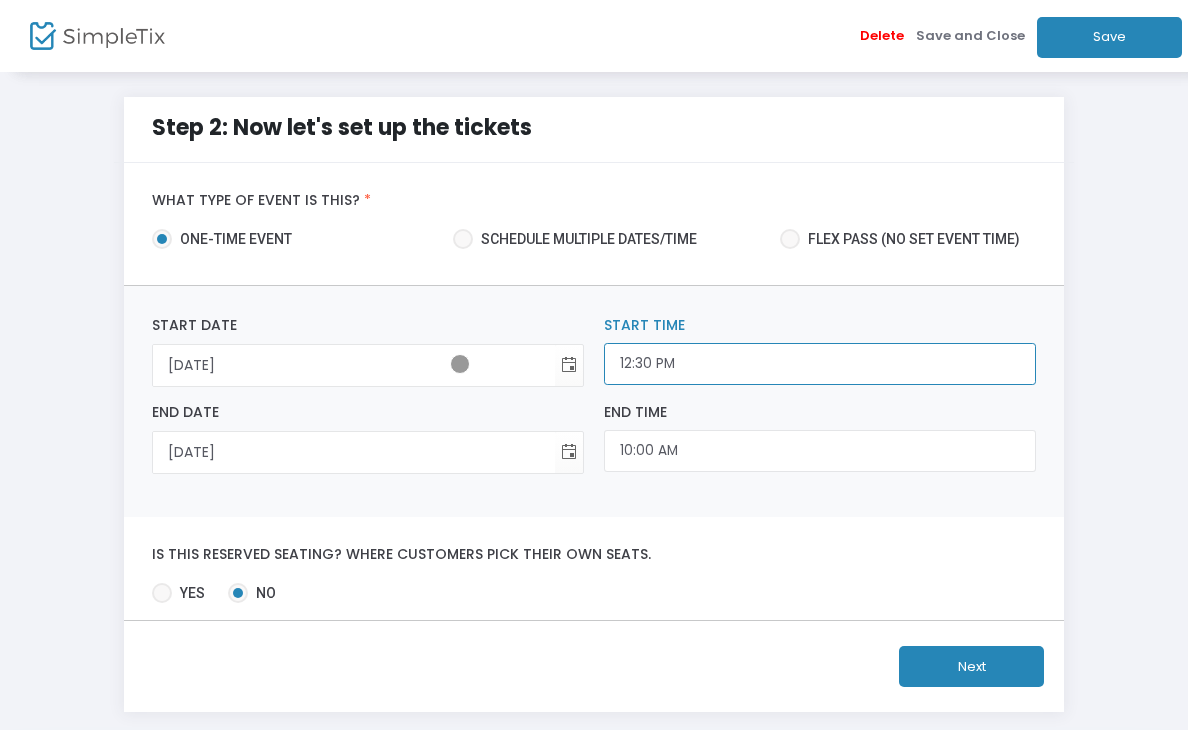 type on "12:30 PM" 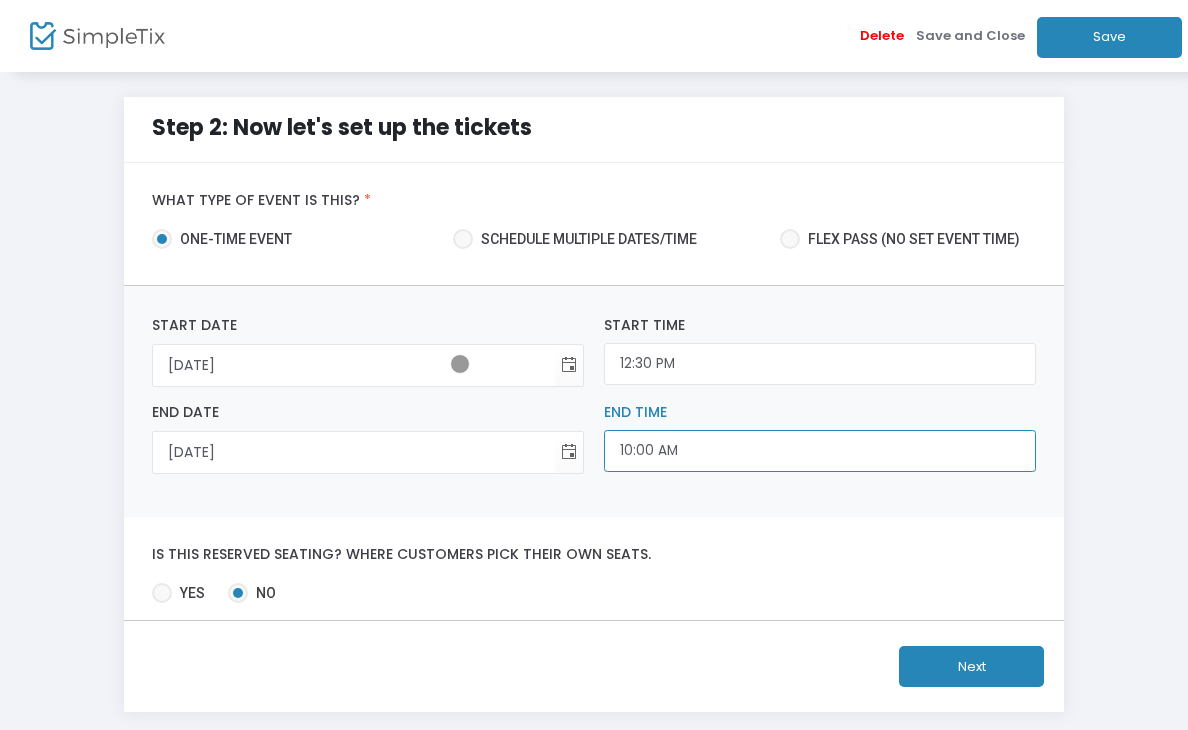 click on "10:00 AM" 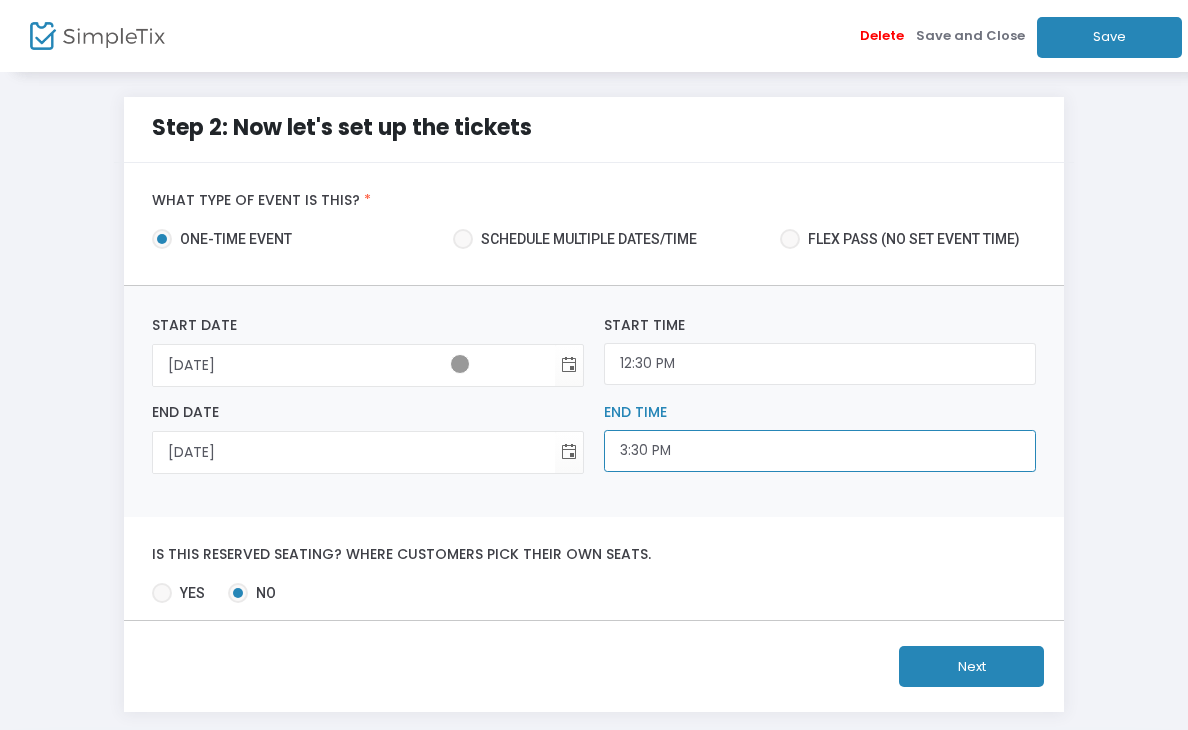 scroll, scrollTop: 0, scrollLeft: 0, axis: both 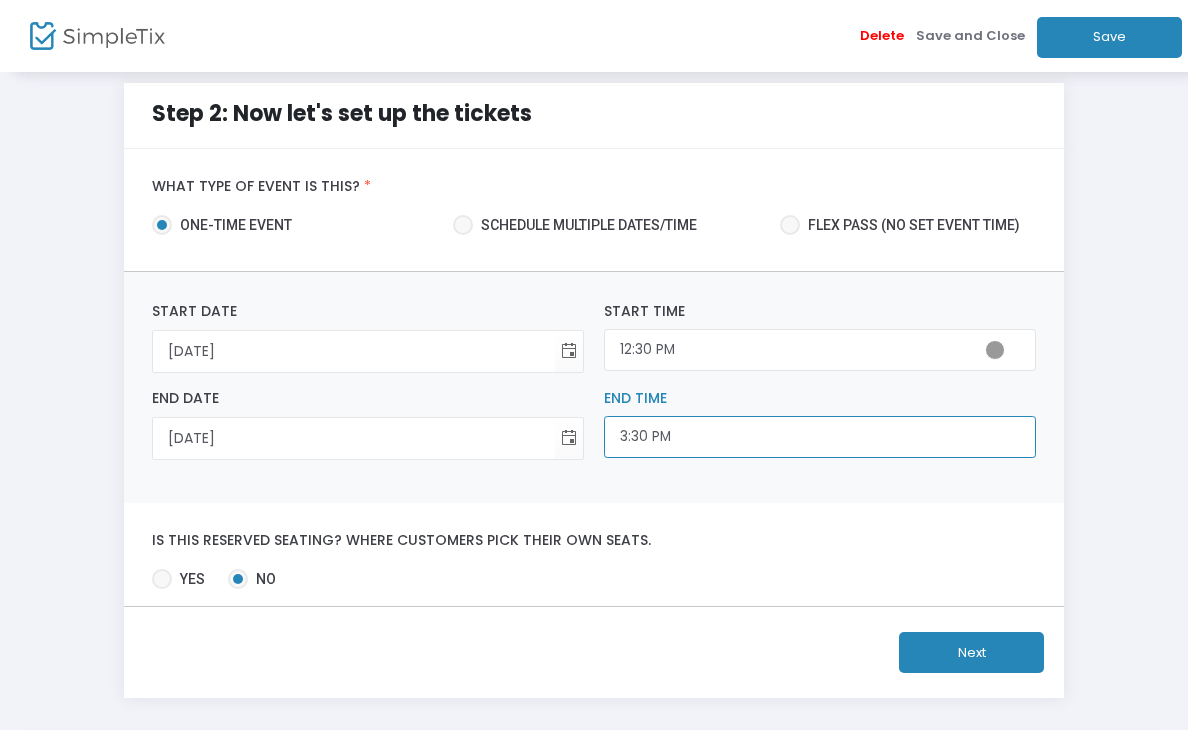 type on "3:30 PM" 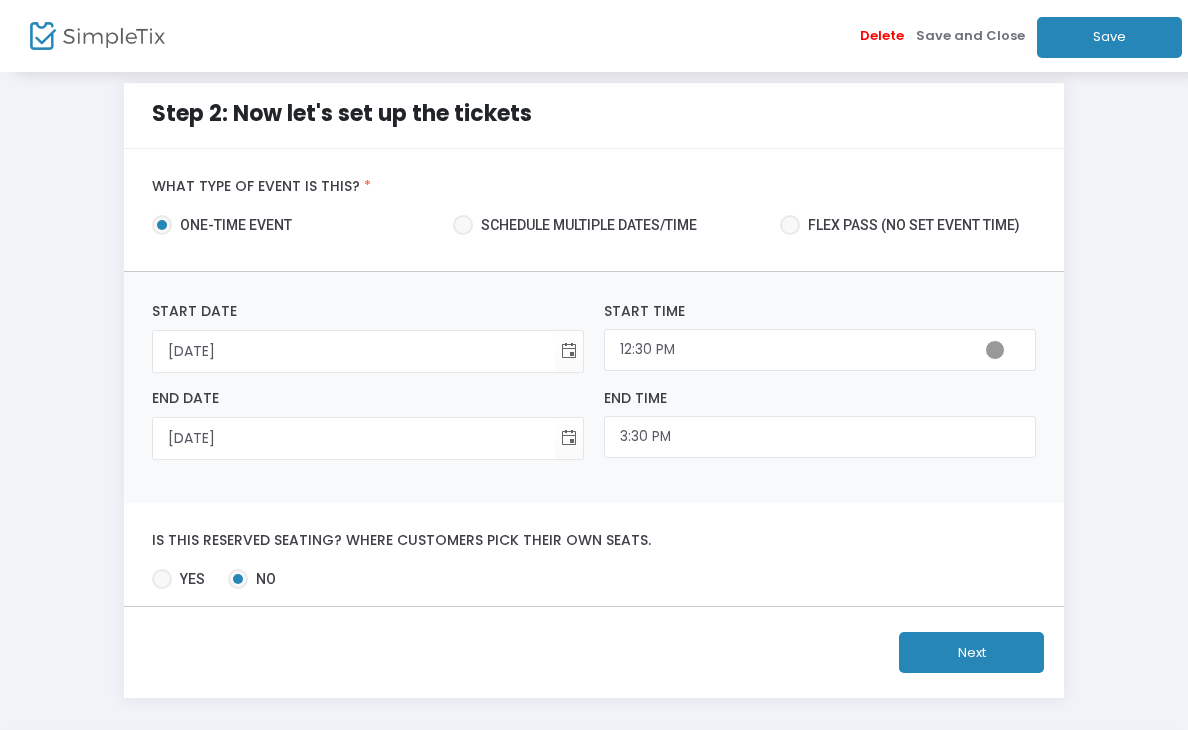 click on "Next" 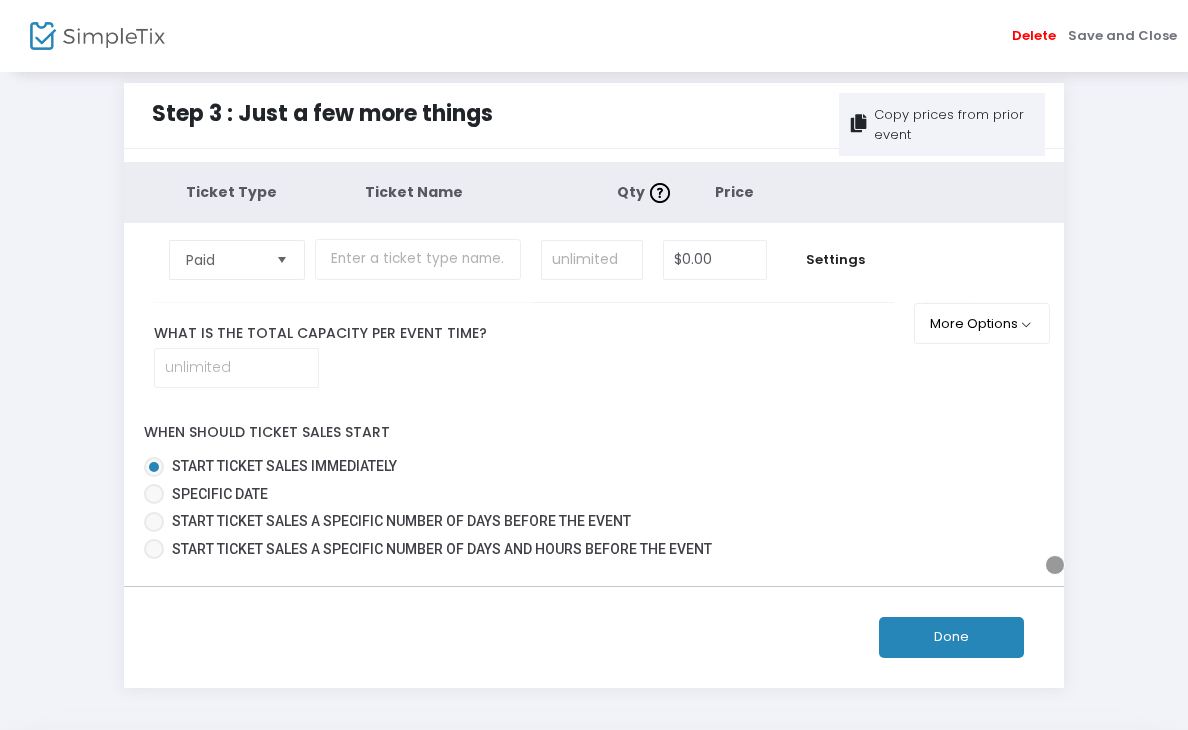 scroll, scrollTop: 0, scrollLeft: 0, axis: both 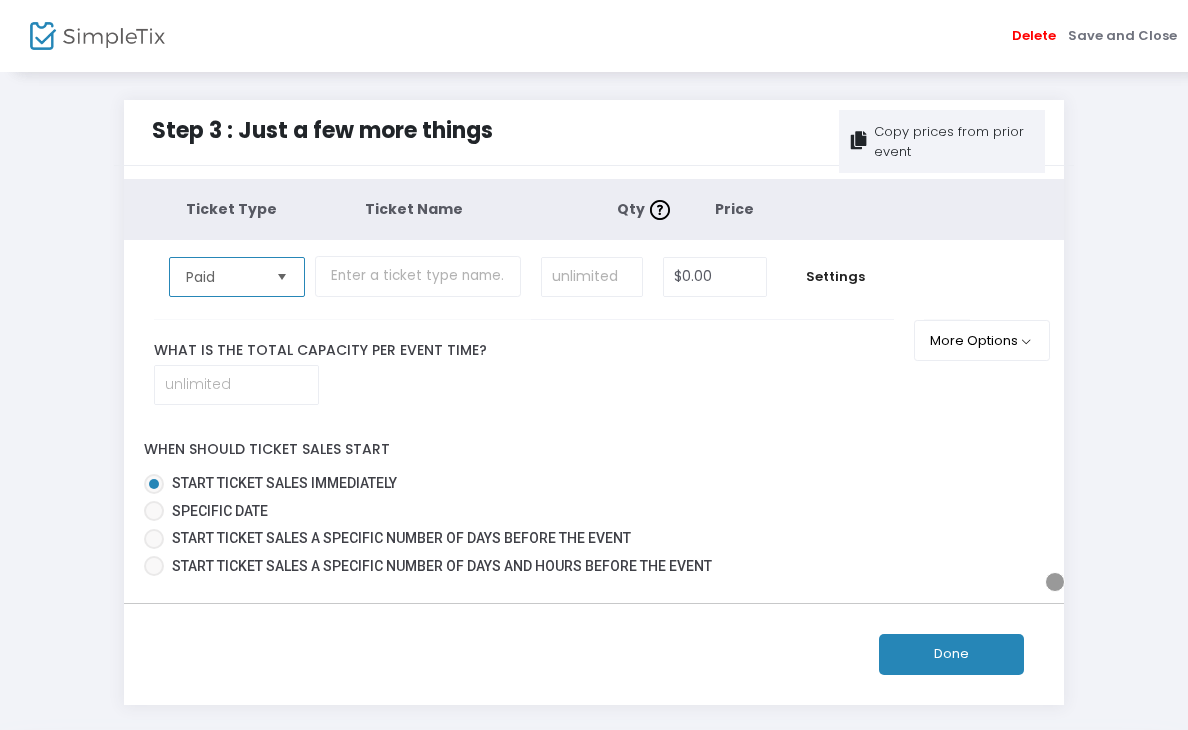 click on "Paid" at bounding box center [223, 277] 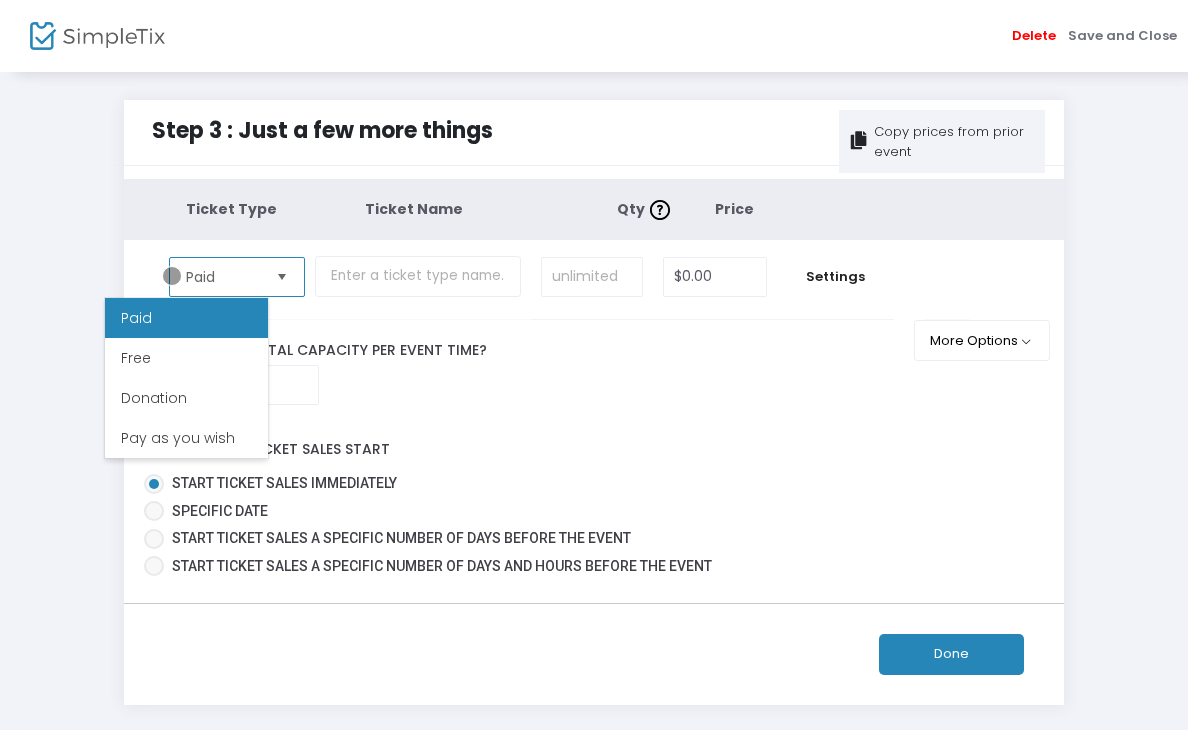 click on "Paid" at bounding box center [223, 277] 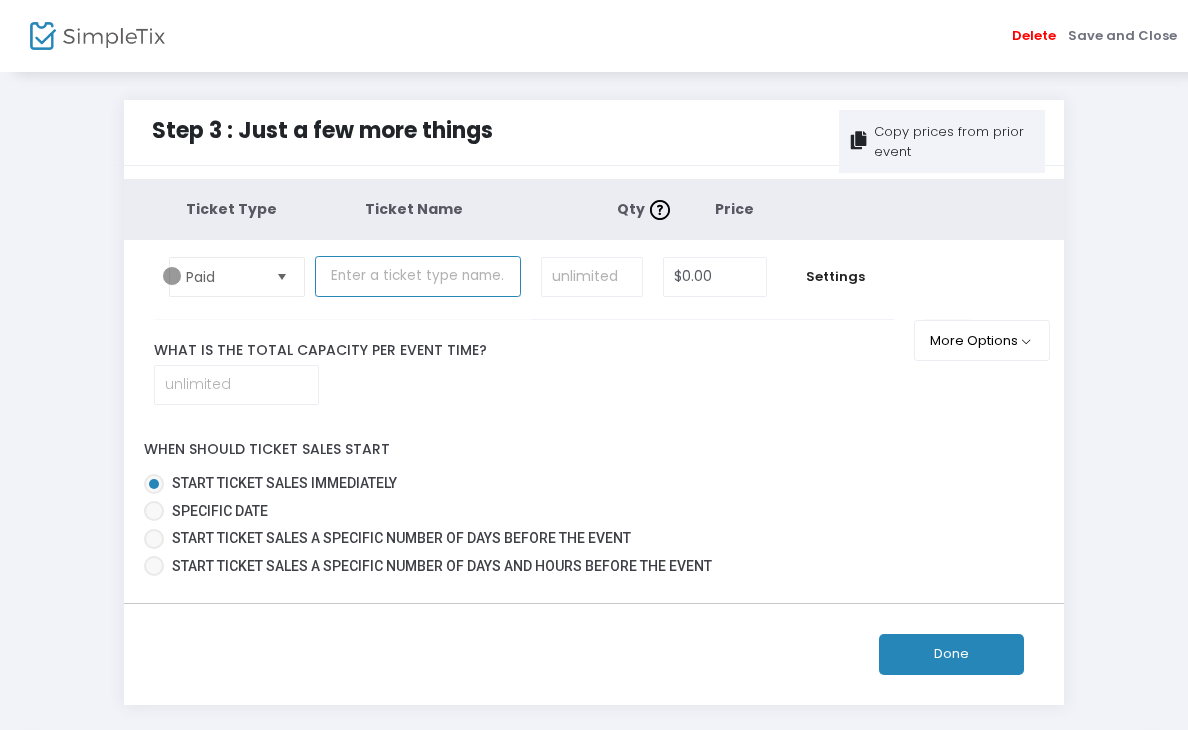 click at bounding box center [418, 276] 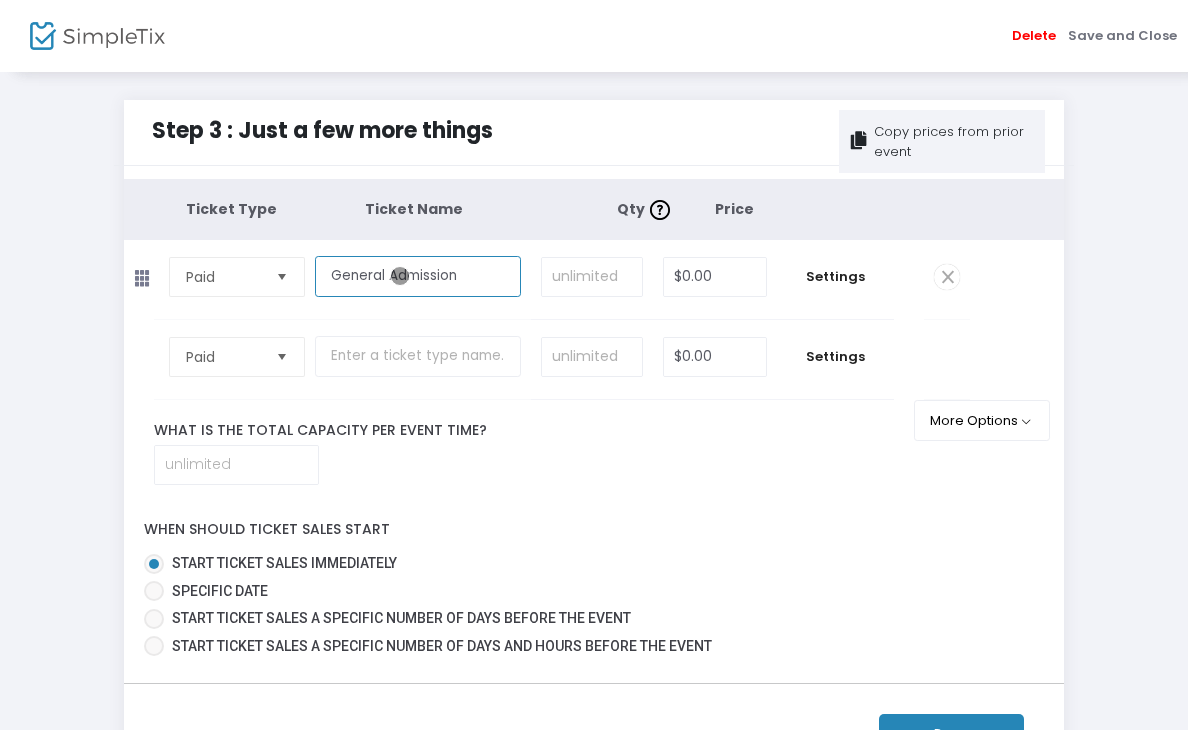 type on "General Admission" 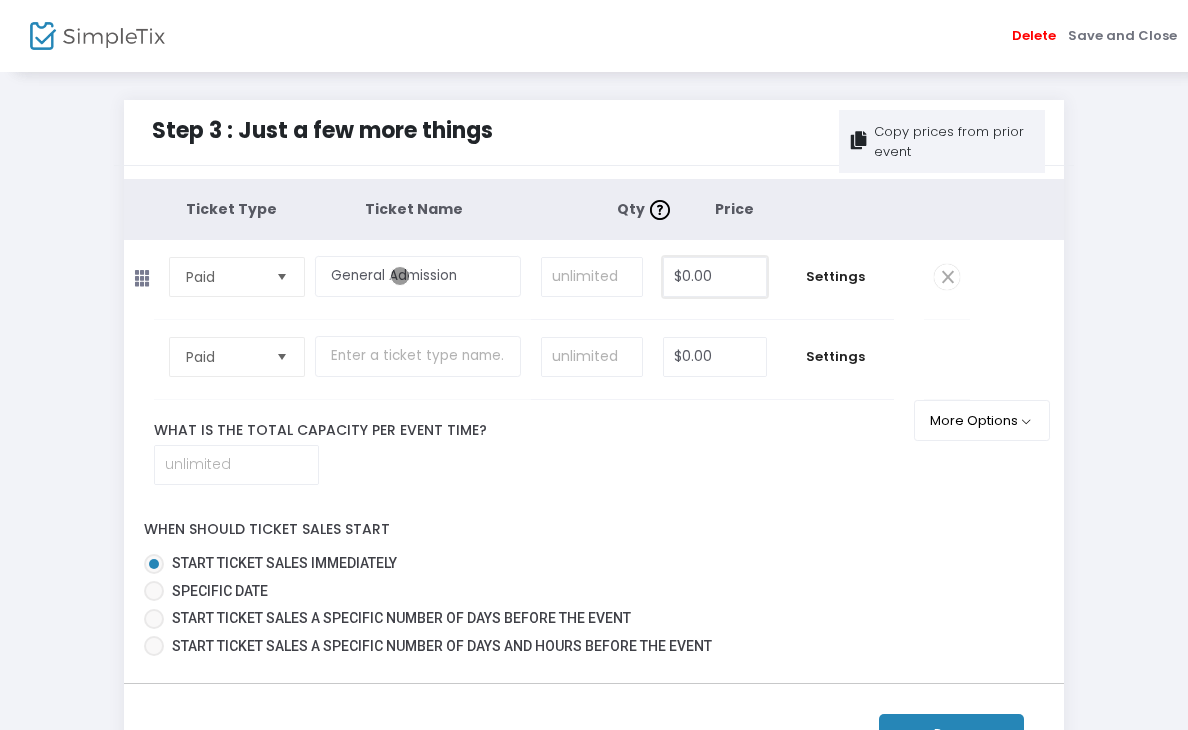 type on "0" 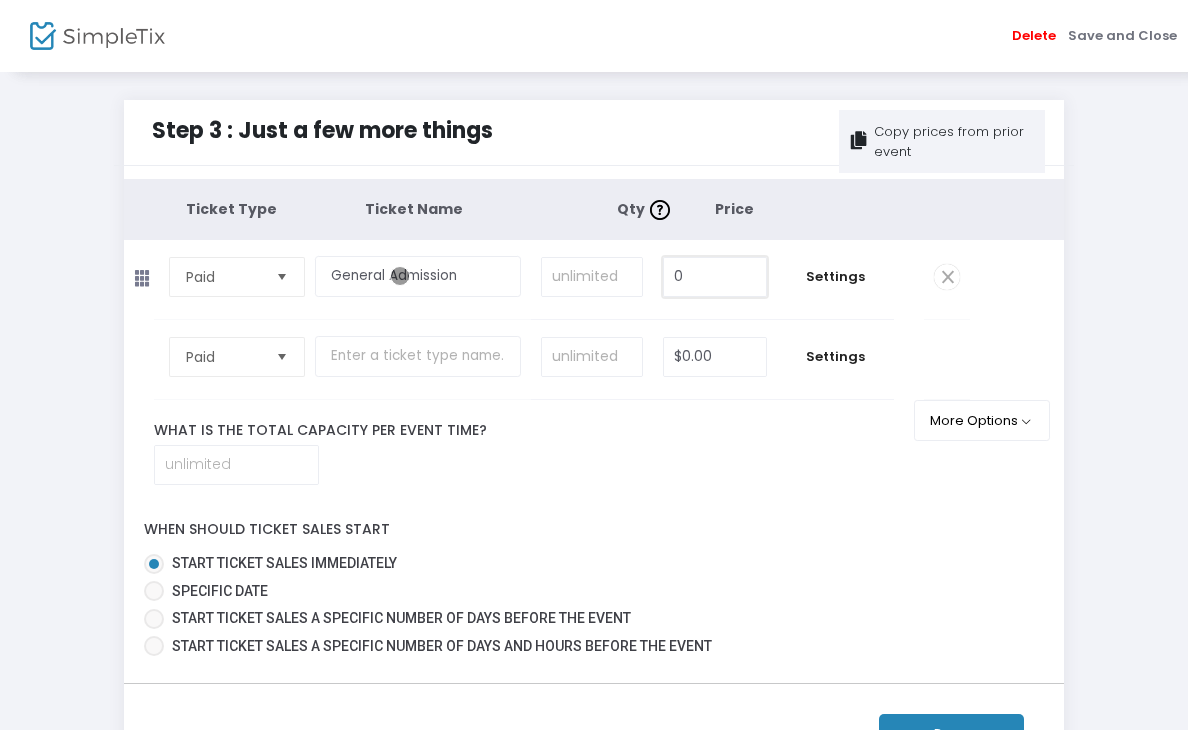 click on "0" at bounding box center (714, 277) 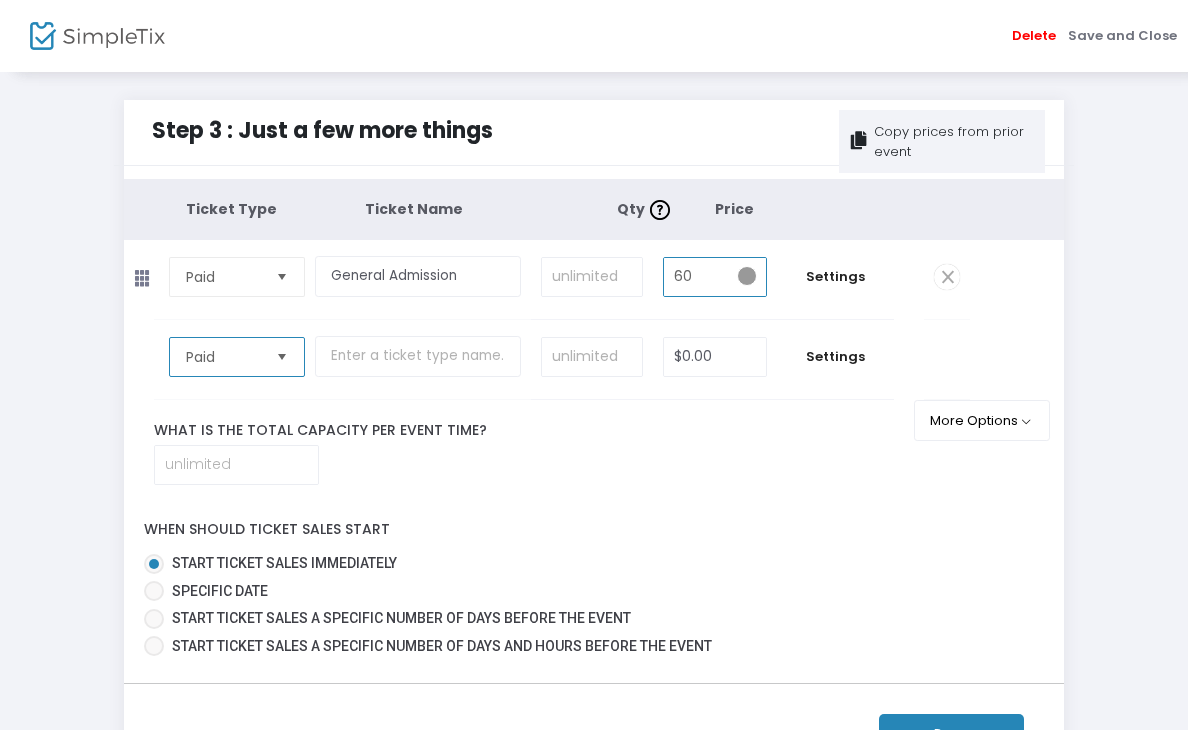 click on "Paid" at bounding box center (223, 357) 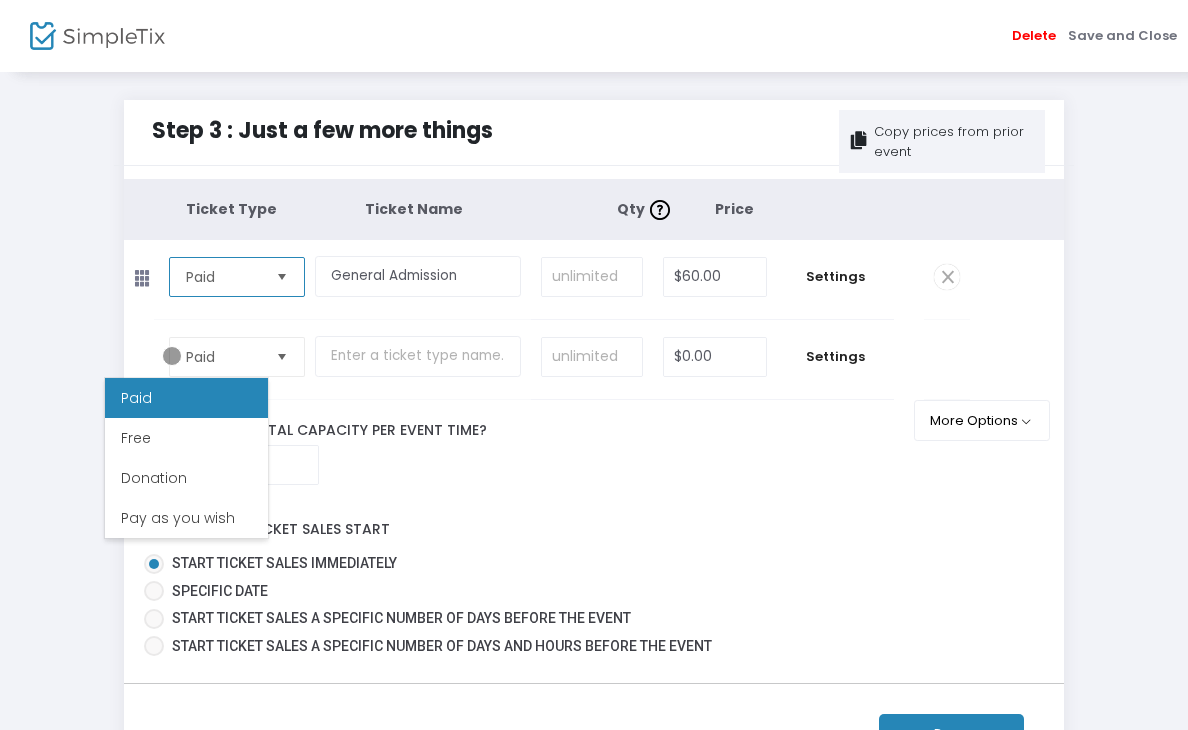 click on "Paid" at bounding box center (223, 277) 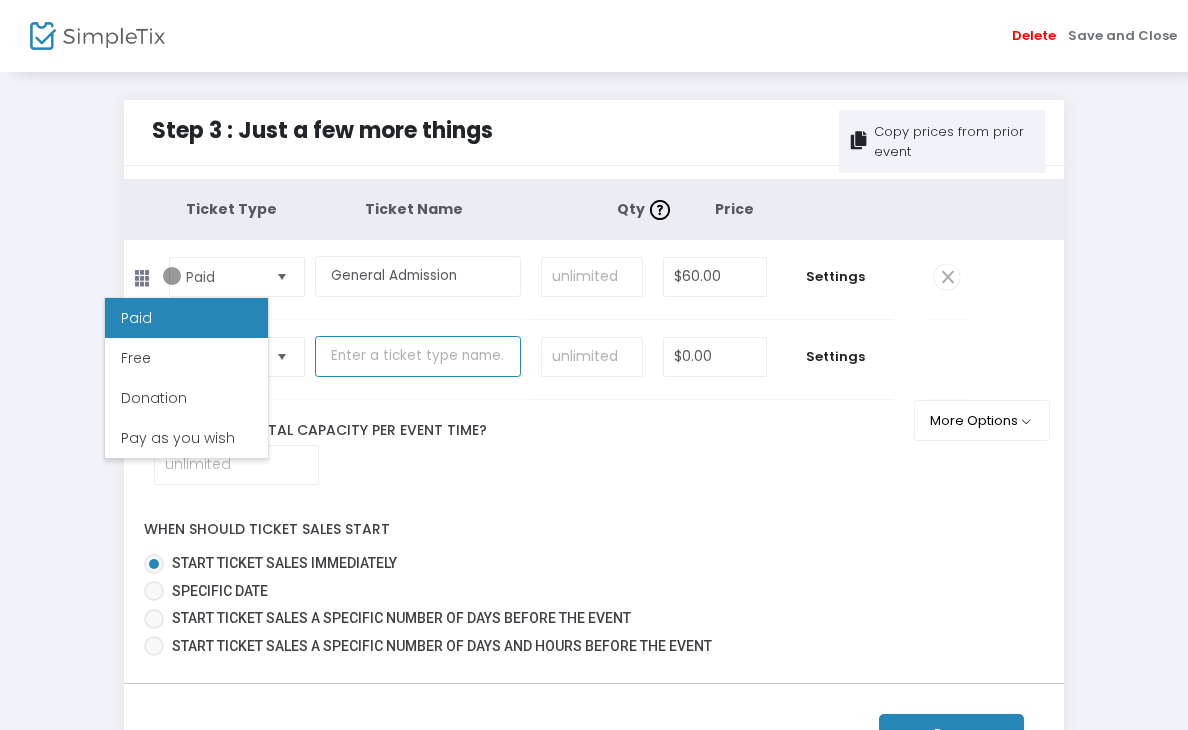 click at bounding box center [418, 356] 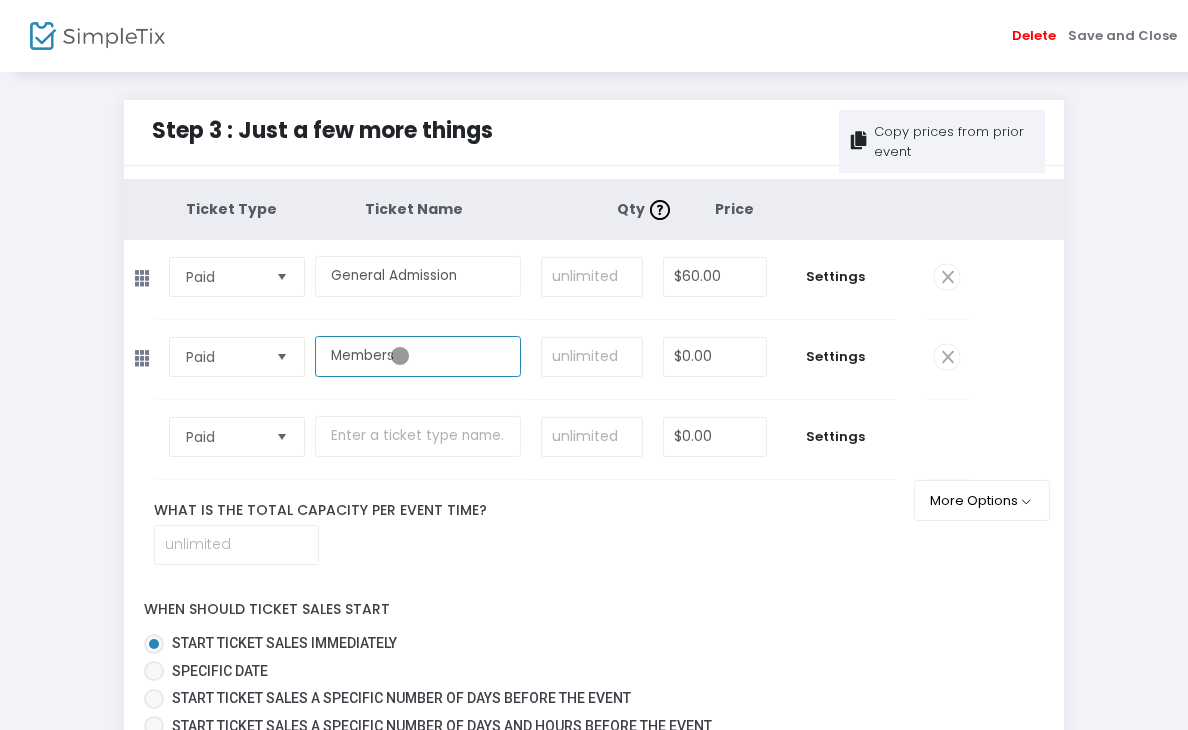 type on "Members" 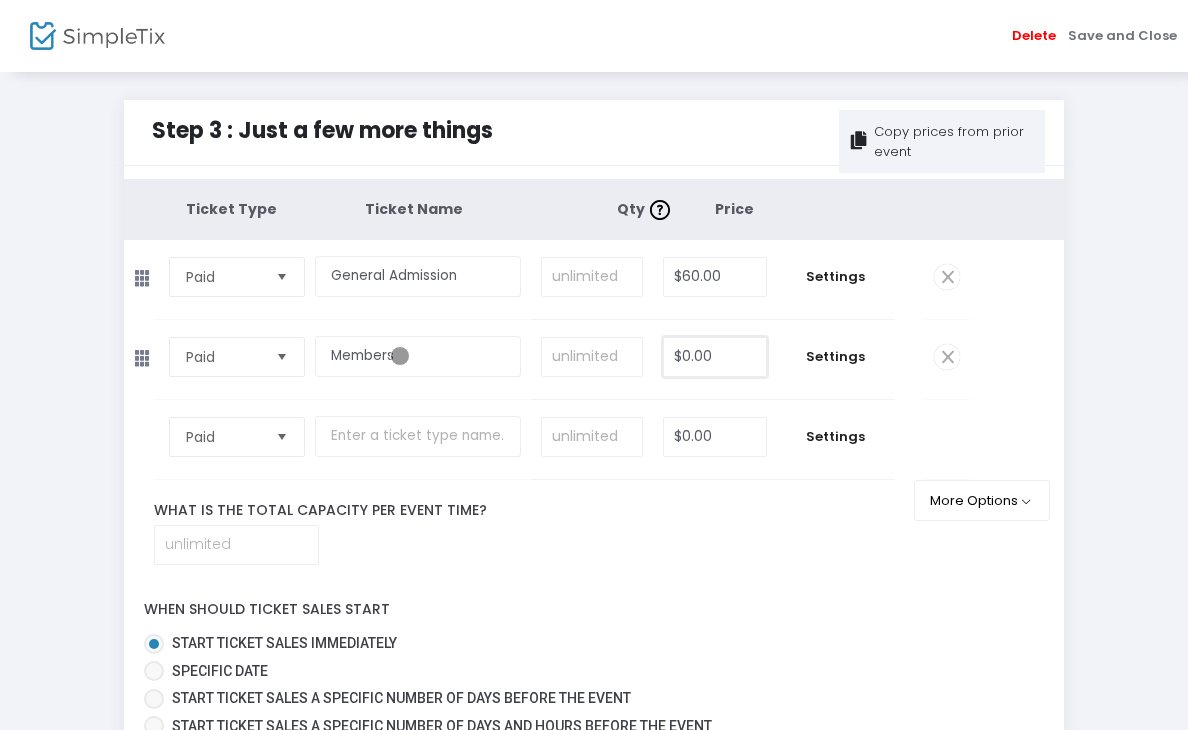 click on "$0.00" at bounding box center [714, 357] 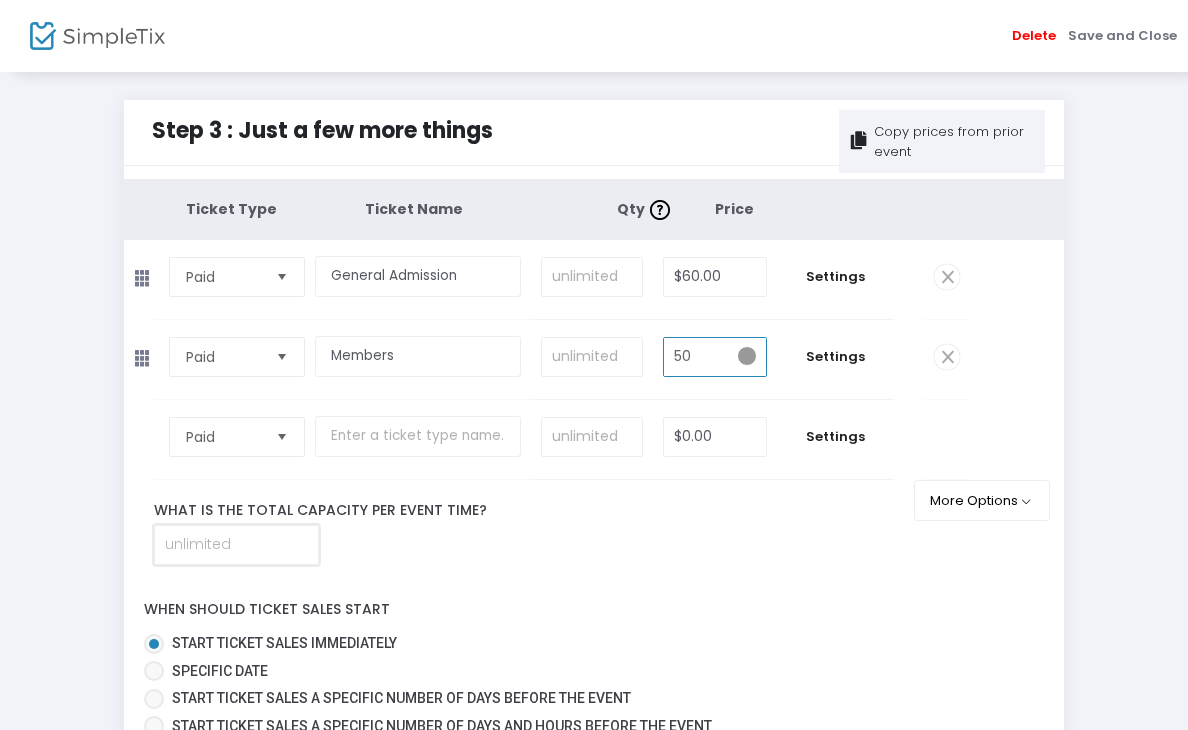 click at bounding box center [236, 545] 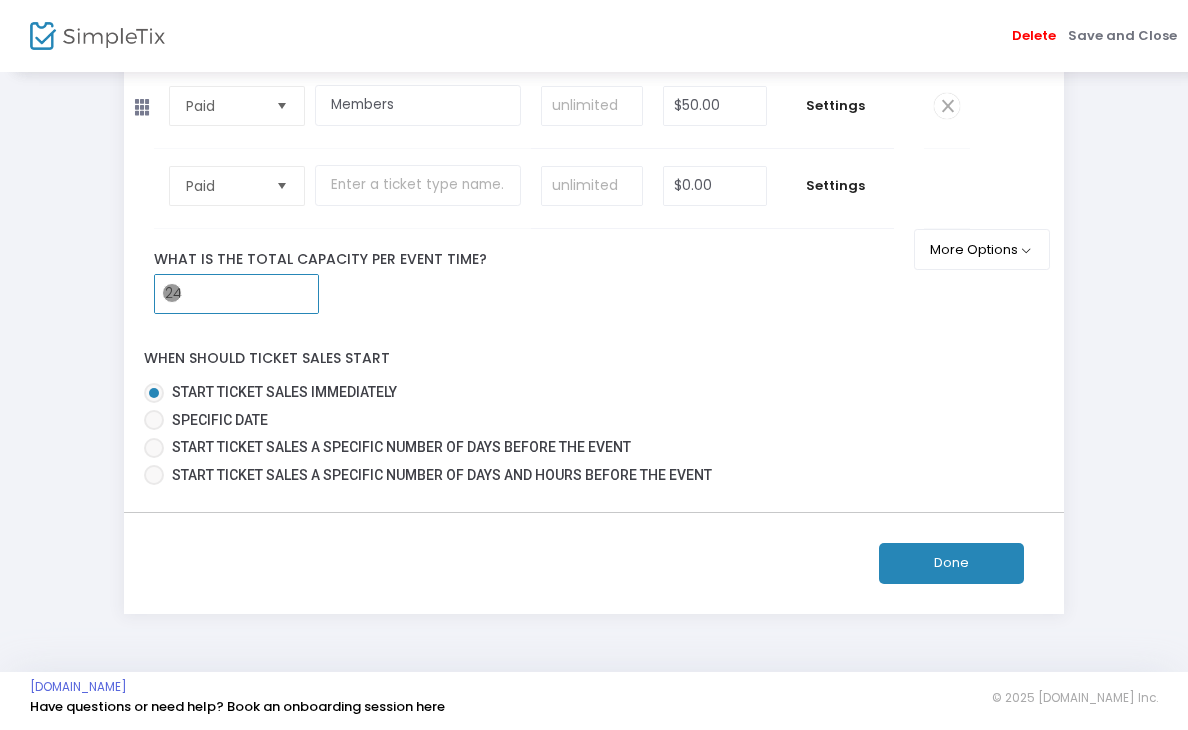 scroll, scrollTop: 253, scrollLeft: 0, axis: vertical 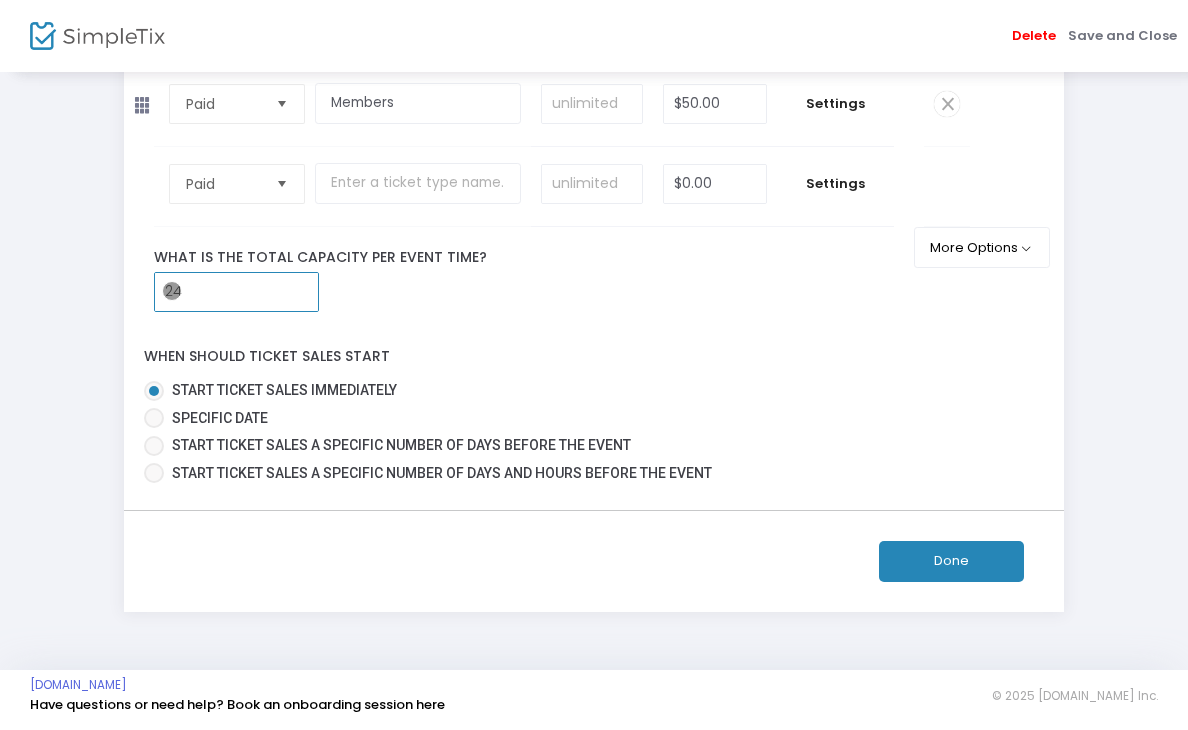 type on "24" 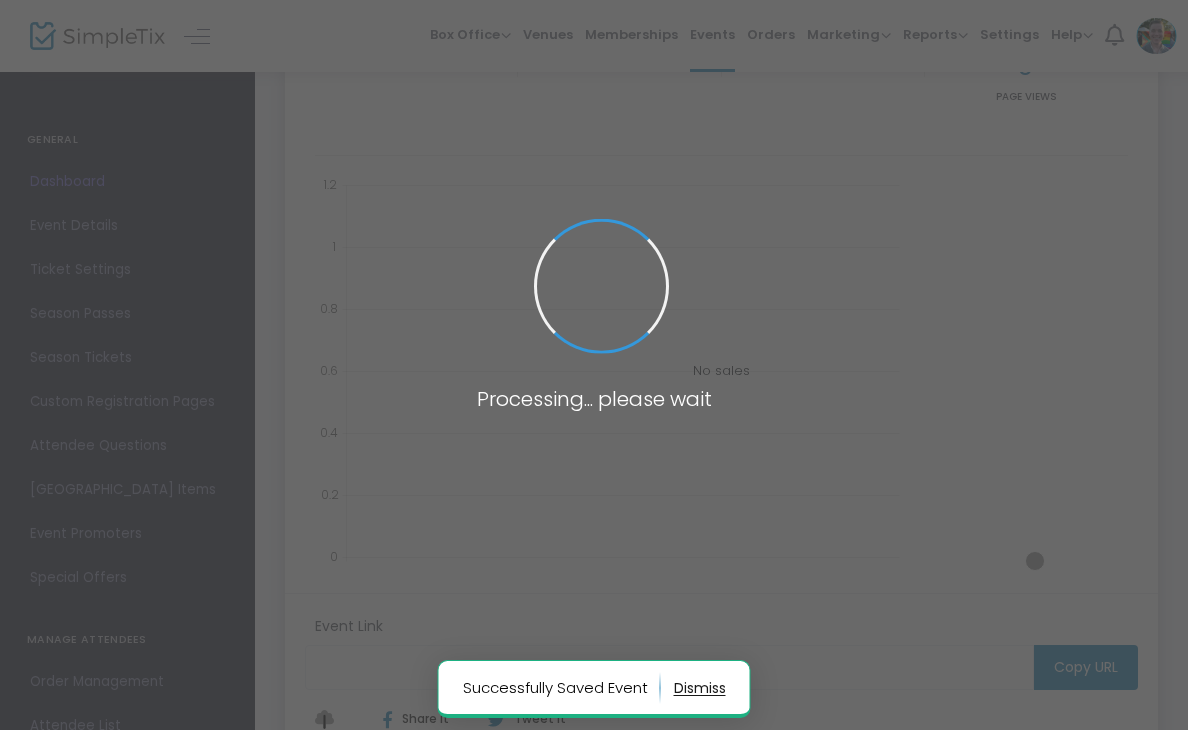 type on "https://www.simpletix.com/e/beginner-mahjong-lessons-tickets-226111" 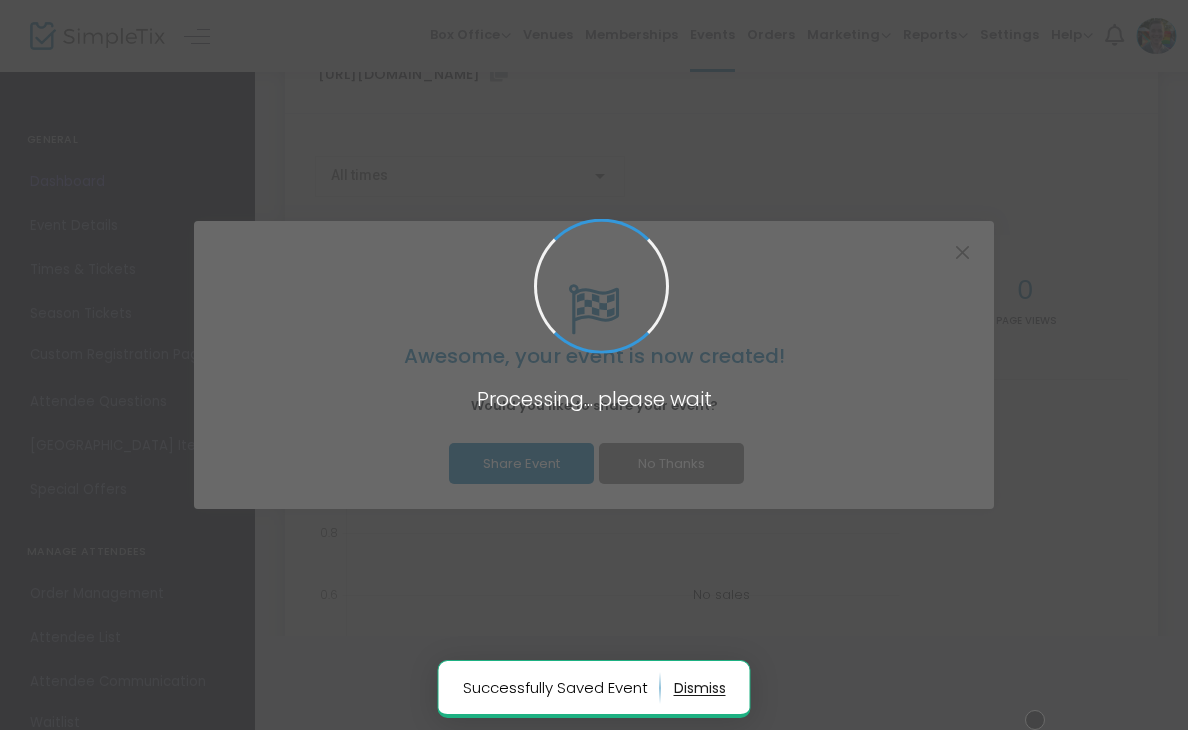 scroll, scrollTop: 94, scrollLeft: 0, axis: vertical 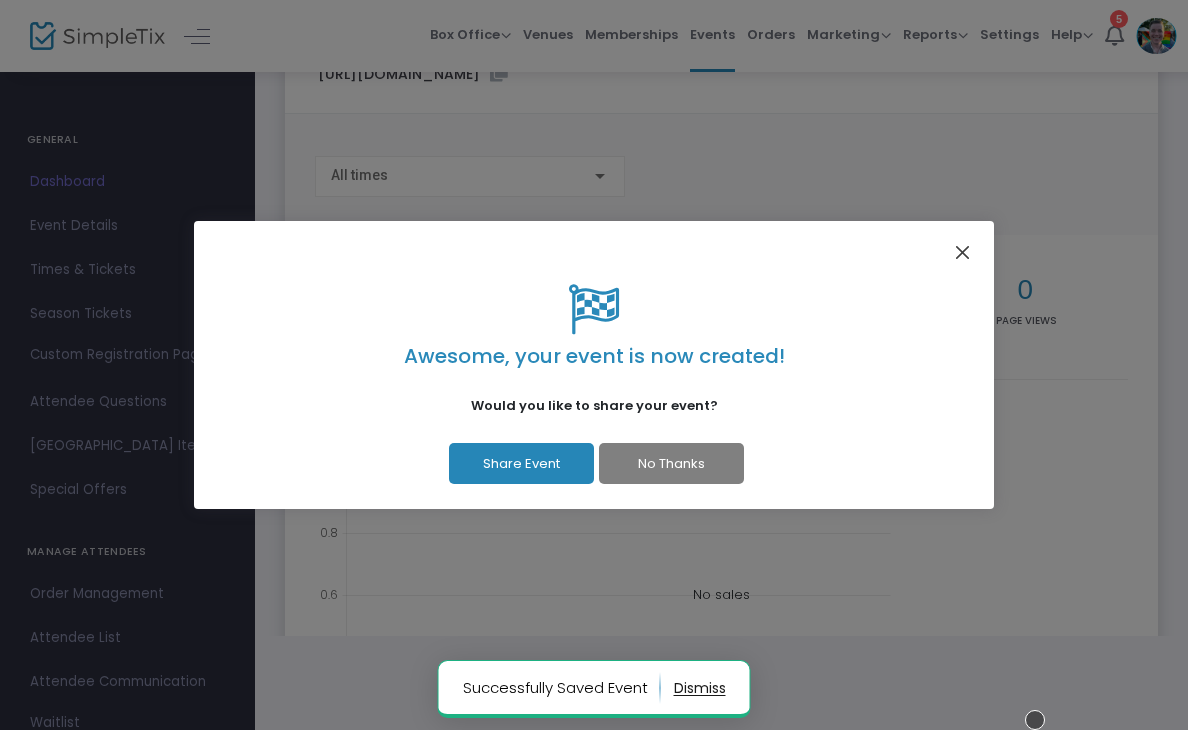 click 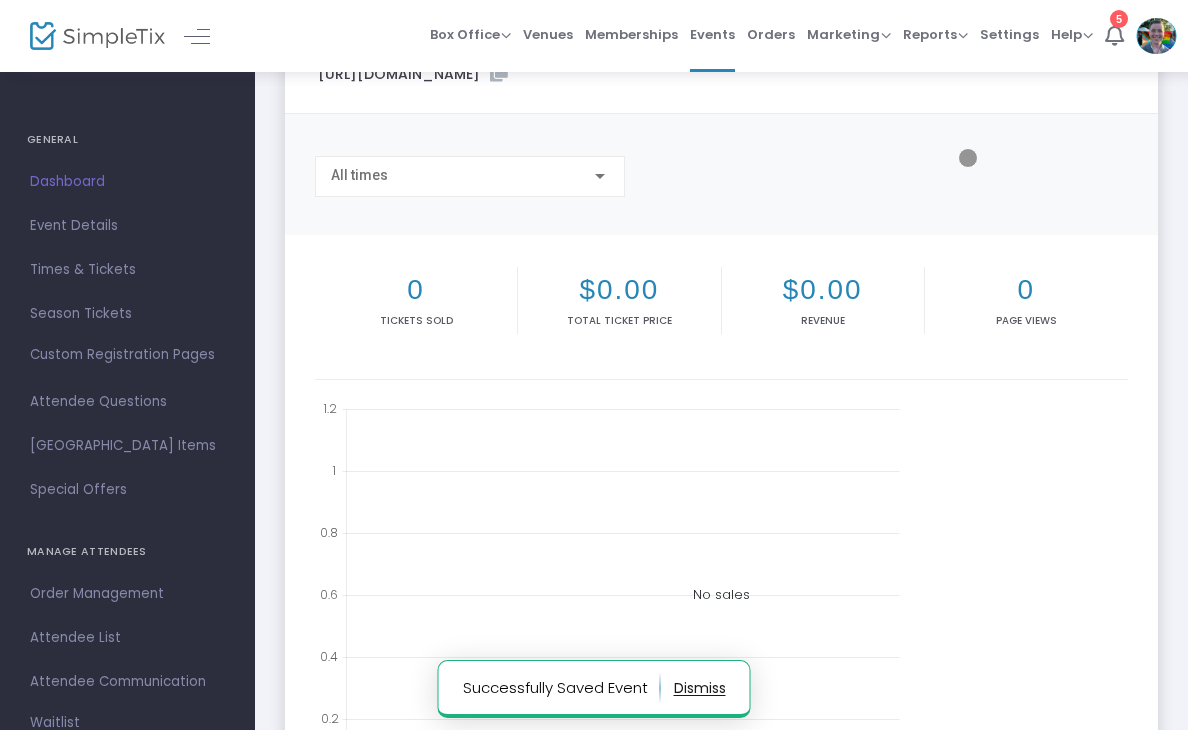 scroll, scrollTop: 0, scrollLeft: 0, axis: both 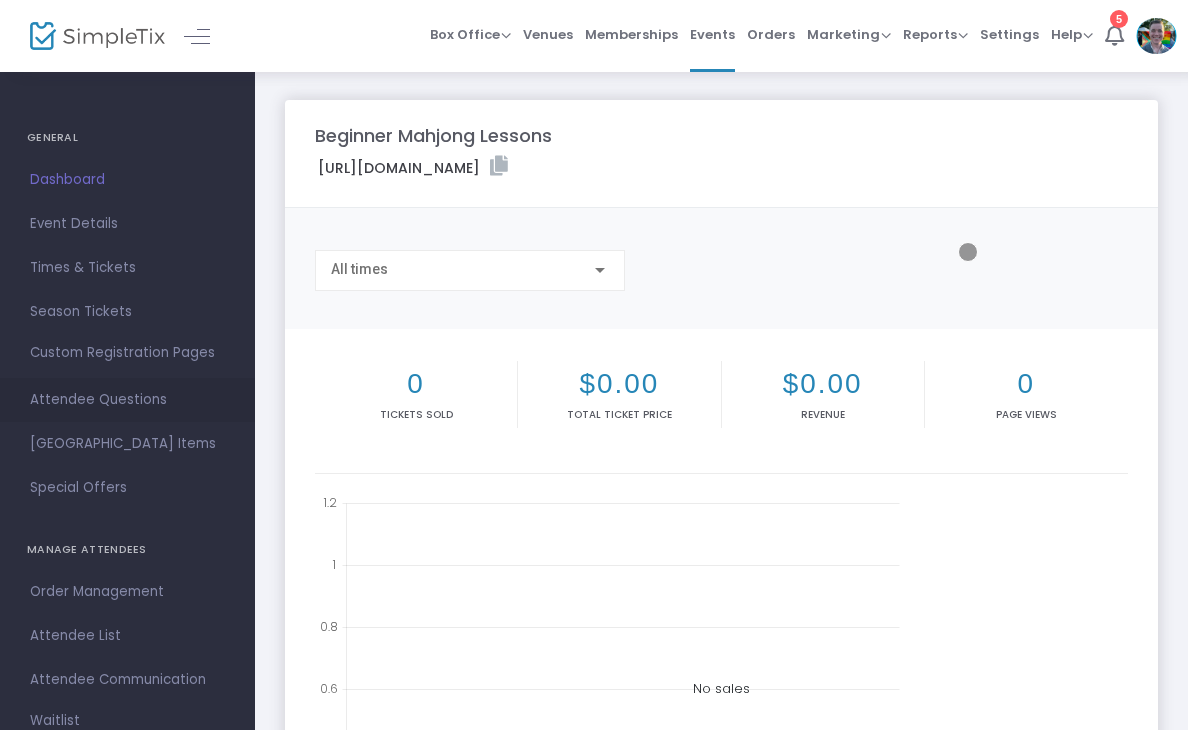 click on "Attendee Questions" at bounding box center (127, 400) 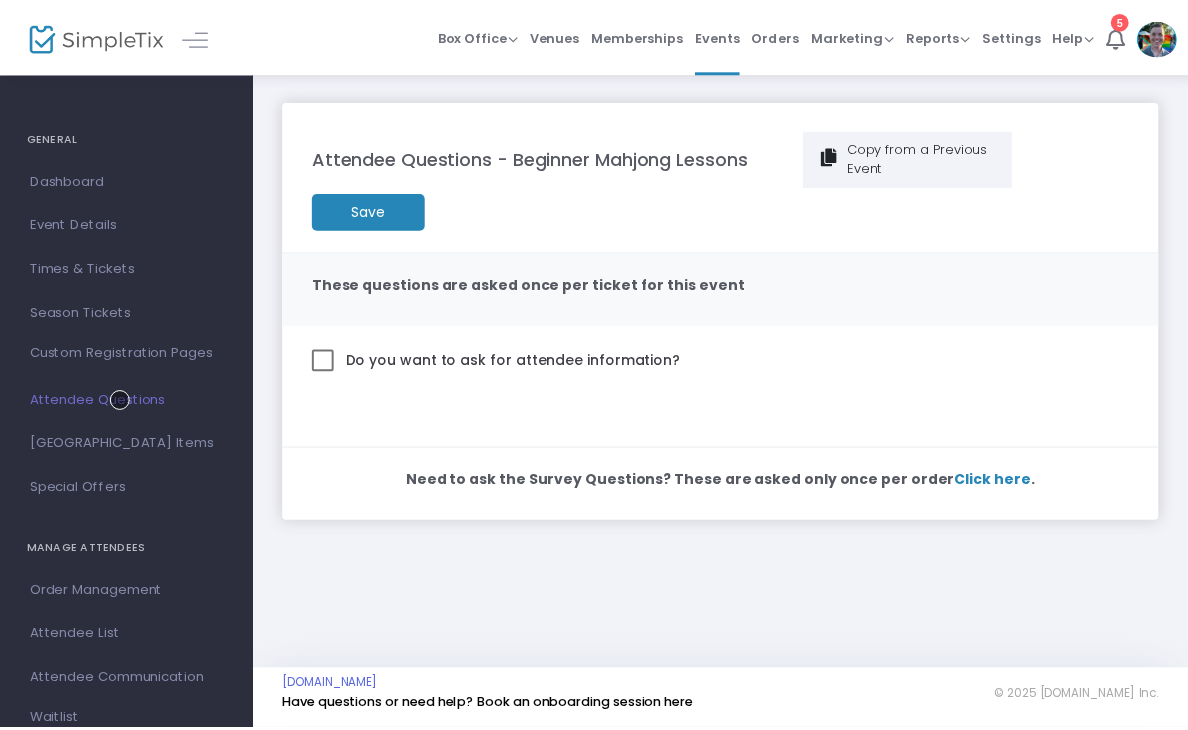 scroll, scrollTop: 0, scrollLeft: 0, axis: both 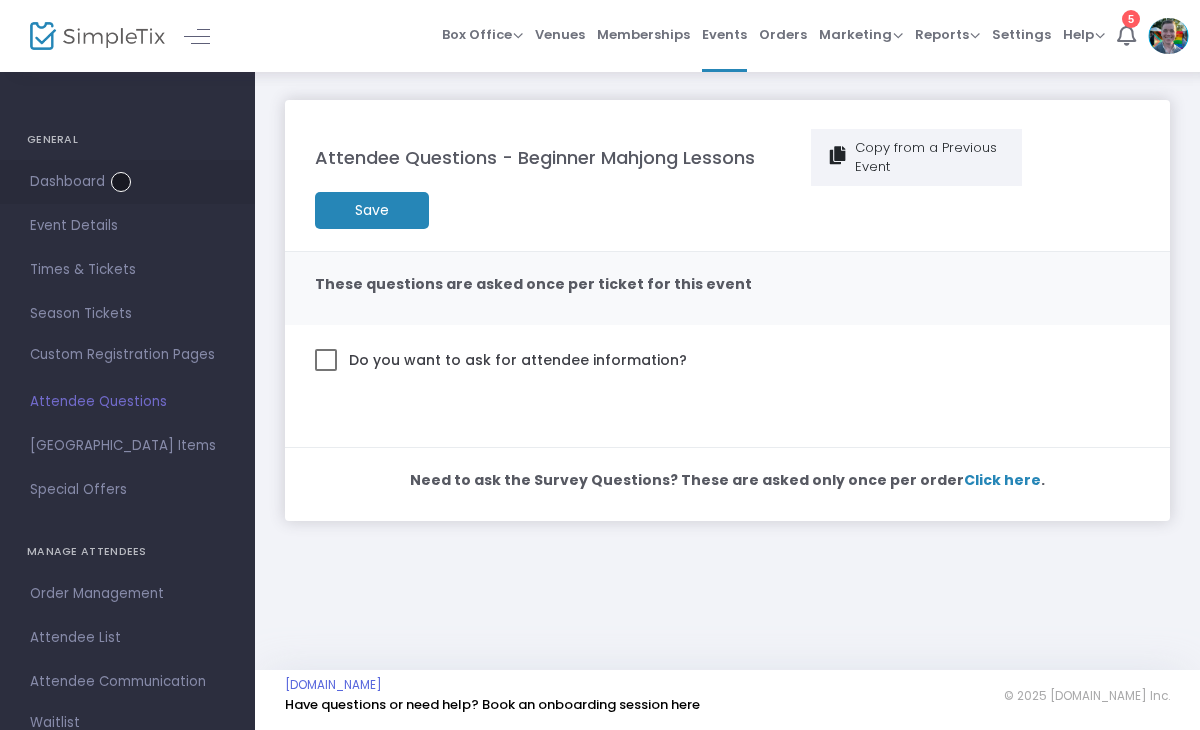 click on "Dashboard" at bounding box center [127, 182] 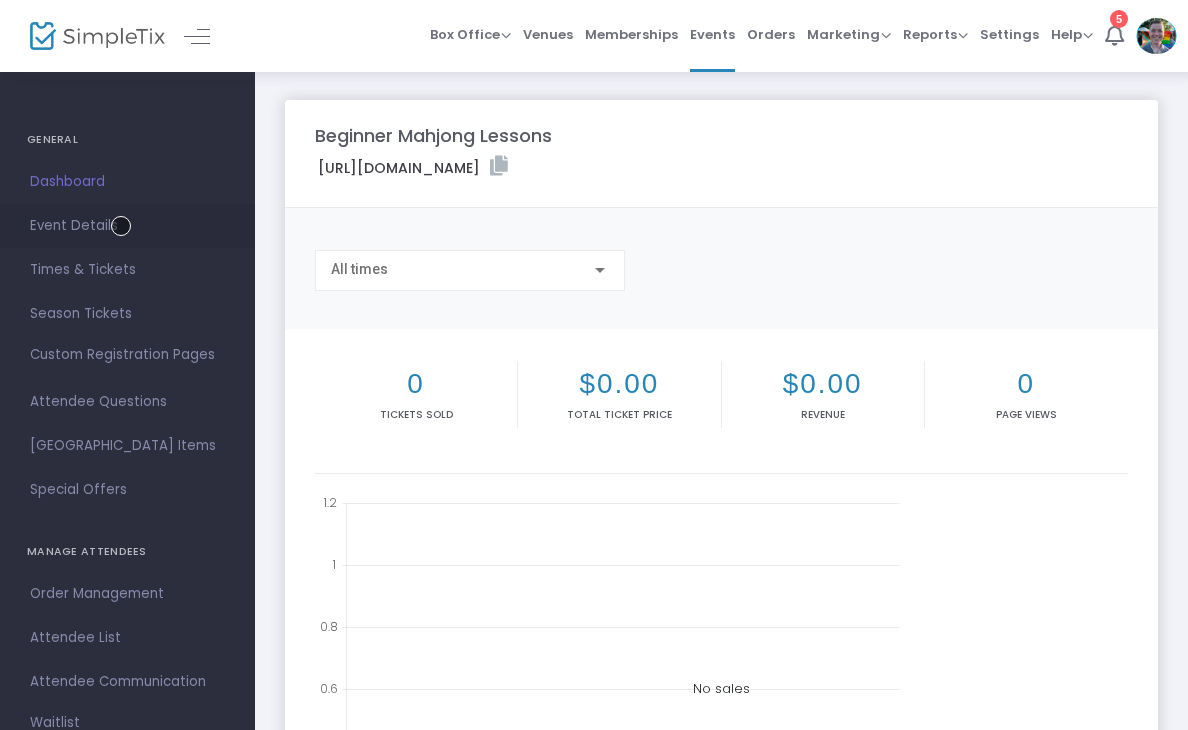 click on "Event Details" at bounding box center (127, 226) 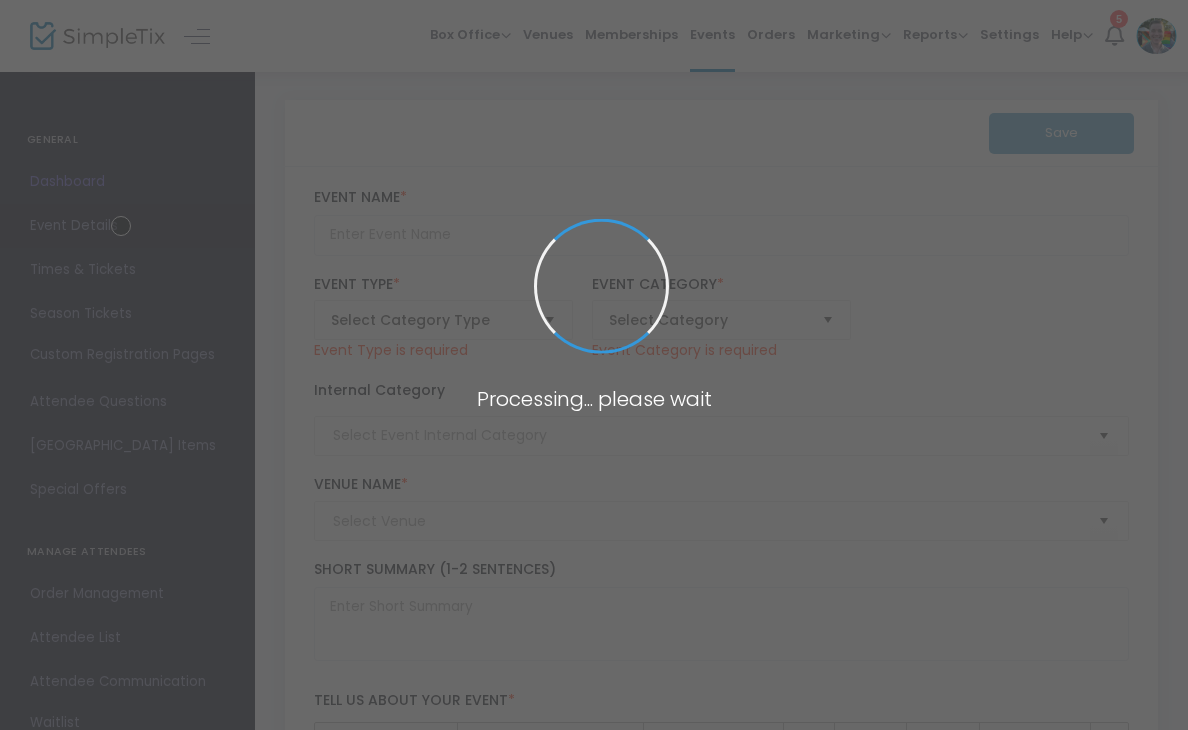 type on "Beginner Mahjong Lessons" 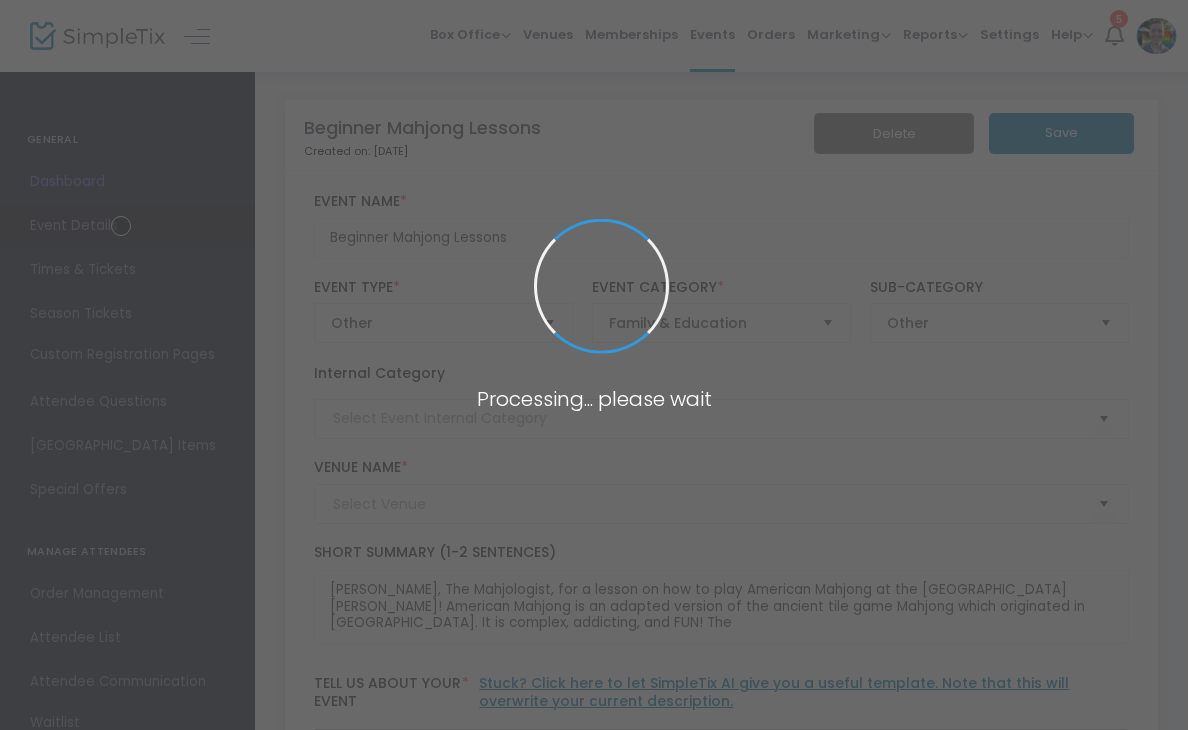 type on "[PERSON_NAME][GEOGRAPHIC_DATA]" 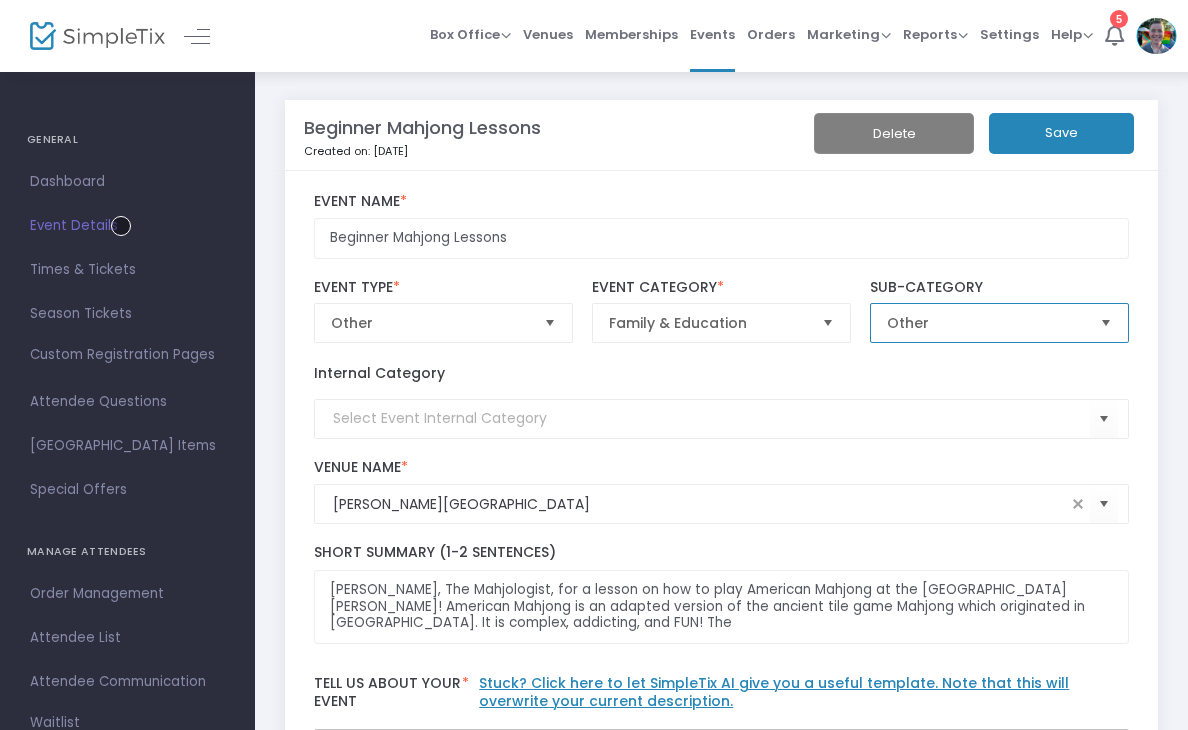 click on "Other" at bounding box center [985, 323] 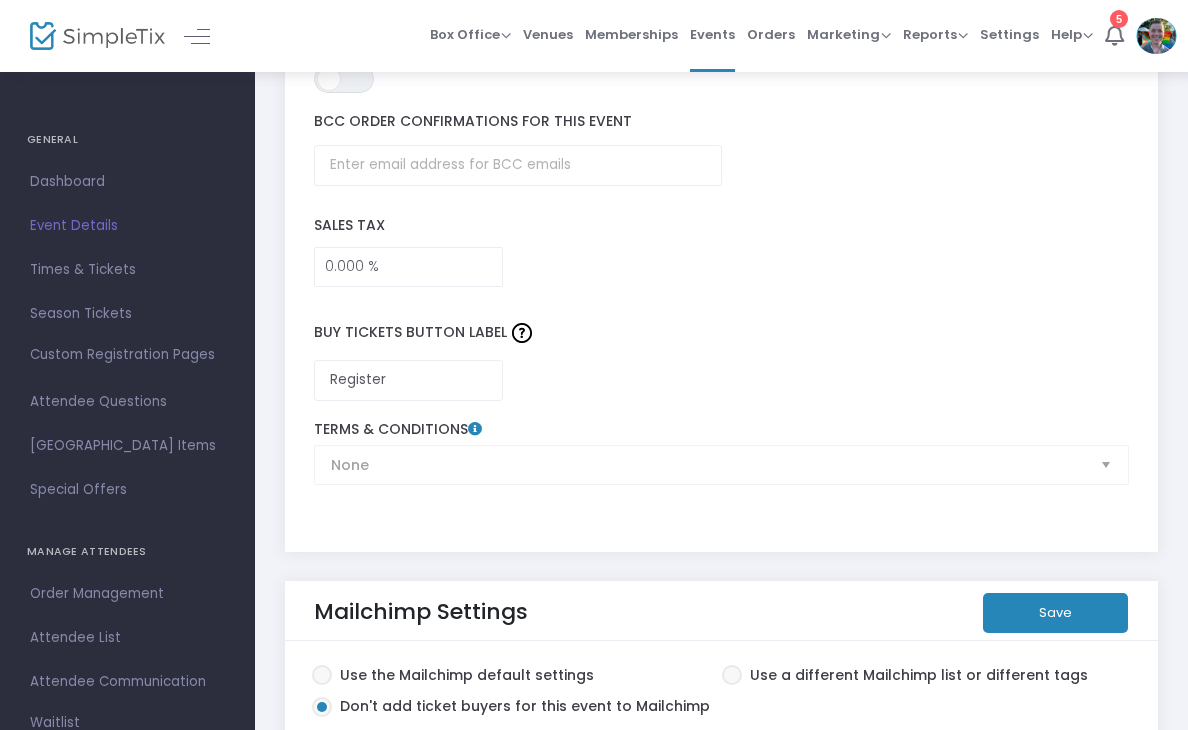 scroll, scrollTop: 3281, scrollLeft: 0, axis: vertical 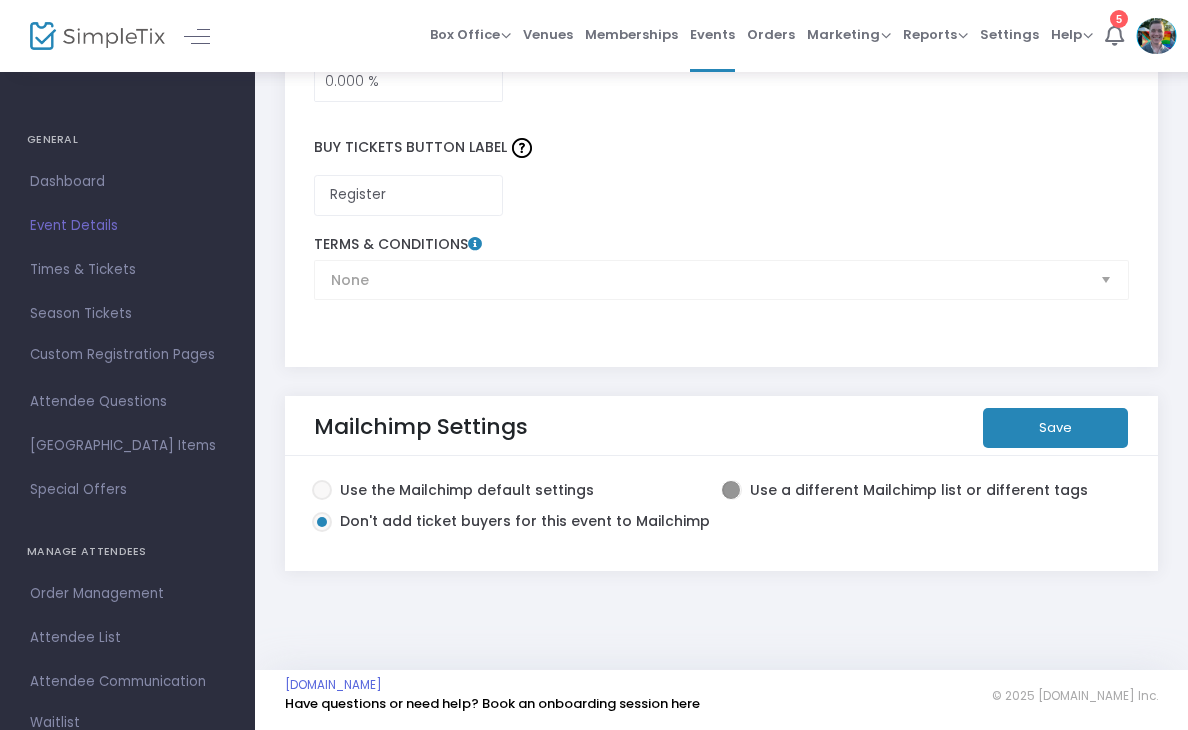 click at bounding box center [731, 490] 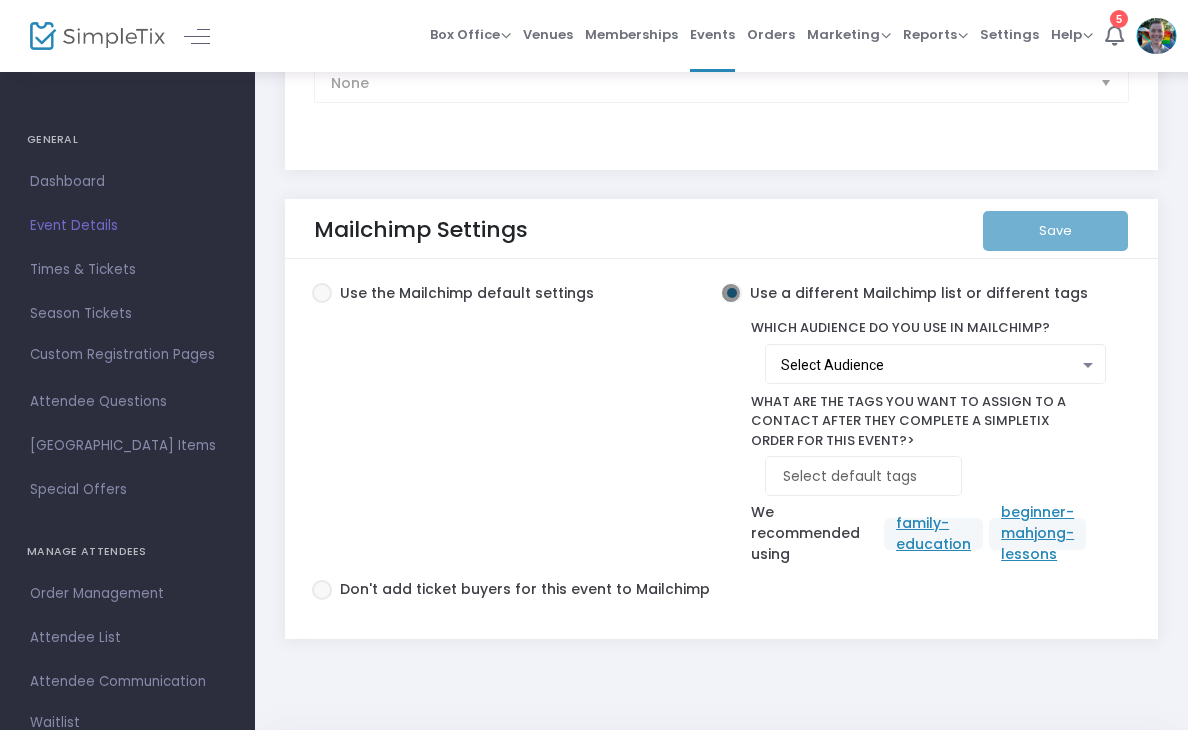 scroll, scrollTop: 3479, scrollLeft: 0, axis: vertical 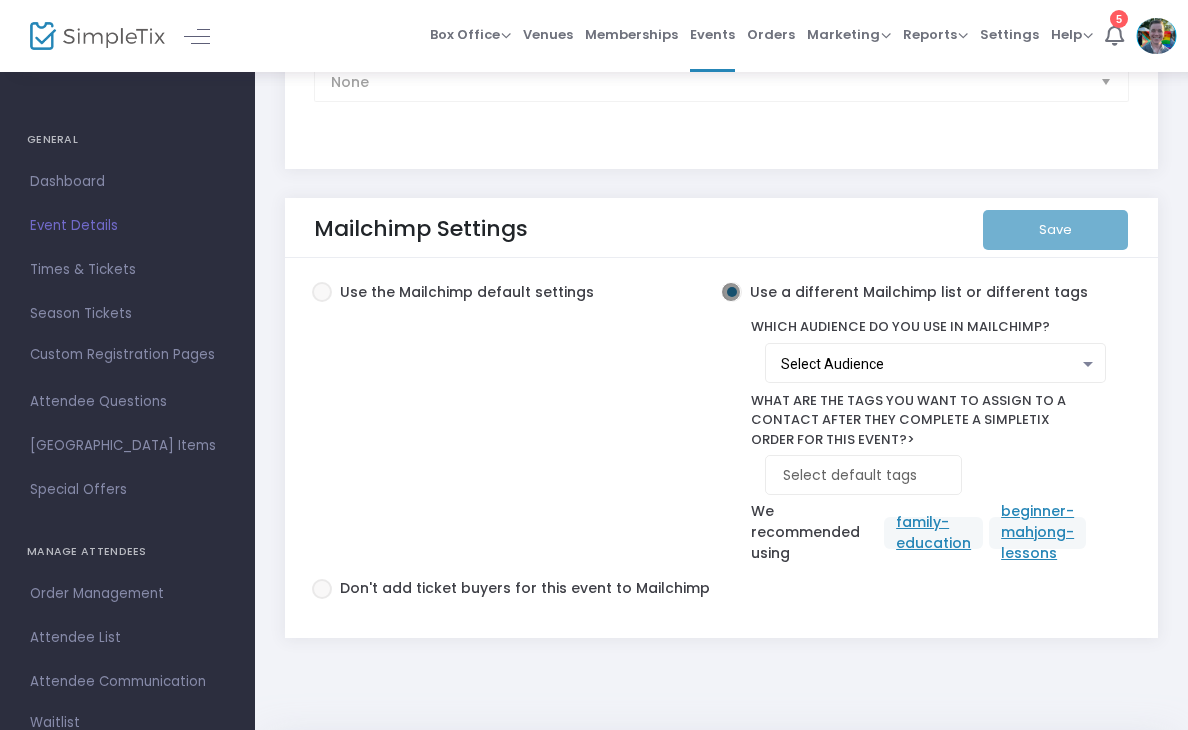 click on "Select Audience" at bounding box center [930, 365] 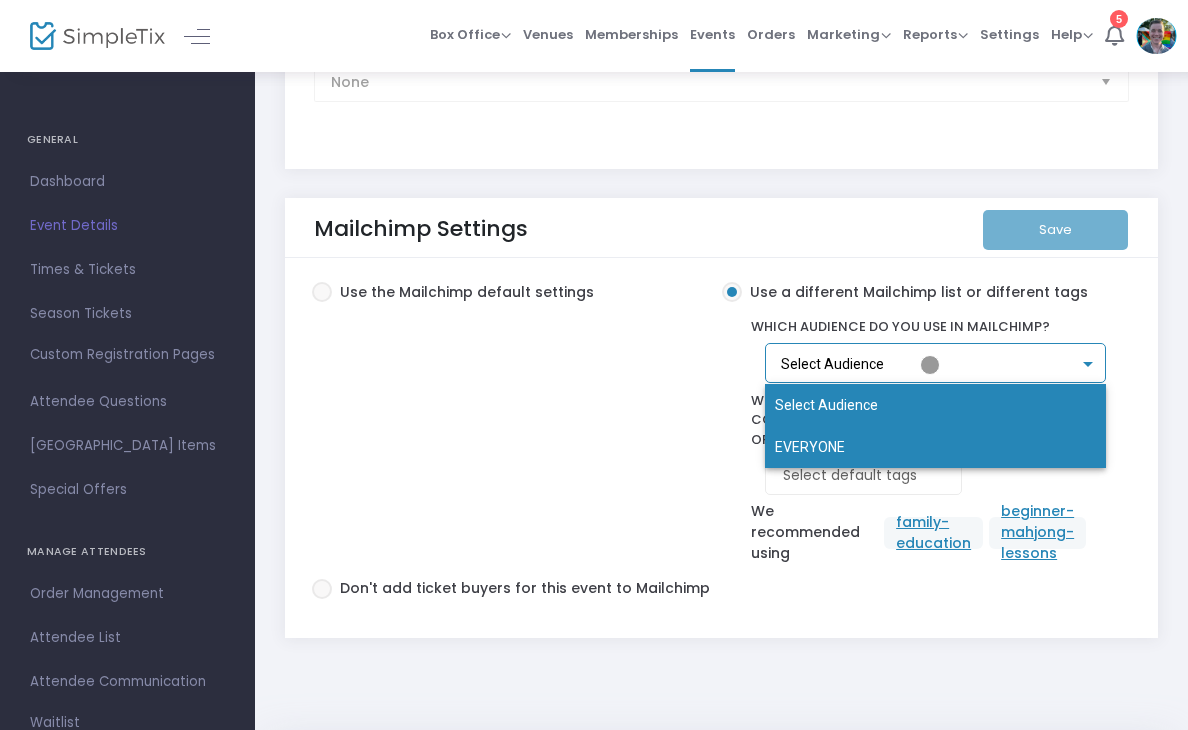 click on "EVERYONE" at bounding box center (935, 447) 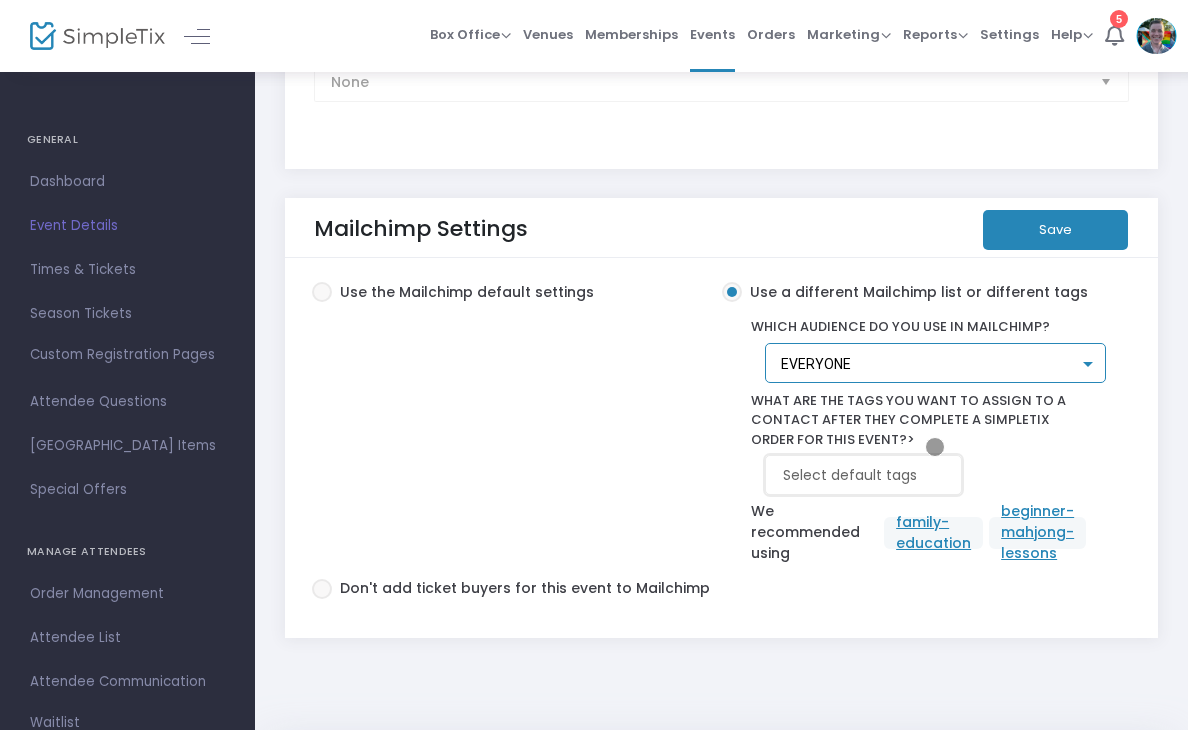 click at bounding box center [867, 475] 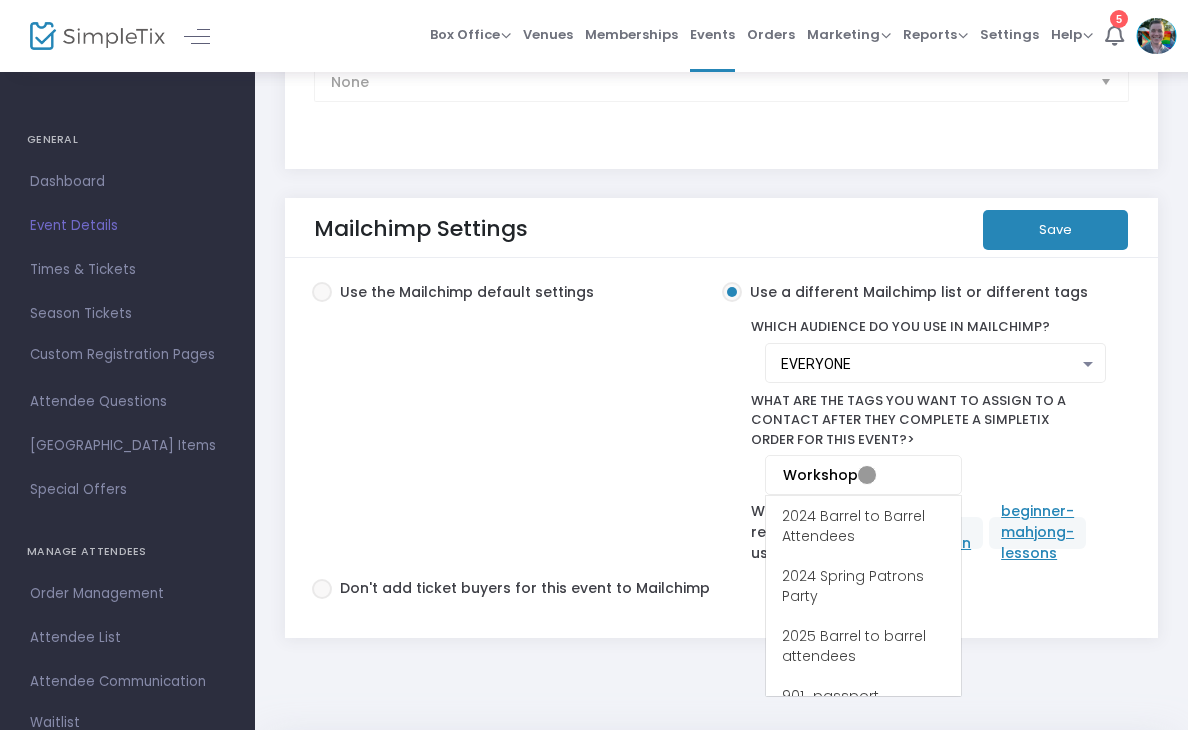 scroll, scrollTop: 15380, scrollLeft: 0, axis: vertical 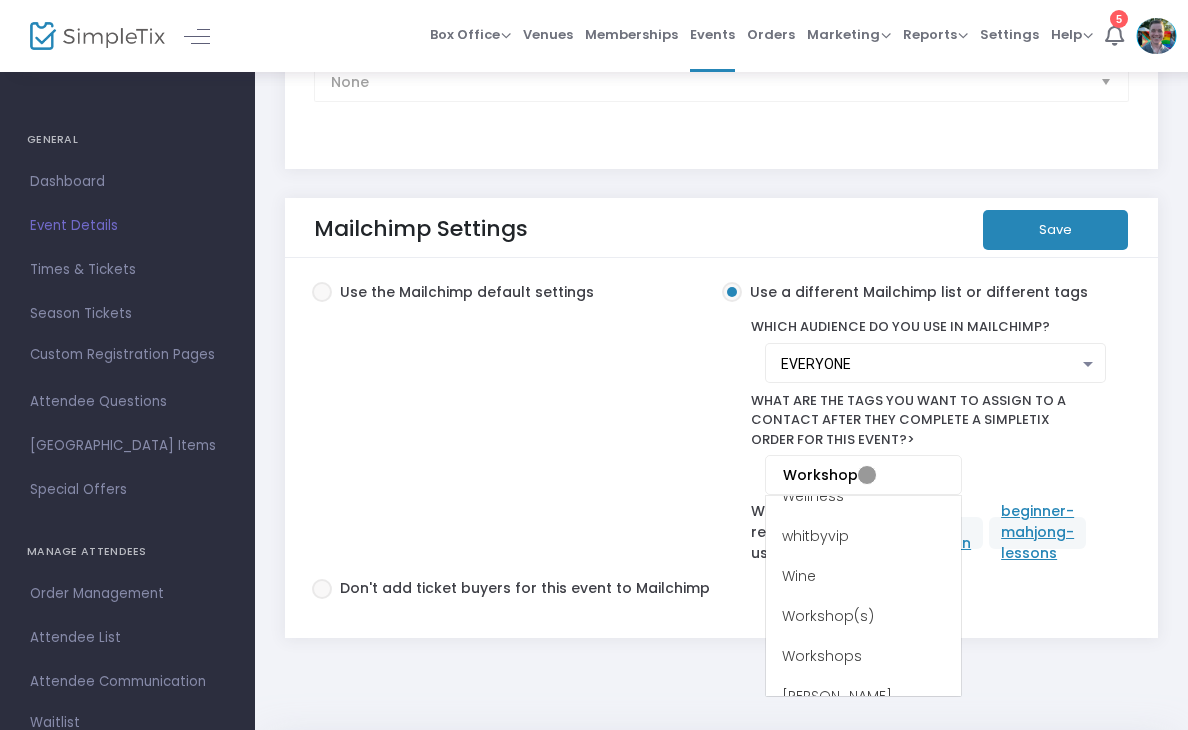 type on "Workshops" 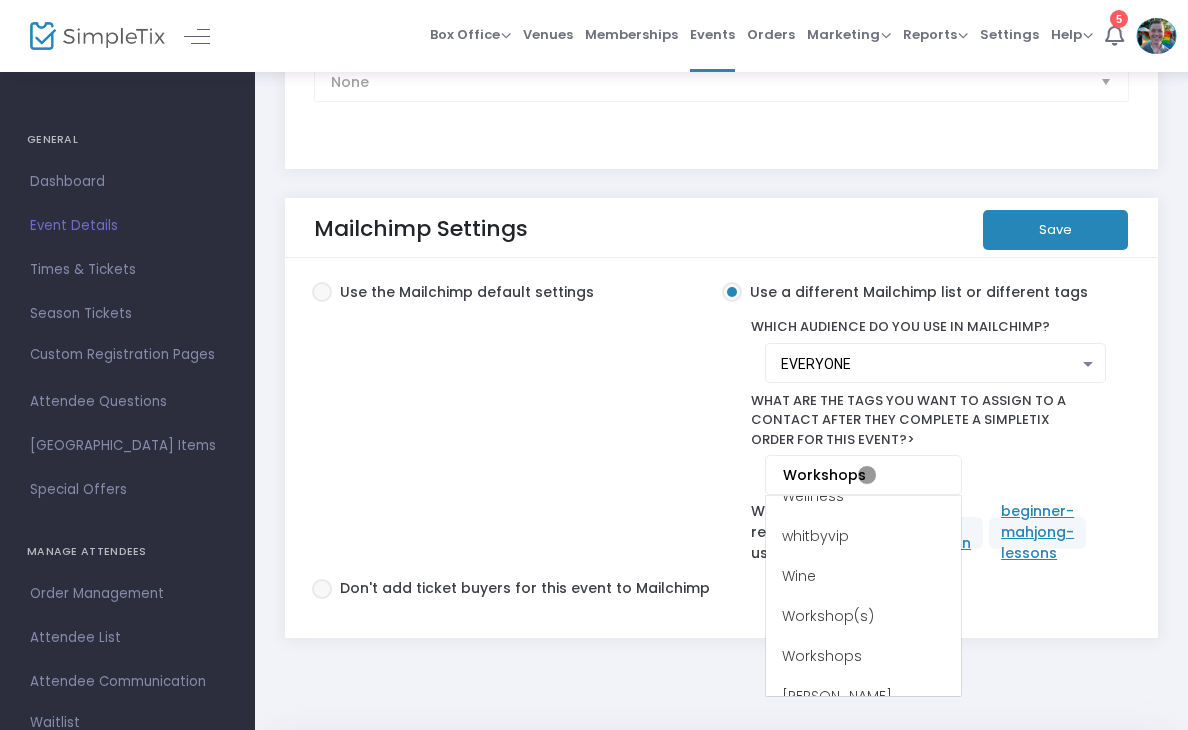 type 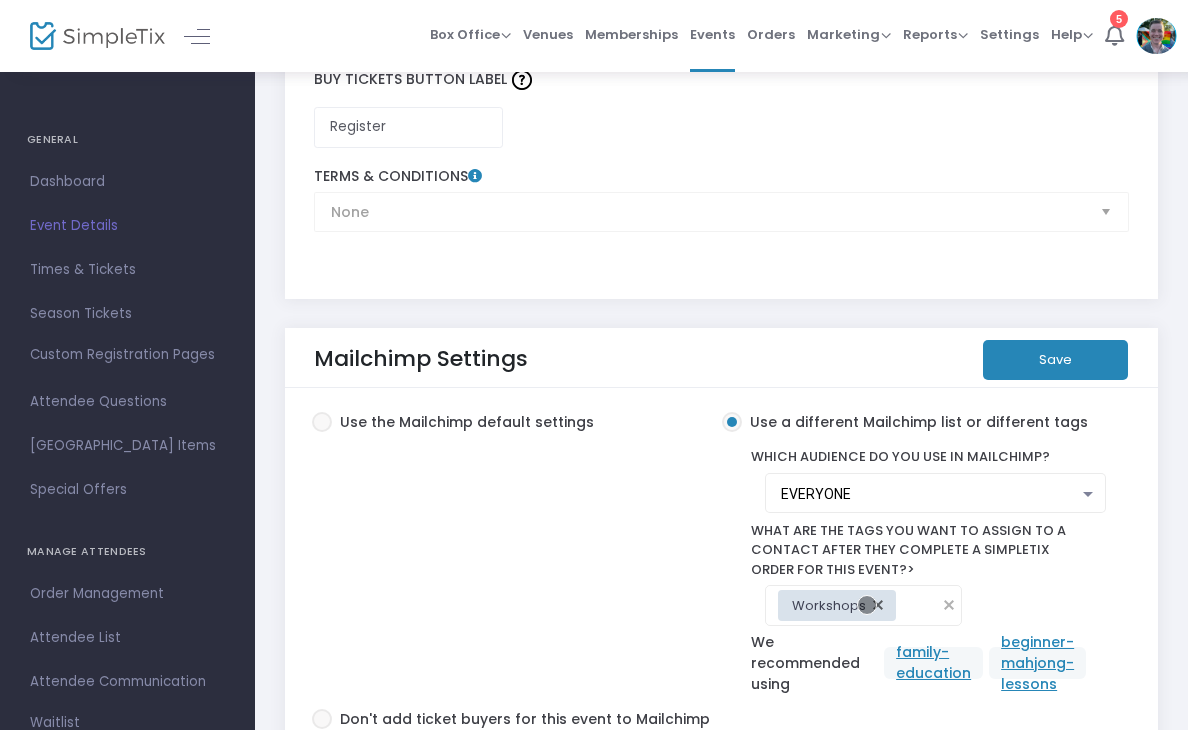 scroll, scrollTop: 3343, scrollLeft: 0, axis: vertical 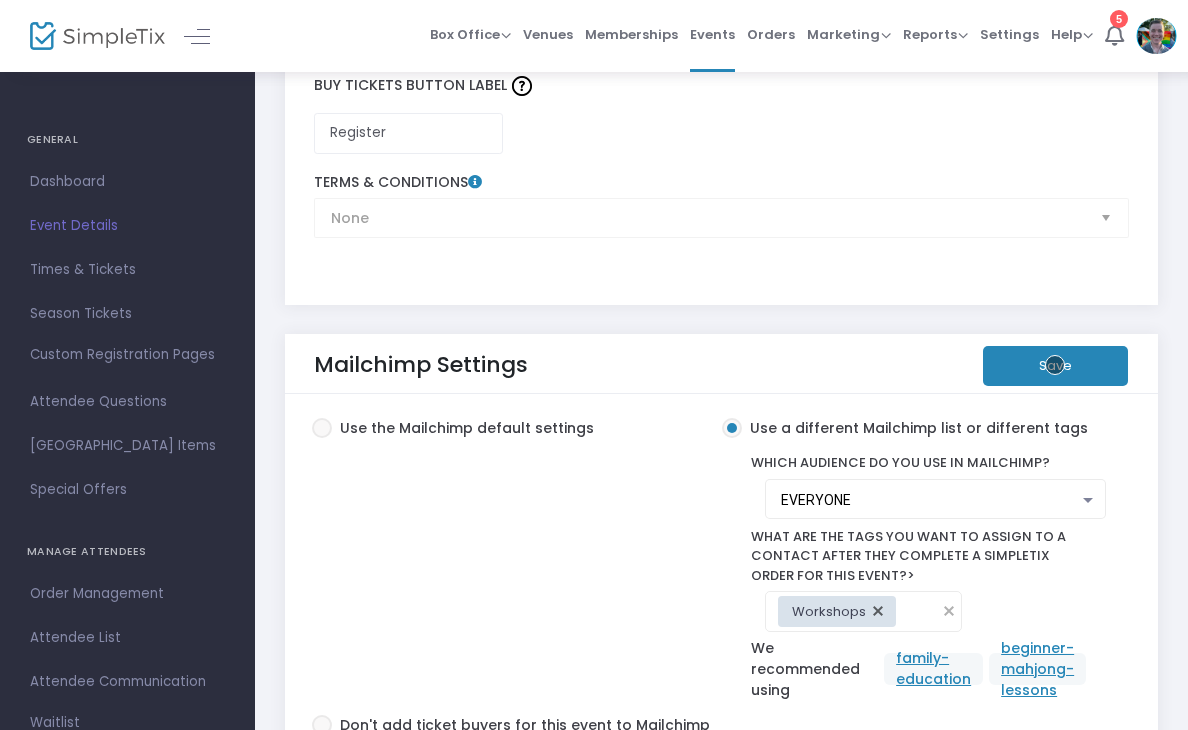 click on "Save" 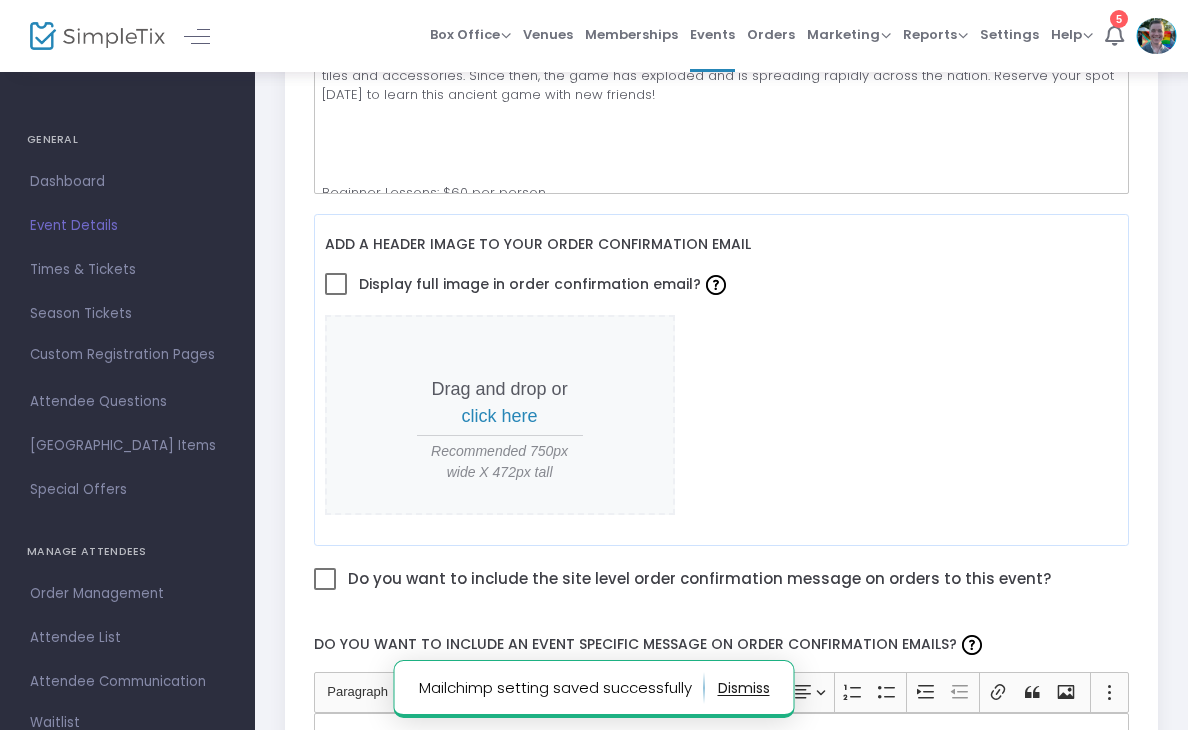 scroll, scrollTop: 0, scrollLeft: 0, axis: both 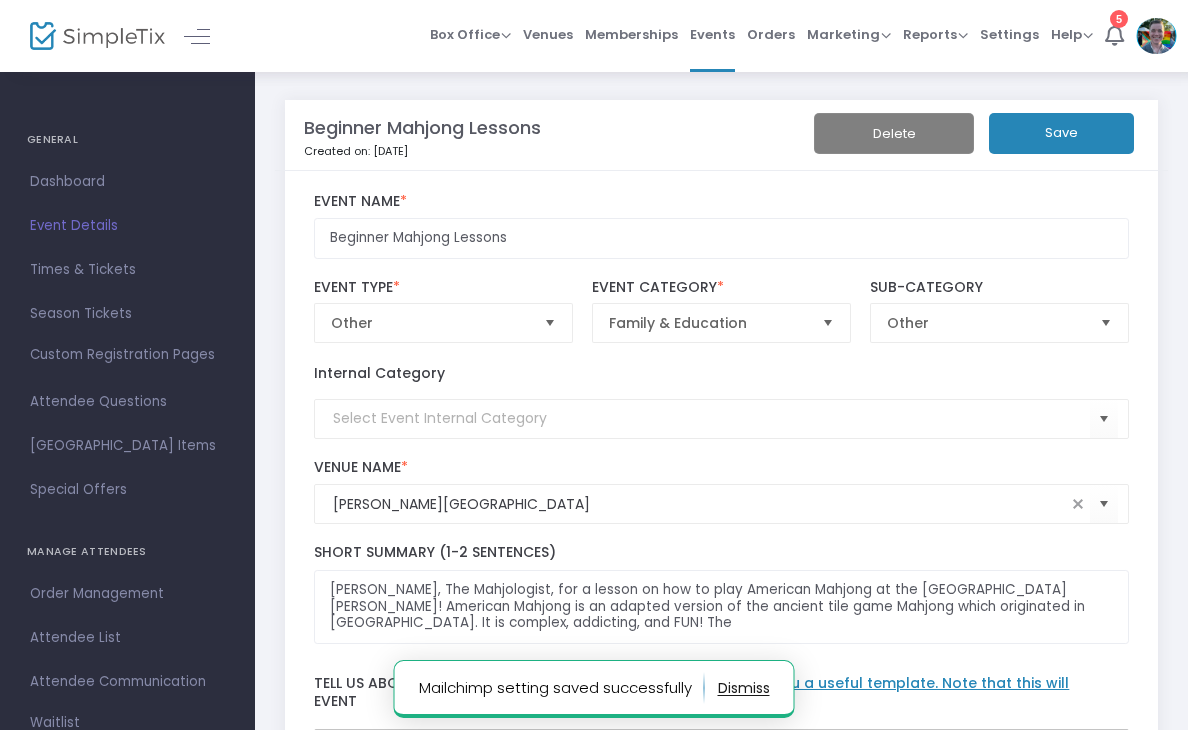 click on "Save" 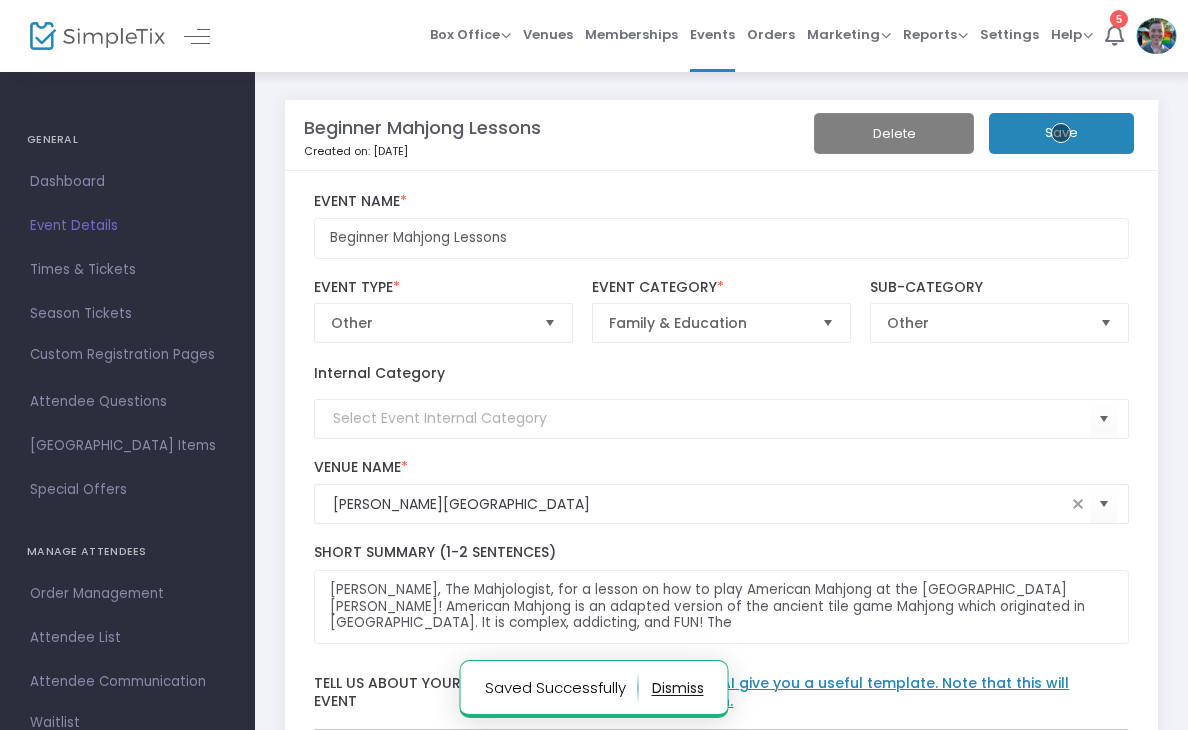 scroll, scrollTop: 297, scrollLeft: 0, axis: vertical 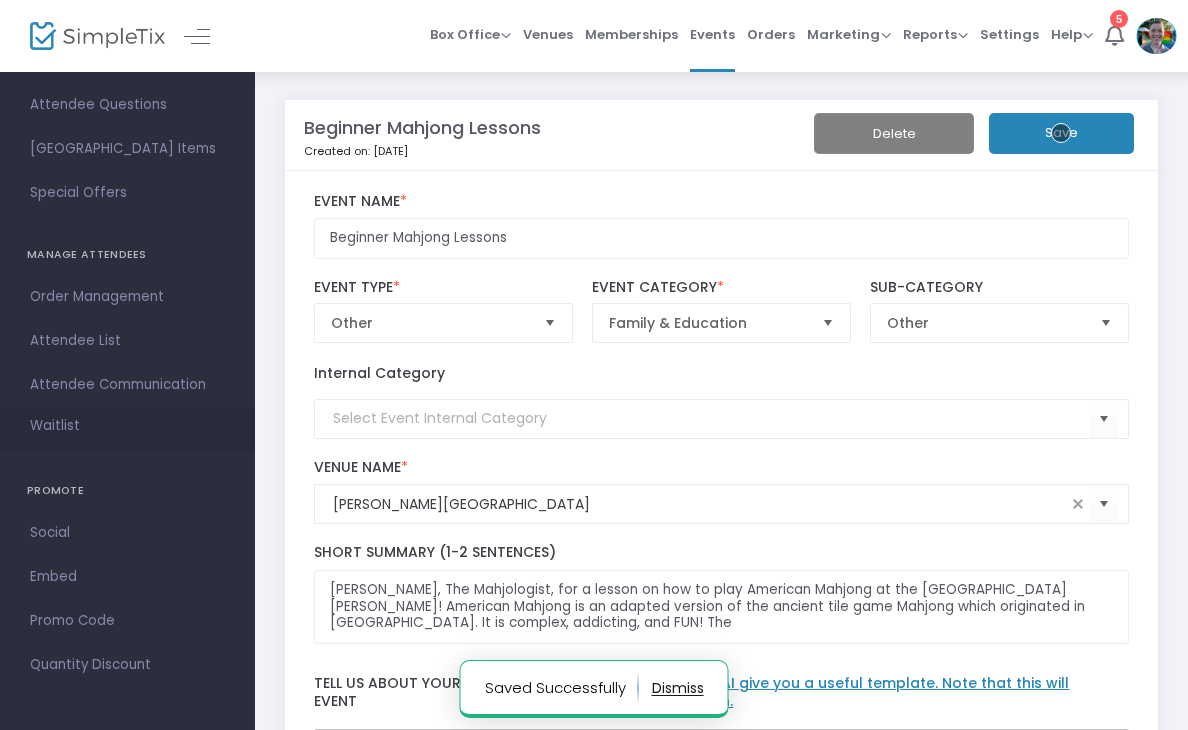 click on "Waitlist" at bounding box center [55, 426] 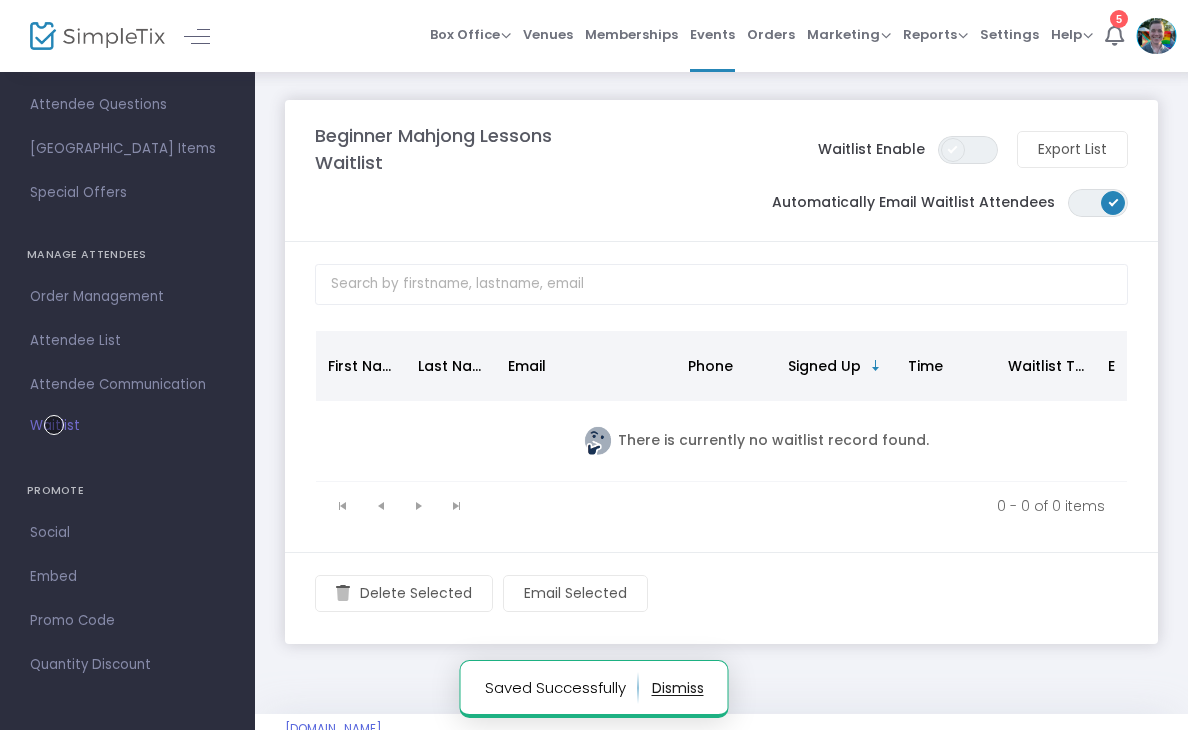 click 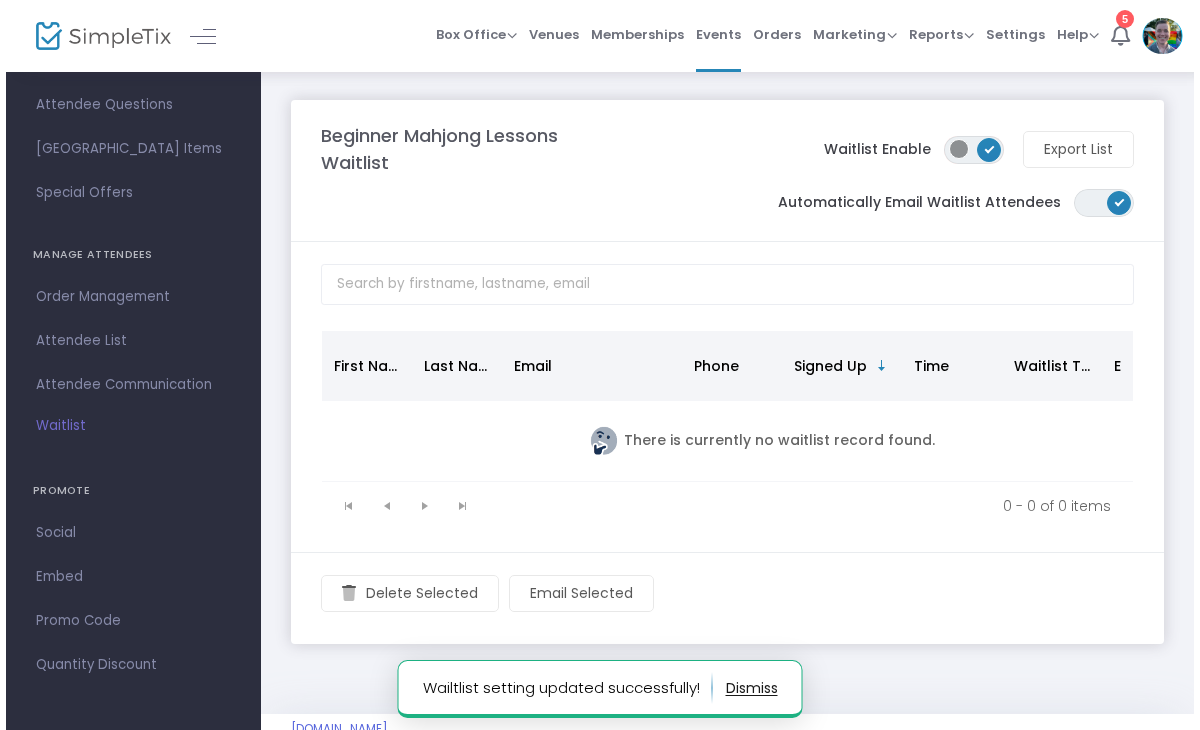 scroll, scrollTop: 194, scrollLeft: 0, axis: vertical 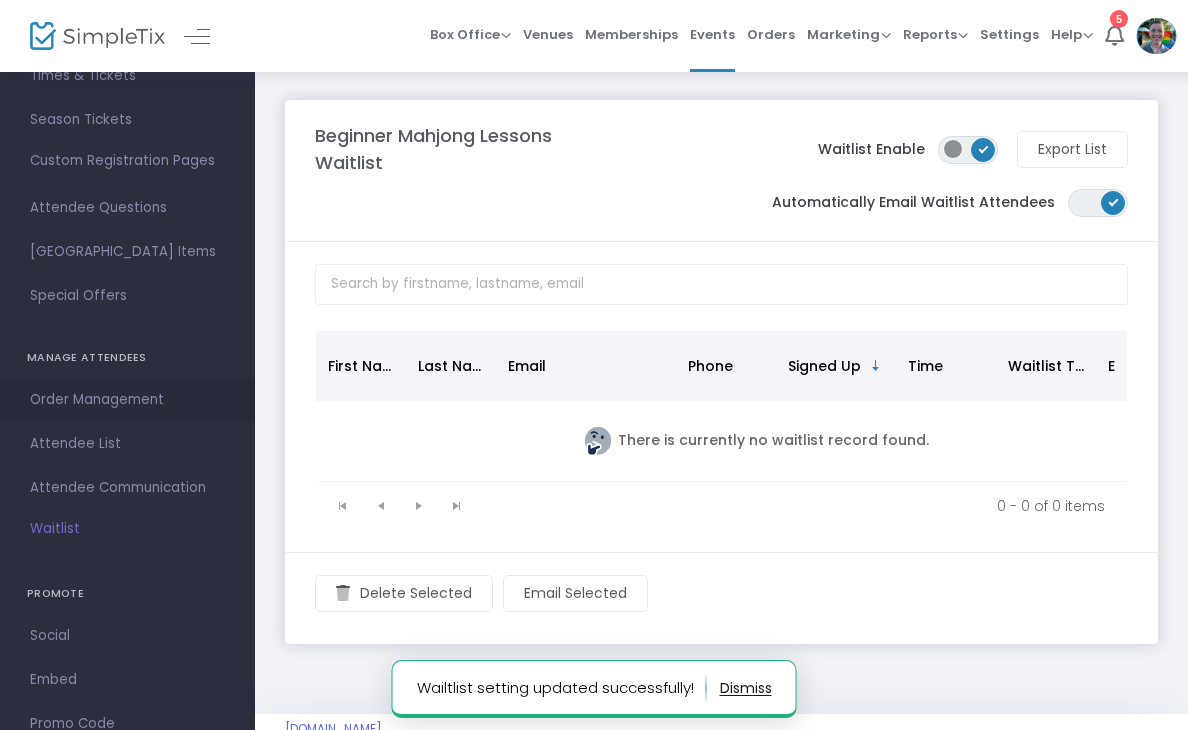 click on "Order Management" at bounding box center [127, 400] 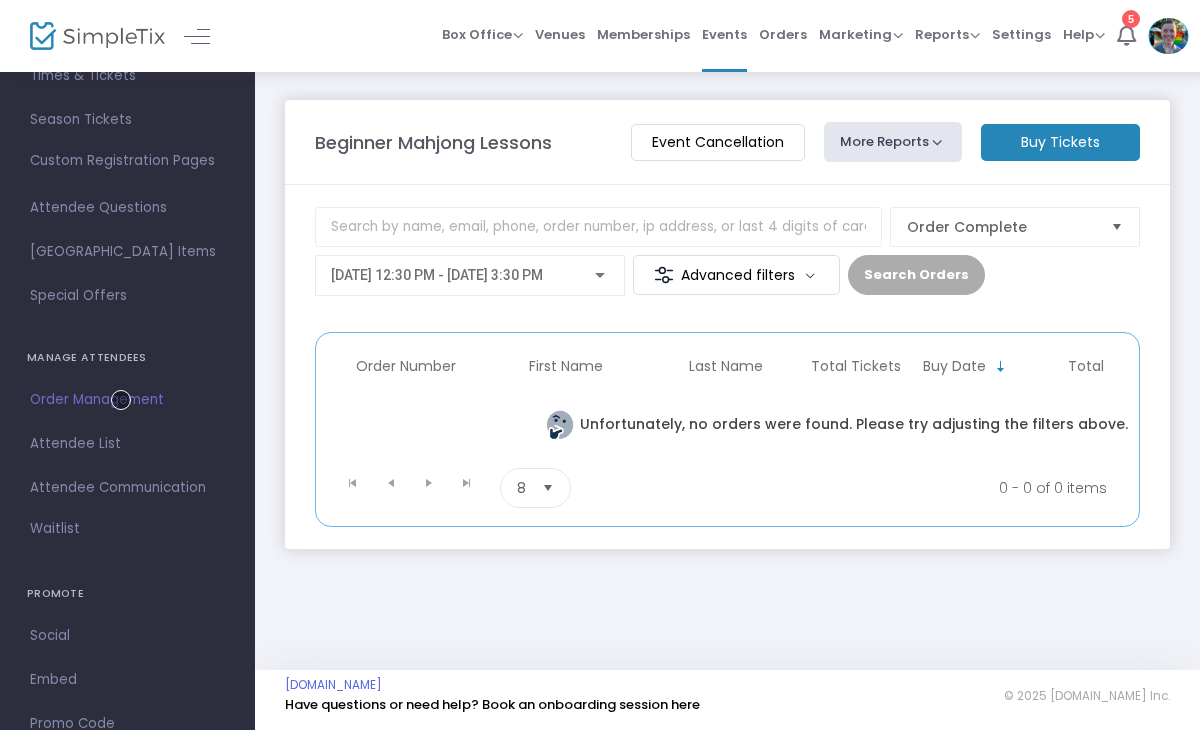 click on "Buy Tickets" 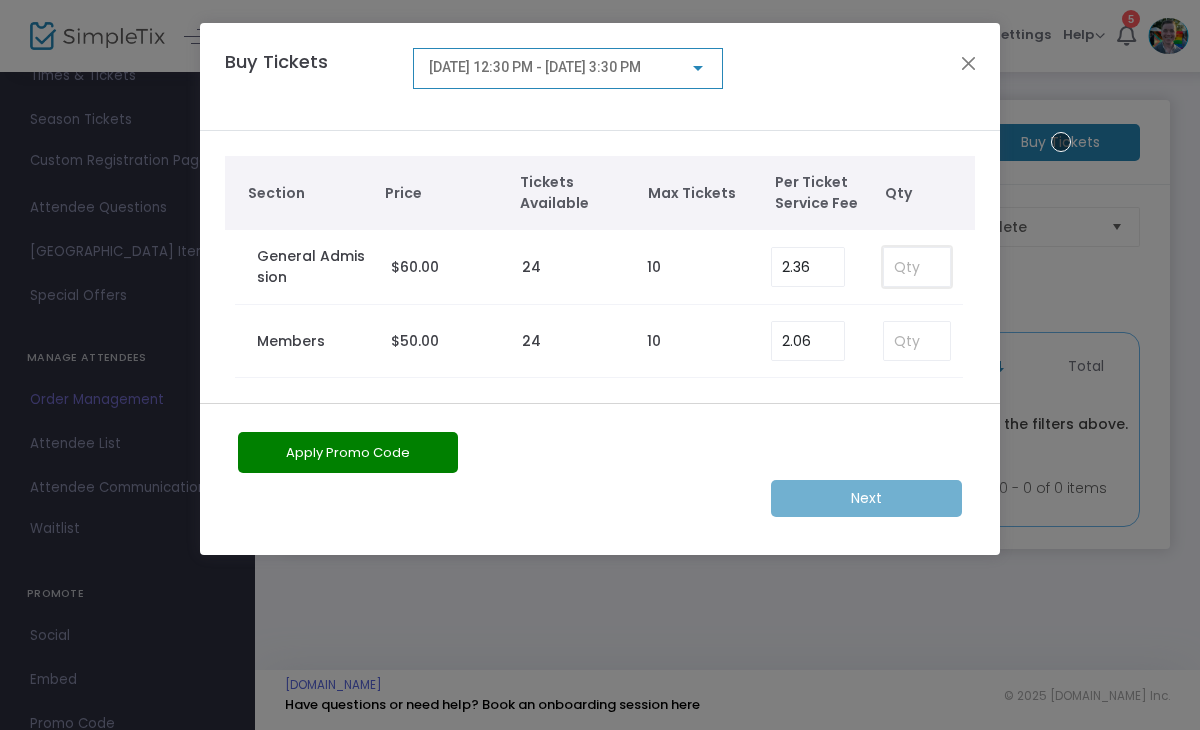 click at bounding box center (917, 267) 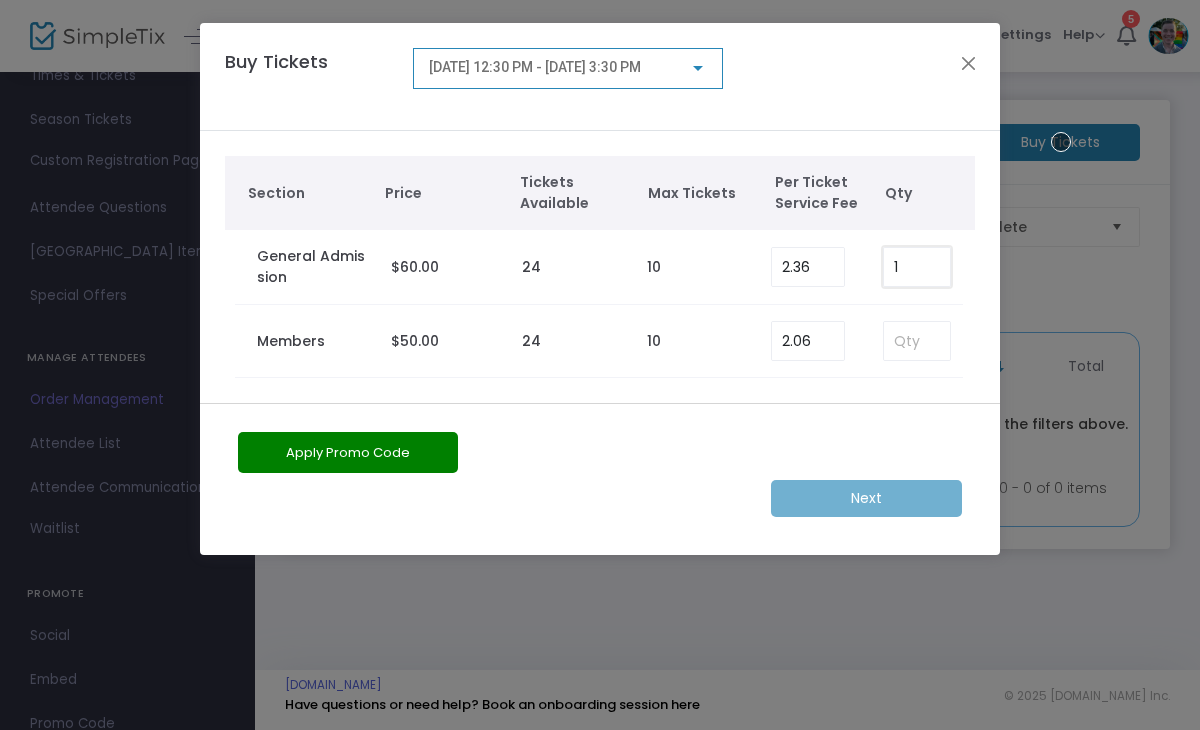 type on "1" 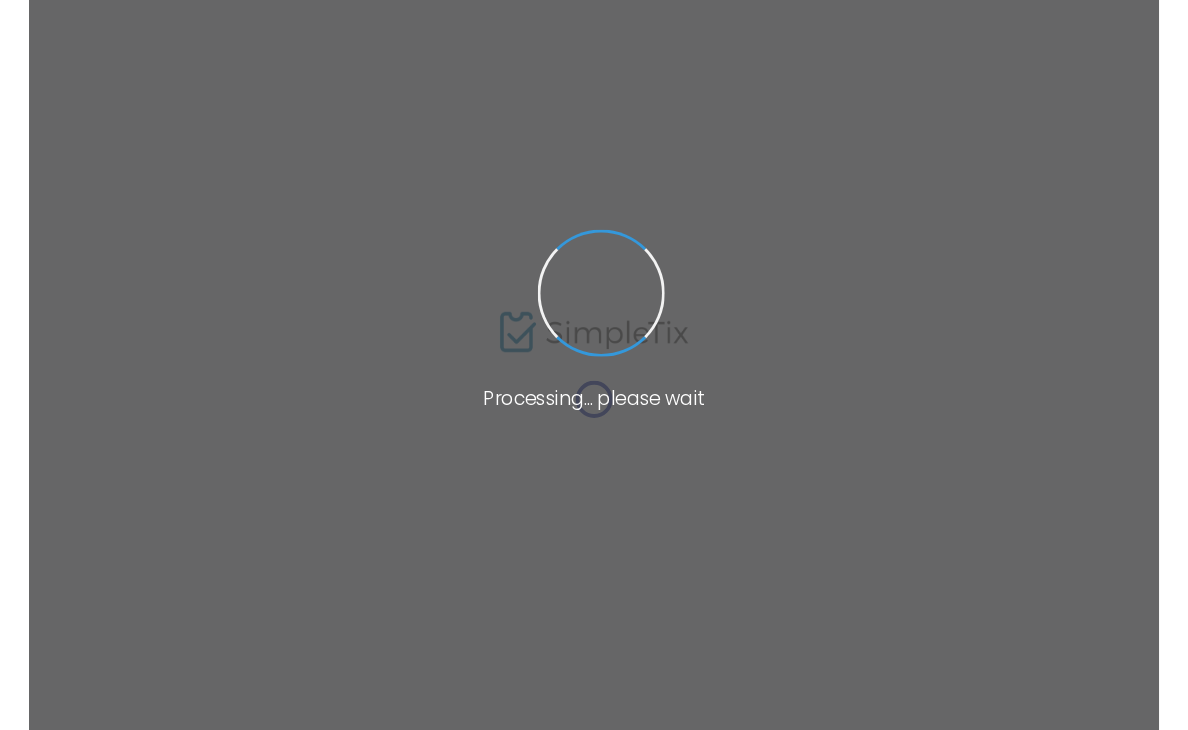 scroll, scrollTop: 0, scrollLeft: 0, axis: both 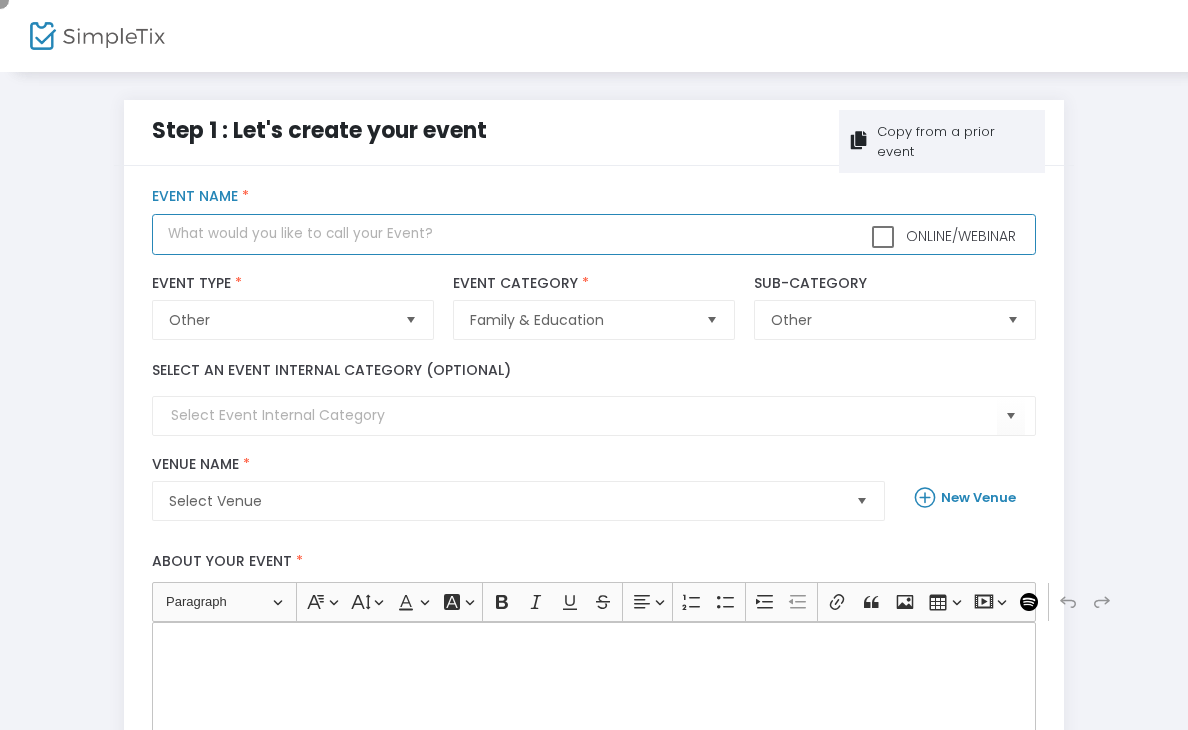 click 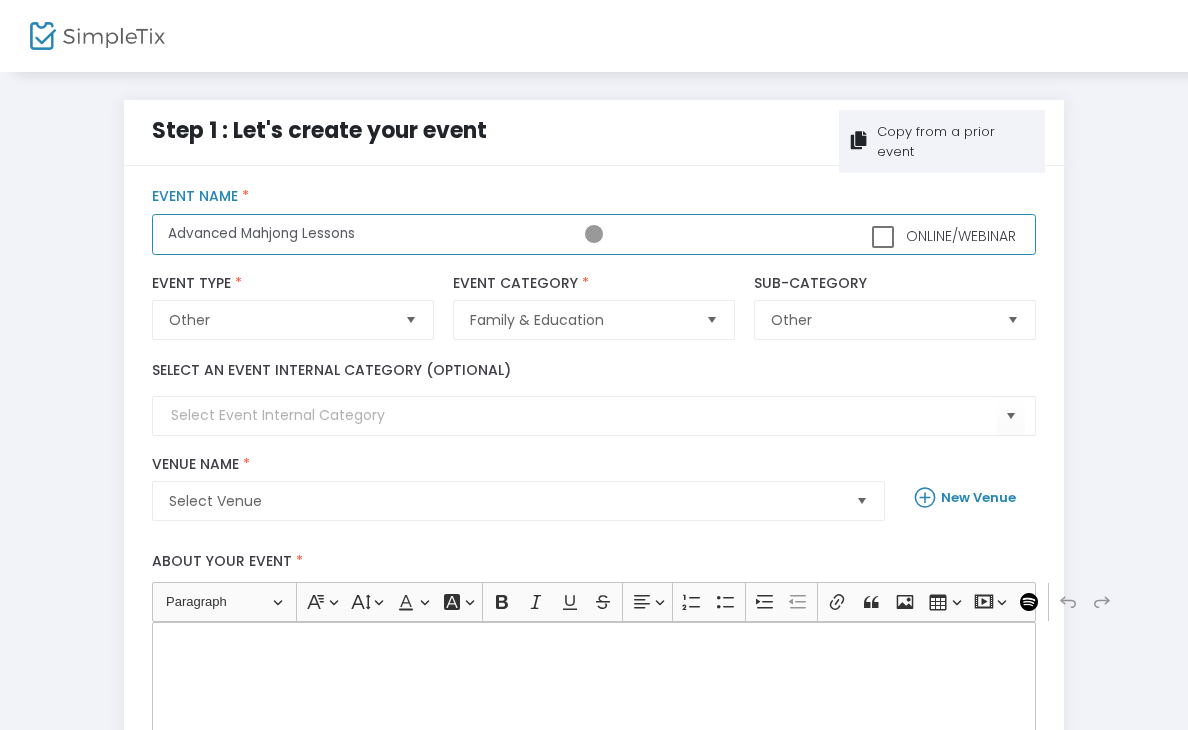 type on "Advanced Mahjong Lessons" 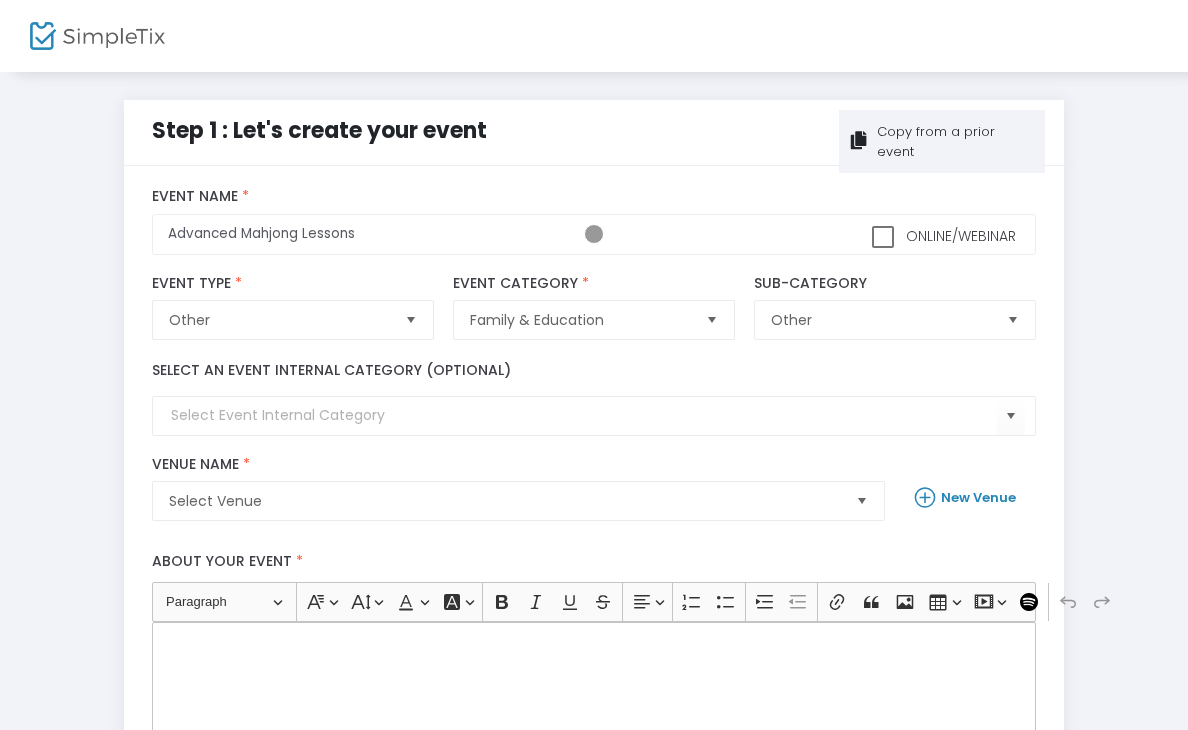 click 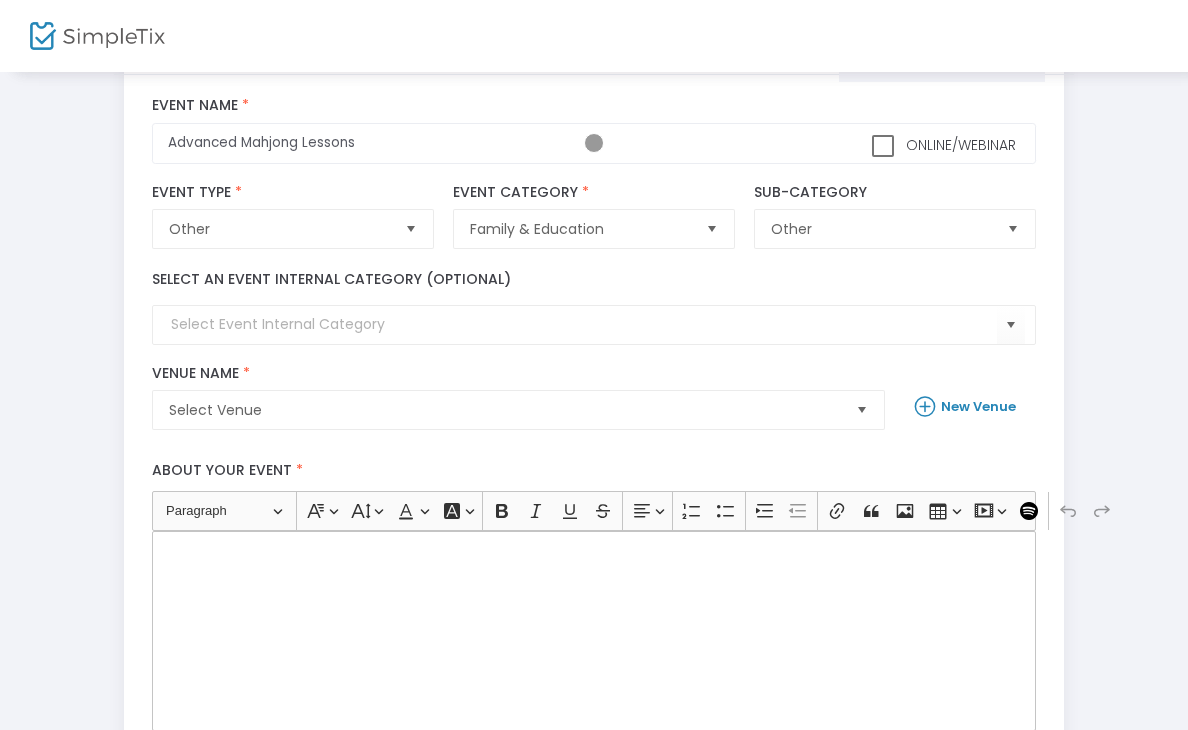 type 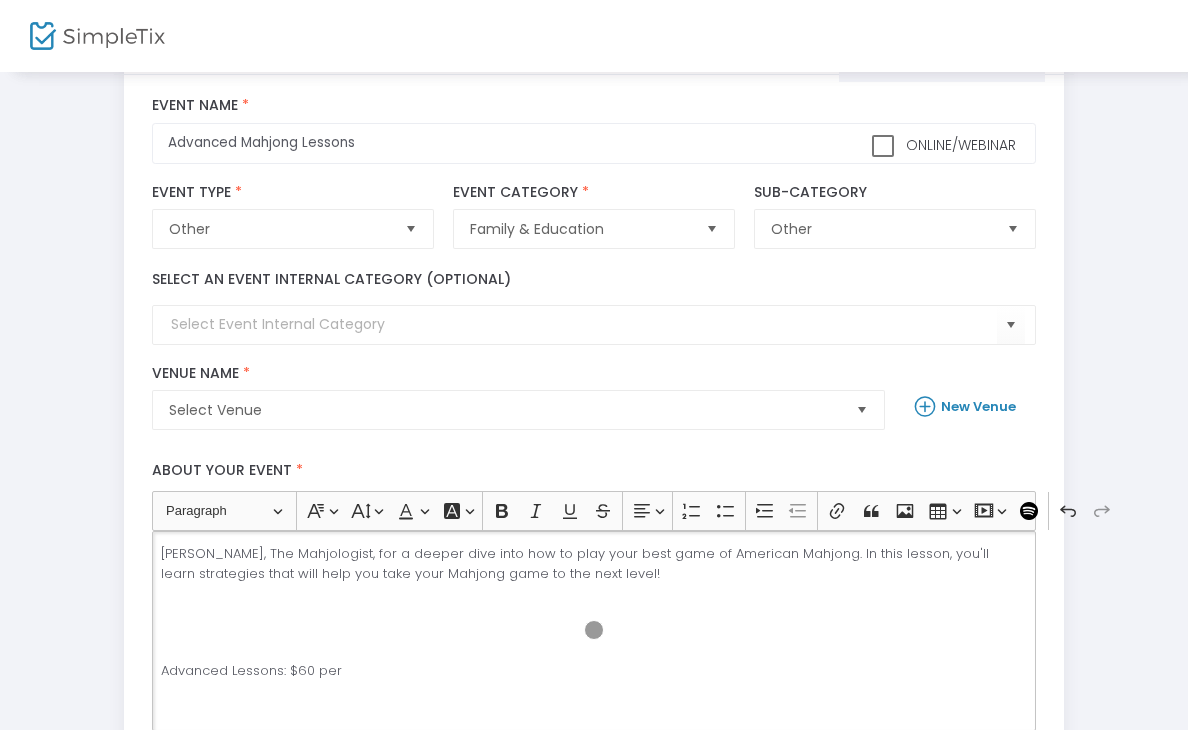 scroll, scrollTop: 15, scrollLeft: 0, axis: vertical 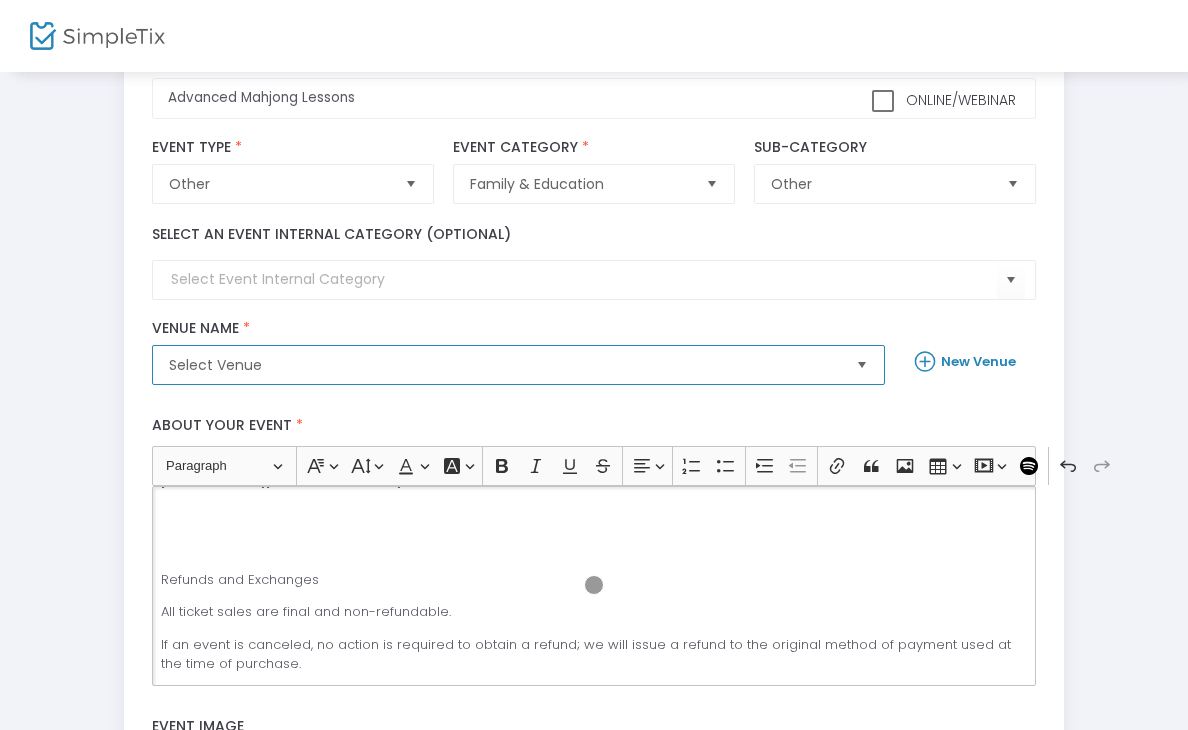 click on "Select Venue" at bounding box center (504, 365) 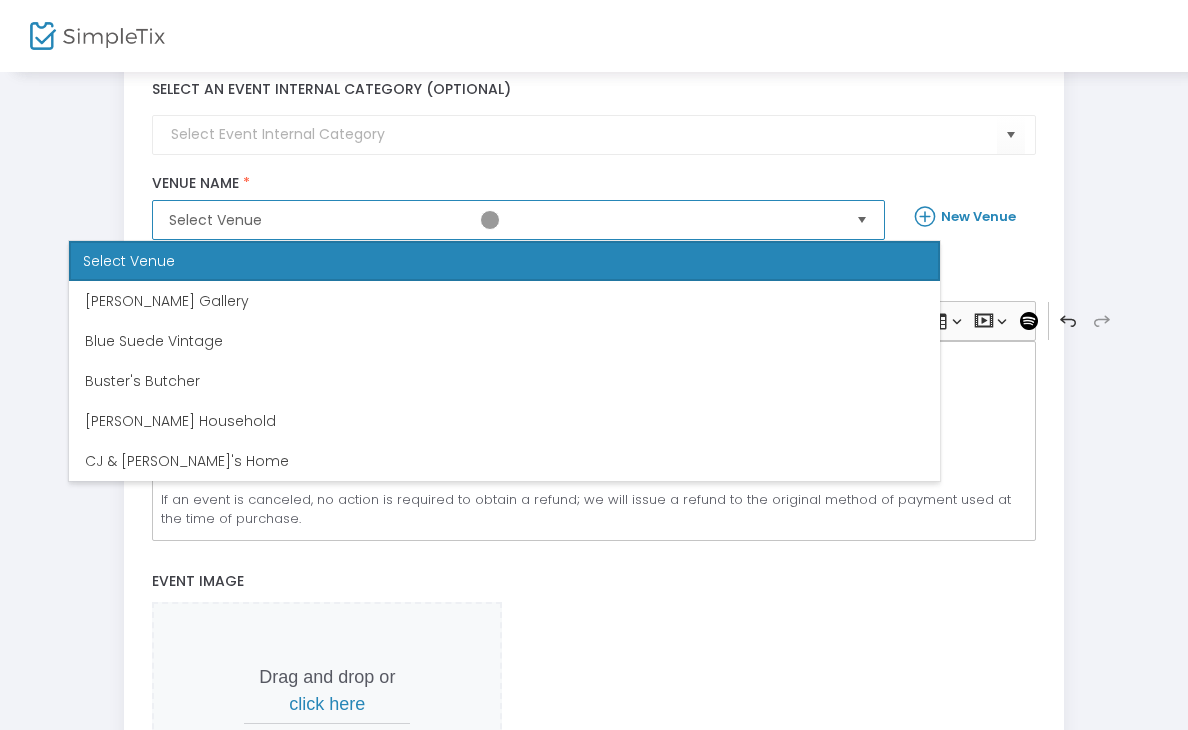 scroll, scrollTop: 297, scrollLeft: 0, axis: vertical 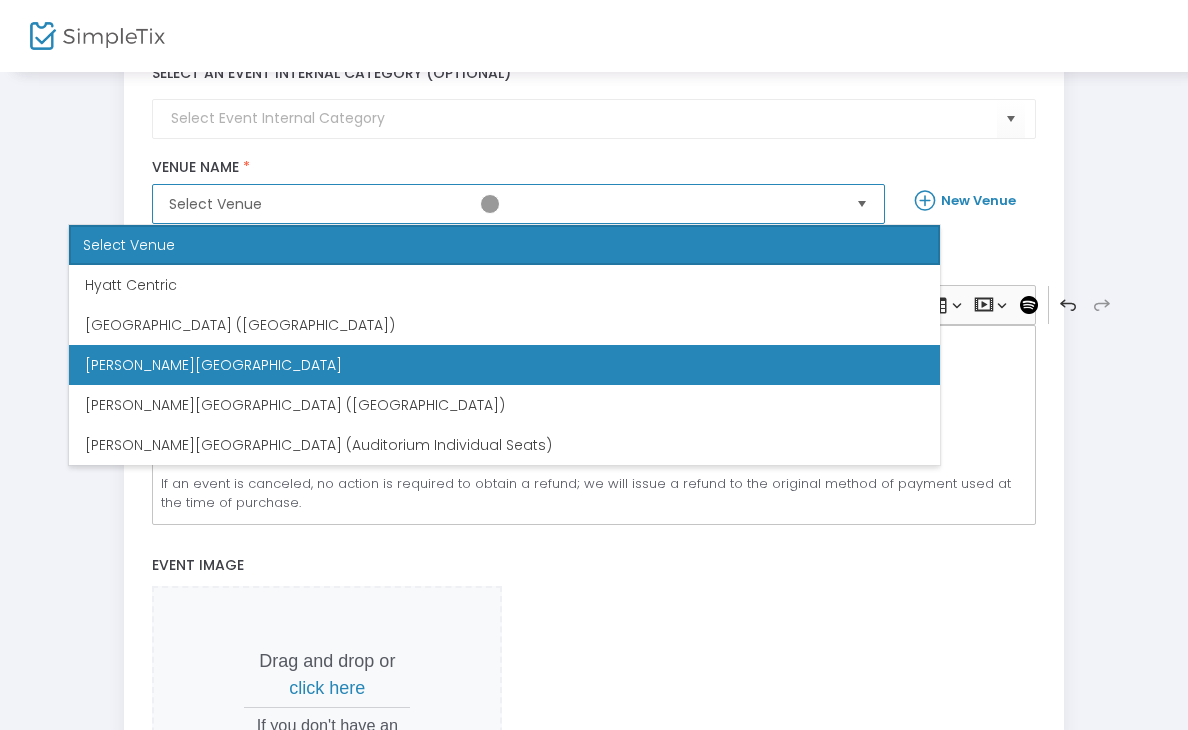 click on "[PERSON_NAME][GEOGRAPHIC_DATA]" at bounding box center (213, 365) 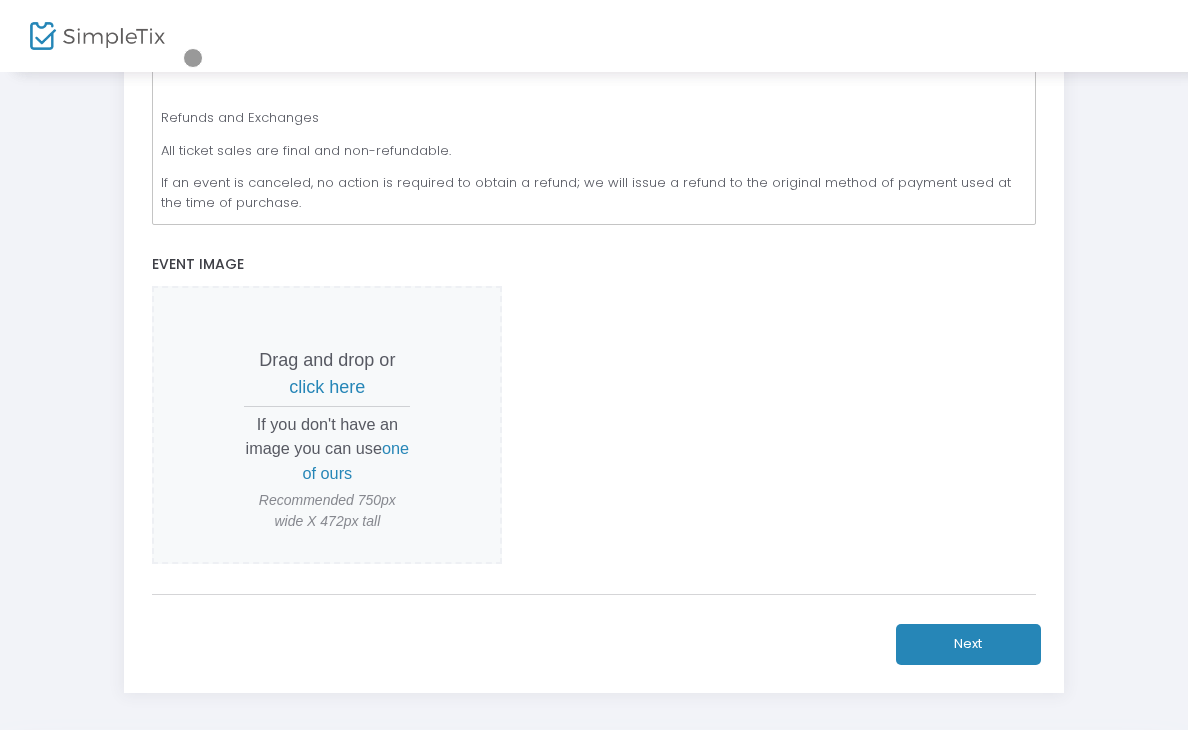 scroll, scrollTop: 626, scrollLeft: 0, axis: vertical 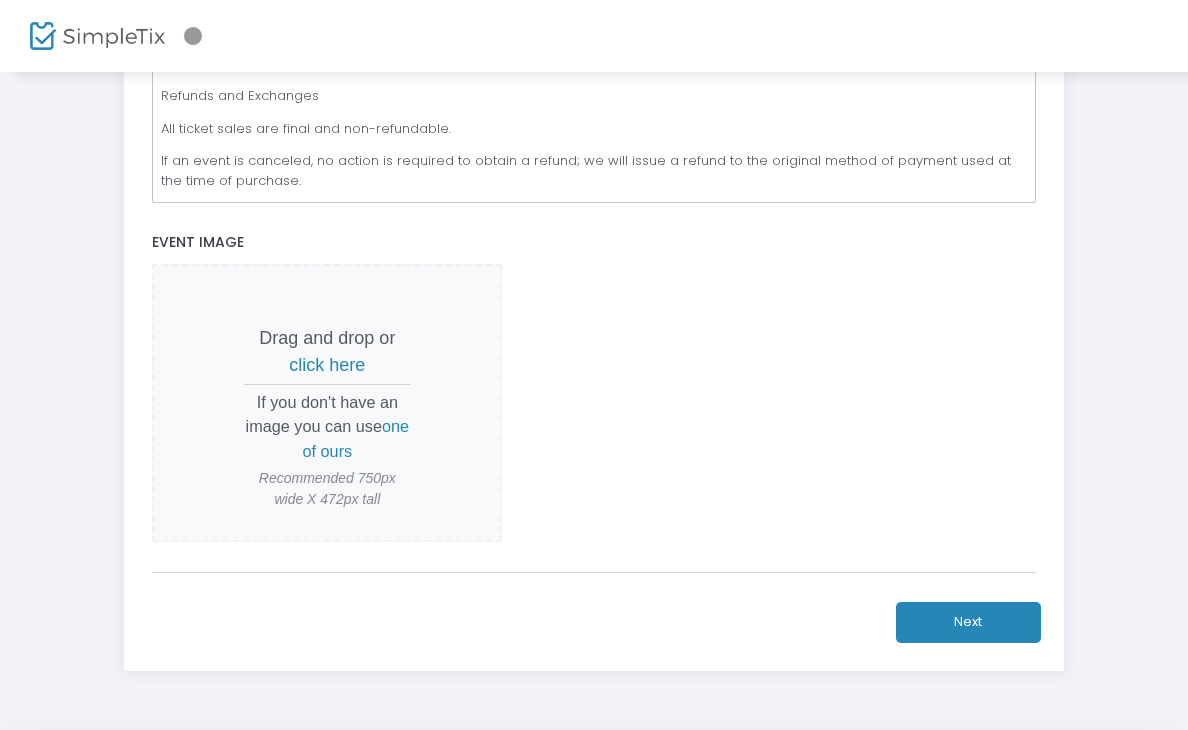 click on "click here" at bounding box center [327, 365] 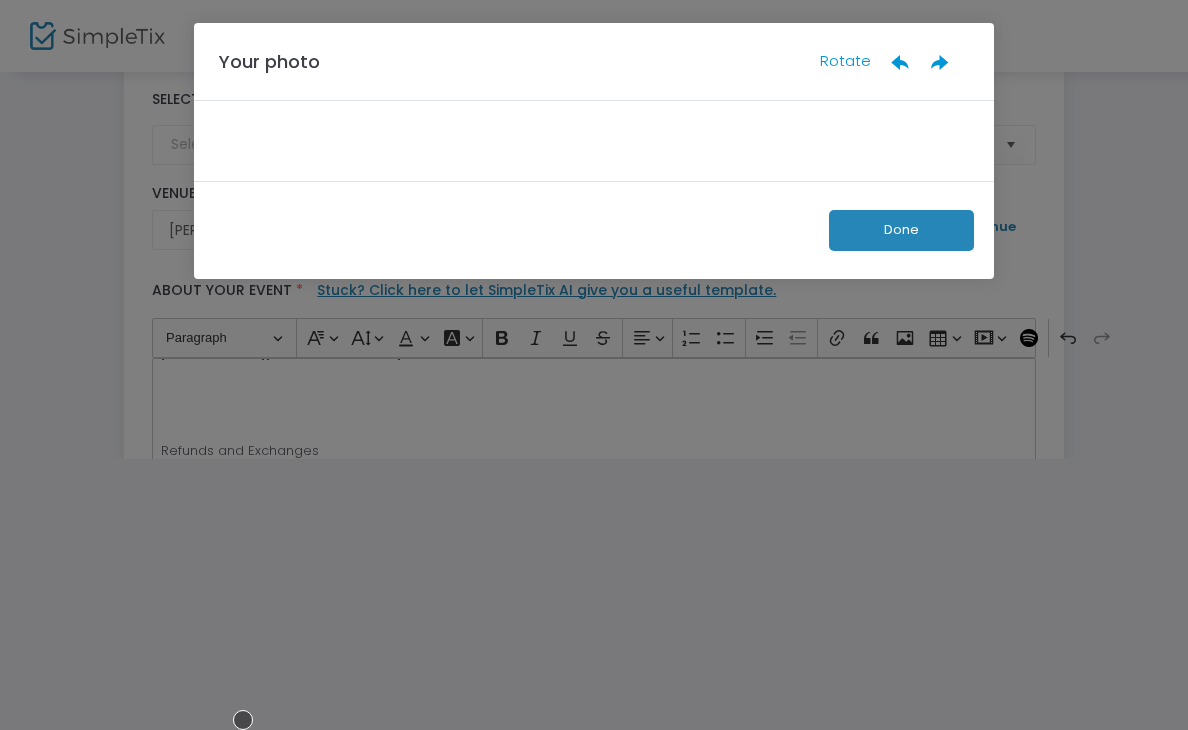 scroll, scrollTop: 271, scrollLeft: 0, axis: vertical 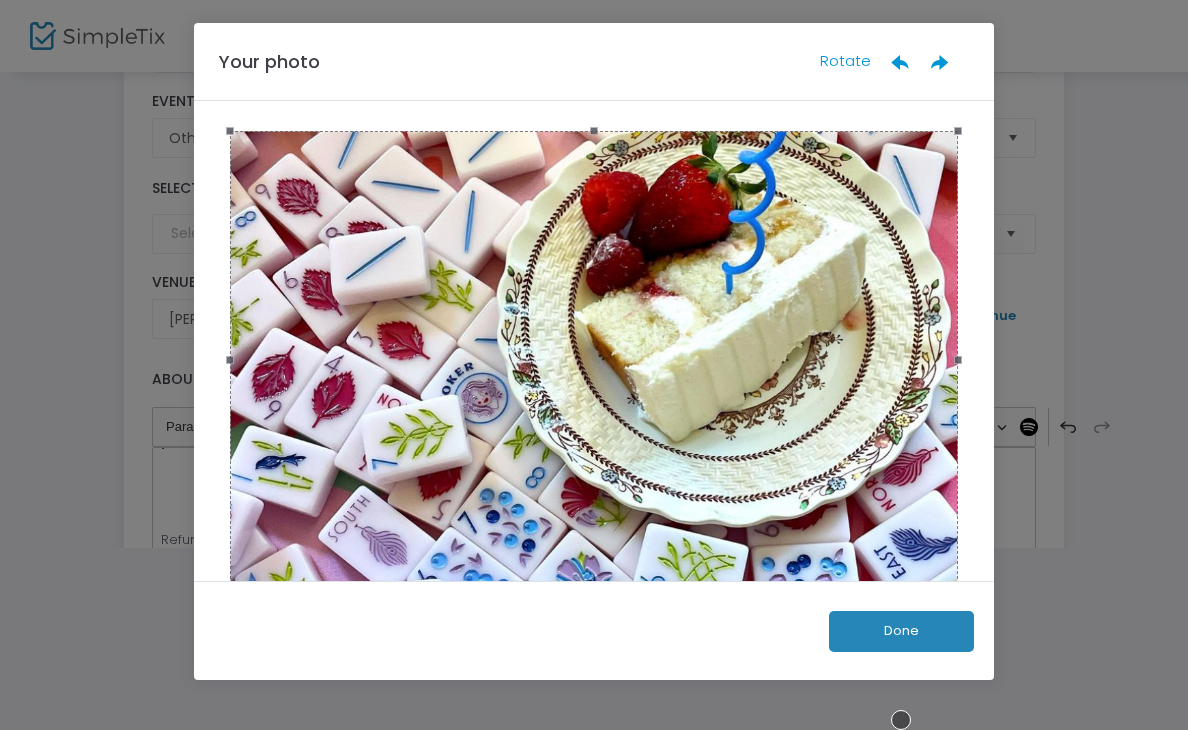 click on "Done" 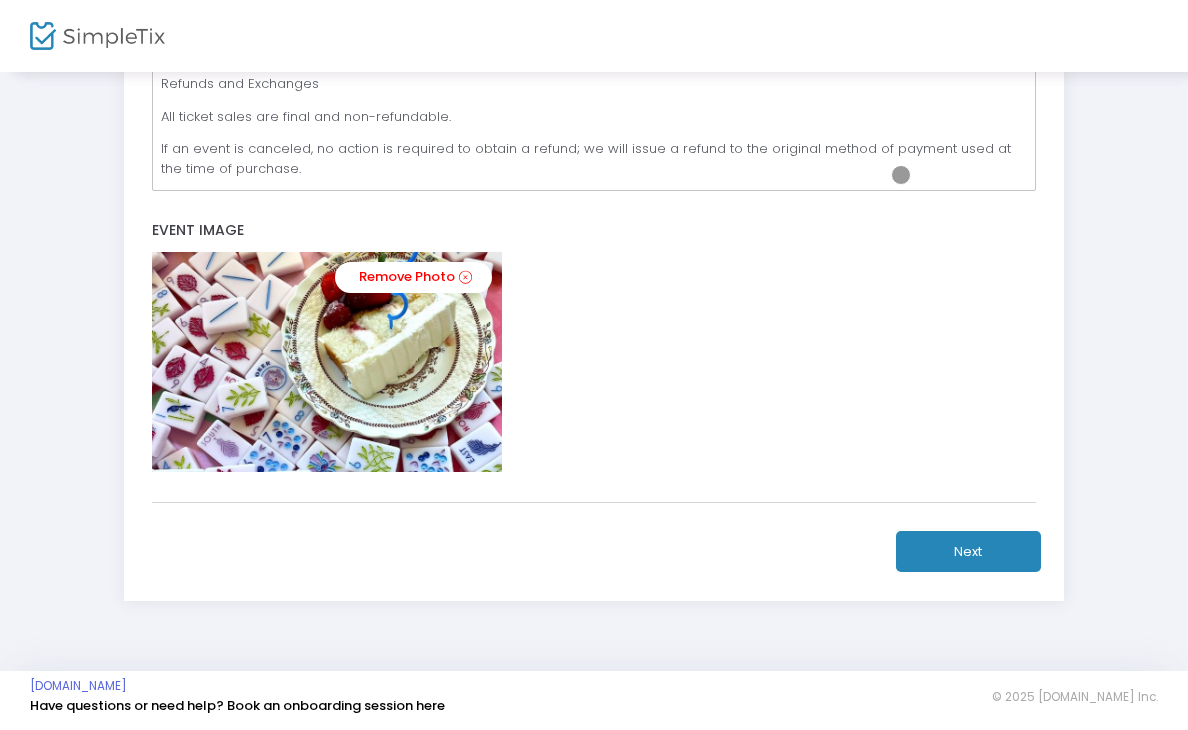 scroll, scrollTop: 639, scrollLeft: 0, axis: vertical 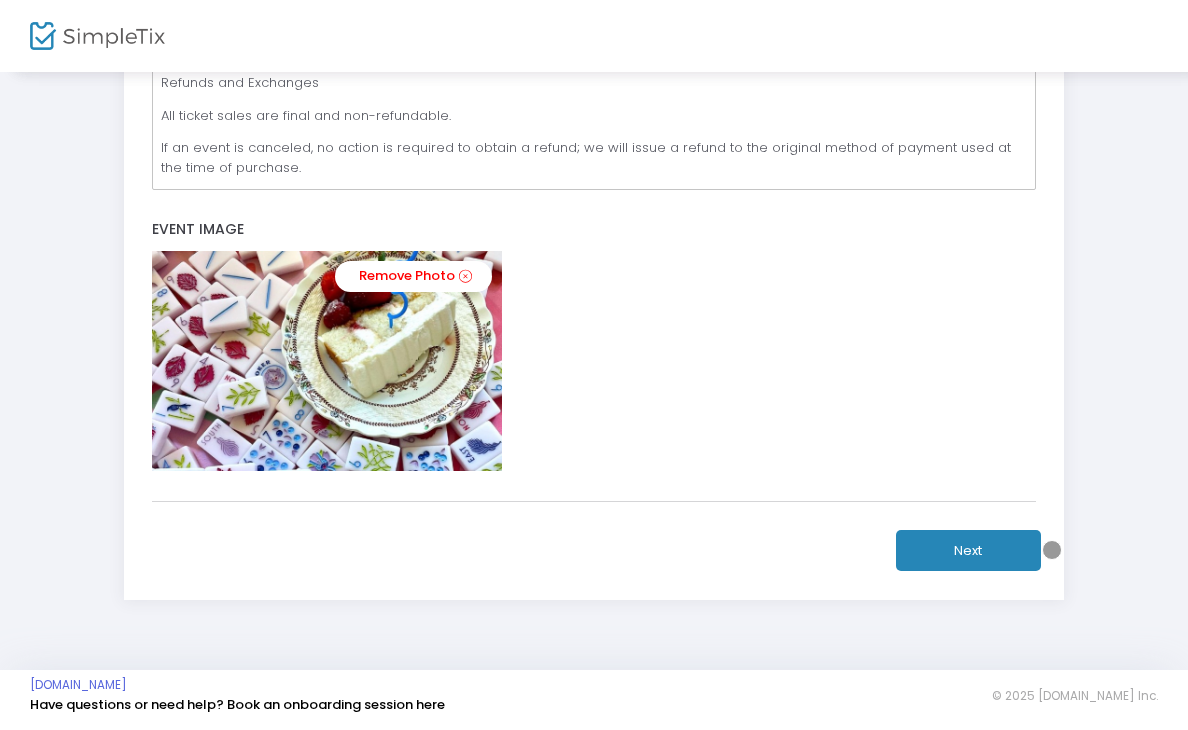 click on "Next" 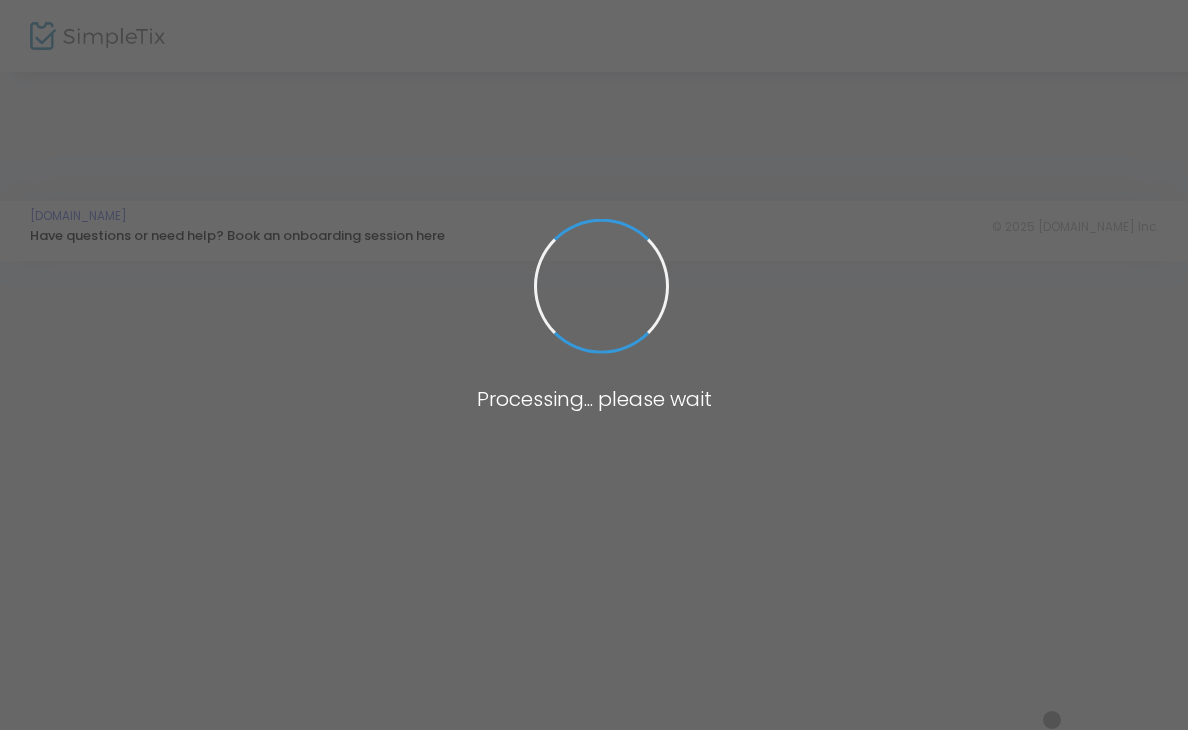 scroll, scrollTop: 469, scrollLeft: 0, axis: vertical 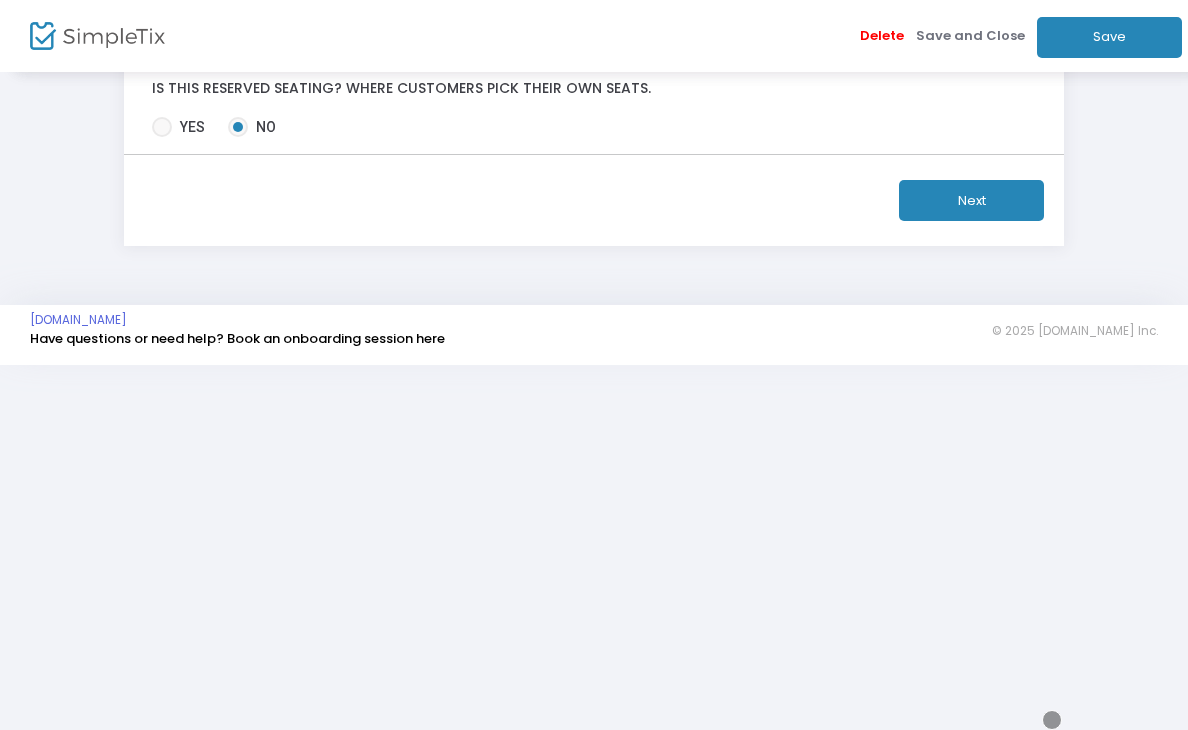 type on "month/day/year" 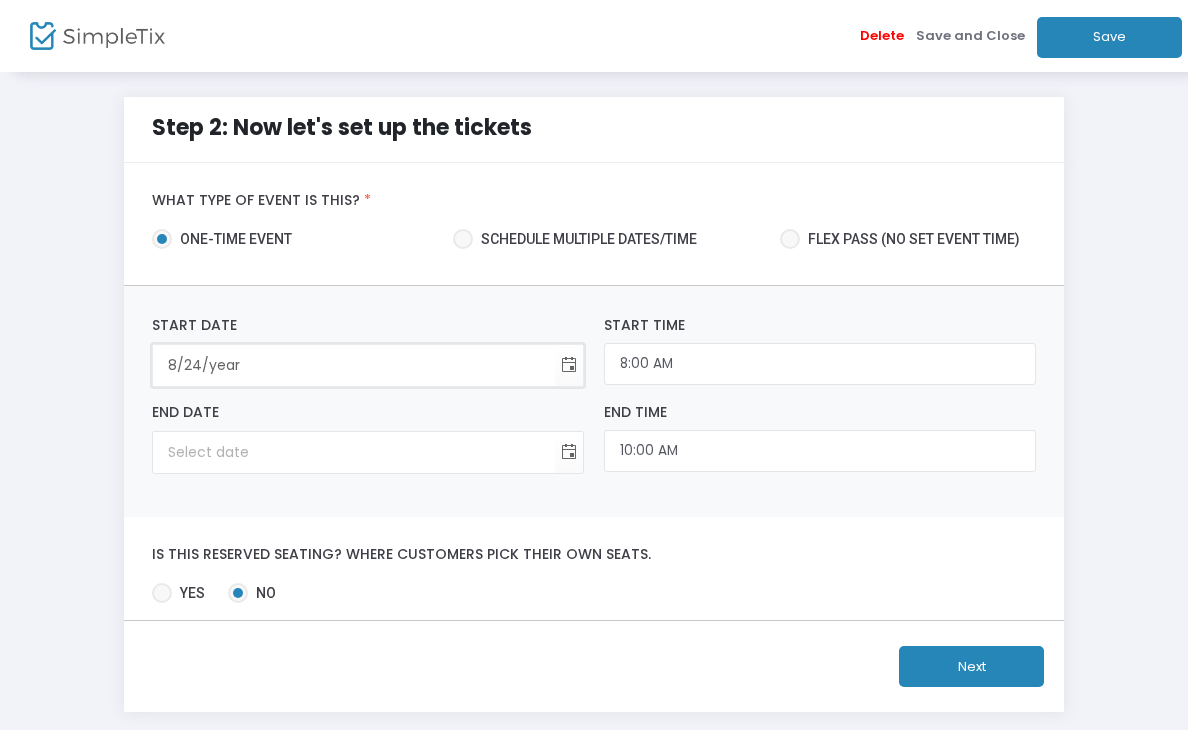 type on "8/24/2" 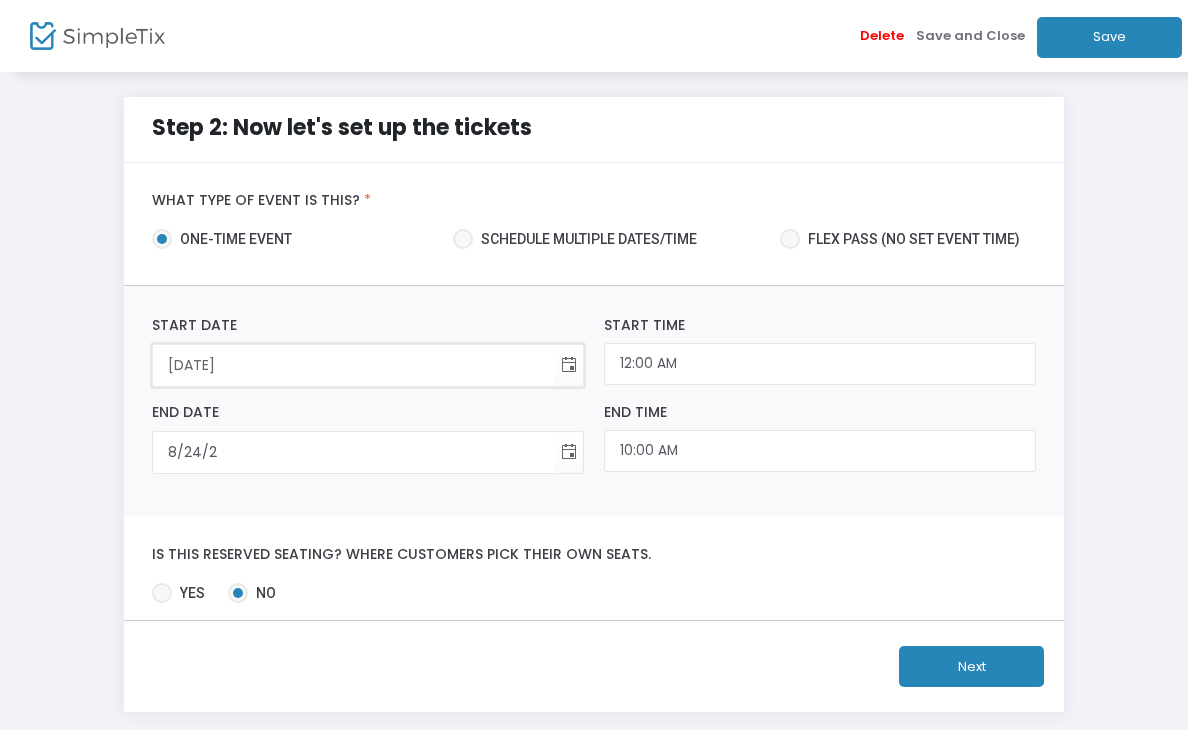 type on "8/24/202" 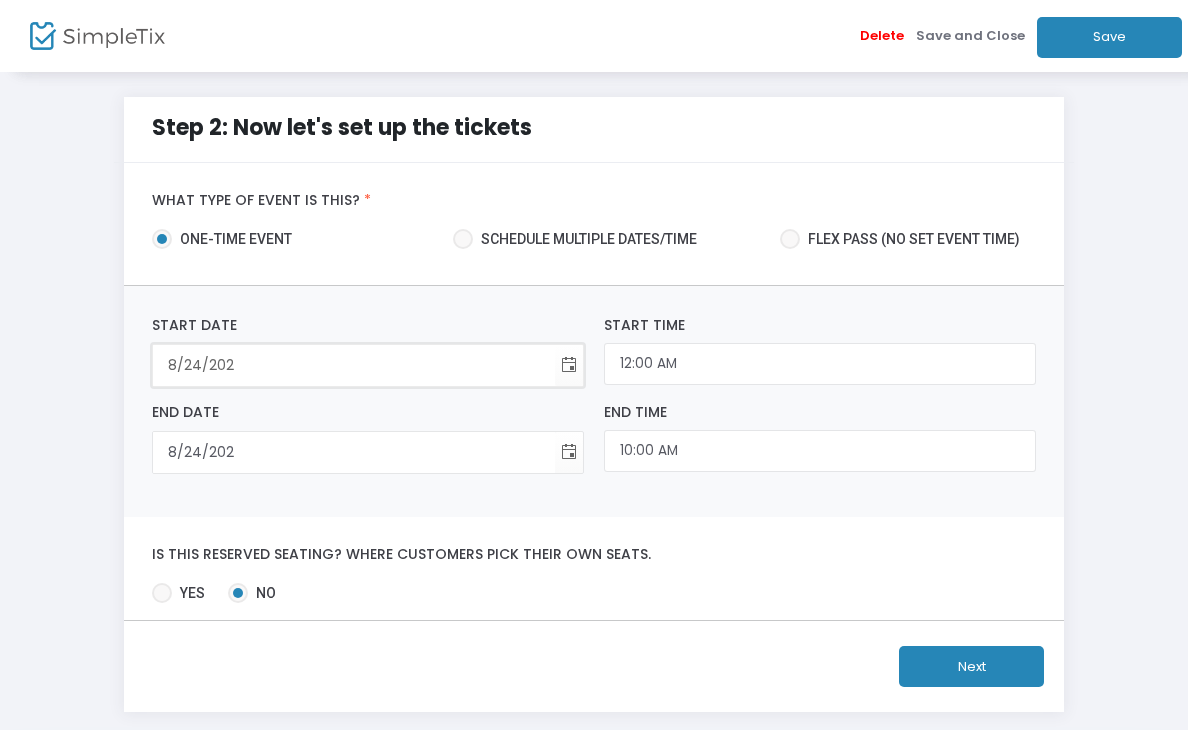 type on "[DATE]" 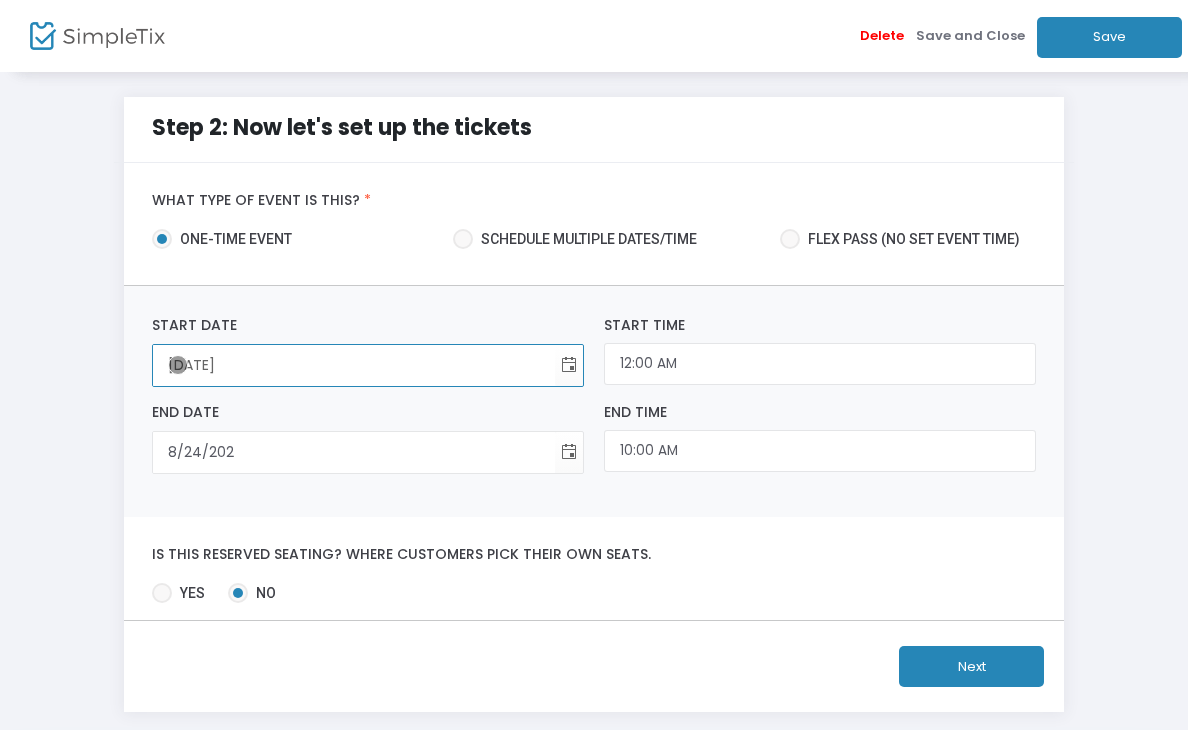 type on "[DATE]" 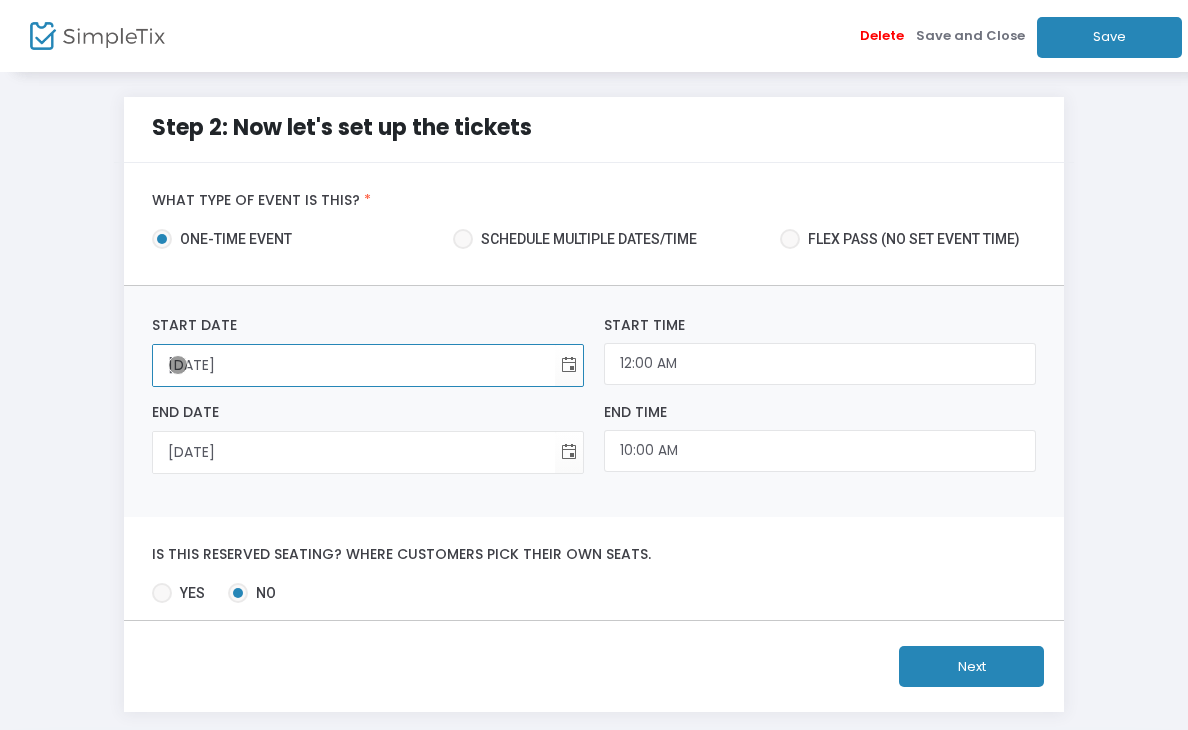 type on "[DATE]" 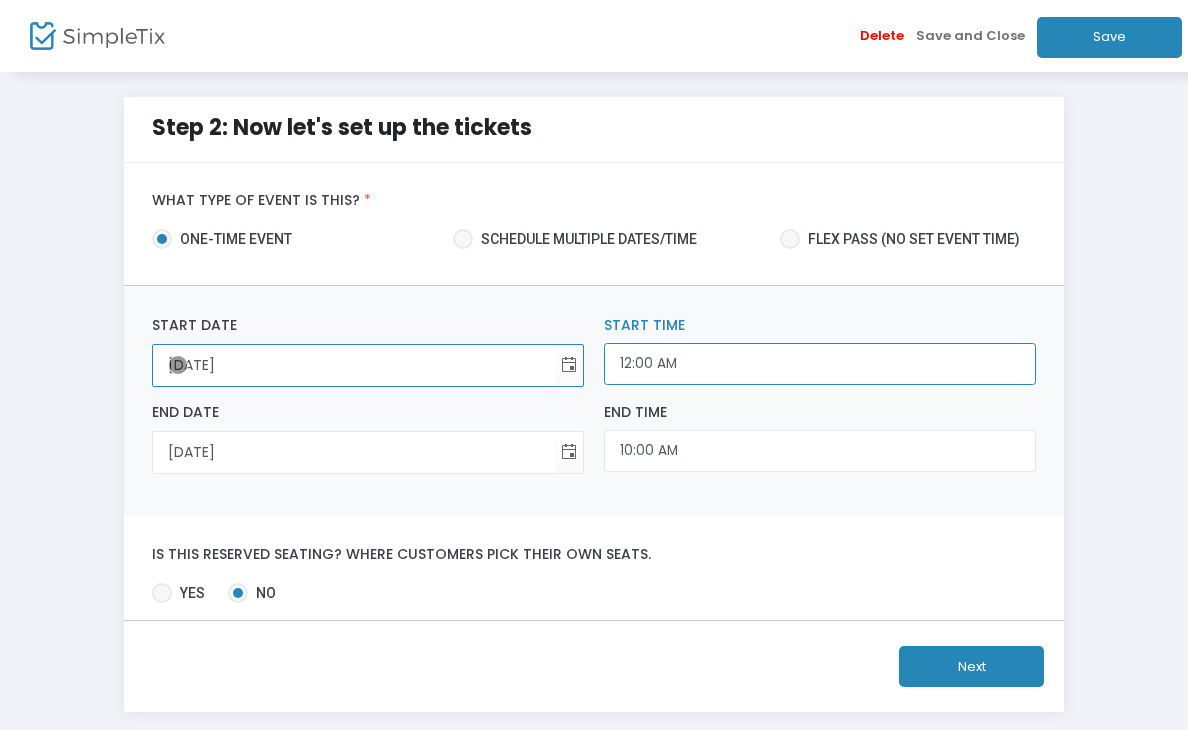 click on "12:00 AM" 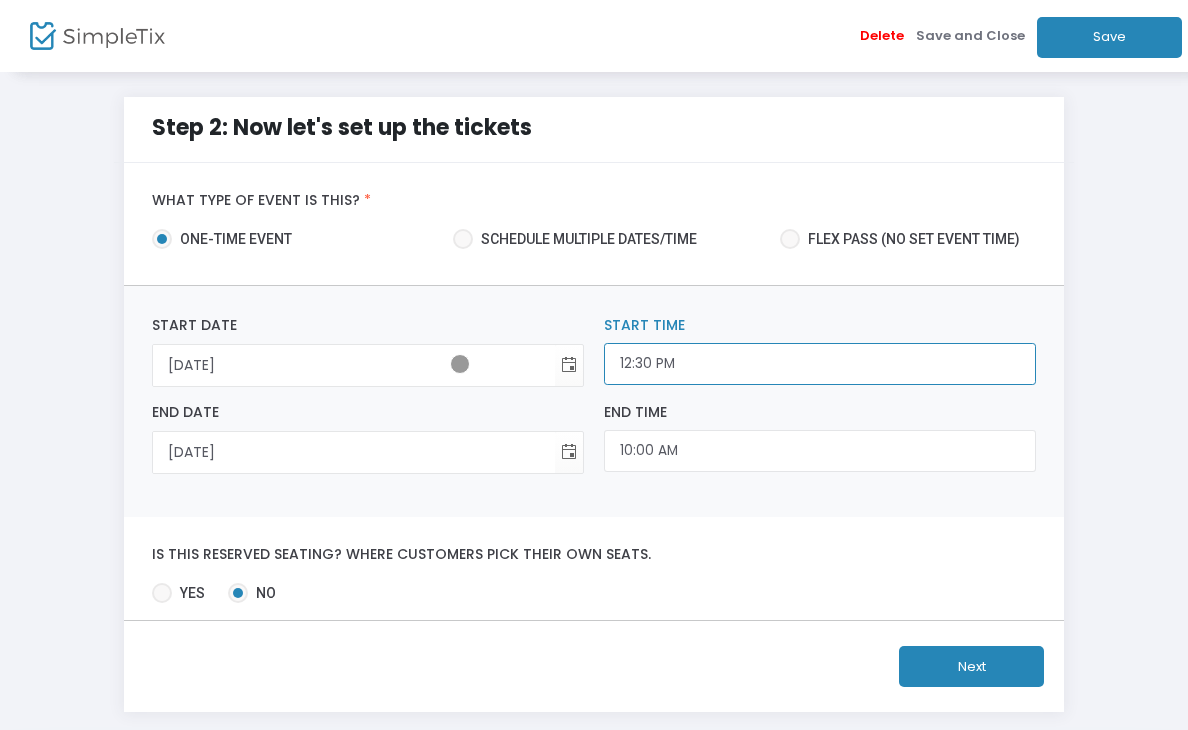 type on "12:30 PM" 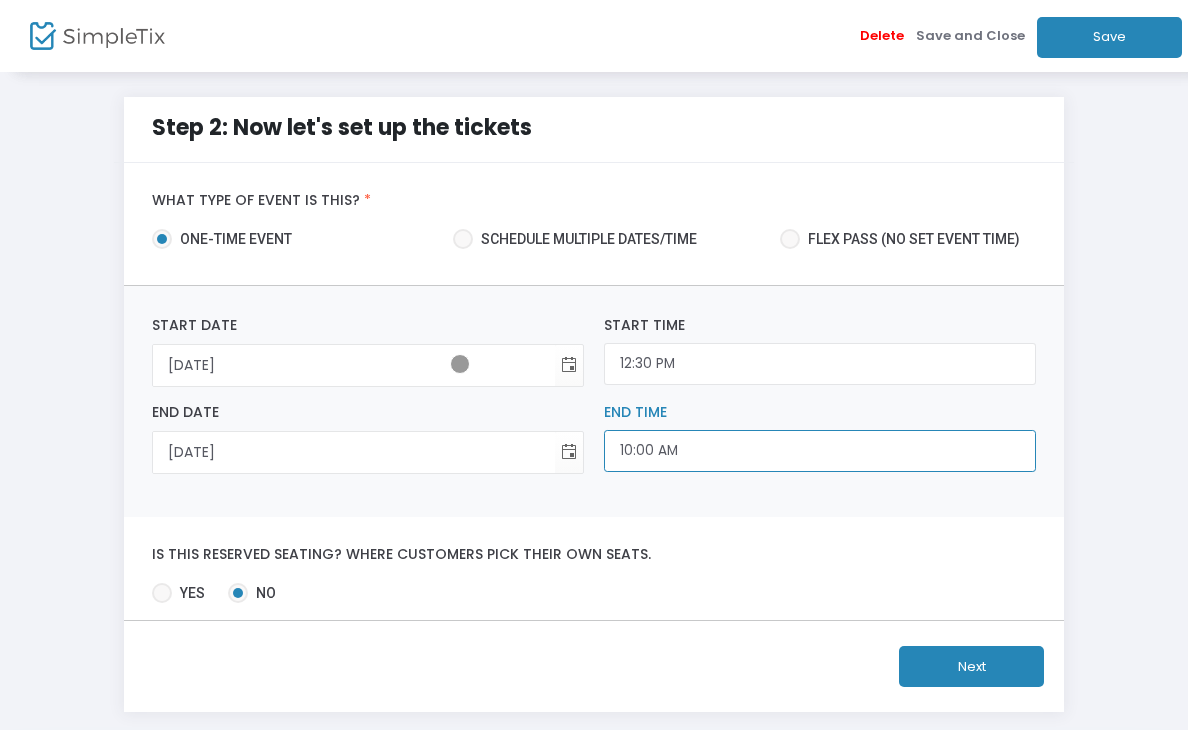 click on "10:00 AM" 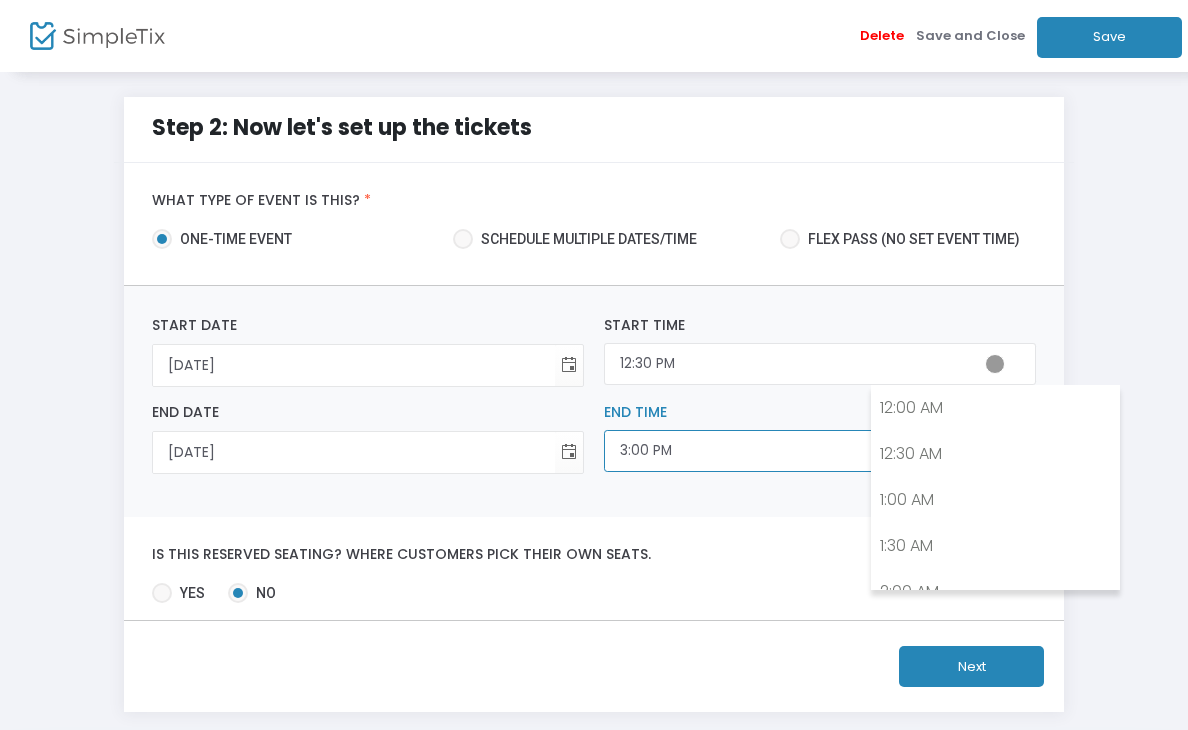 scroll, scrollTop: 0, scrollLeft: 0, axis: both 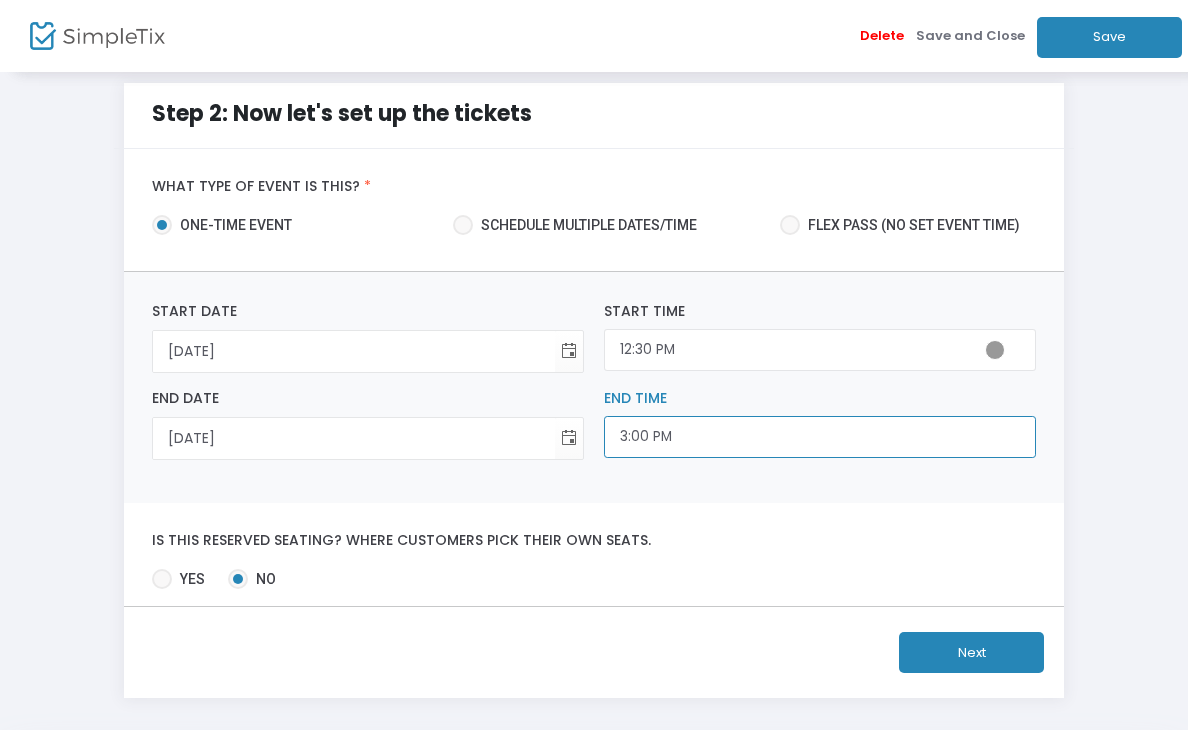 type on "3:00 PM" 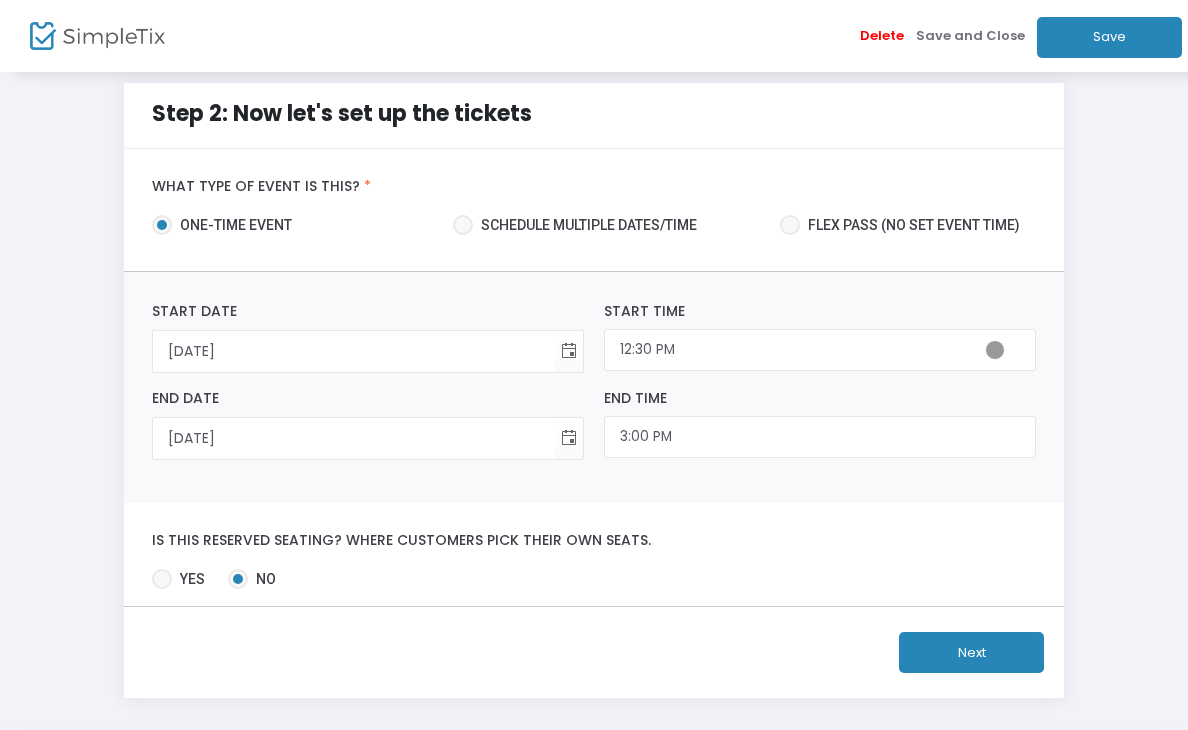 click on "Next" 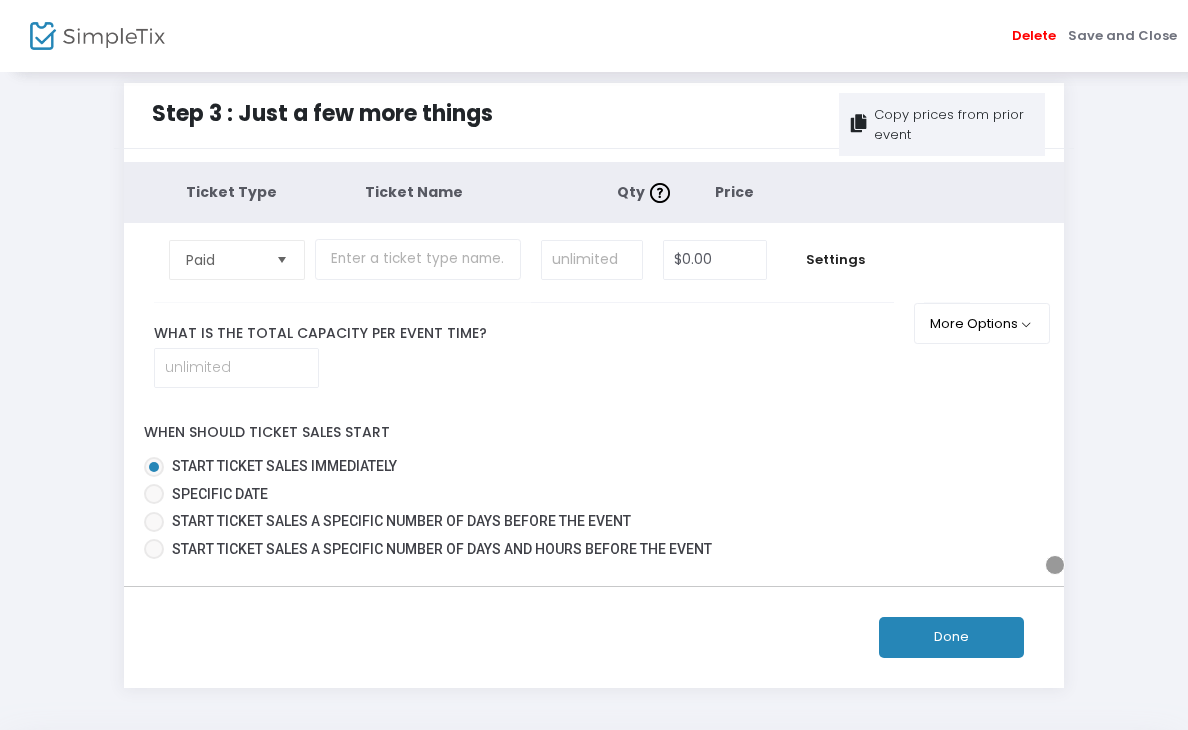scroll, scrollTop: 0, scrollLeft: 0, axis: both 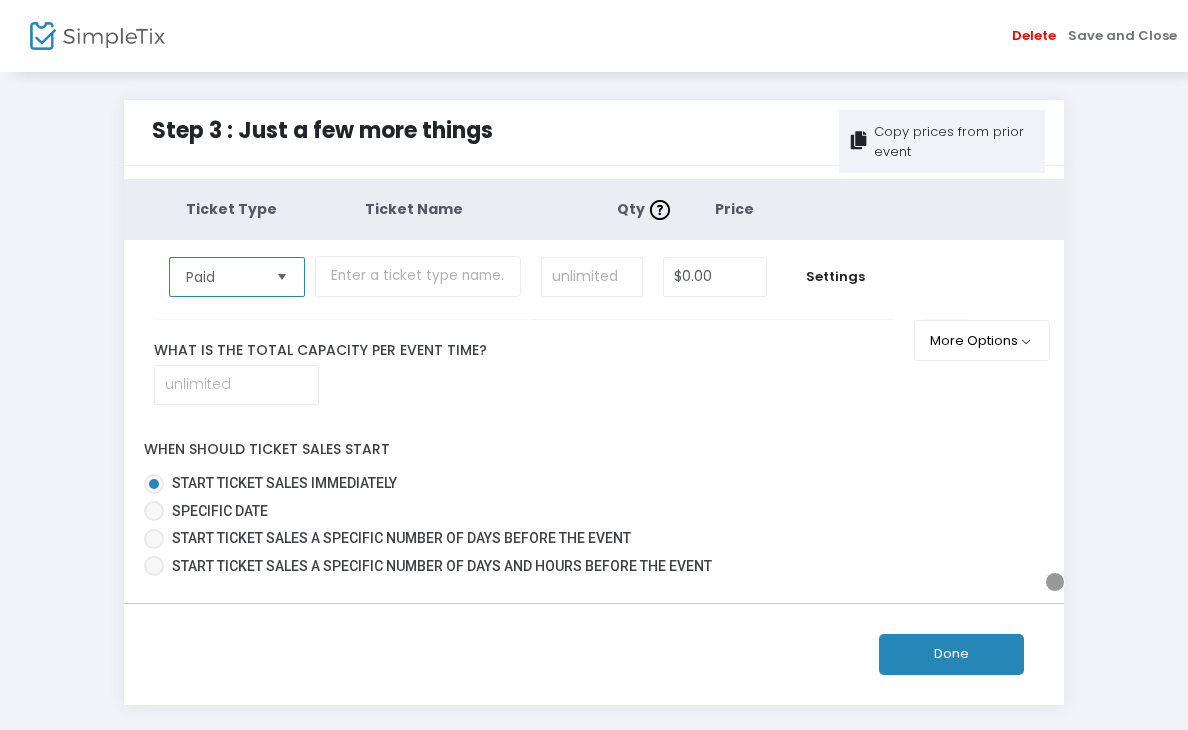 click on "Paid" at bounding box center (223, 277) 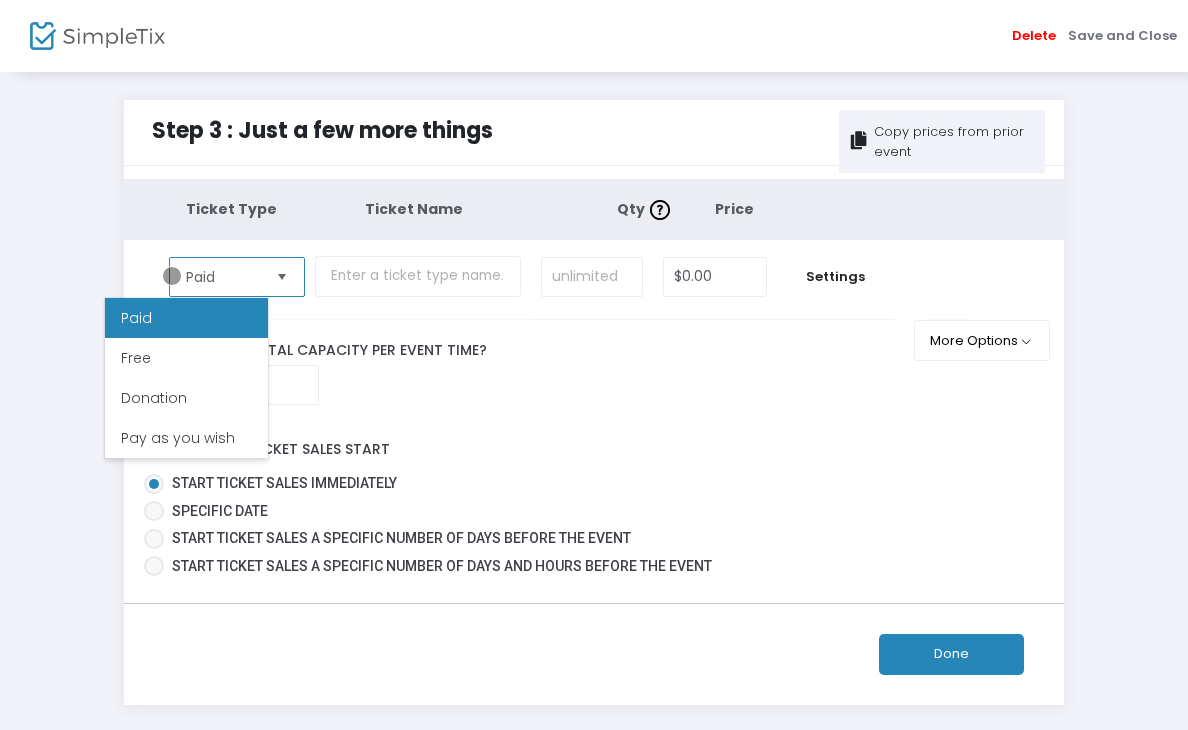 click on "Paid" at bounding box center (223, 277) 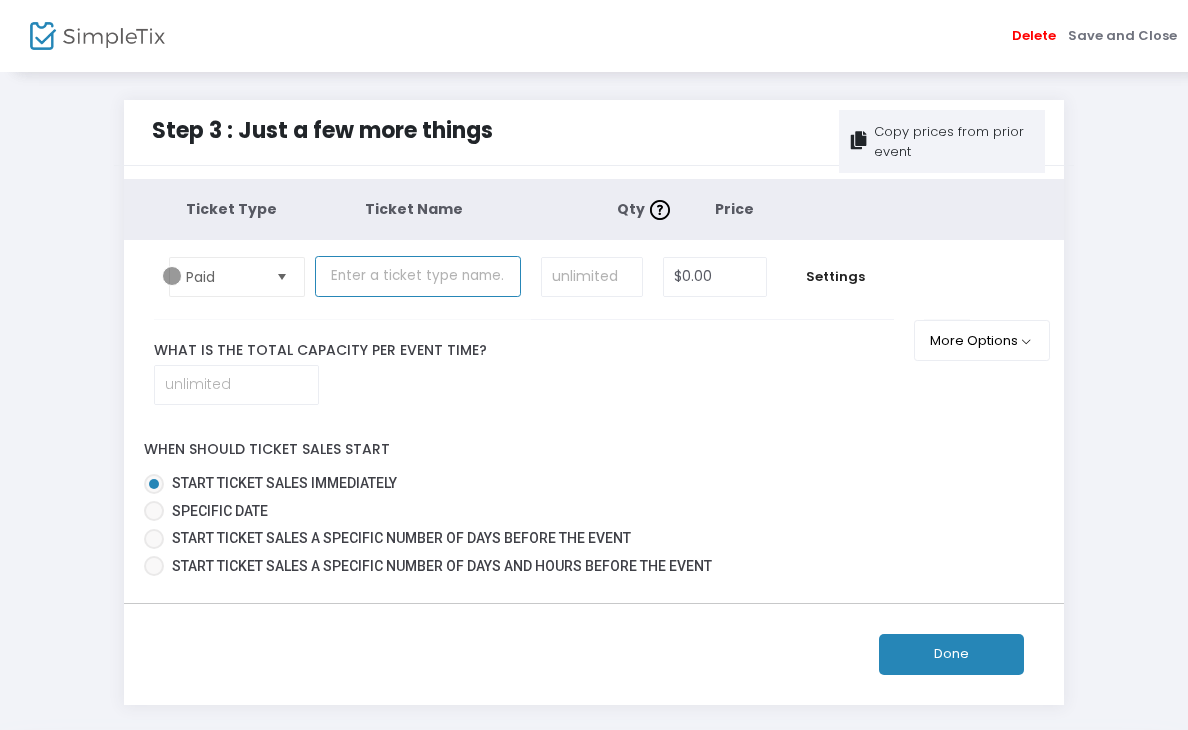 click at bounding box center [418, 276] 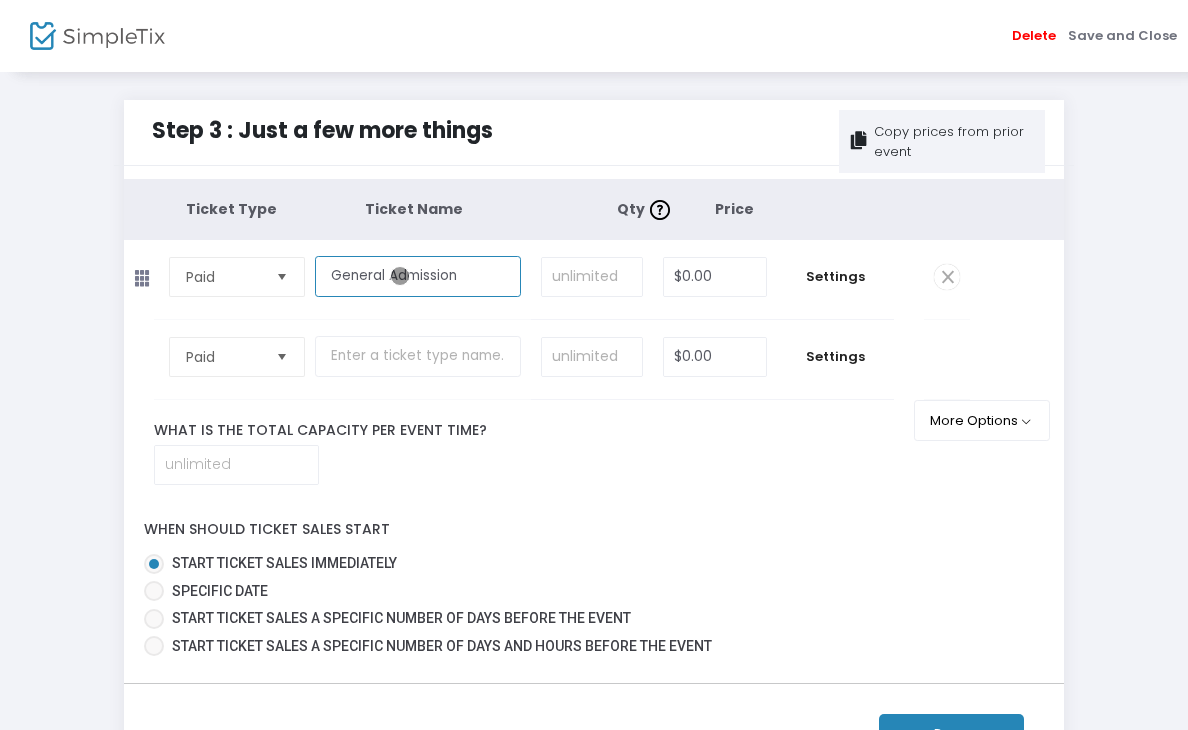 type on "General Admission" 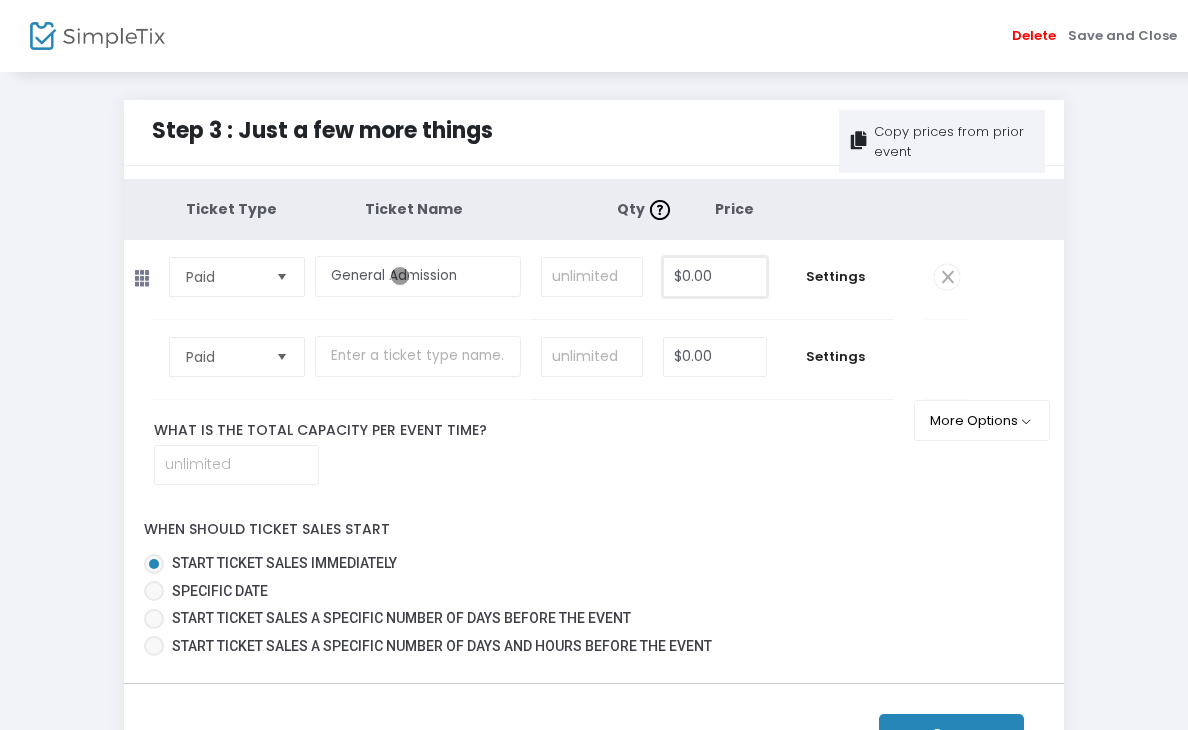click on "$0.00" at bounding box center (714, 277) 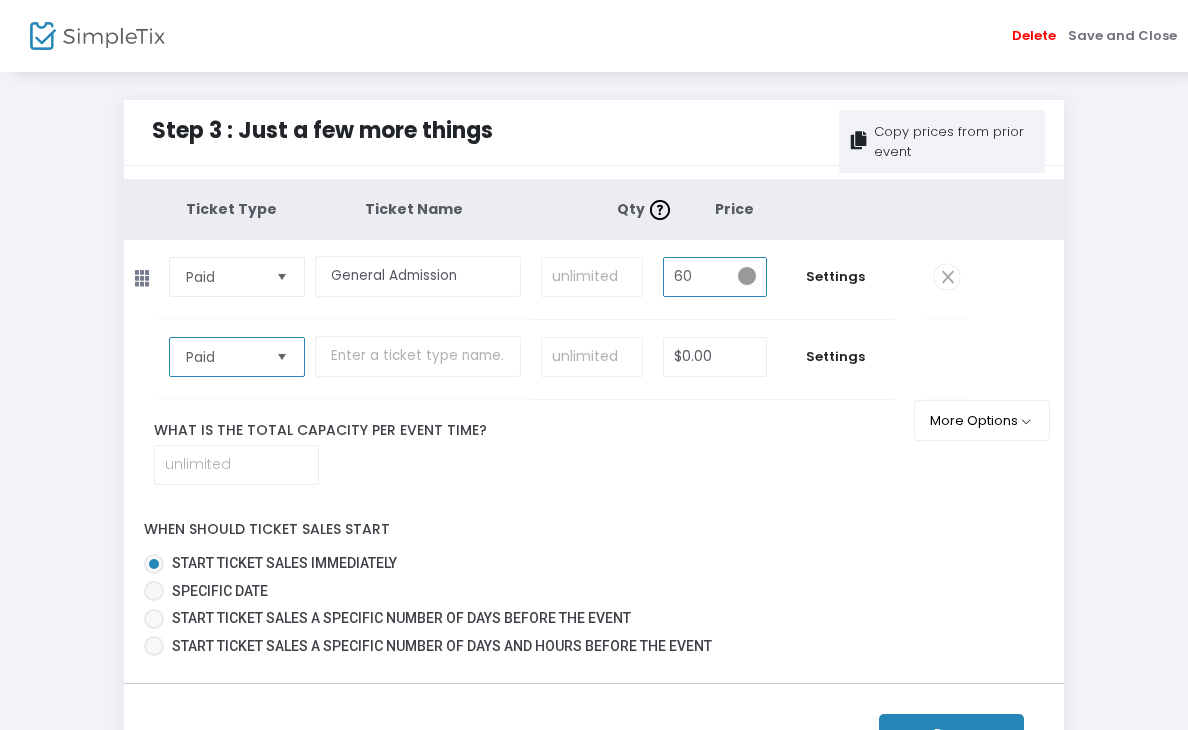 click on "Paid" at bounding box center [223, 357] 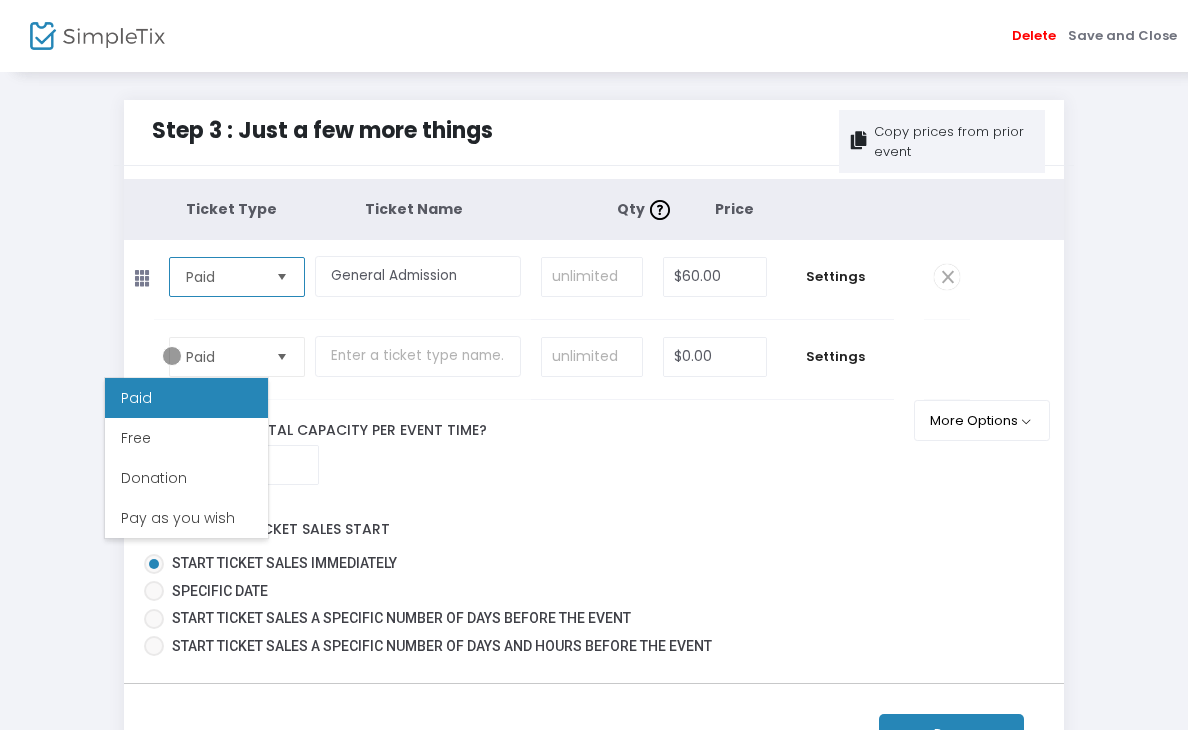 click on "Paid" at bounding box center [223, 277] 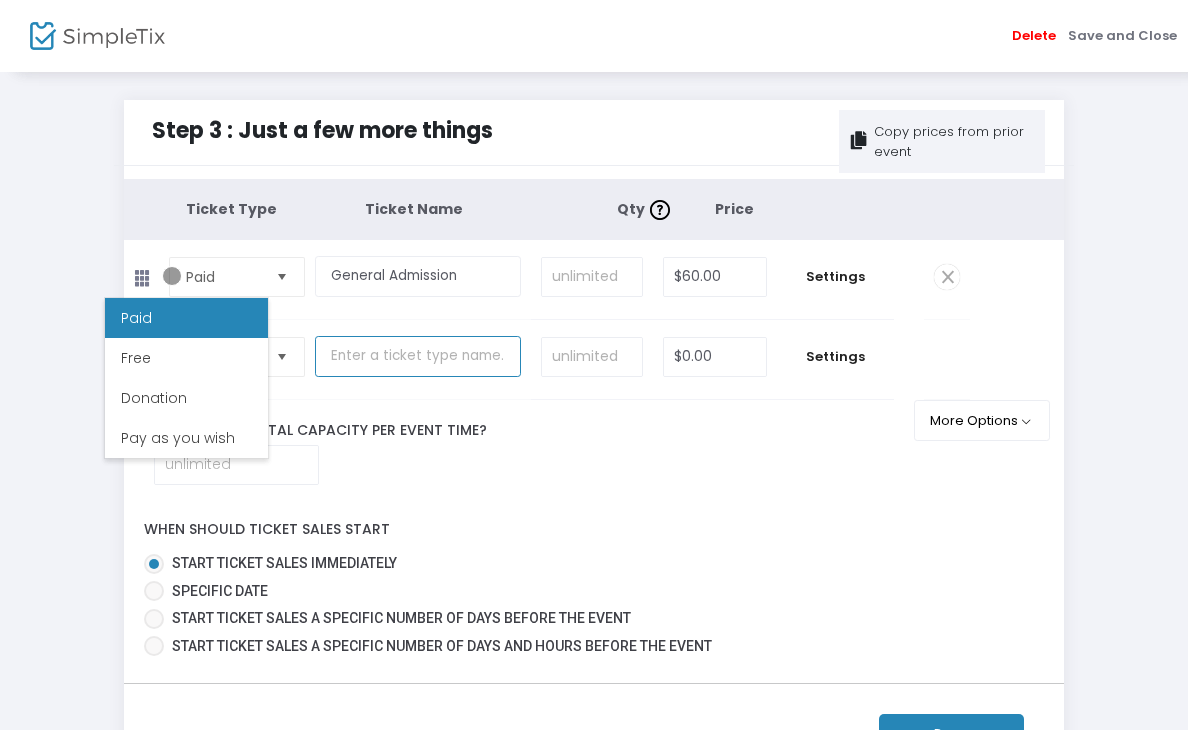click at bounding box center [418, 356] 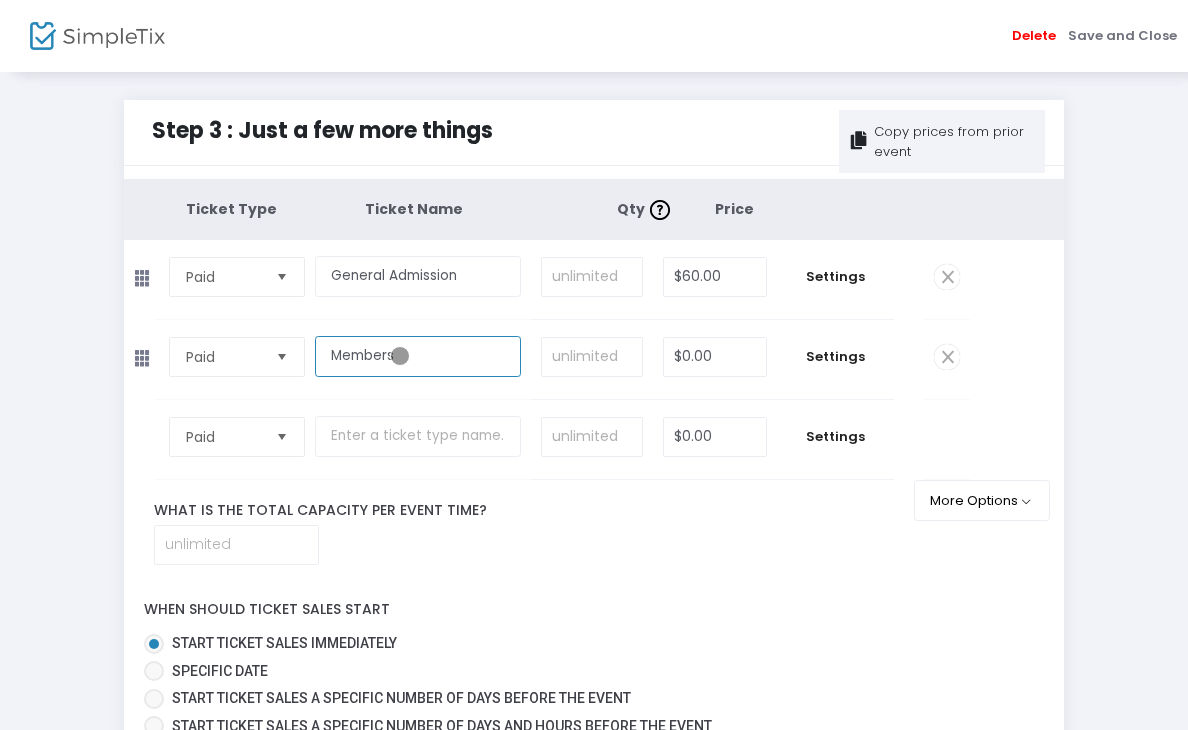 type on "Members" 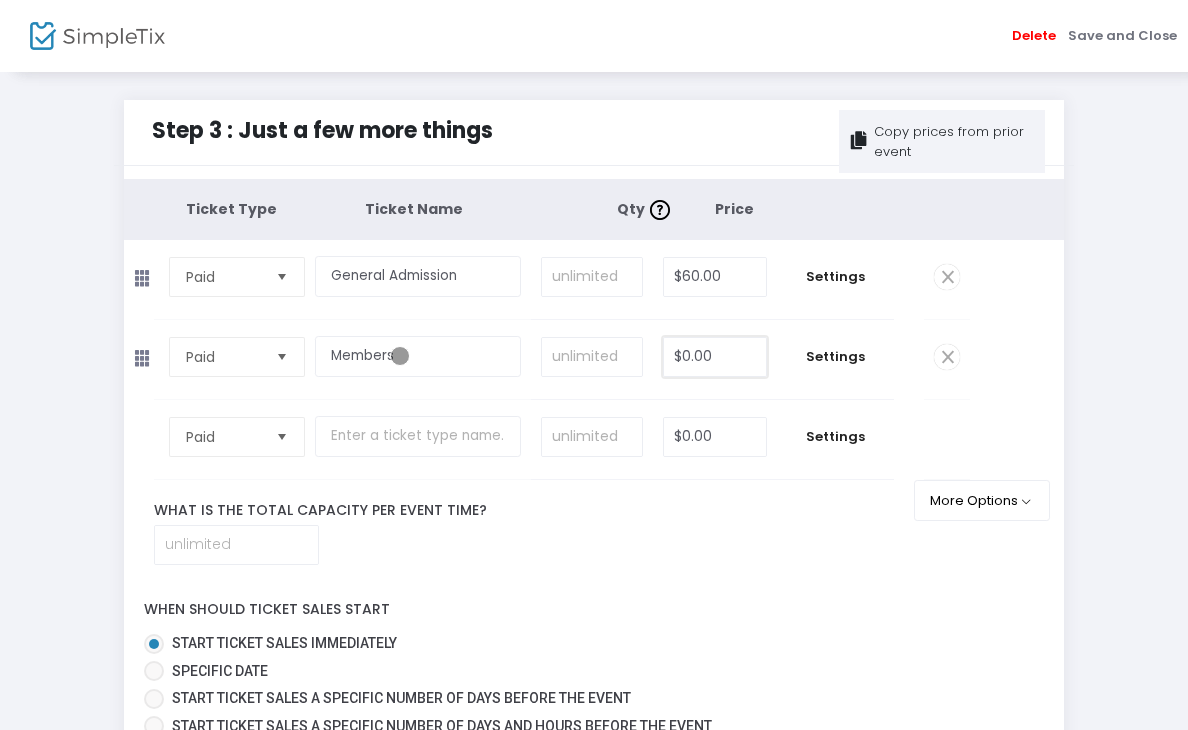 click on "$0.00" at bounding box center (714, 357) 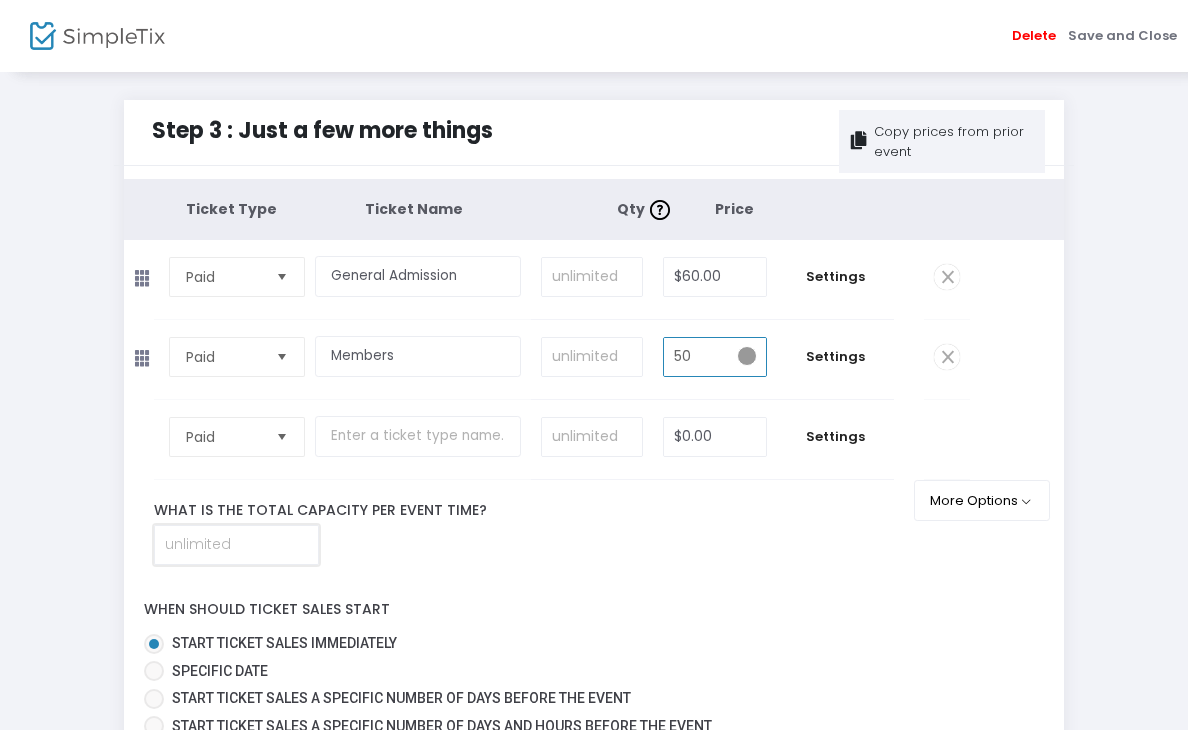 click at bounding box center [236, 545] 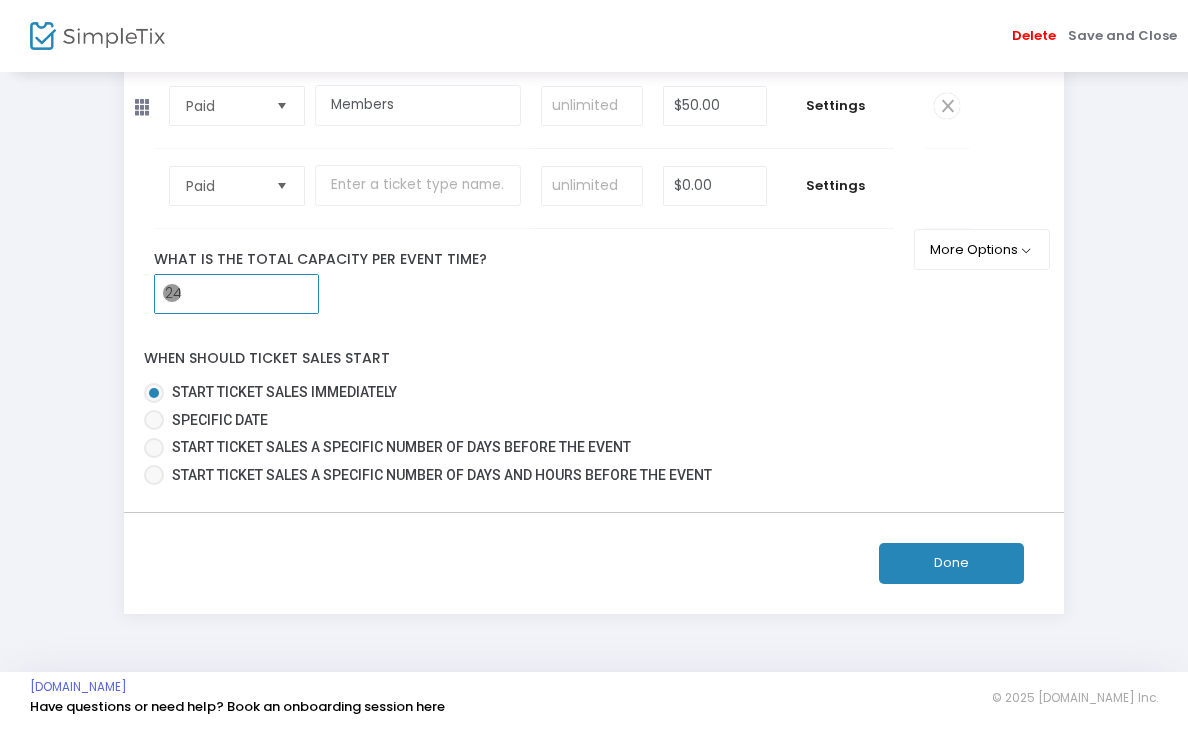 scroll, scrollTop: 253, scrollLeft: 0, axis: vertical 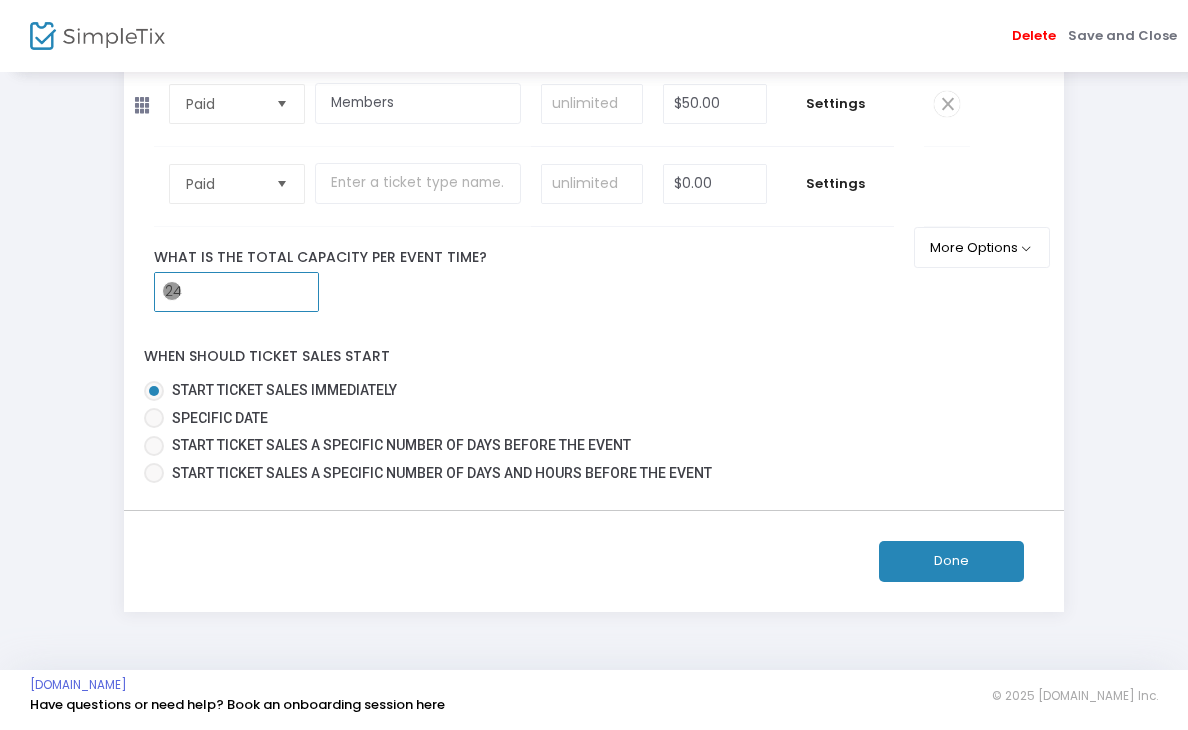type on "24" 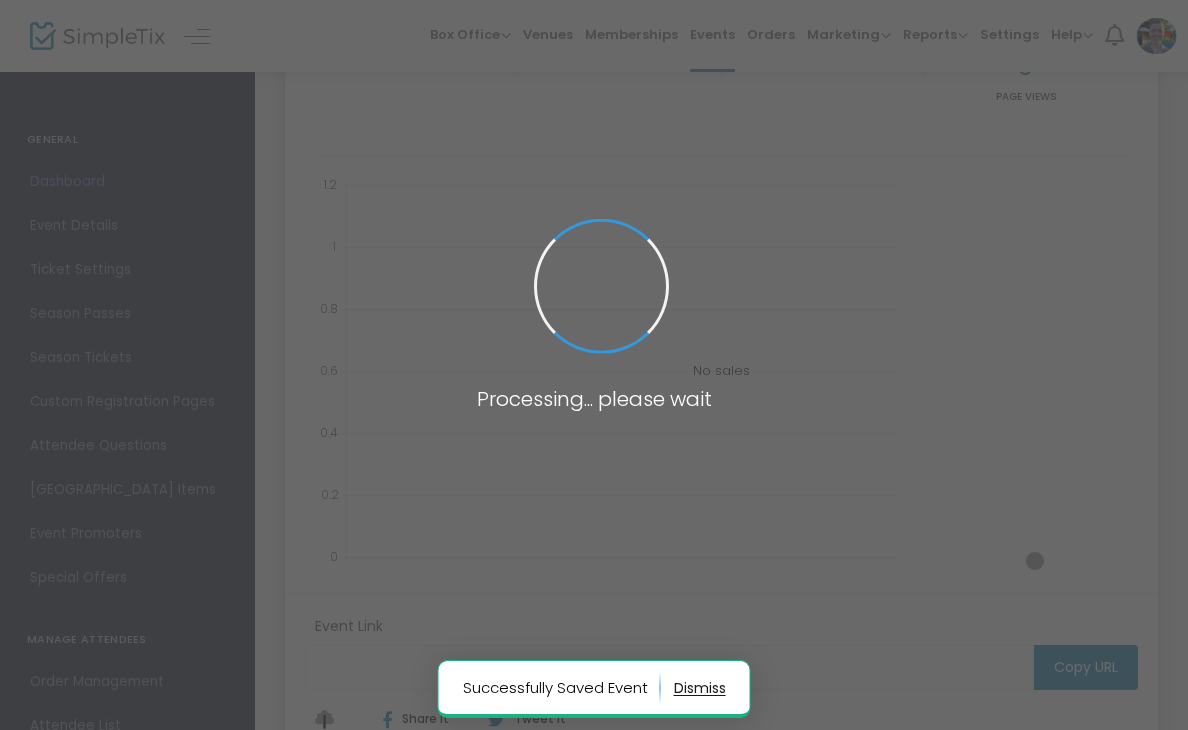 scroll, scrollTop: 94, scrollLeft: 0, axis: vertical 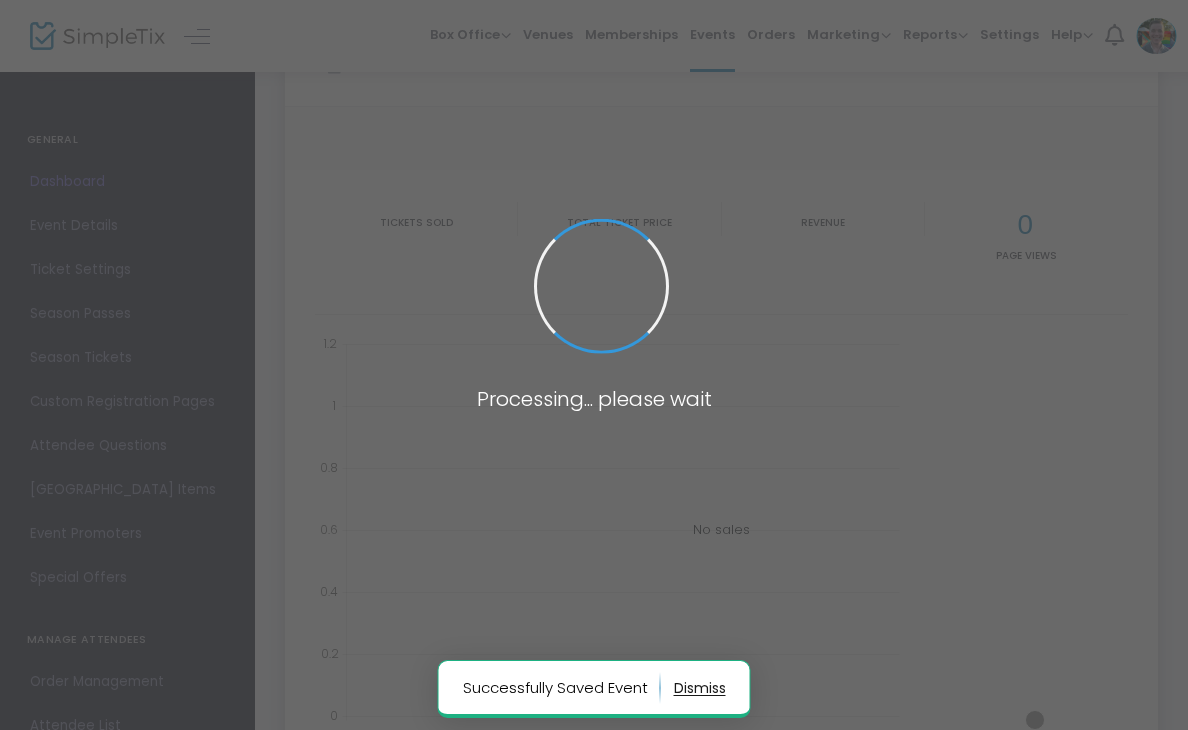 type on "https://www.simpletix.com/e/advanced-mahjong-lessons-tickets-226113" 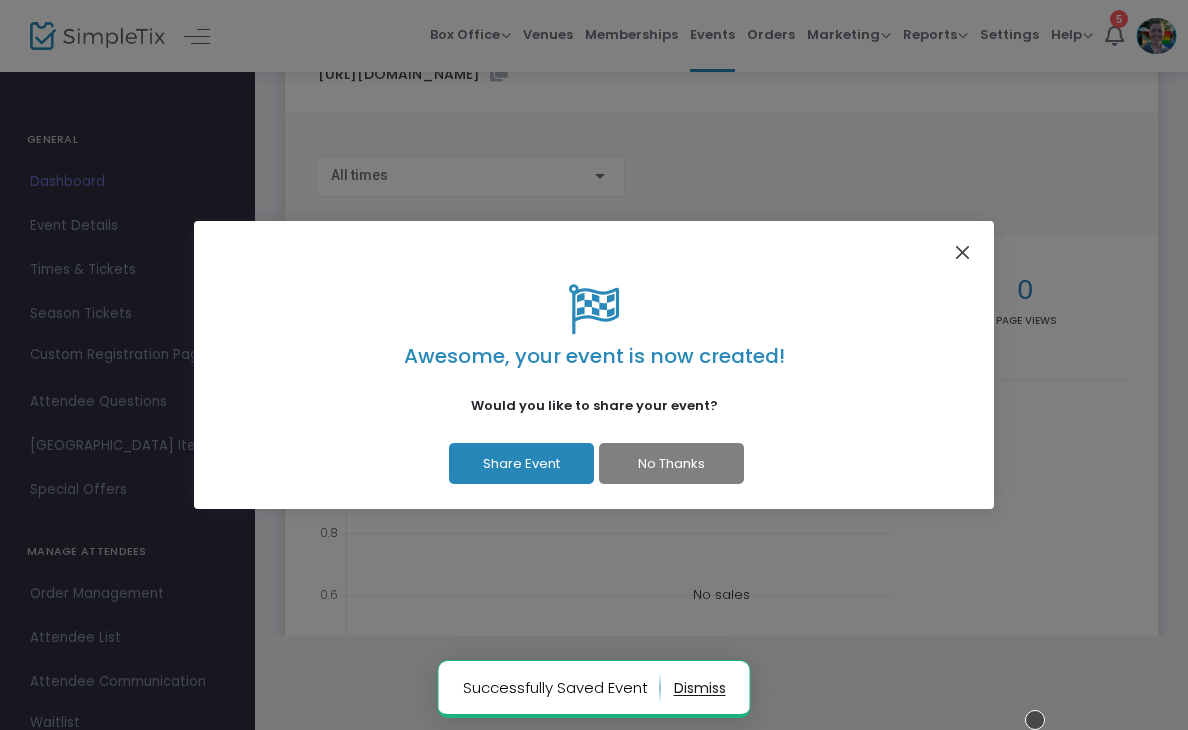 click 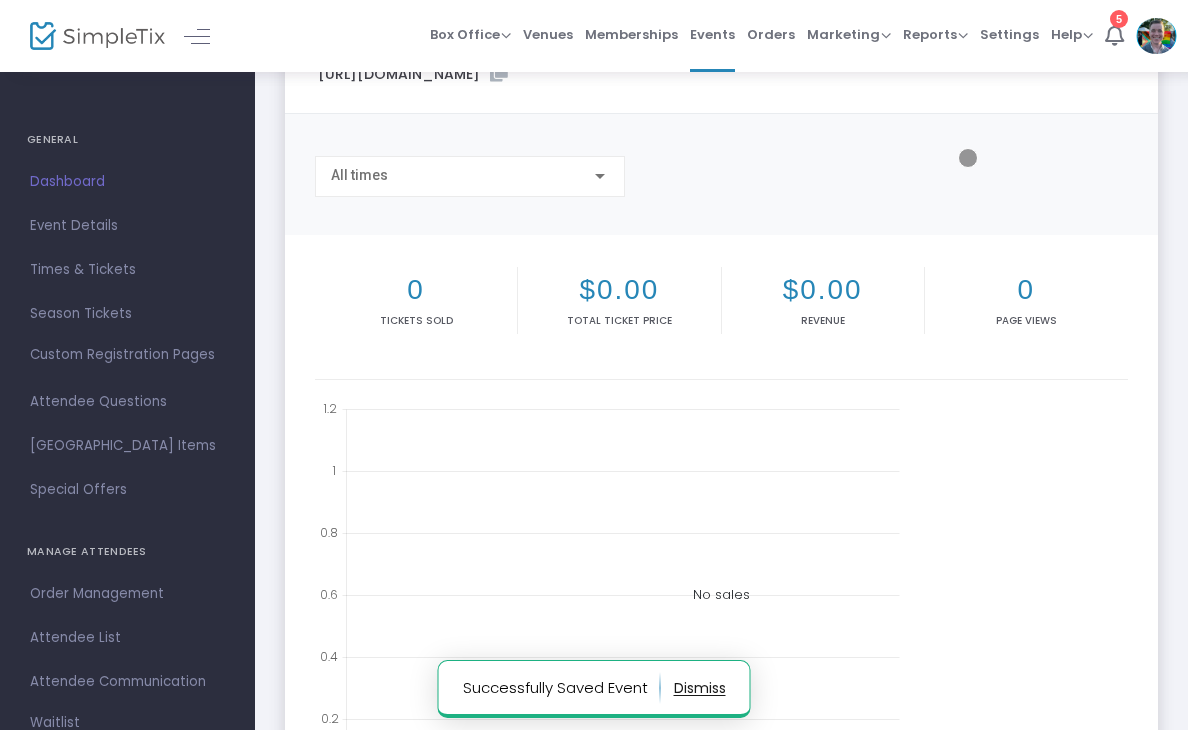 scroll, scrollTop: 0, scrollLeft: 0, axis: both 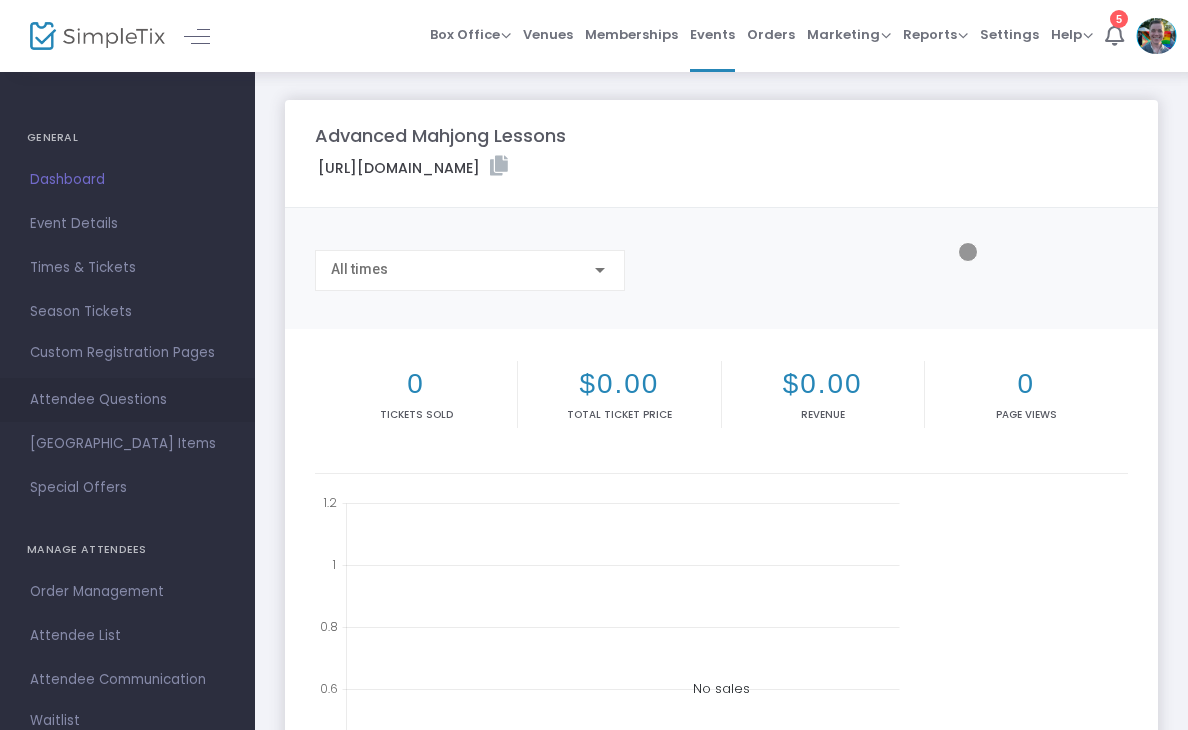 click on "Attendee Questions" at bounding box center (127, 400) 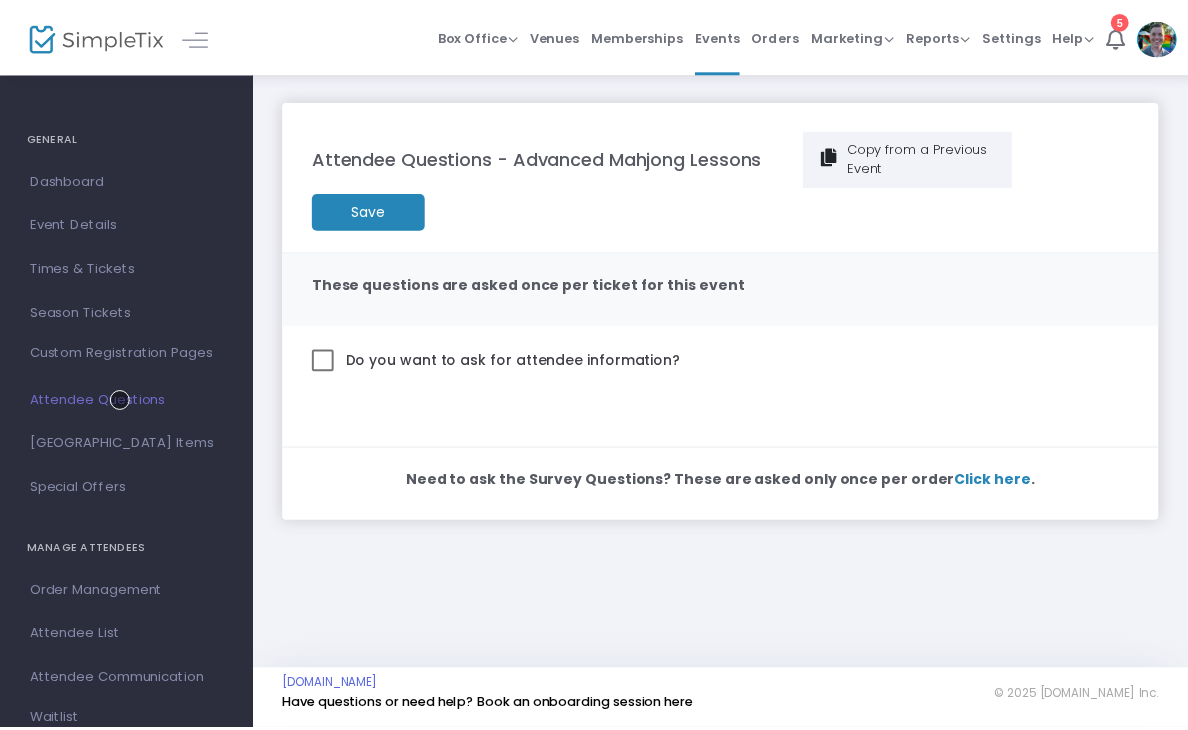 scroll, scrollTop: 0, scrollLeft: 0, axis: both 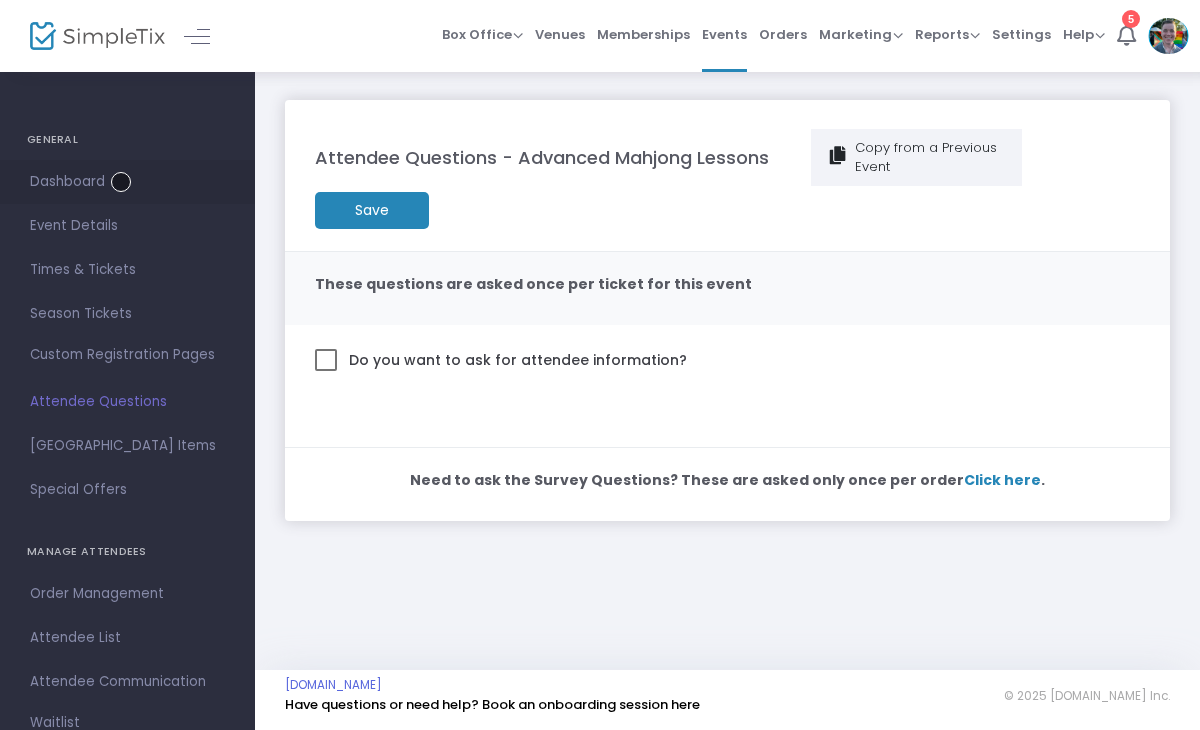 click on "Dashboard" at bounding box center (127, 182) 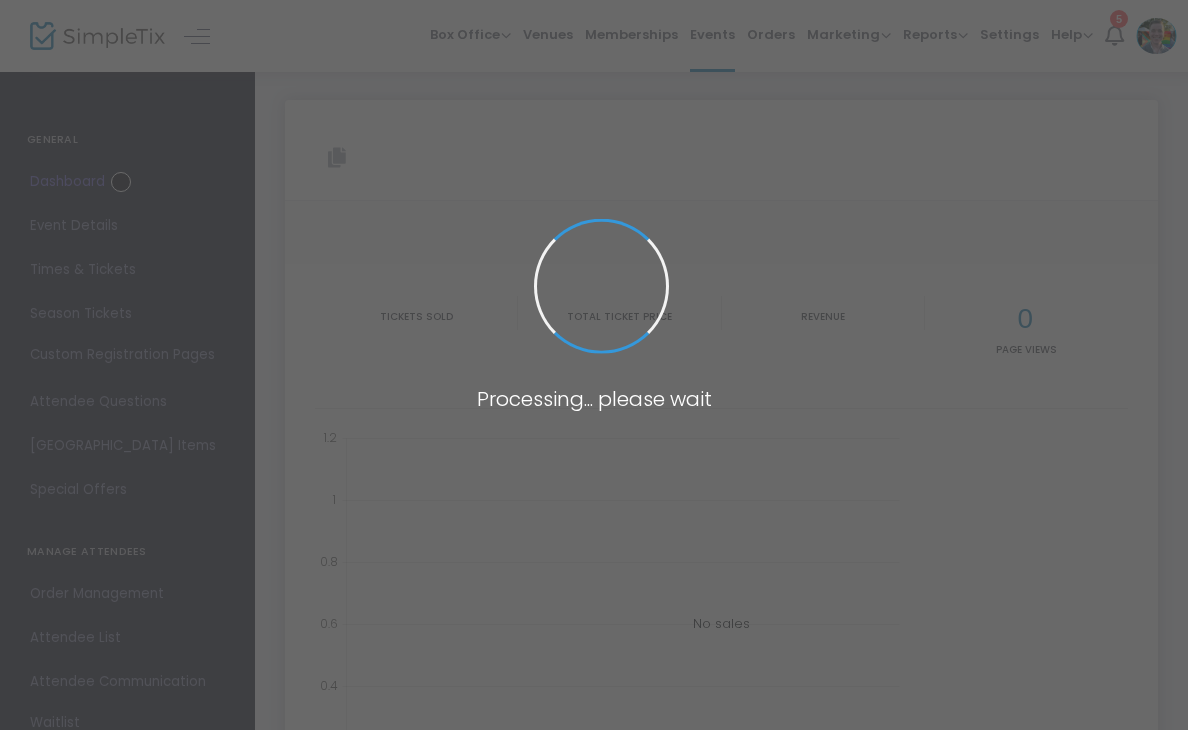 type on "https://www.simpletix.com/e/advanced-mahjong-lessons-tickets-226113" 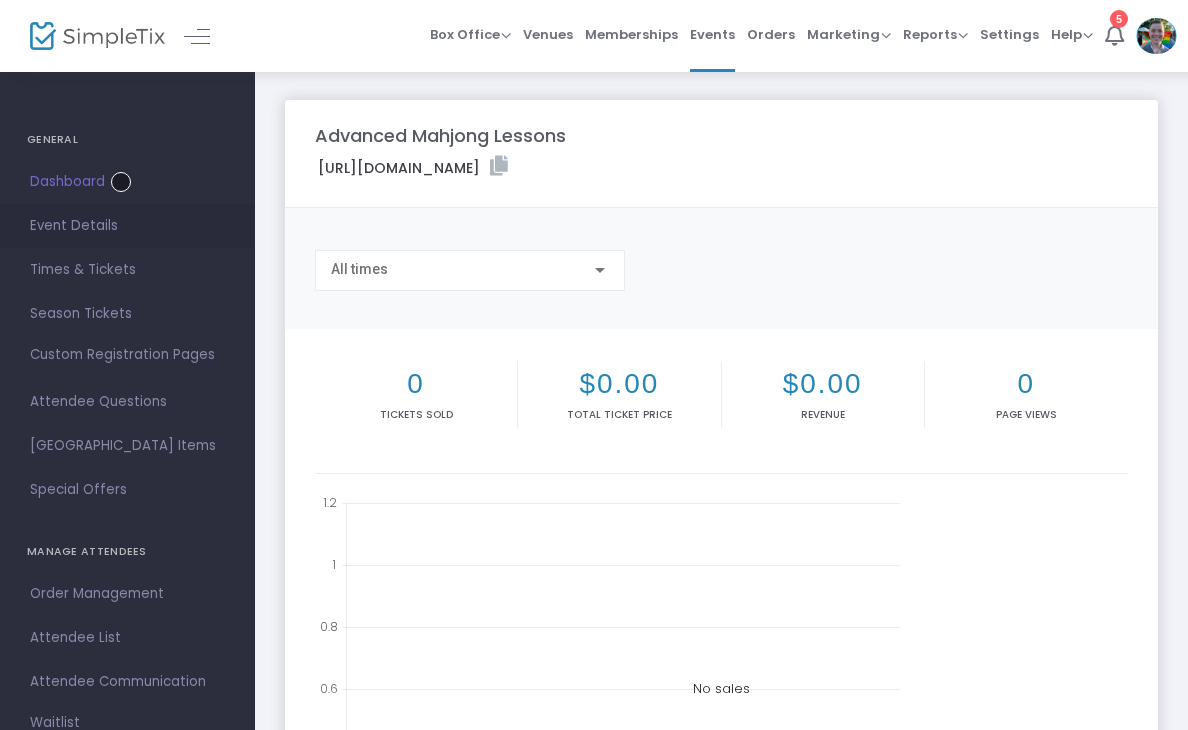 click on "Event Details" at bounding box center [127, 226] 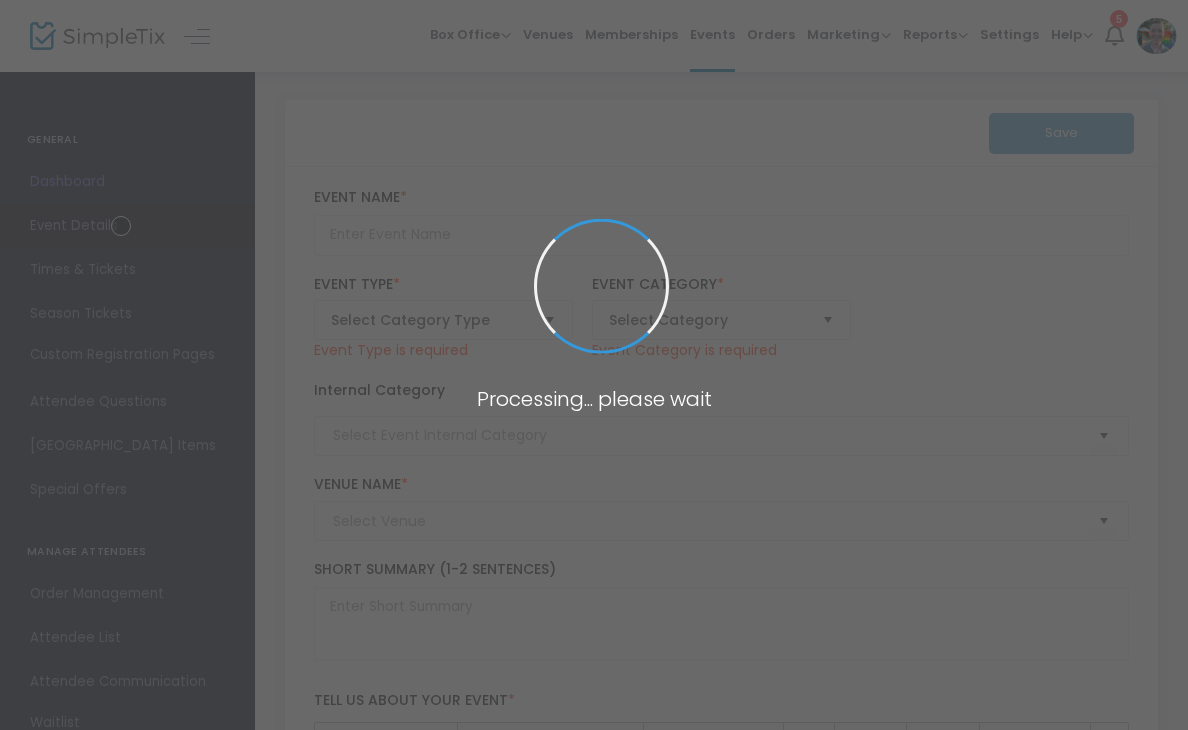 type on "Advanced Mahjong Lessons" 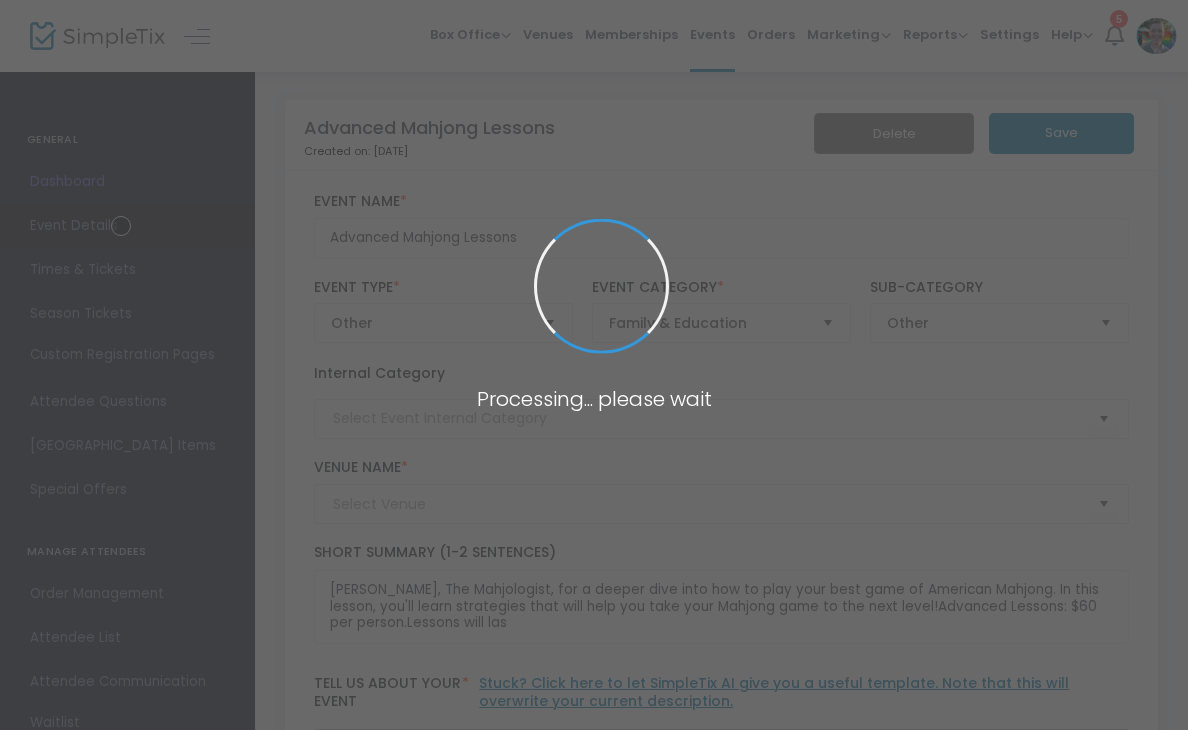 type on "Memphis Brooks Museum of Art" 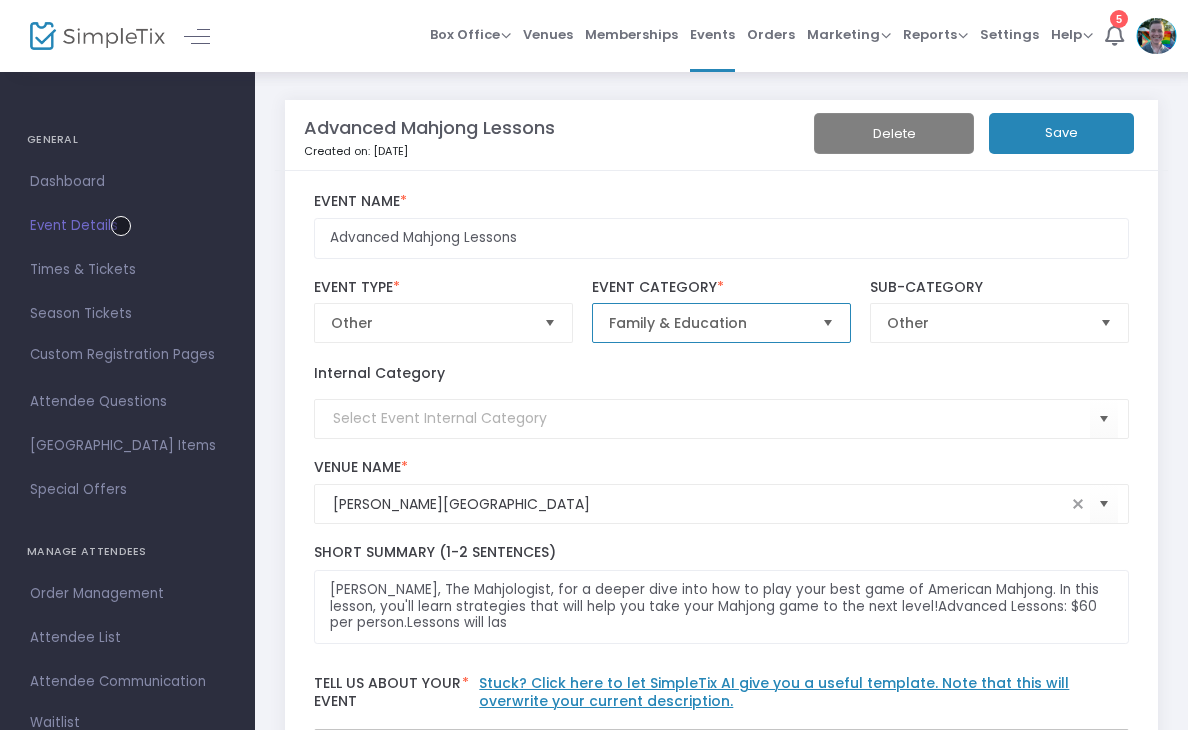 click on "Family & Education" at bounding box center (707, 323) 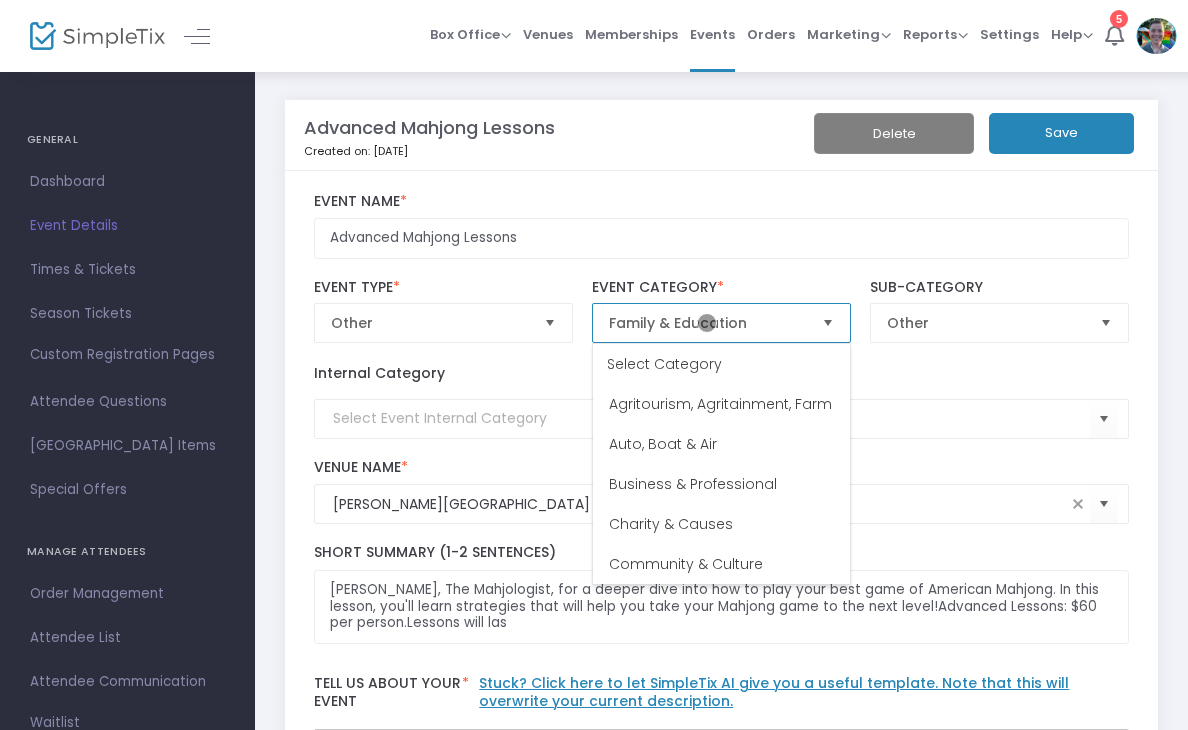 scroll, scrollTop: 60, scrollLeft: 0, axis: vertical 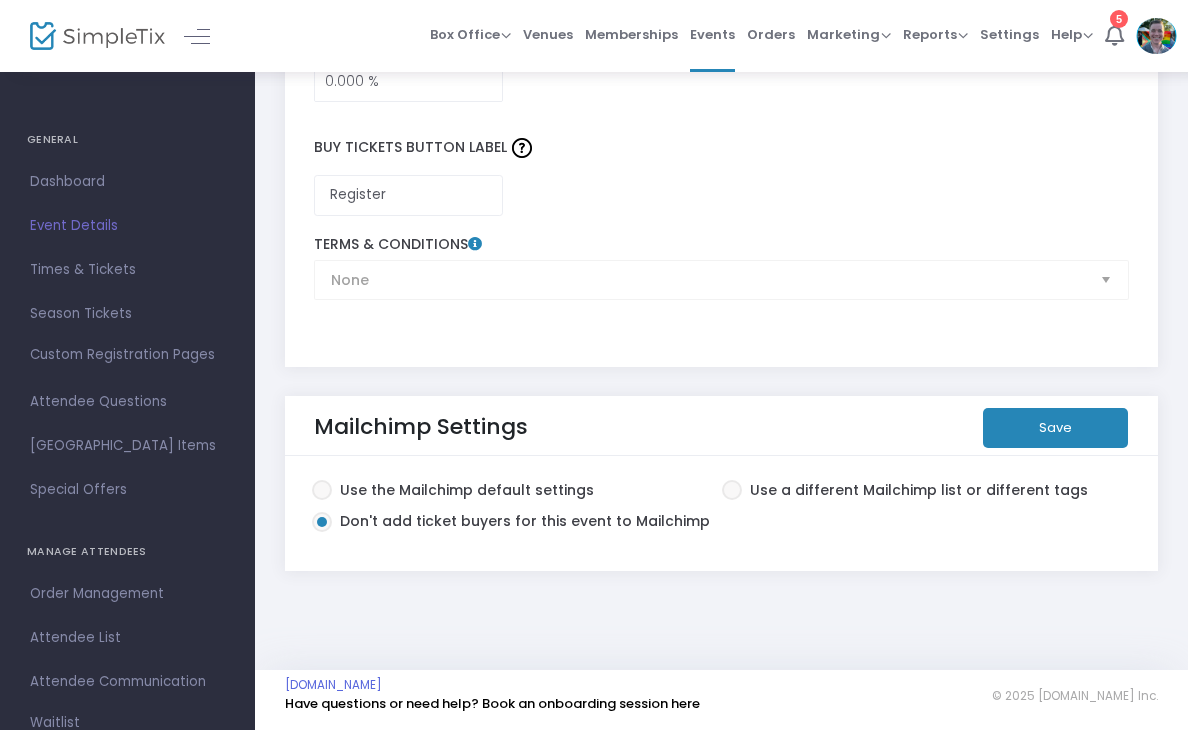 click at bounding box center [731, 490] 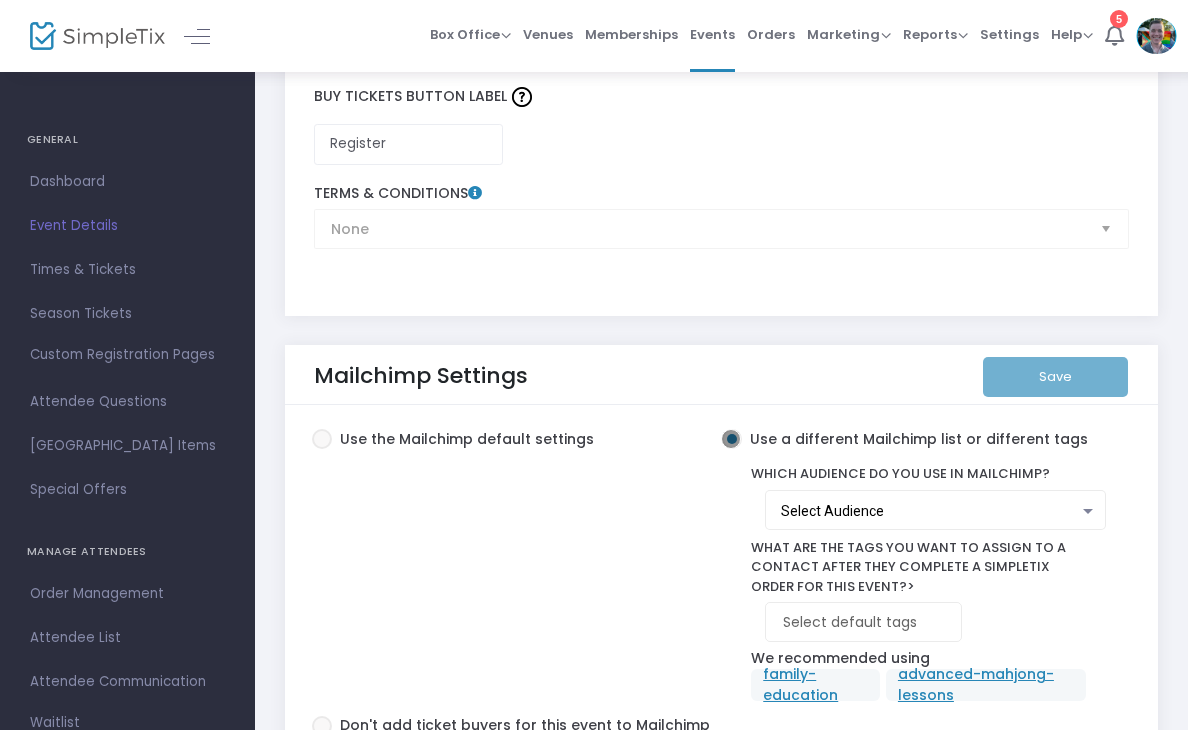 scroll, scrollTop: 3479, scrollLeft: 0, axis: vertical 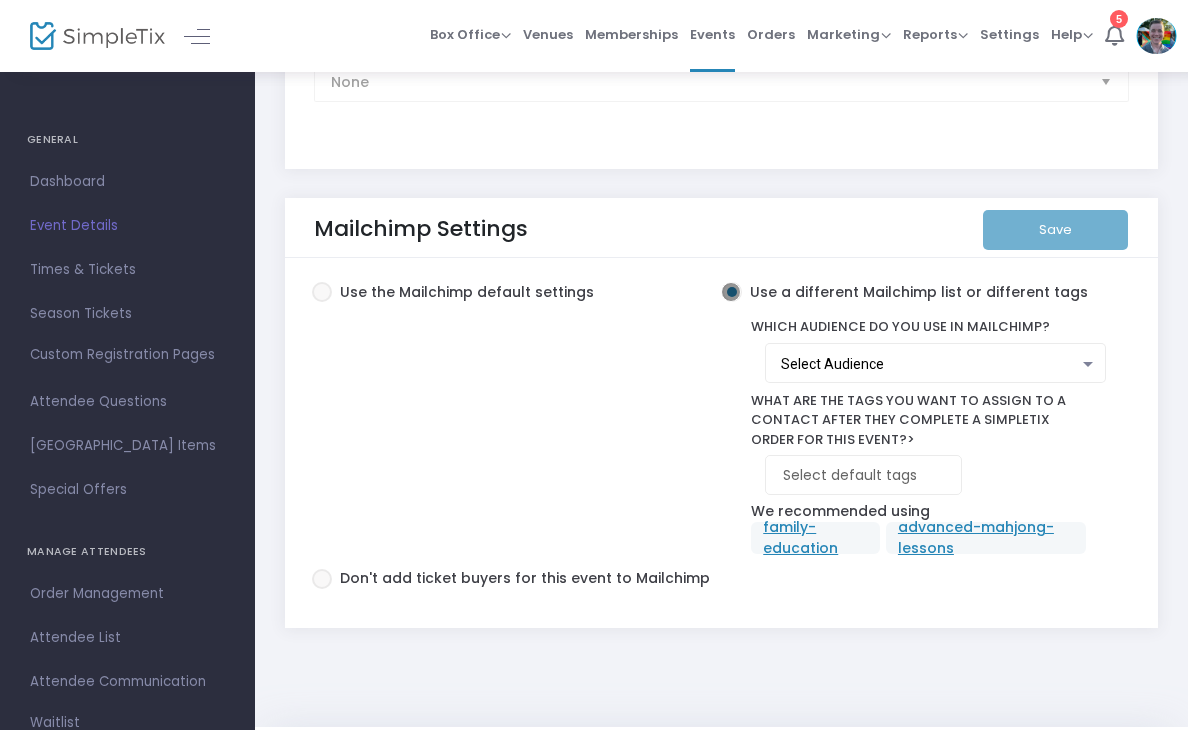 click on "Select Audience" at bounding box center [930, 365] 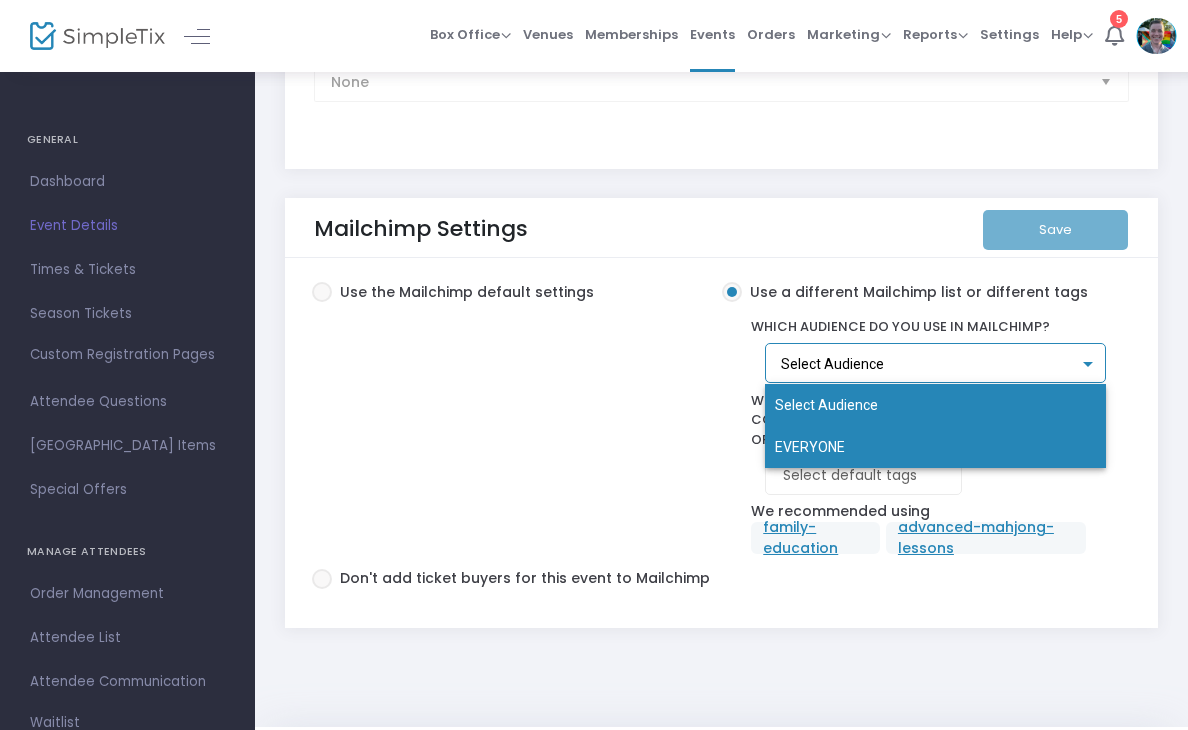 click on "EVERYONE" at bounding box center [935, 447] 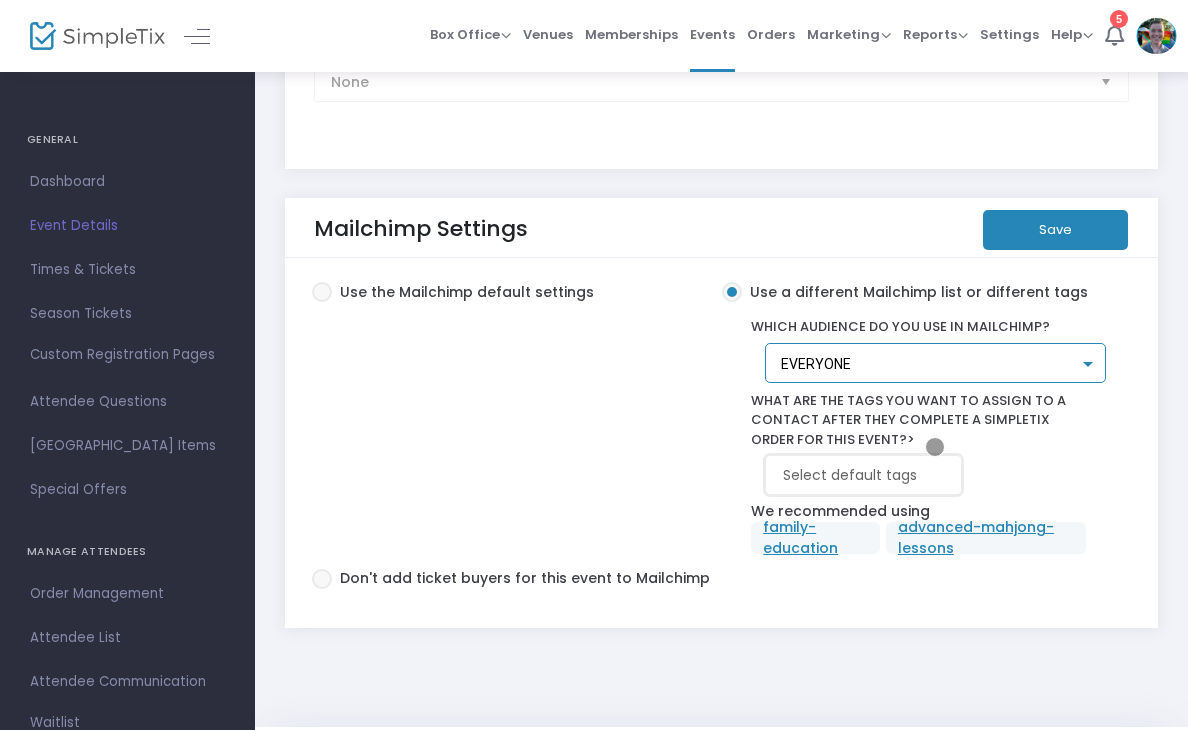 click at bounding box center [867, 475] 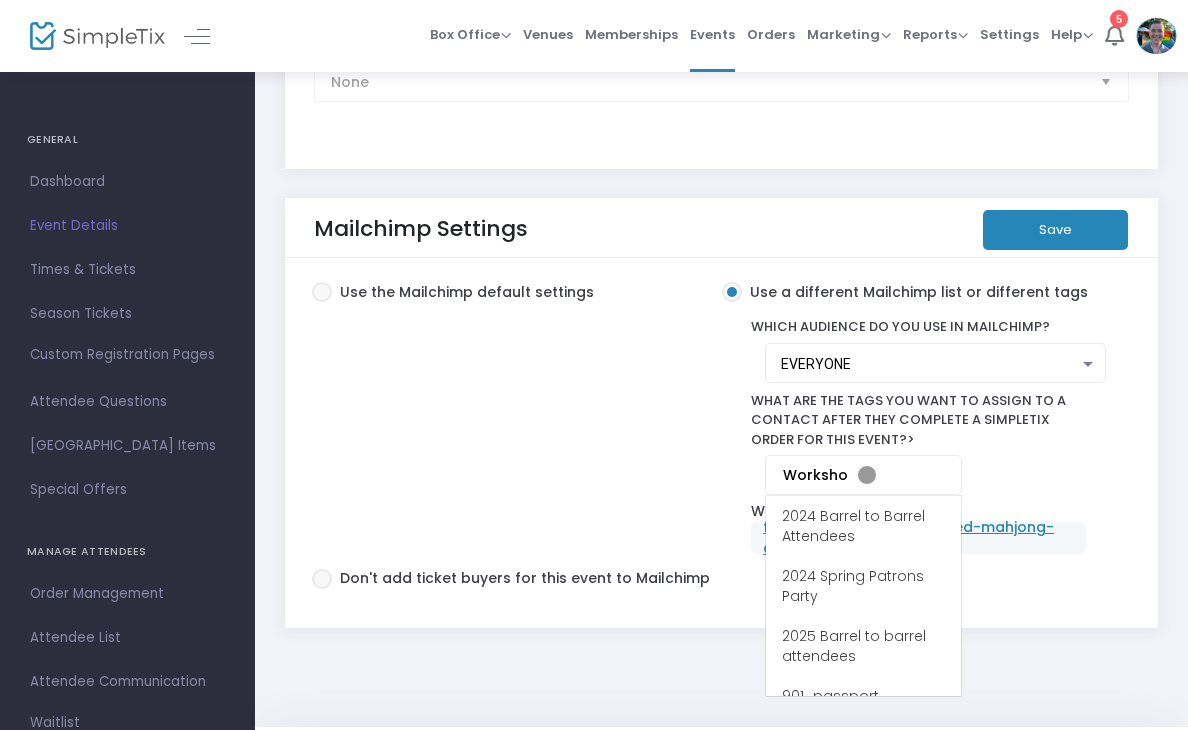 scroll, scrollTop: 15380, scrollLeft: 0, axis: vertical 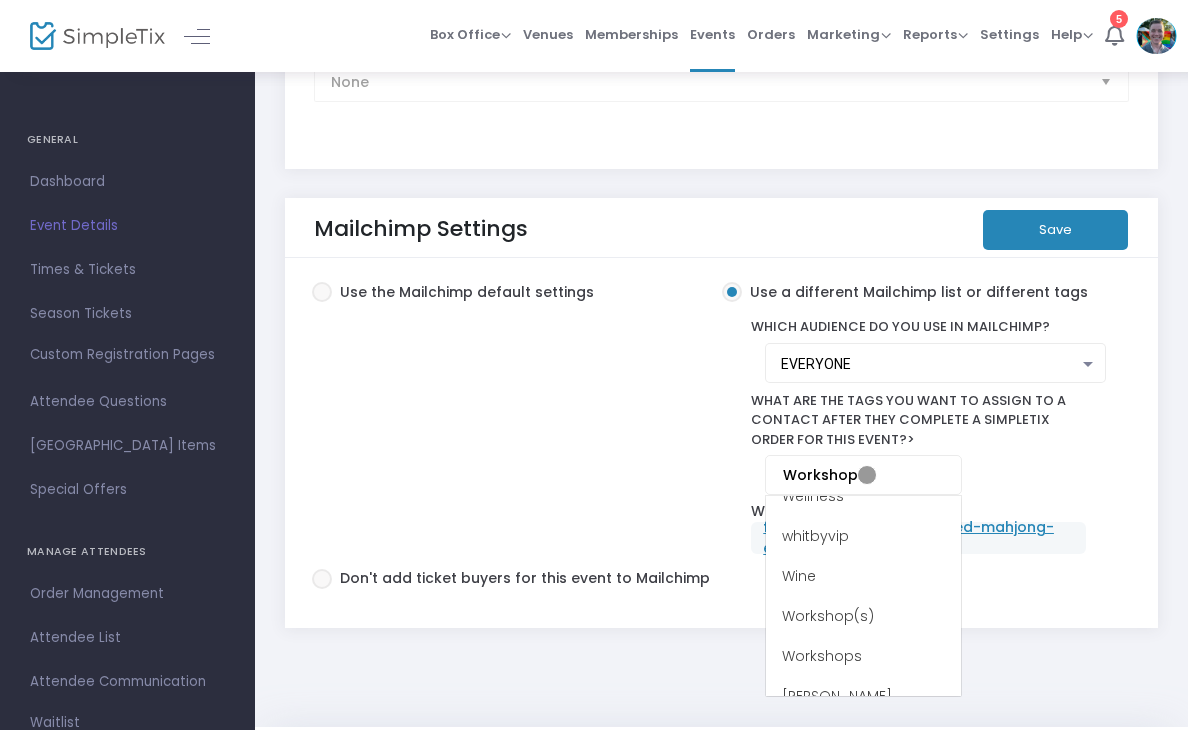 type on "Workshops" 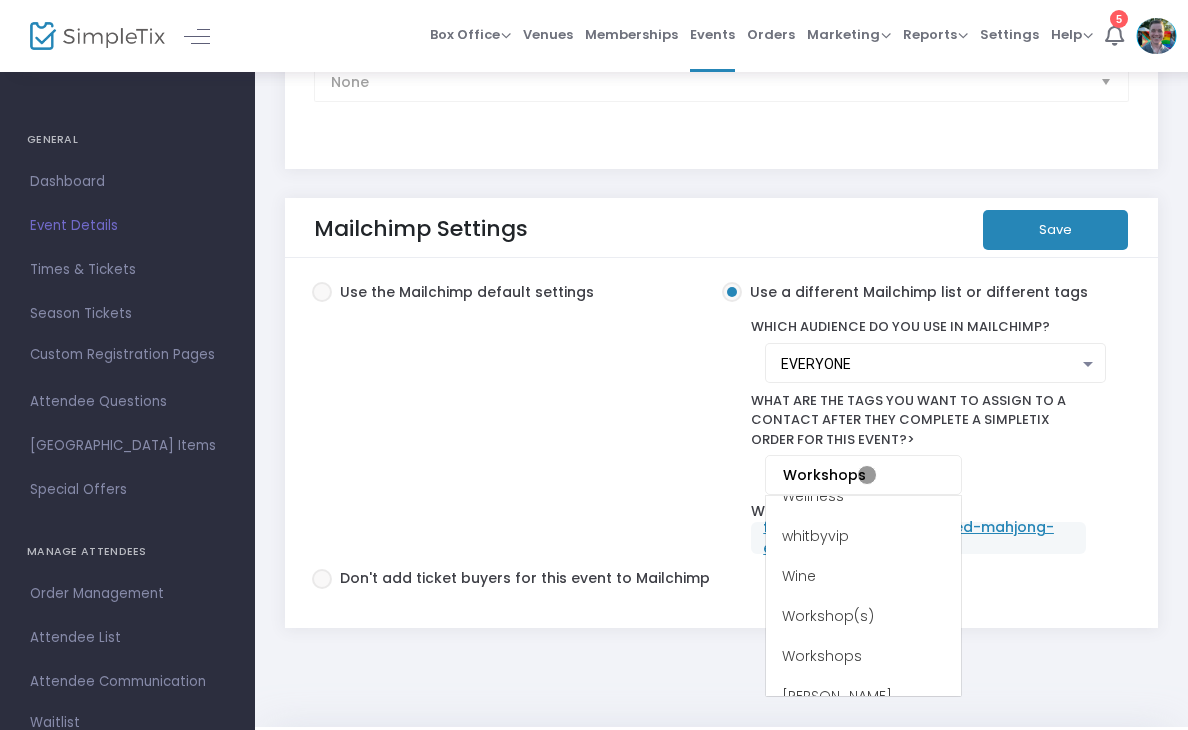 type 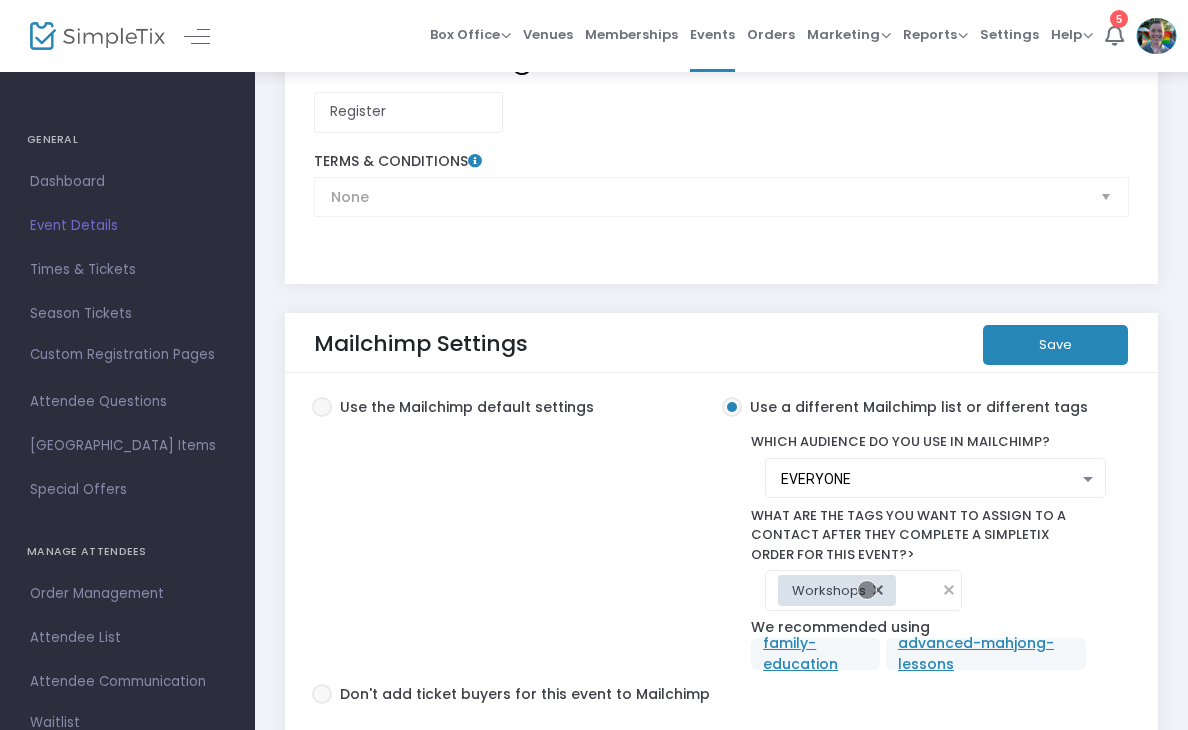 scroll, scrollTop: 3343, scrollLeft: 0, axis: vertical 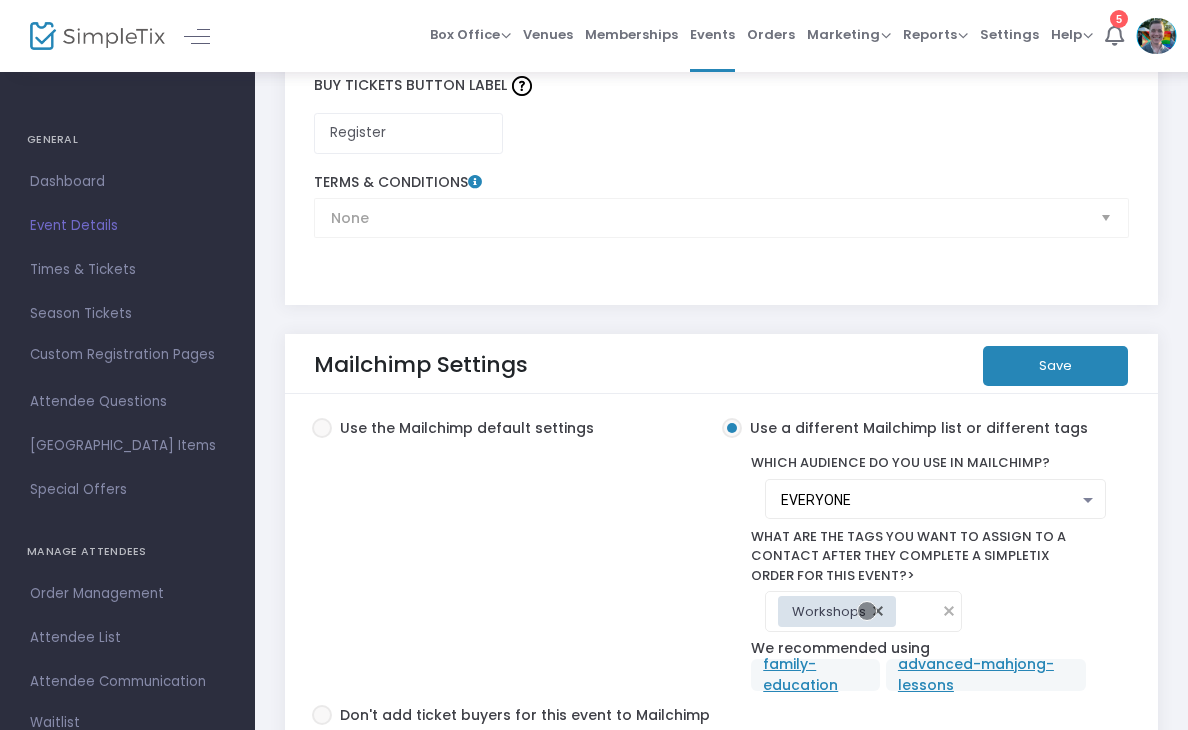 click on "Save" 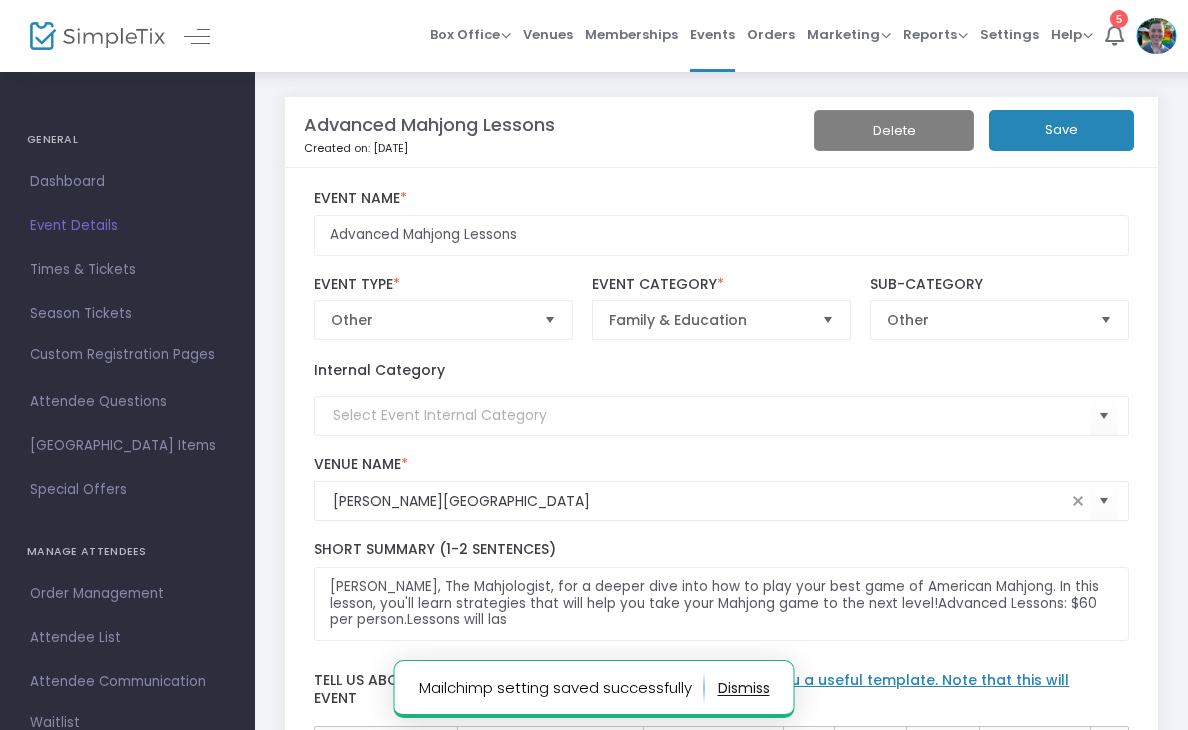 scroll, scrollTop: 0, scrollLeft: 0, axis: both 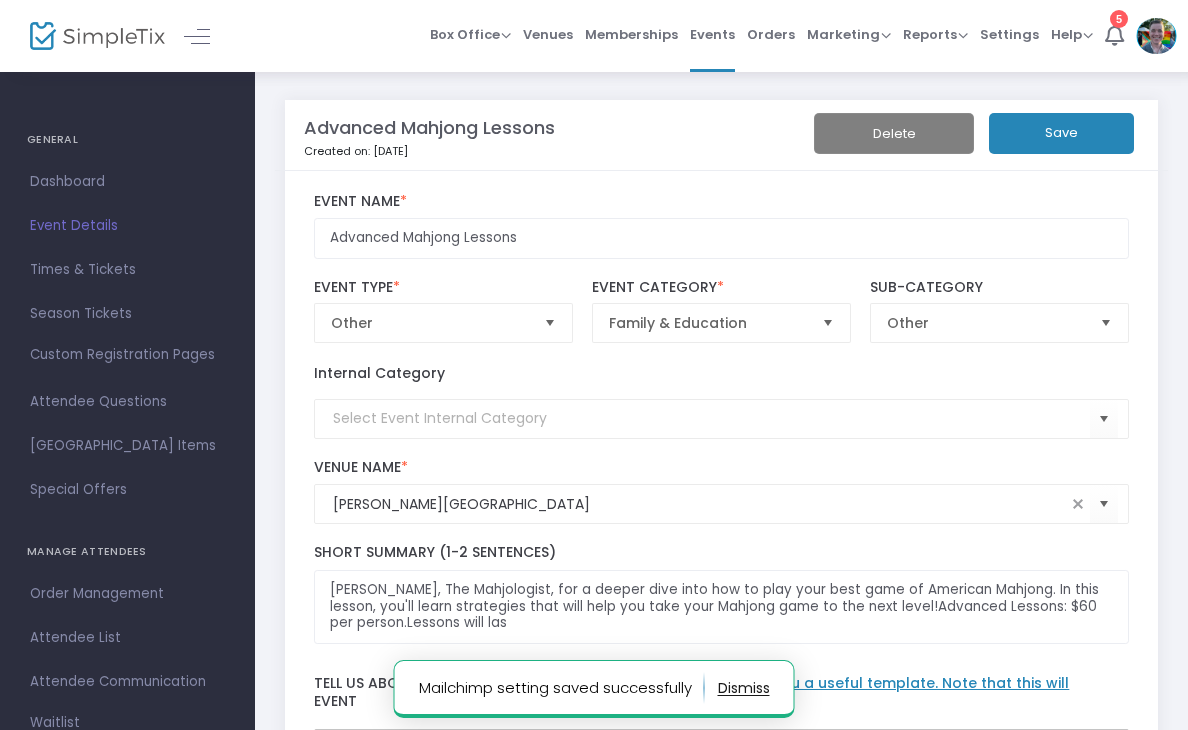 click on "Save" 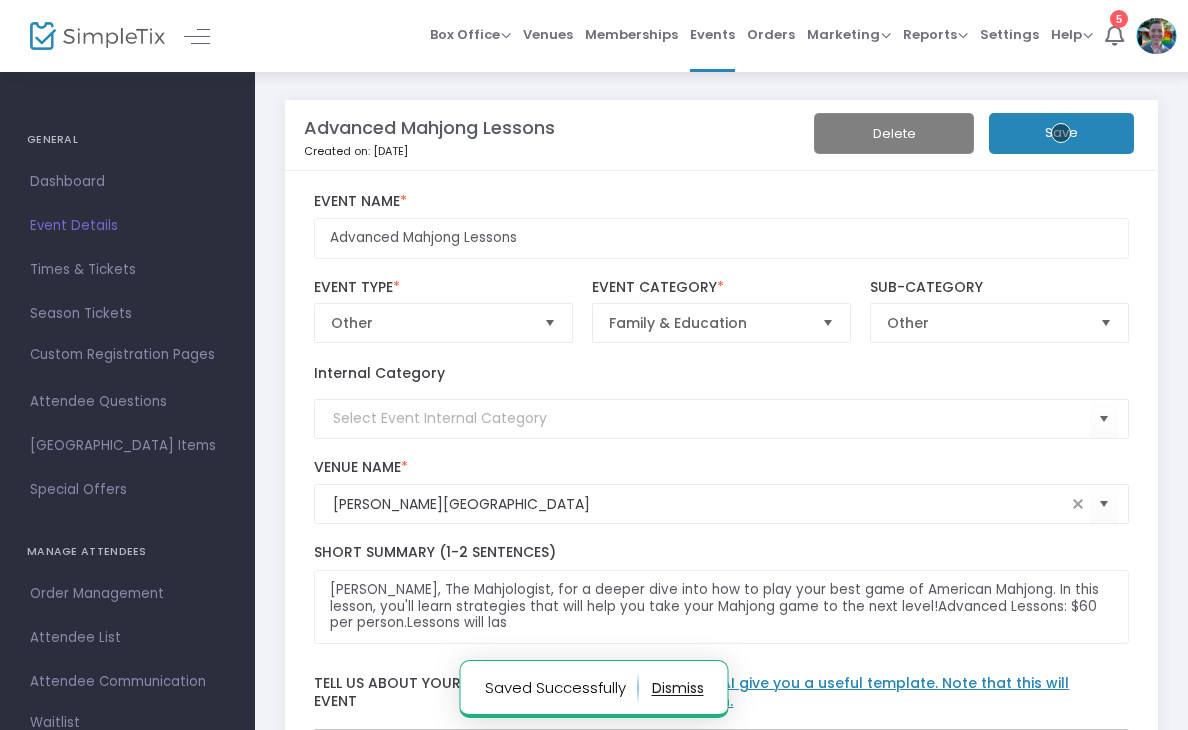 scroll, scrollTop: 297, scrollLeft: 0, axis: vertical 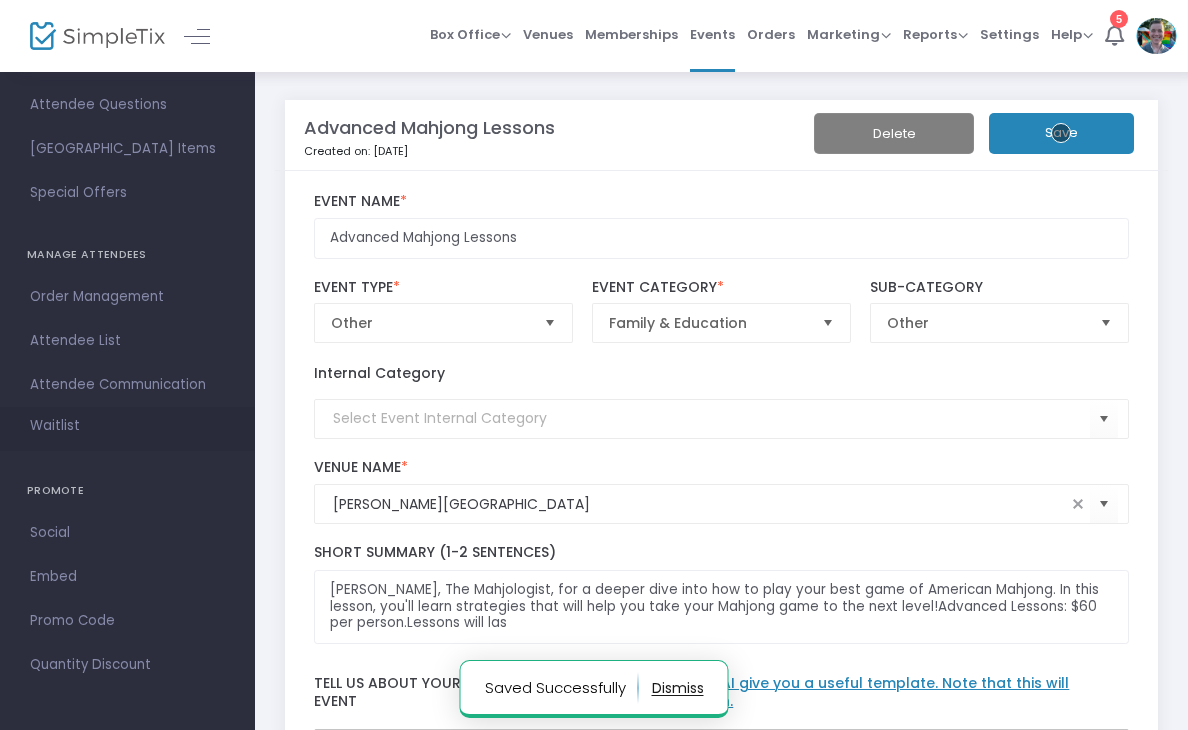 click on "Waitlist" at bounding box center [55, 426] 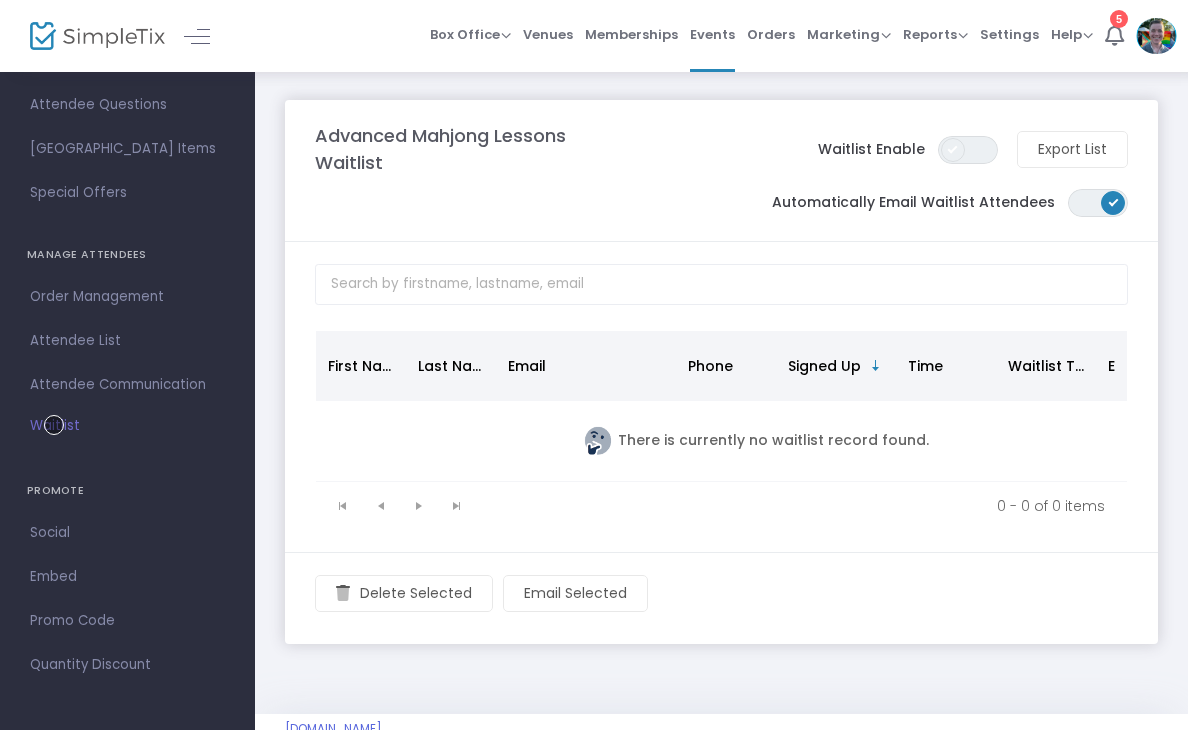 click 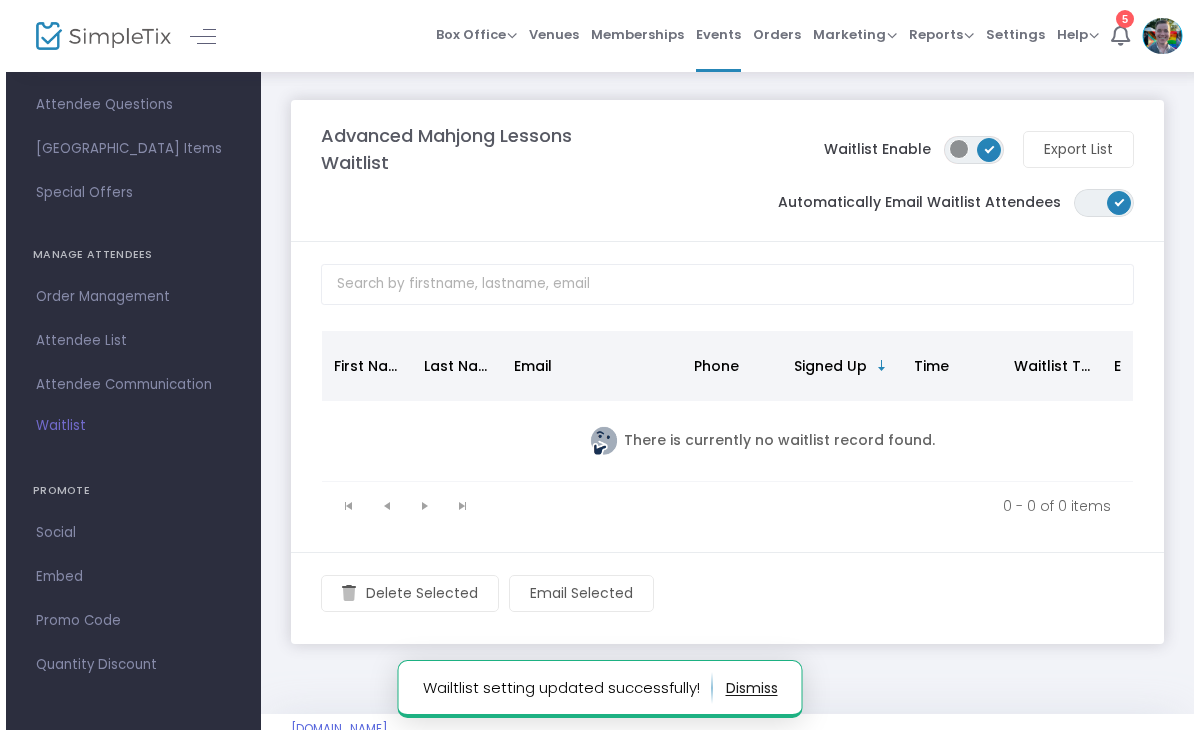 scroll, scrollTop: 194, scrollLeft: 0, axis: vertical 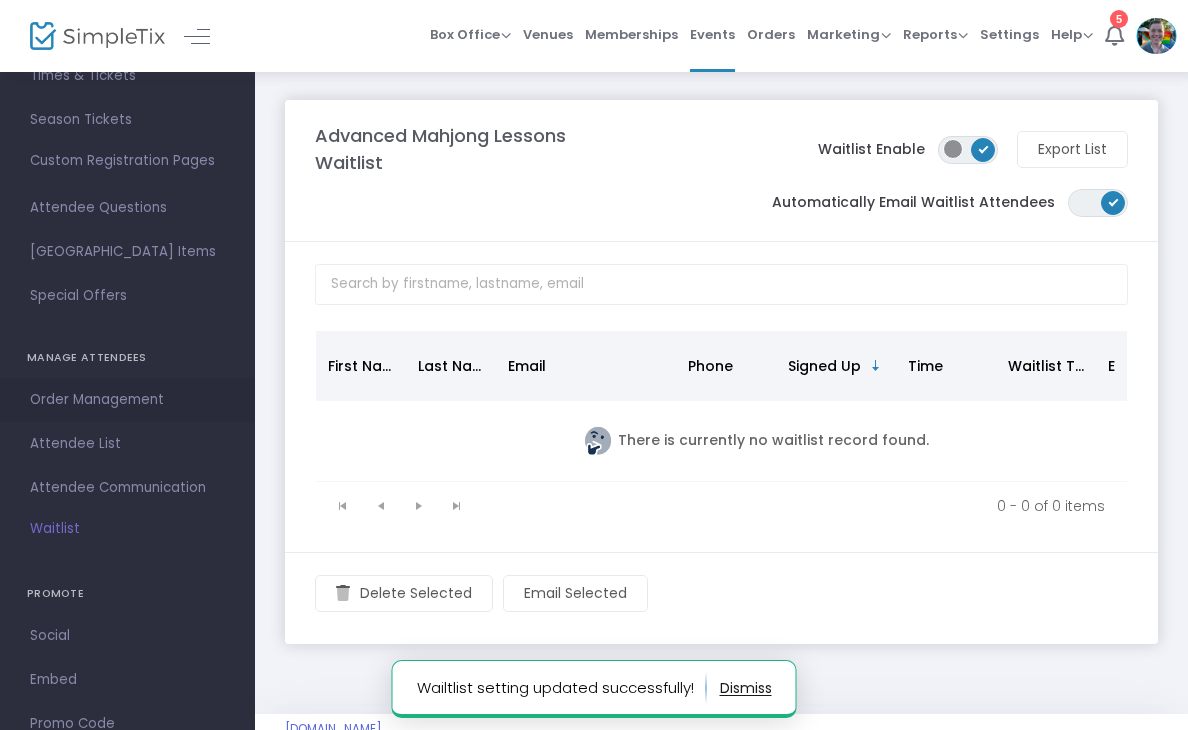 click on "Order Management" at bounding box center (127, 400) 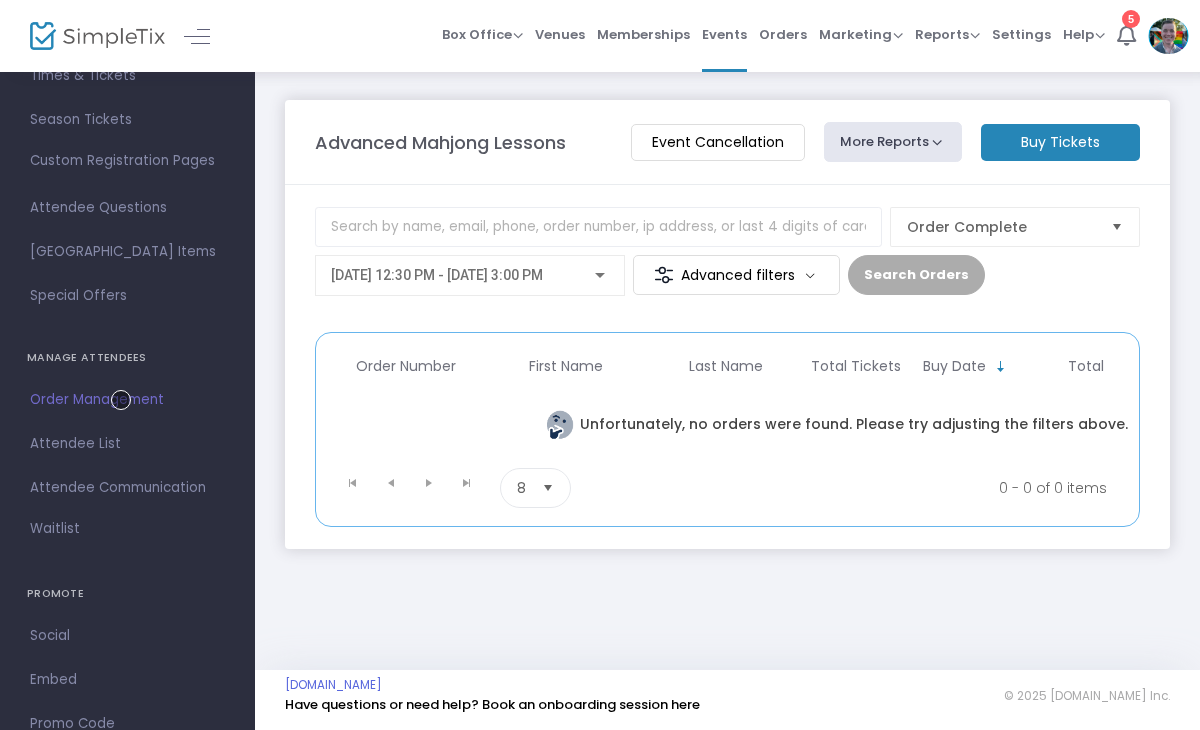 click on "Buy Tickets" 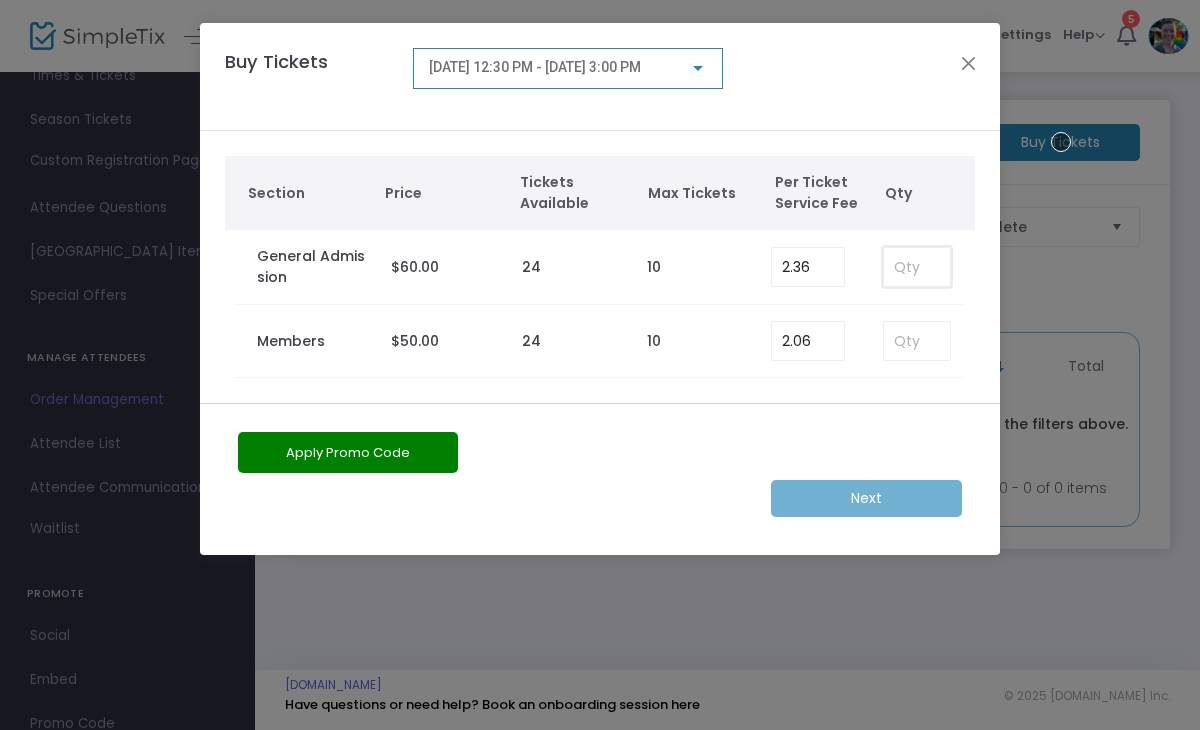 click at bounding box center [917, 267] 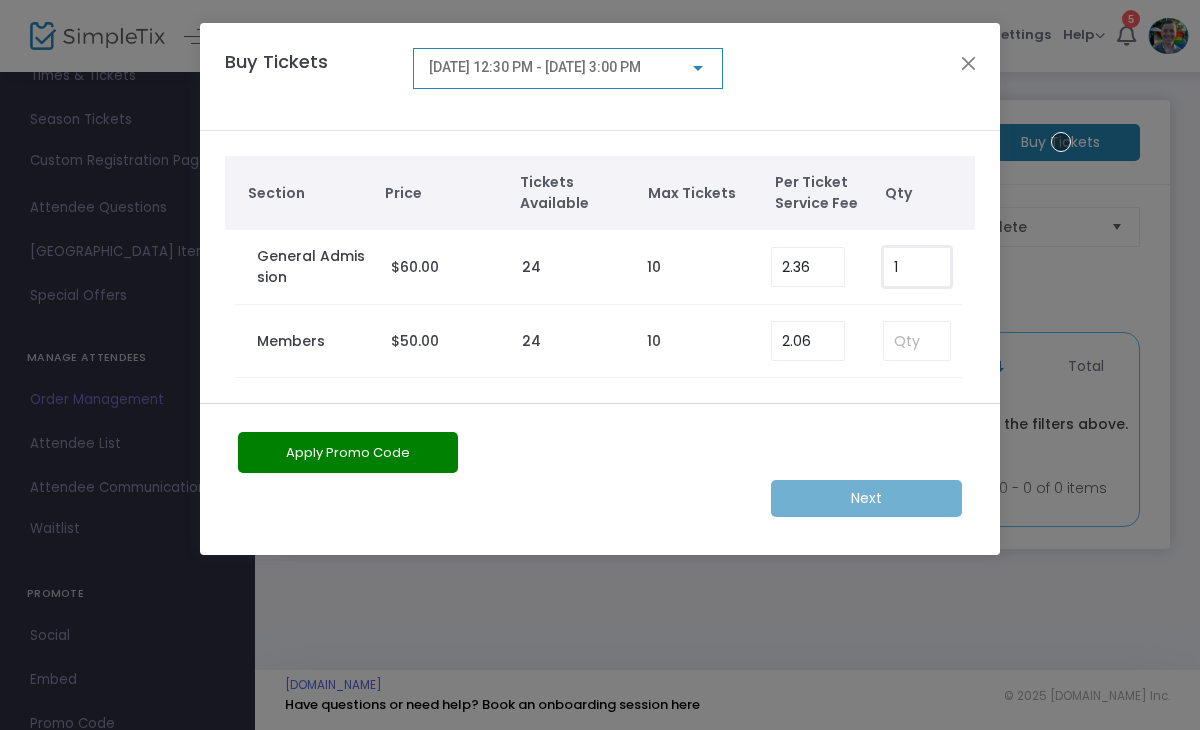 type on "1" 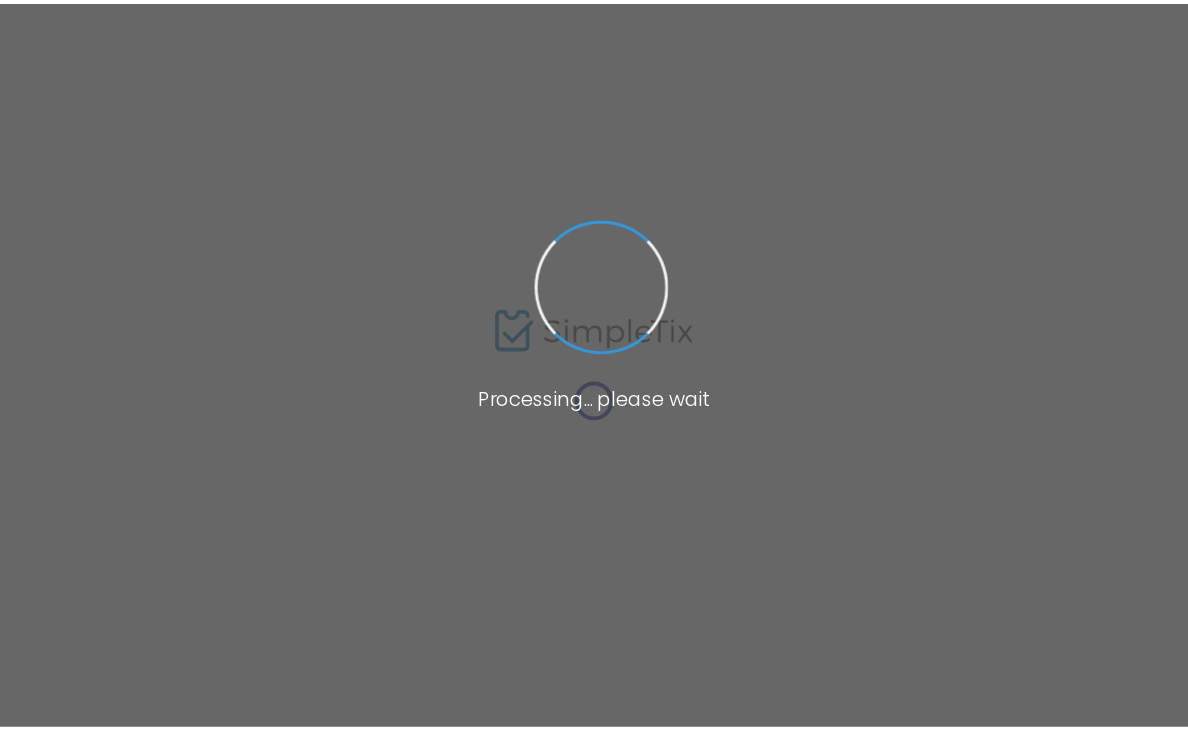 scroll, scrollTop: 0, scrollLeft: 0, axis: both 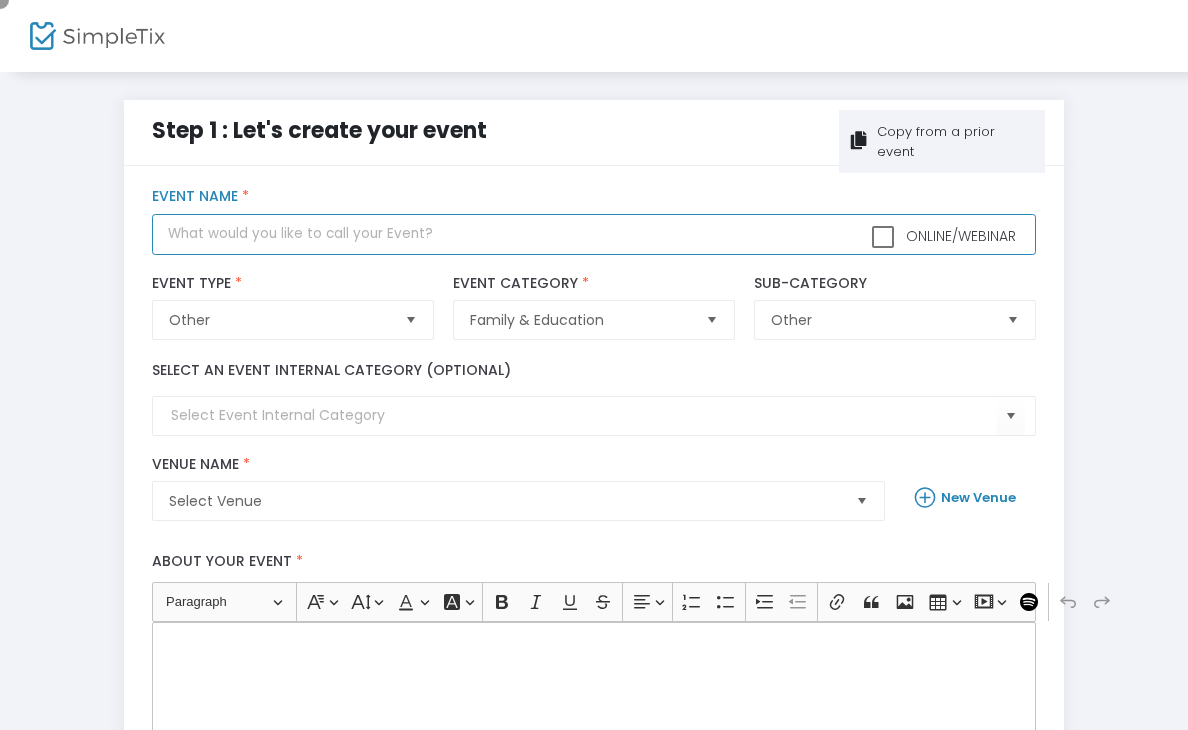 click 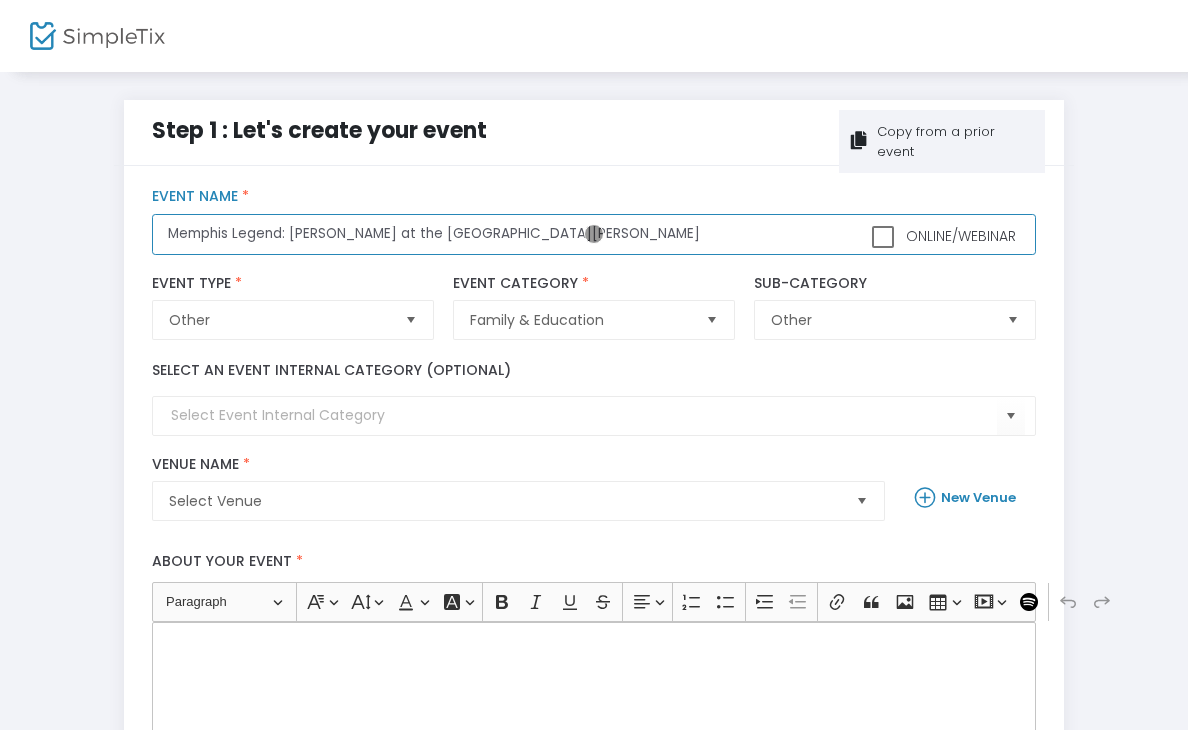 type on "Memphis Legend: [PERSON_NAME] at the [GEOGRAPHIC_DATA][PERSON_NAME]" 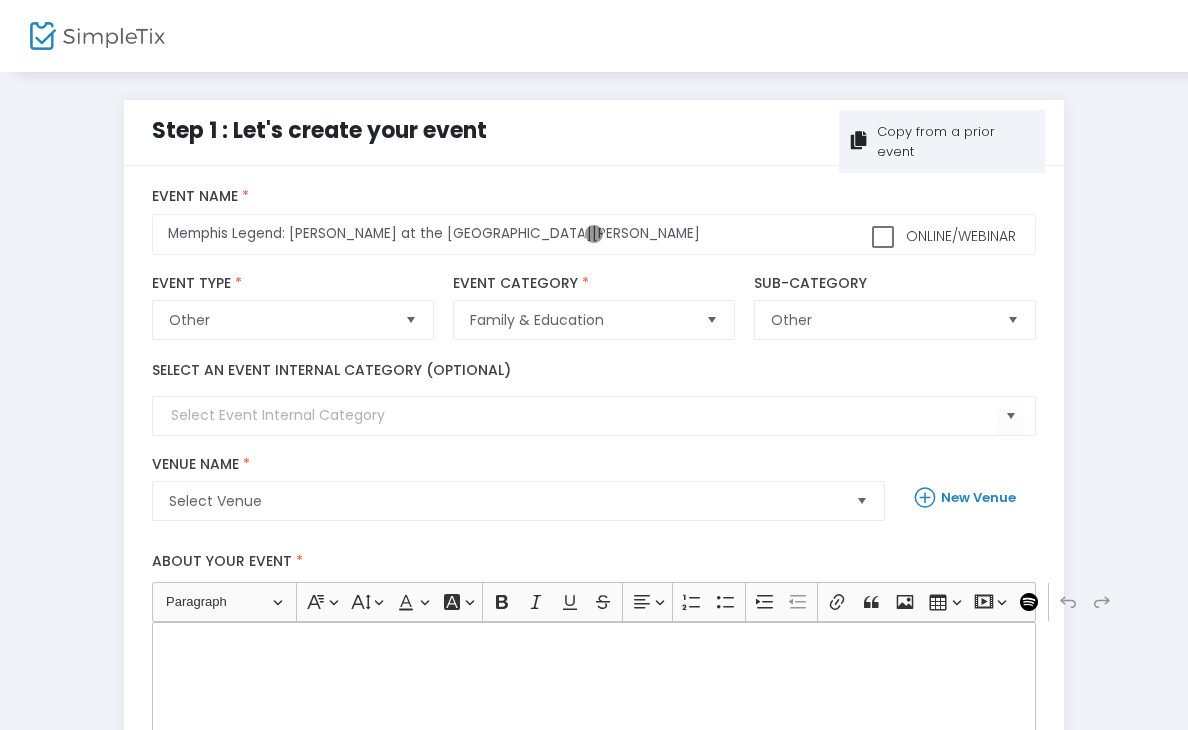 click 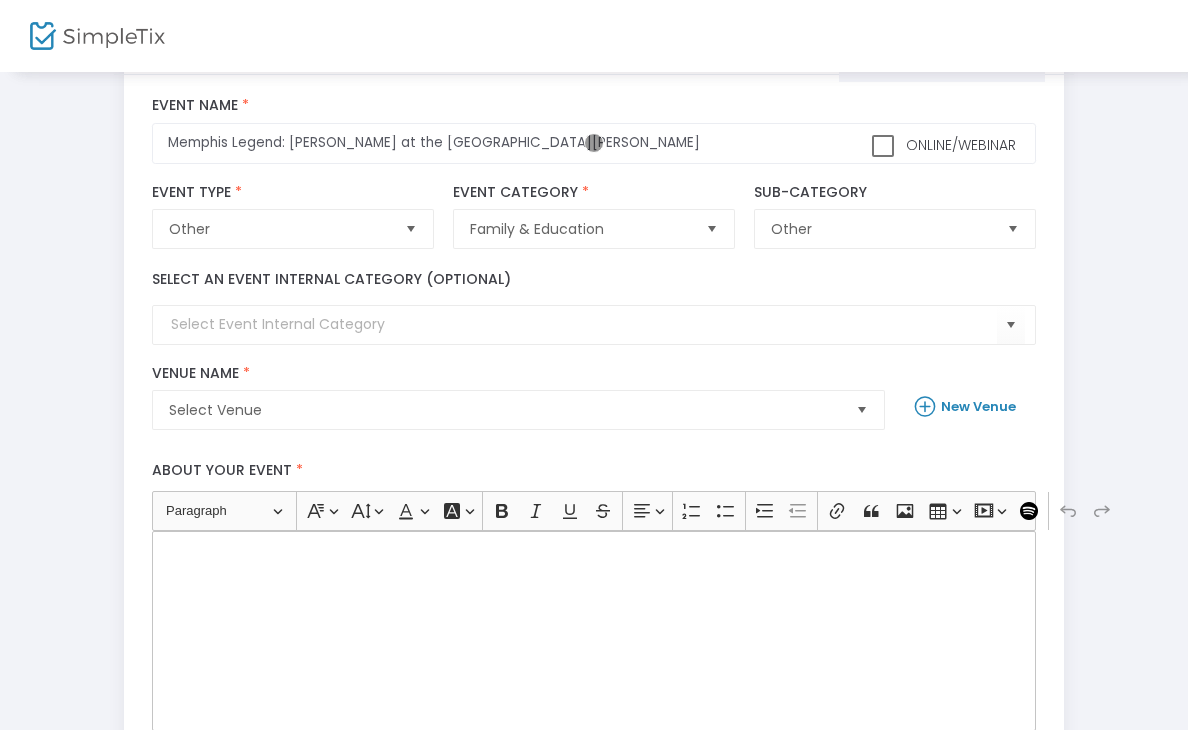 type 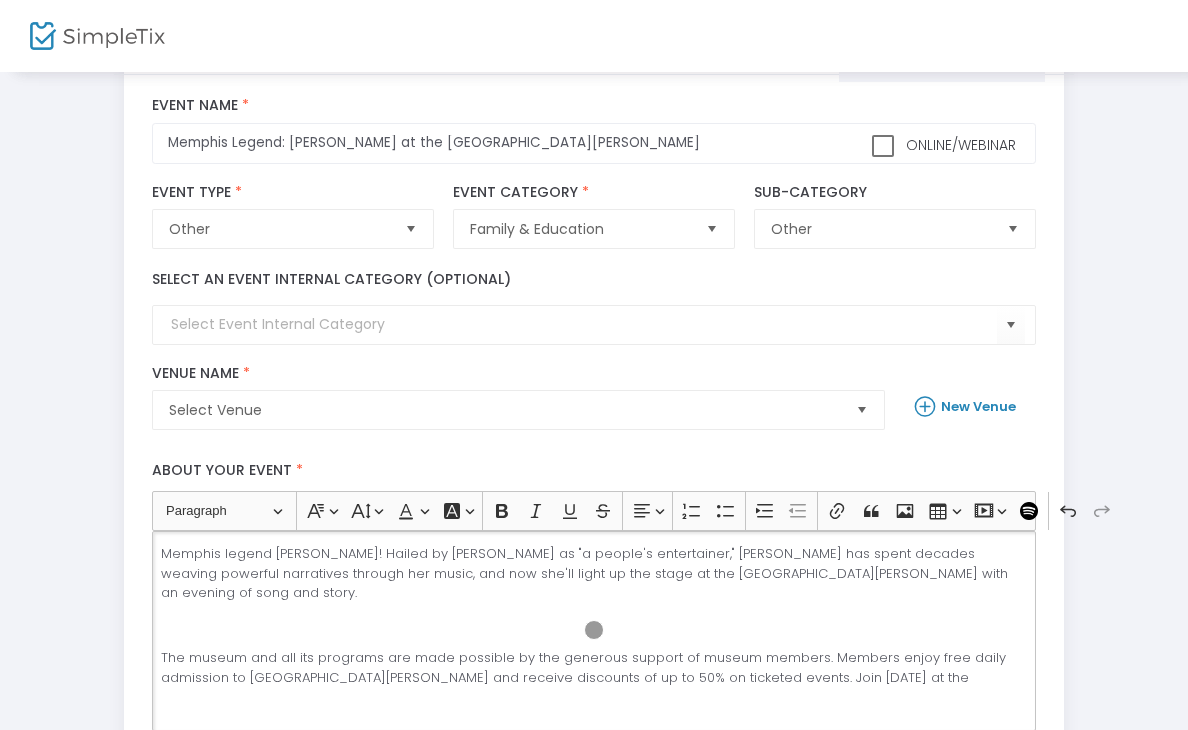 scroll, scrollTop: 34, scrollLeft: 0, axis: vertical 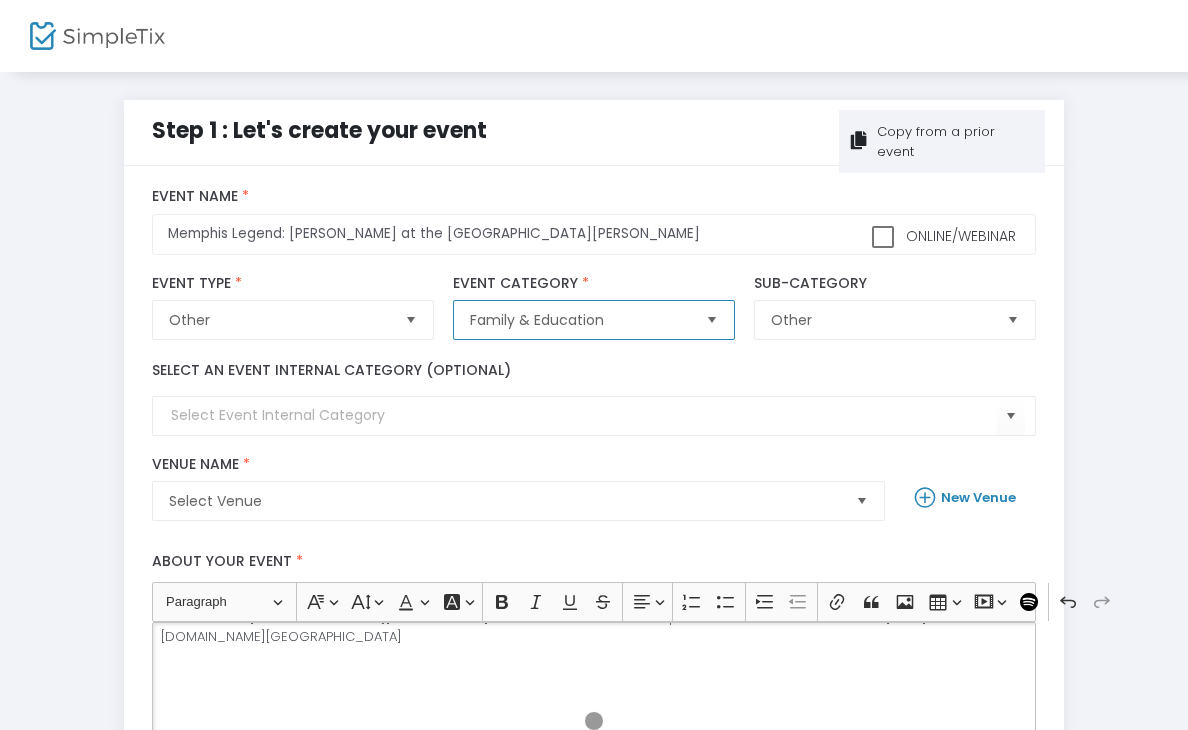 click on "Family & Education" at bounding box center (579, 320) 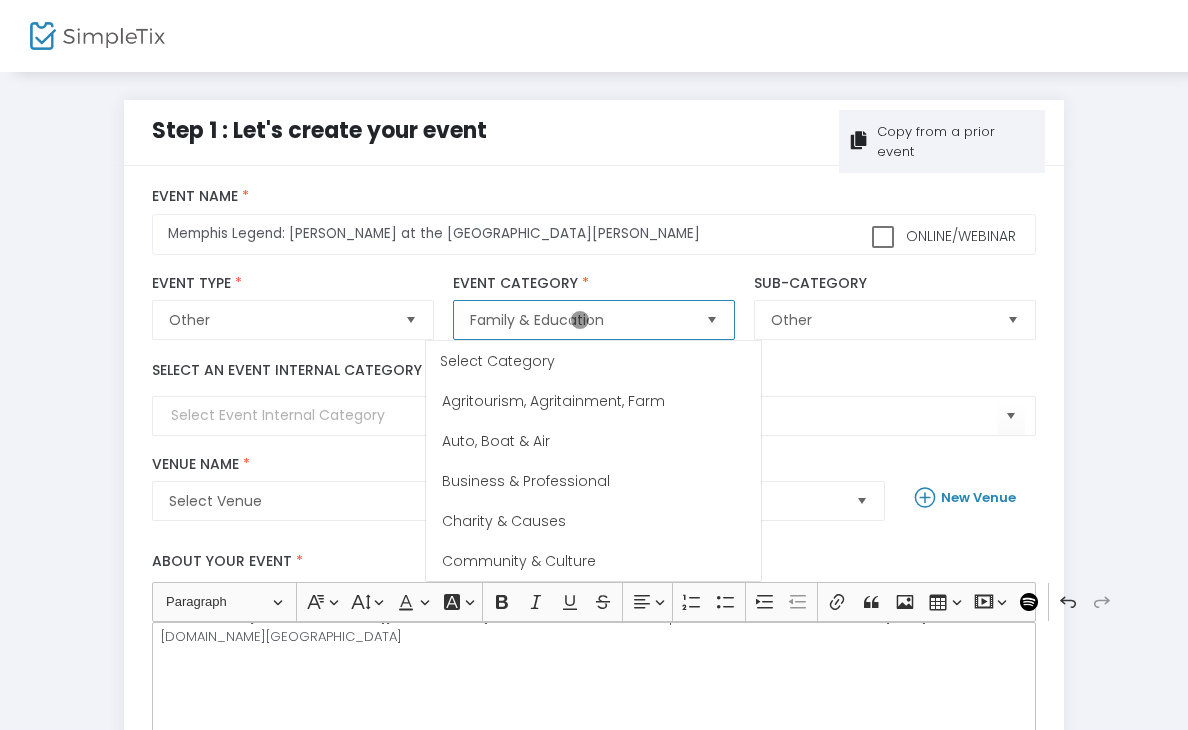 scroll, scrollTop: 40, scrollLeft: 0, axis: vertical 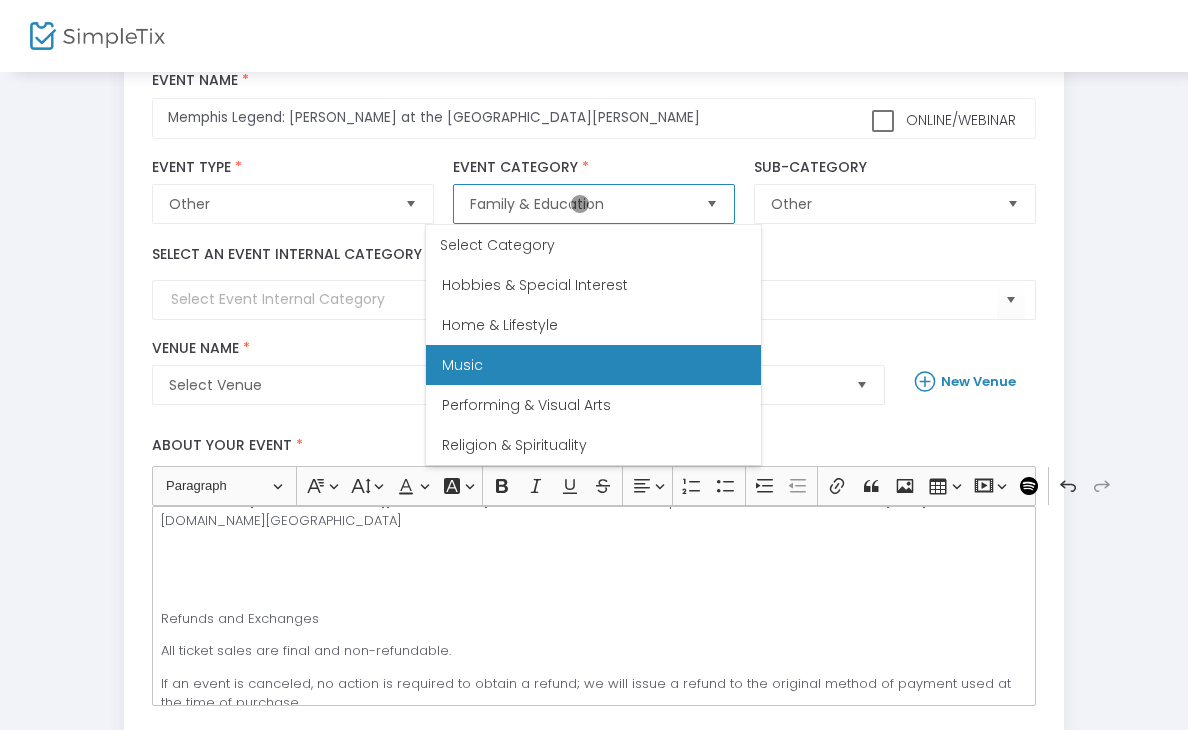 click on "Music" at bounding box center [462, 365] 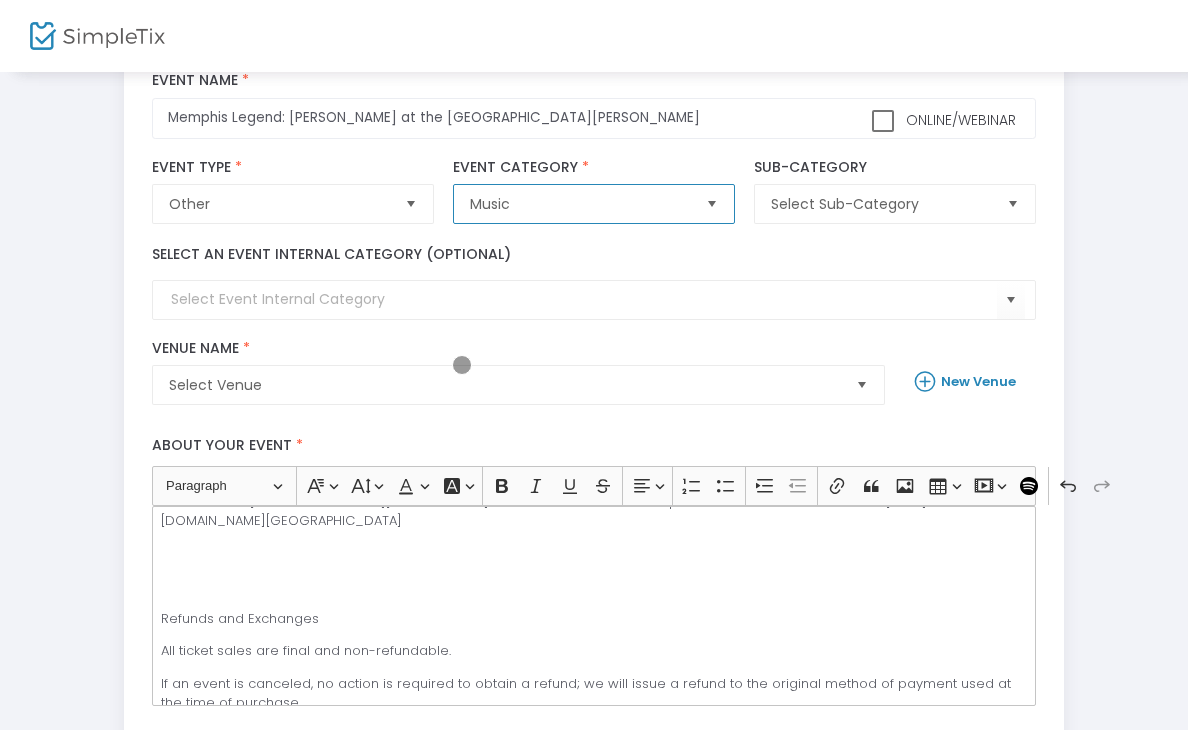 scroll, scrollTop: 136, scrollLeft: 0, axis: vertical 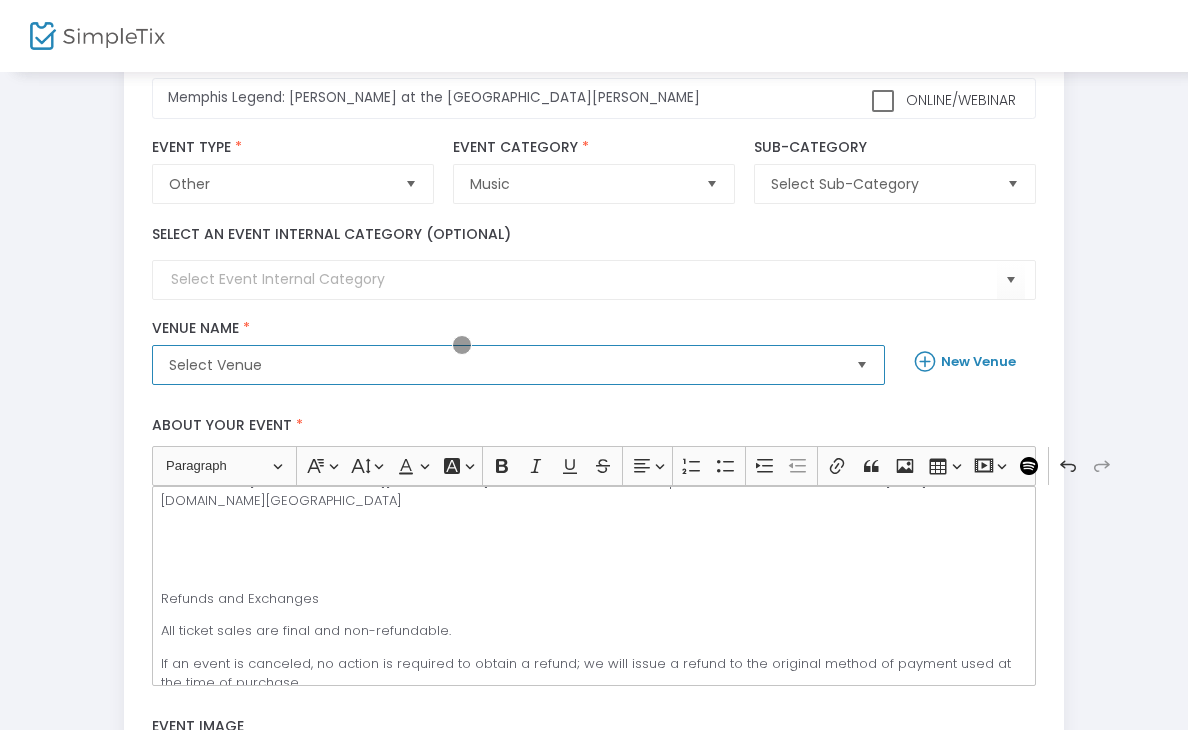 click on "Select Venue" at bounding box center (504, 365) 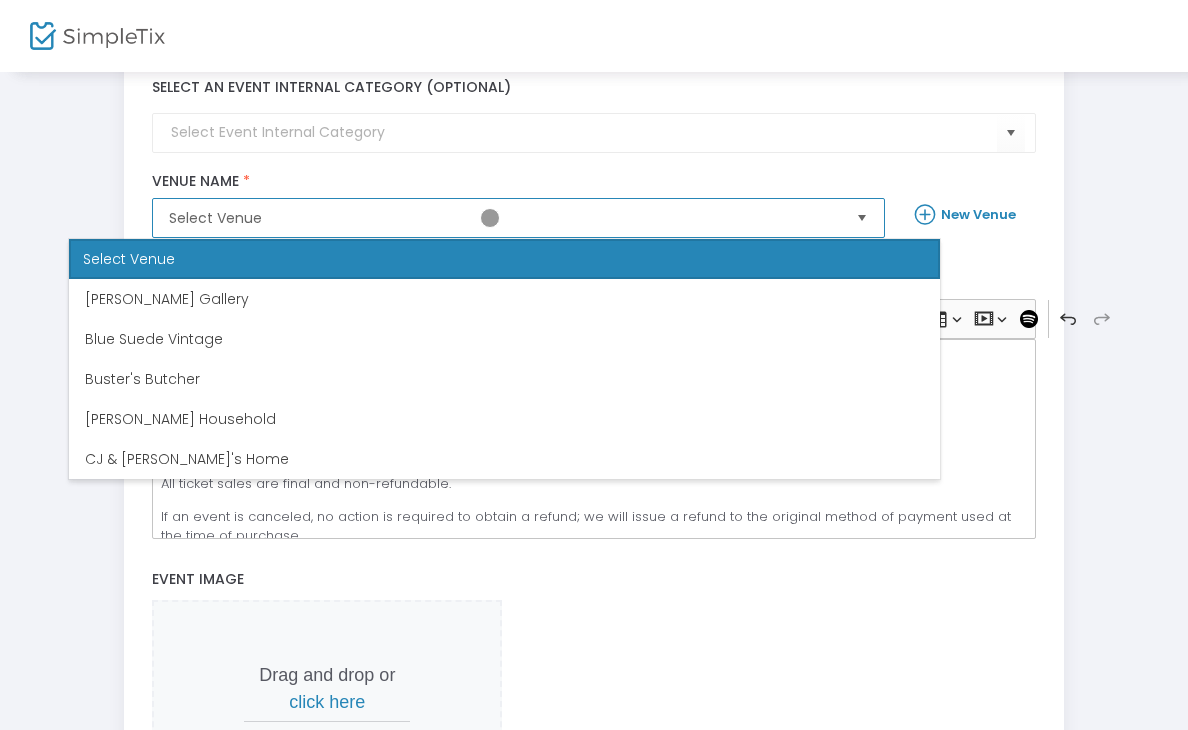 scroll, scrollTop: 297, scrollLeft: 0, axis: vertical 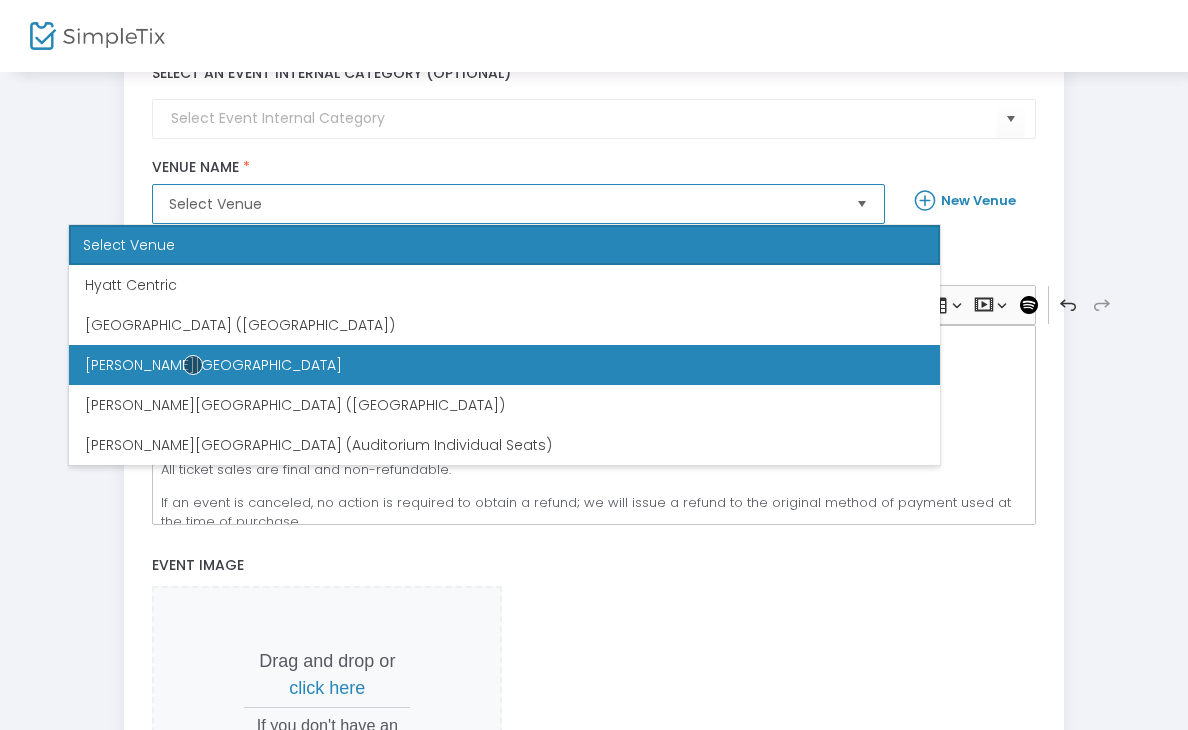 click on "[PERSON_NAME][GEOGRAPHIC_DATA]" at bounding box center [213, 365] 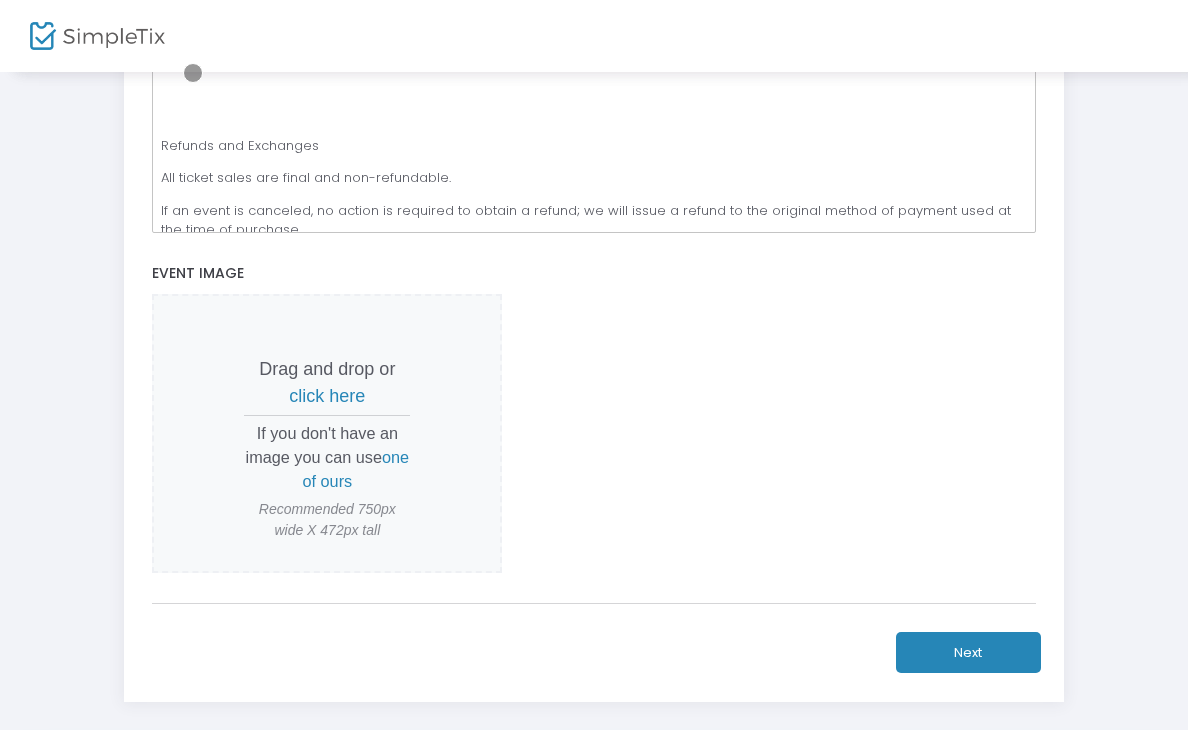 scroll, scrollTop: 619, scrollLeft: 0, axis: vertical 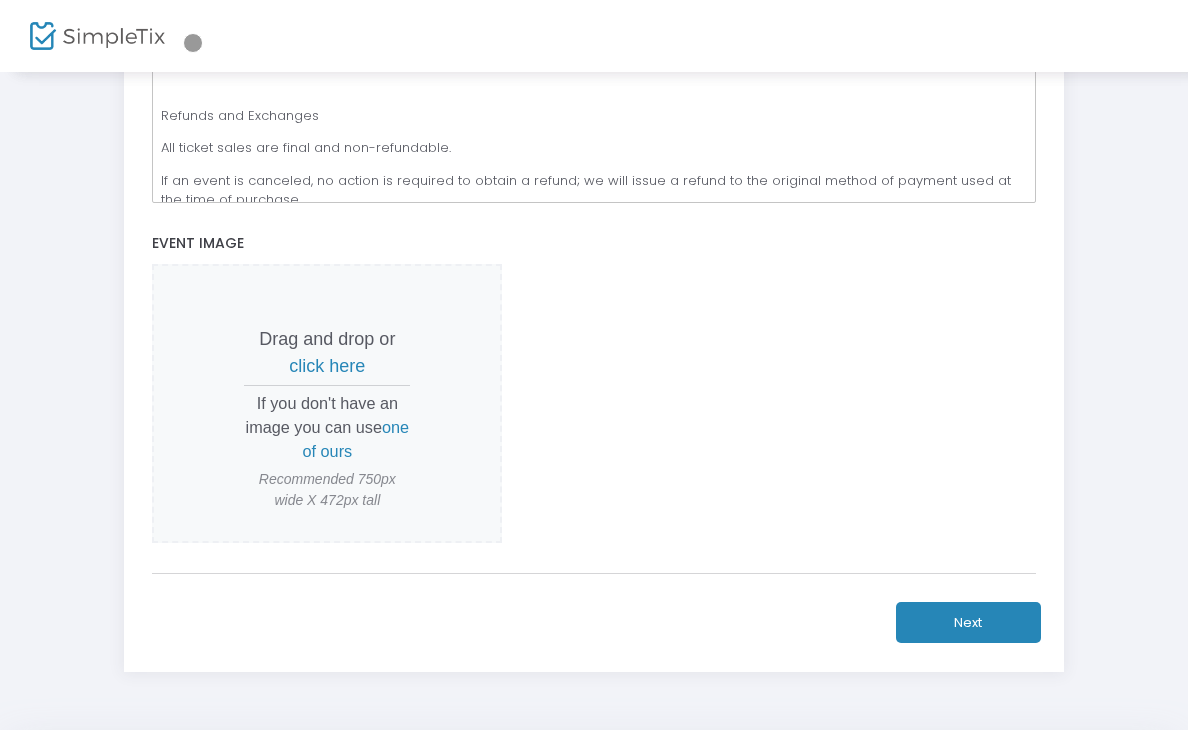 click on "click here" at bounding box center [327, 366] 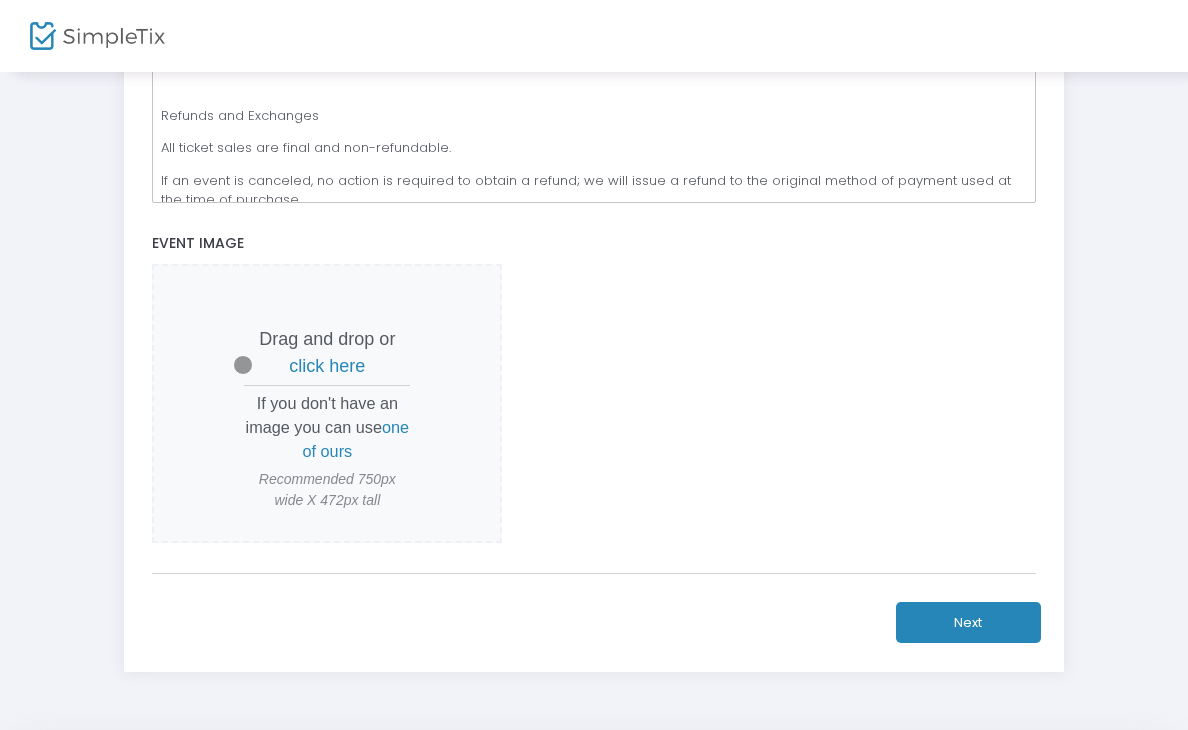 scroll, scrollTop: 264, scrollLeft: 0, axis: vertical 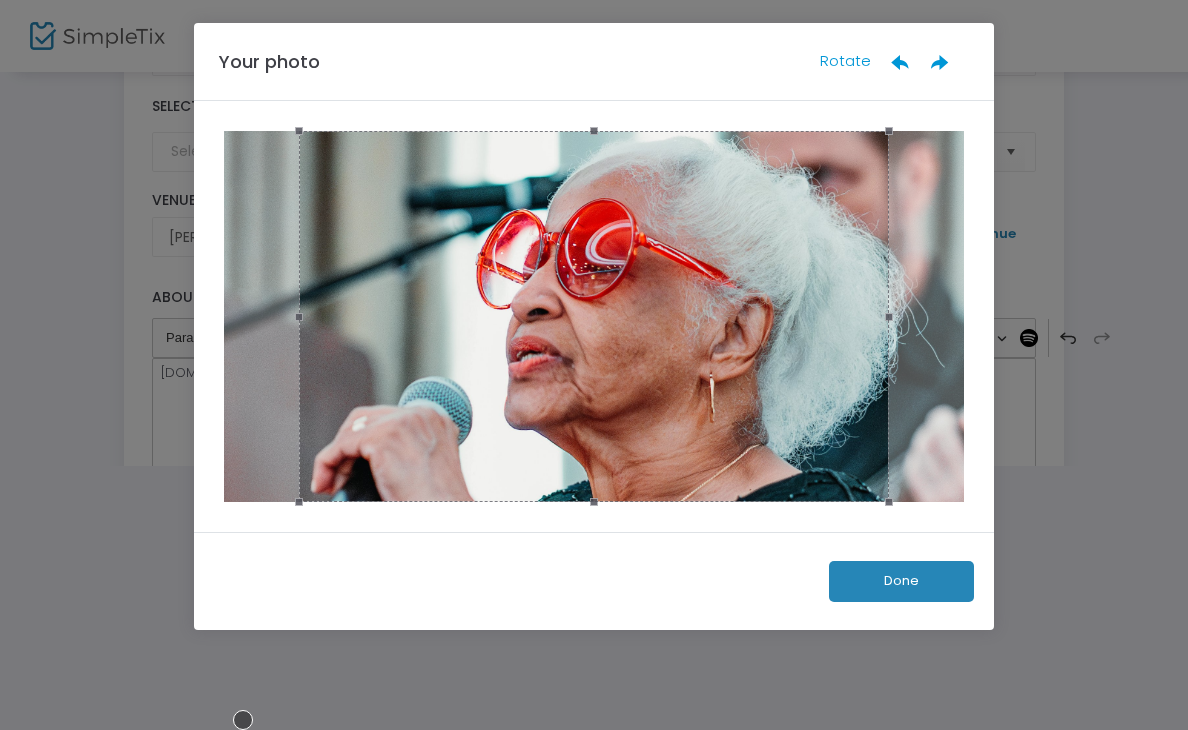 click on "Done" 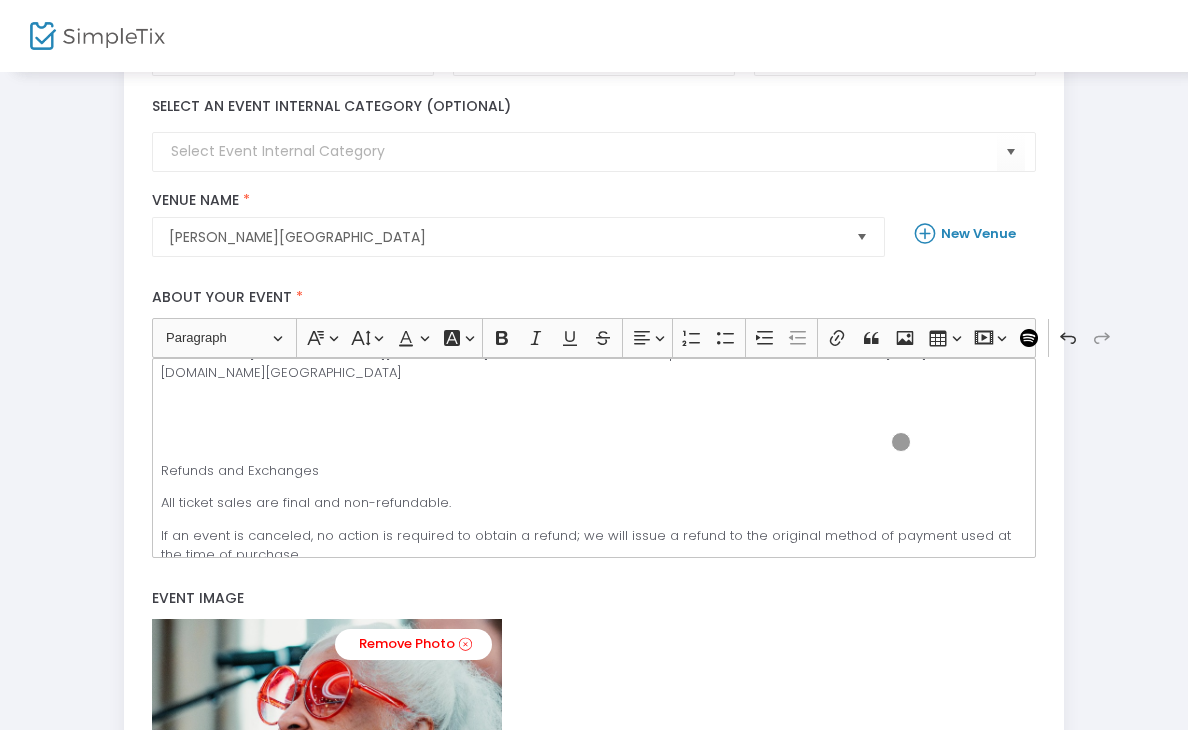 scroll, scrollTop: 0, scrollLeft: 0, axis: both 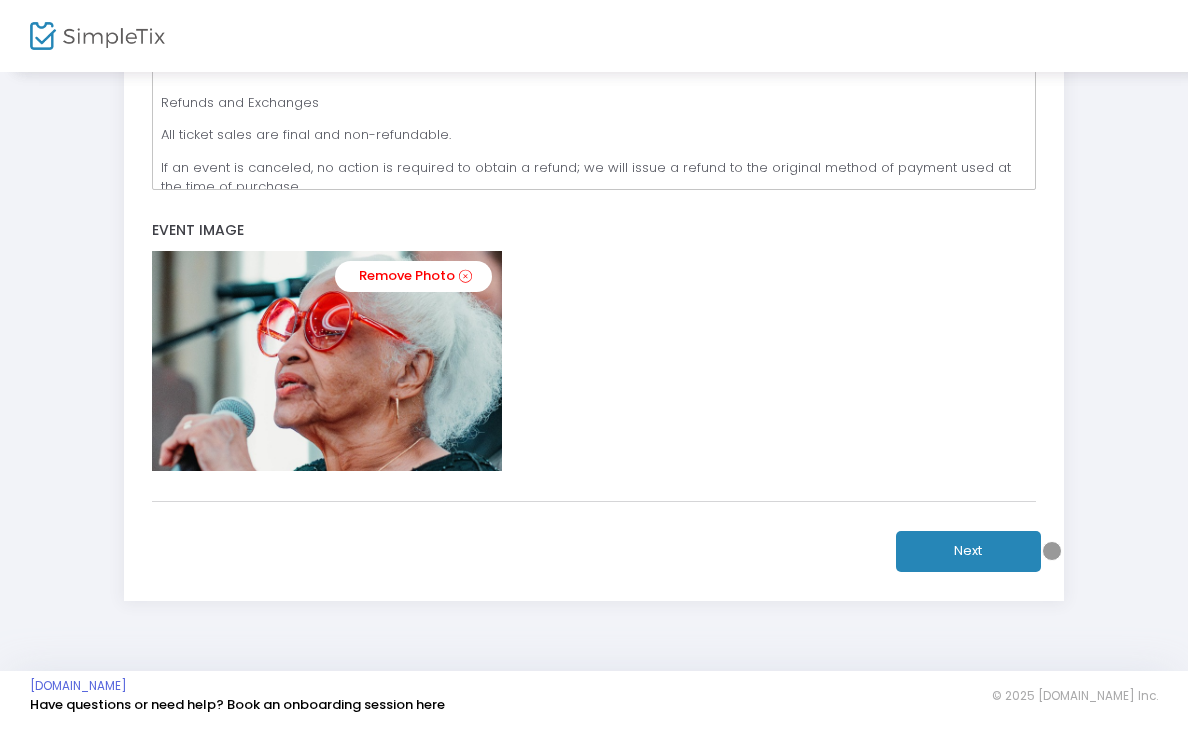 click on "Next" 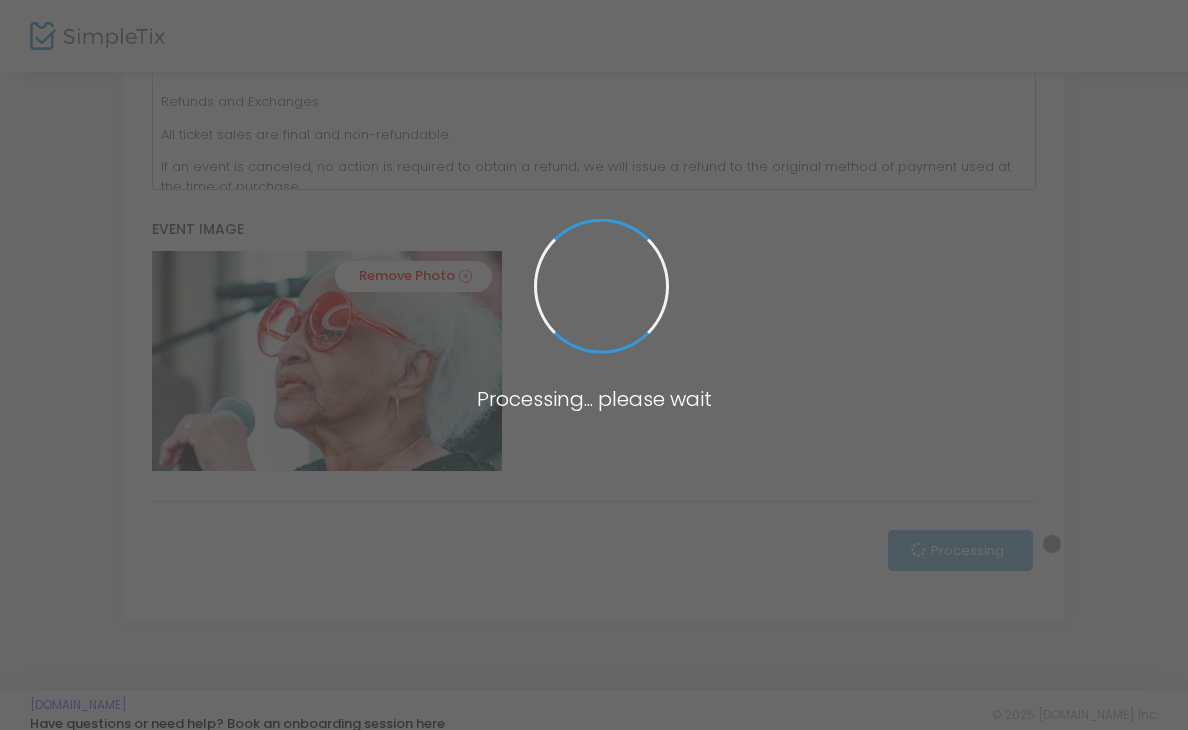 scroll, scrollTop: 463, scrollLeft: 0, axis: vertical 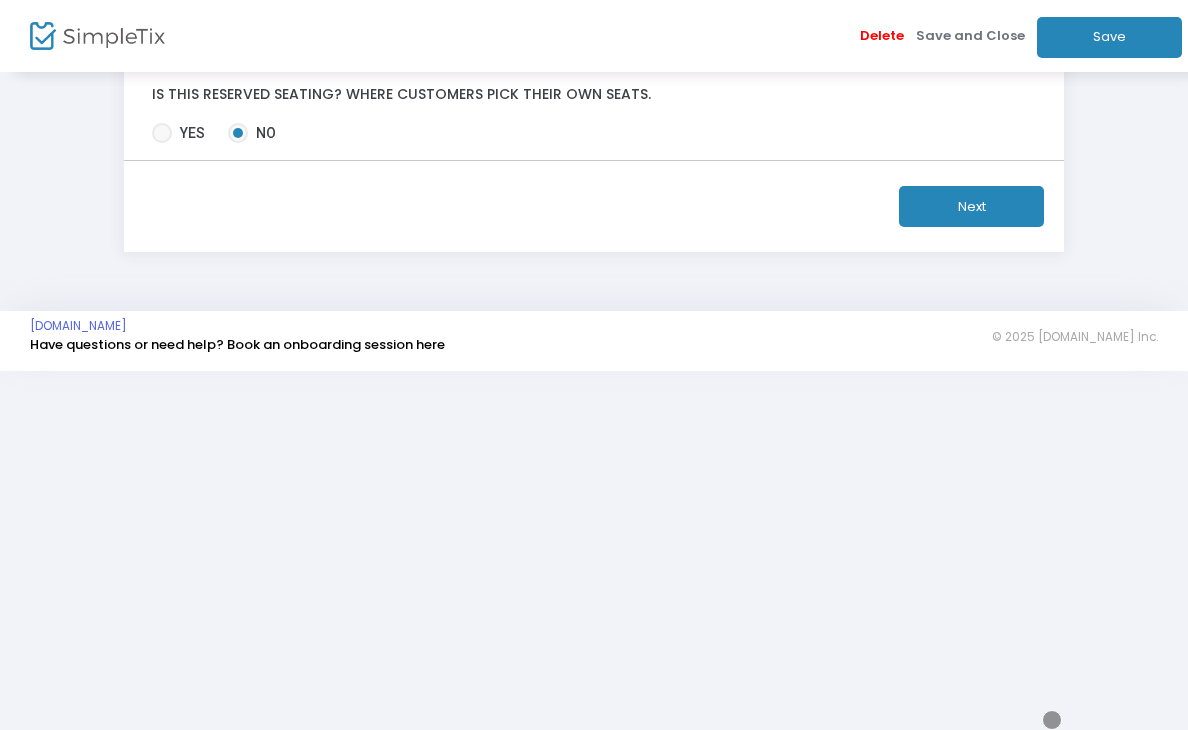 click at bounding box center [354, -95] 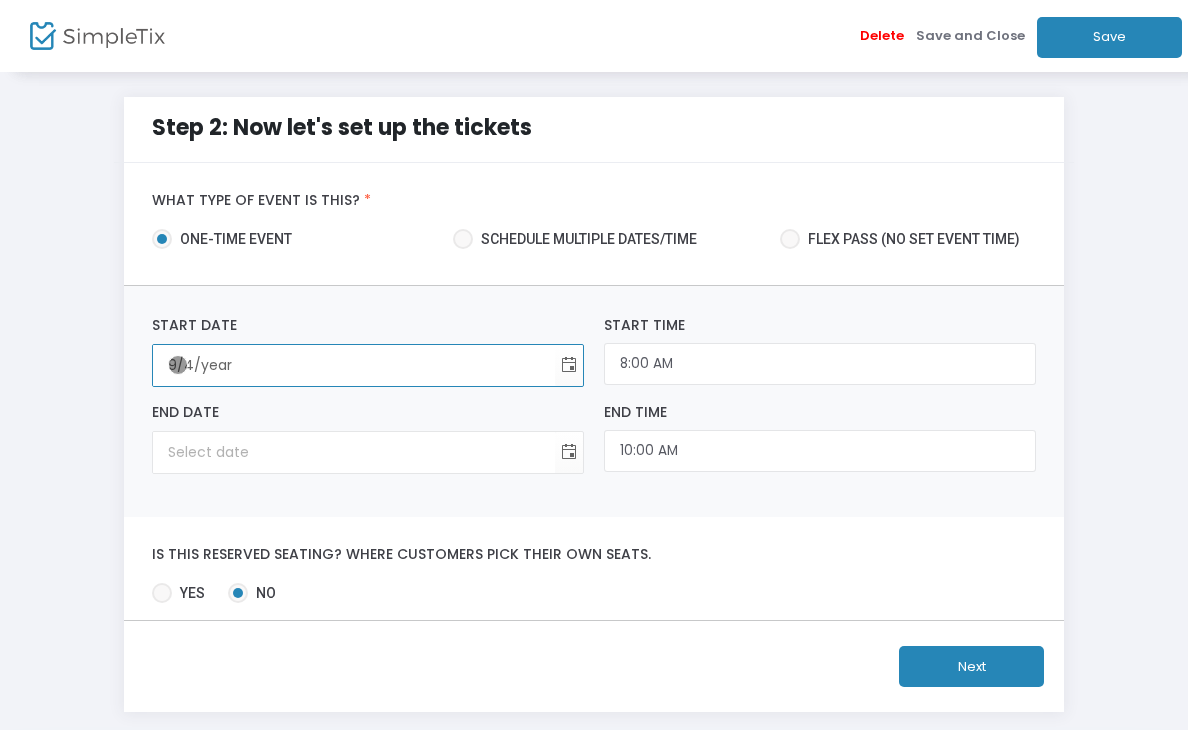 type on "9/4/2" 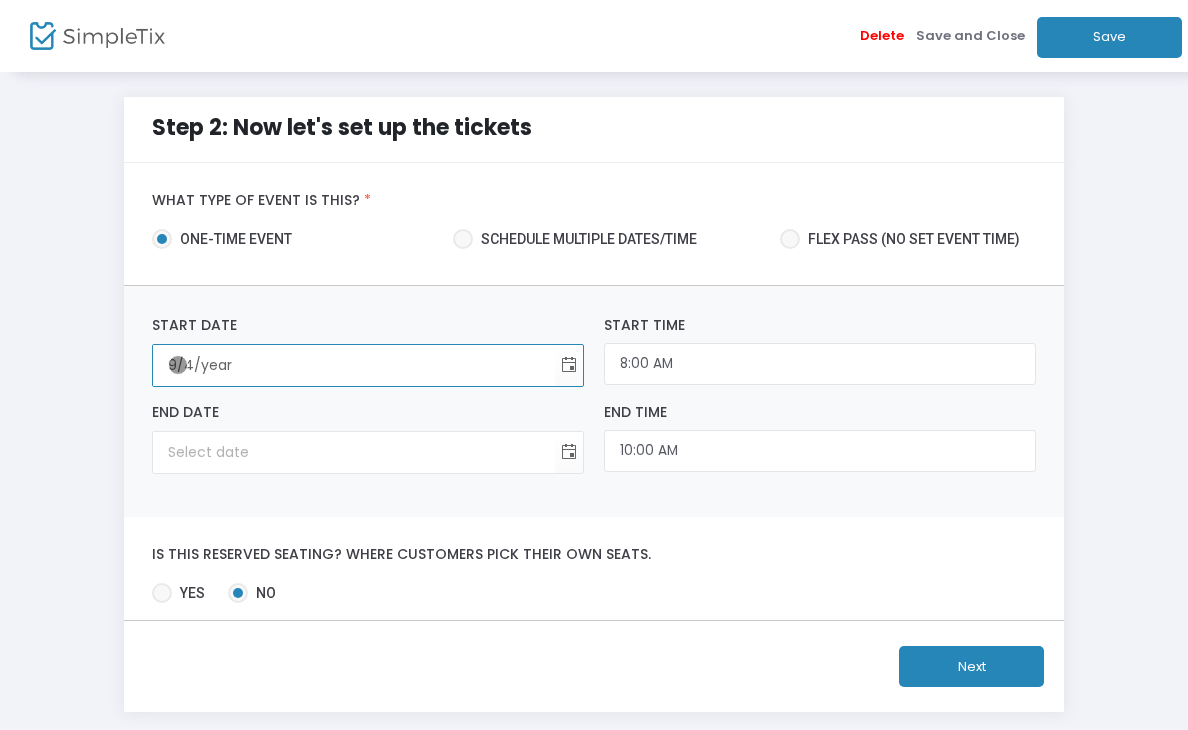 type on "12:00 AM" 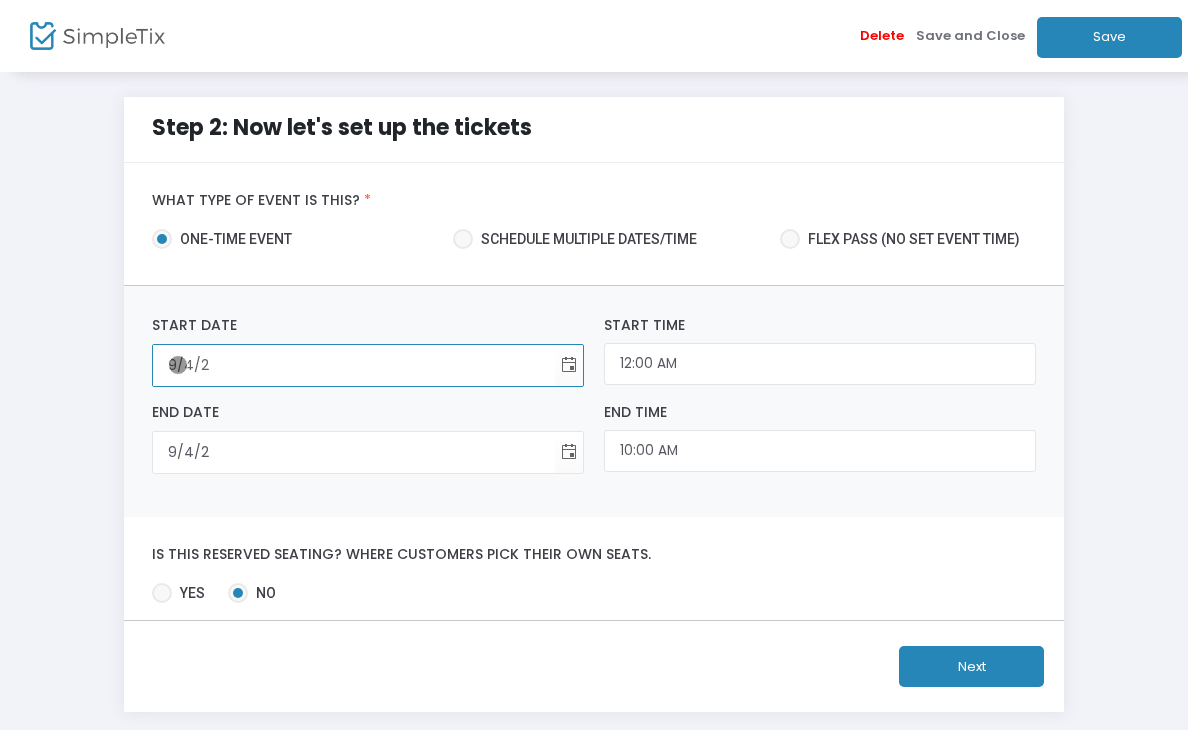 type on "9/4/20" 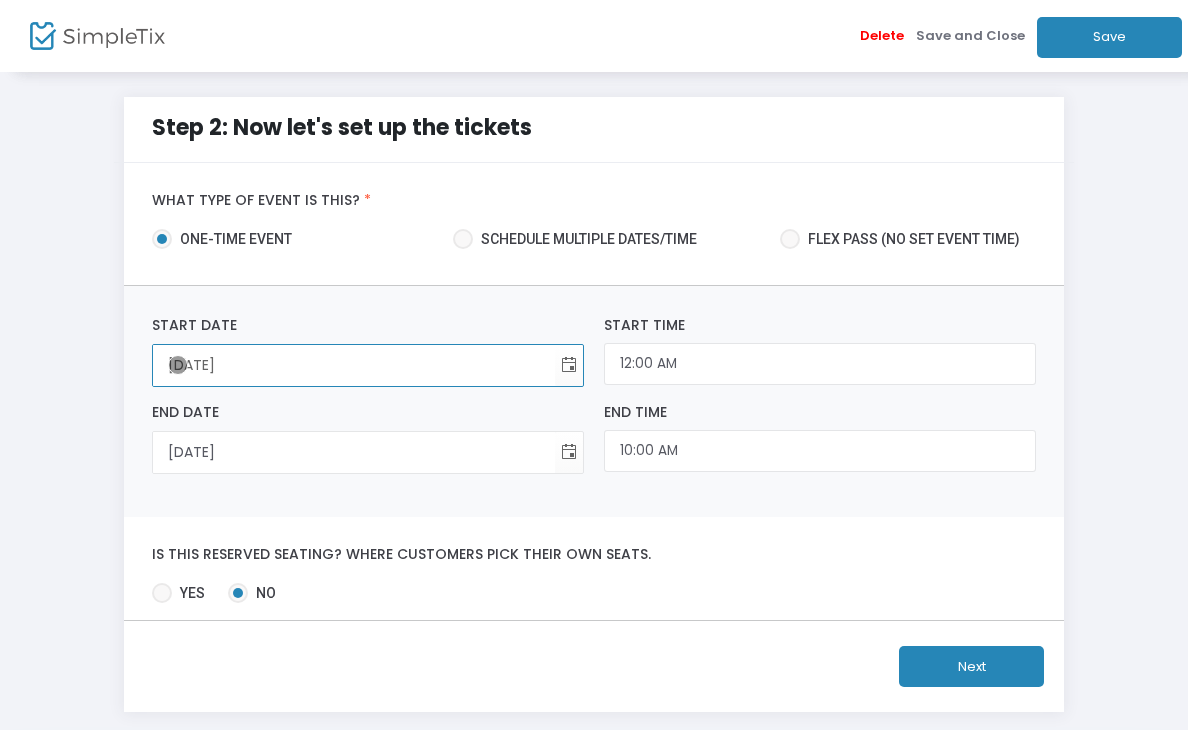 type on "9/4/202" 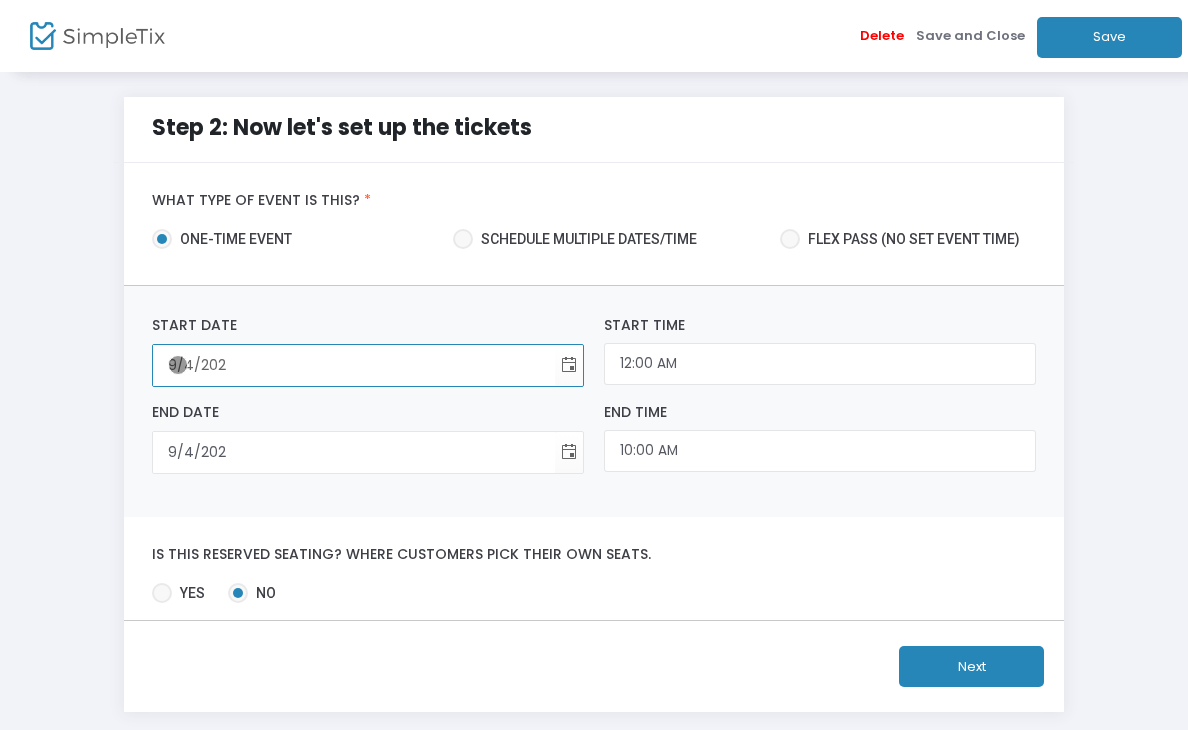 type on "9/4/2025" 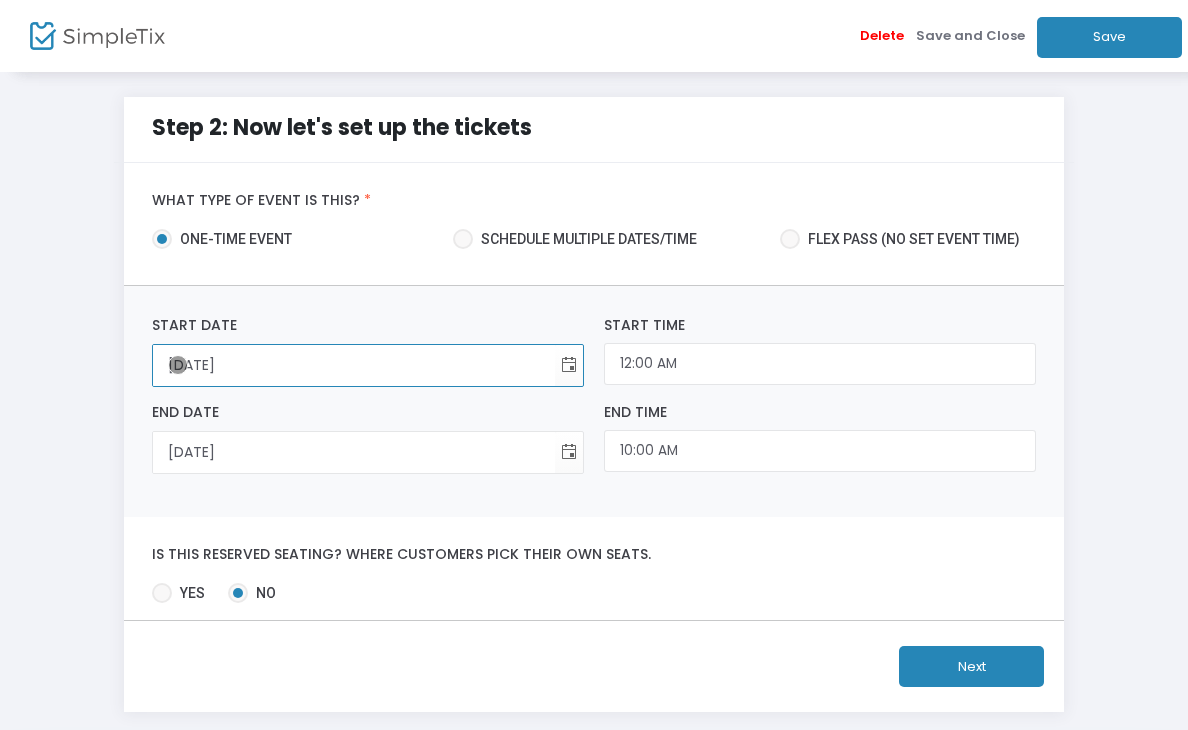 type on "9/4/2025" 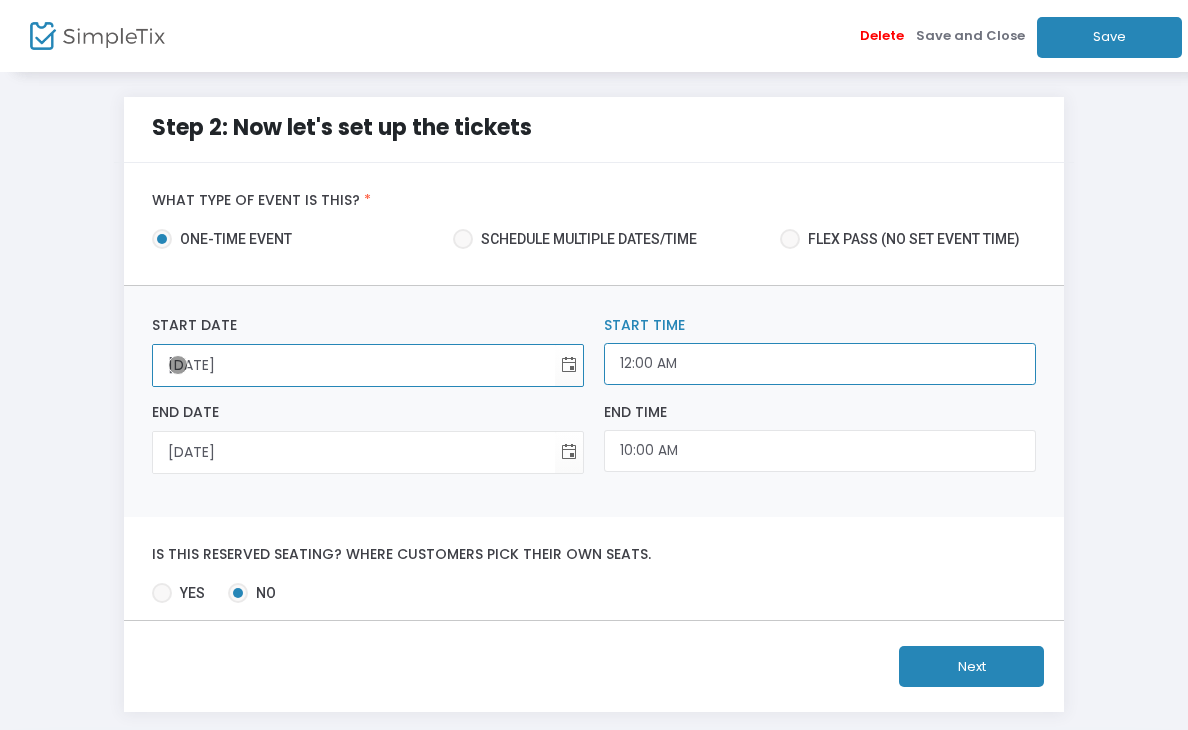 click on "12:00 AM" 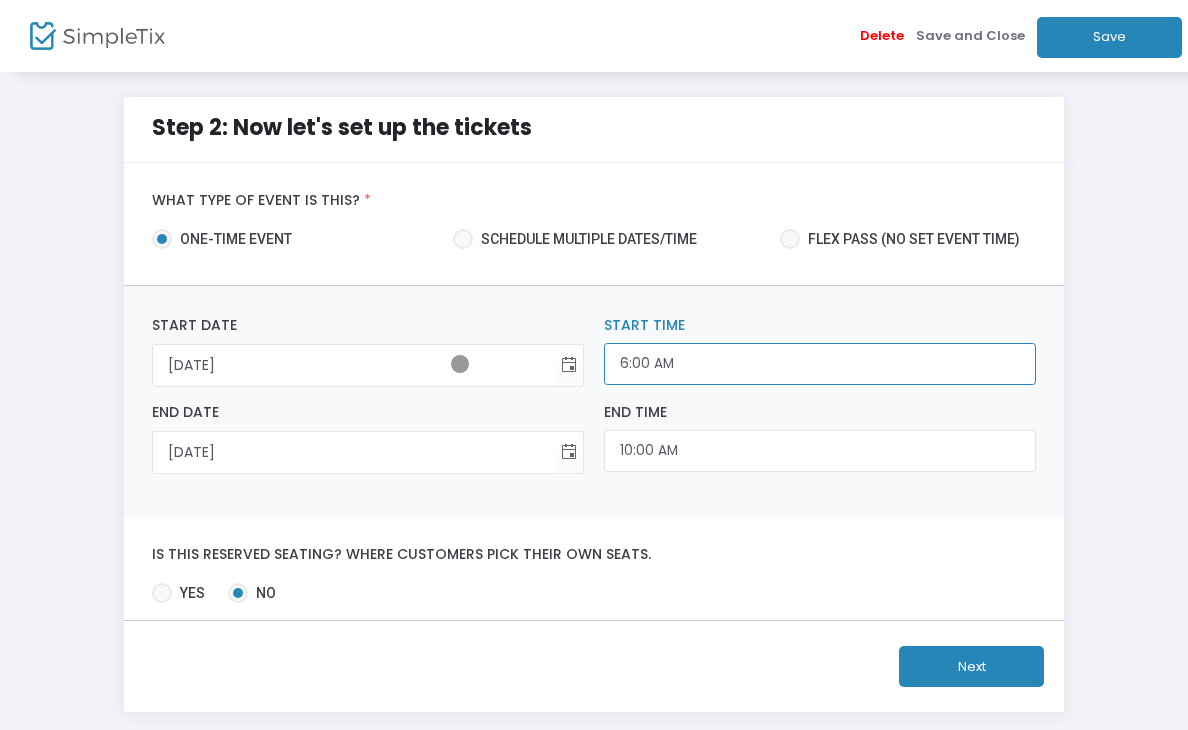 type on "6:00 AM" 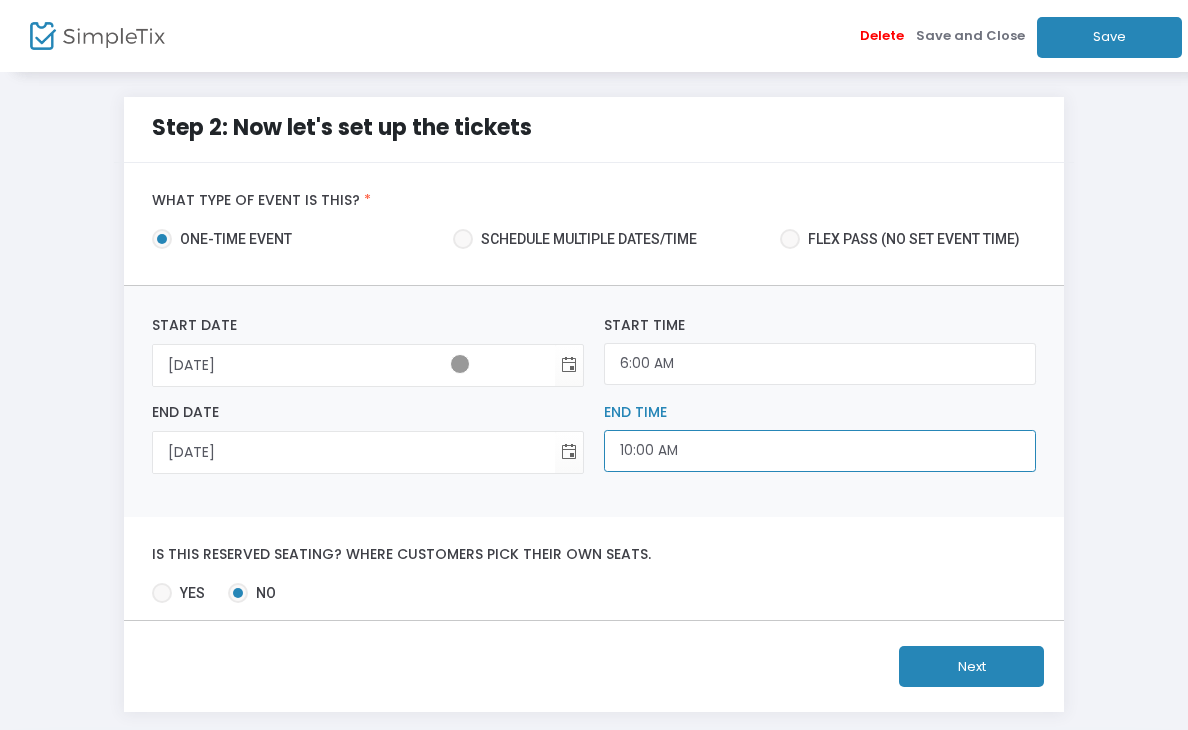 click on "10:00 AM" 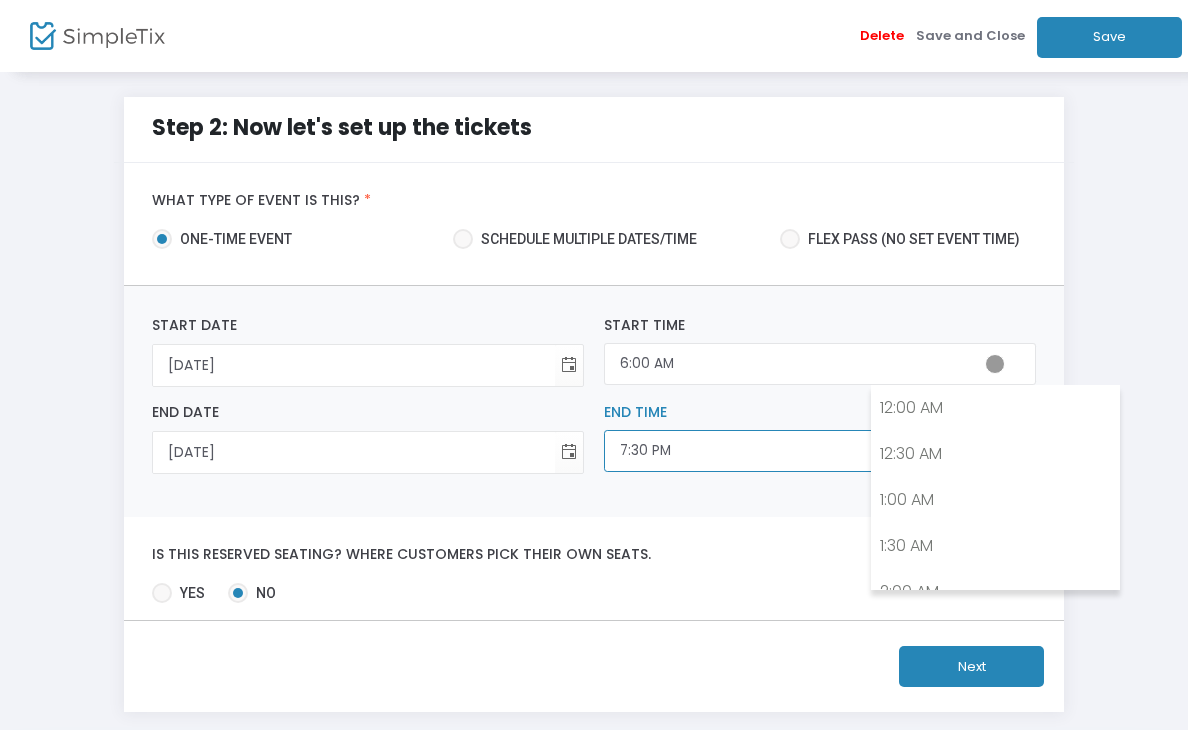 scroll, scrollTop: 0, scrollLeft: 0, axis: both 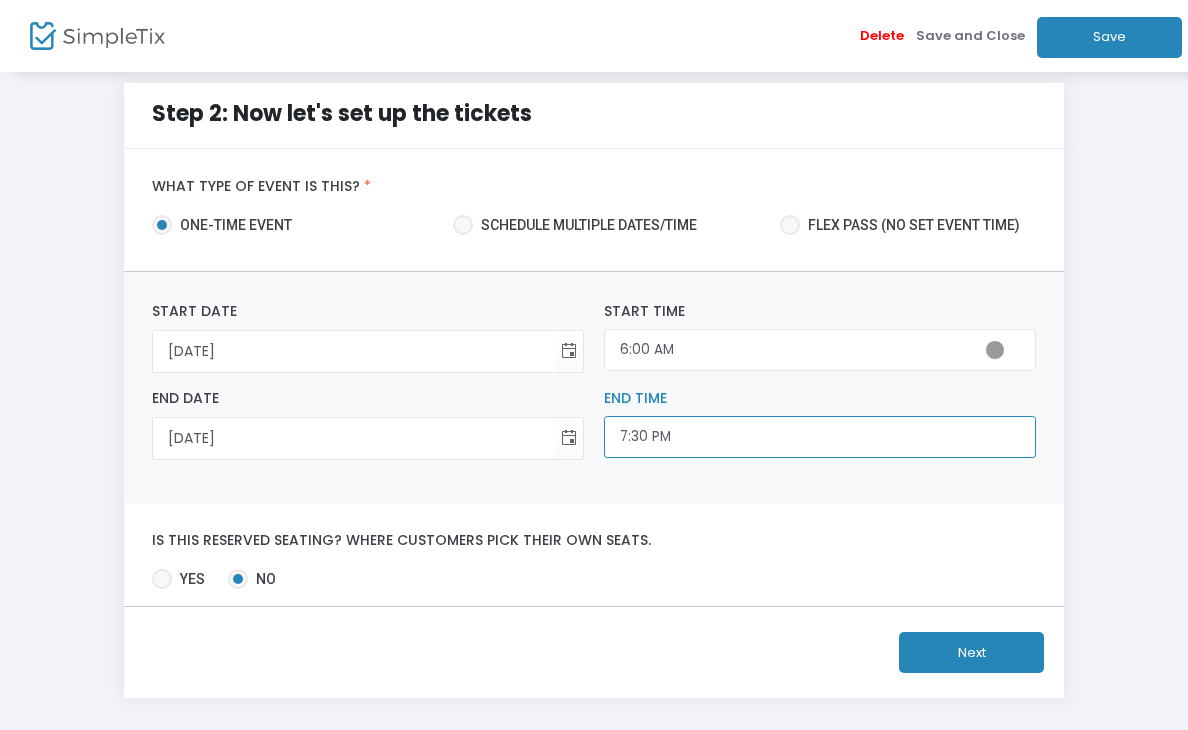 type on "7:30 PM" 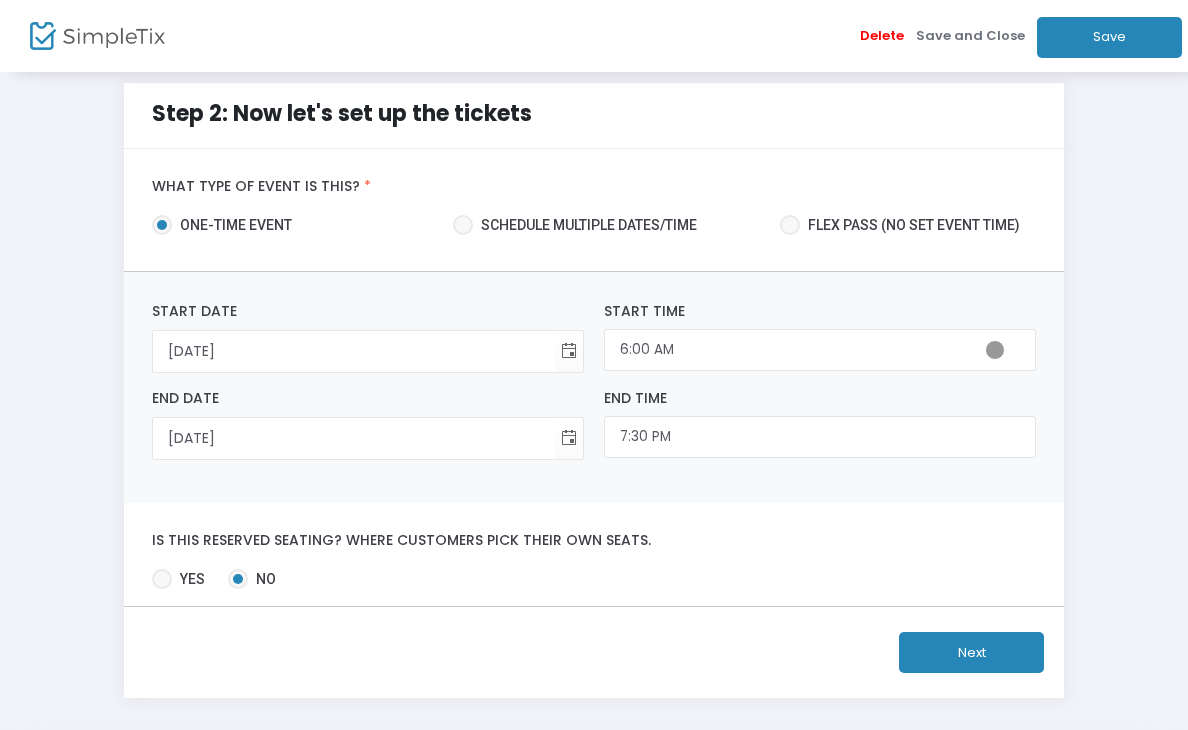click on "Next" 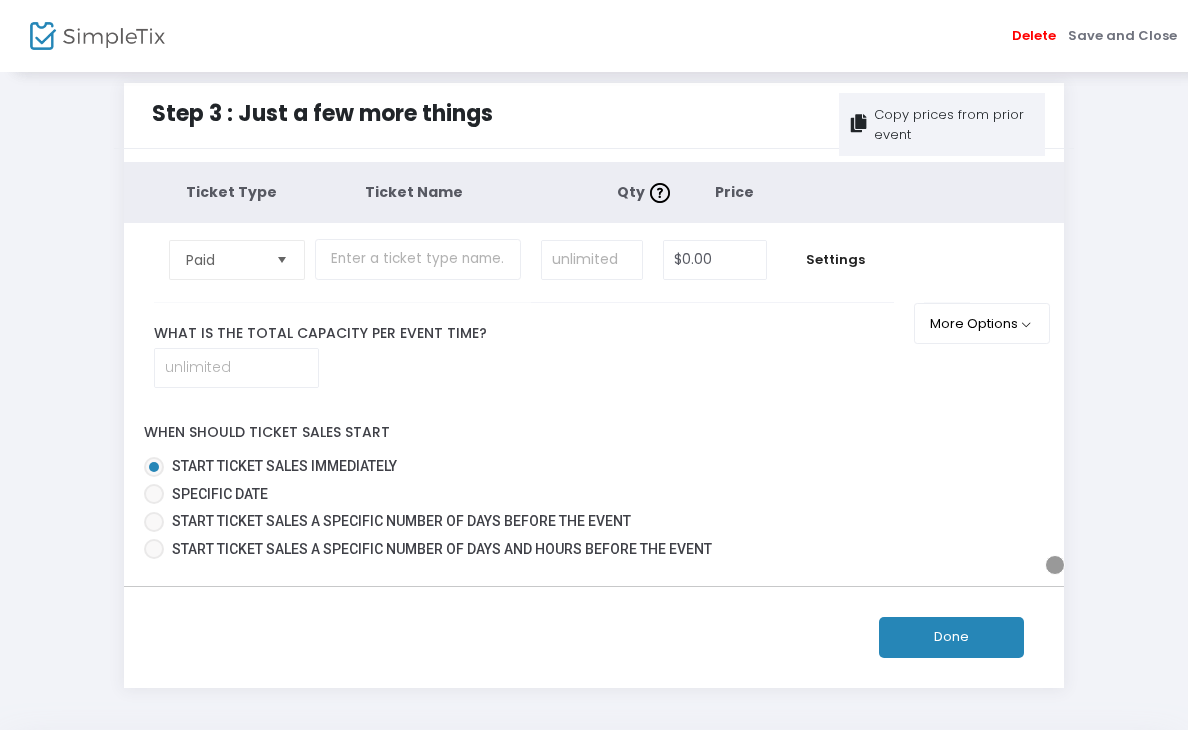 scroll, scrollTop: 0, scrollLeft: 0, axis: both 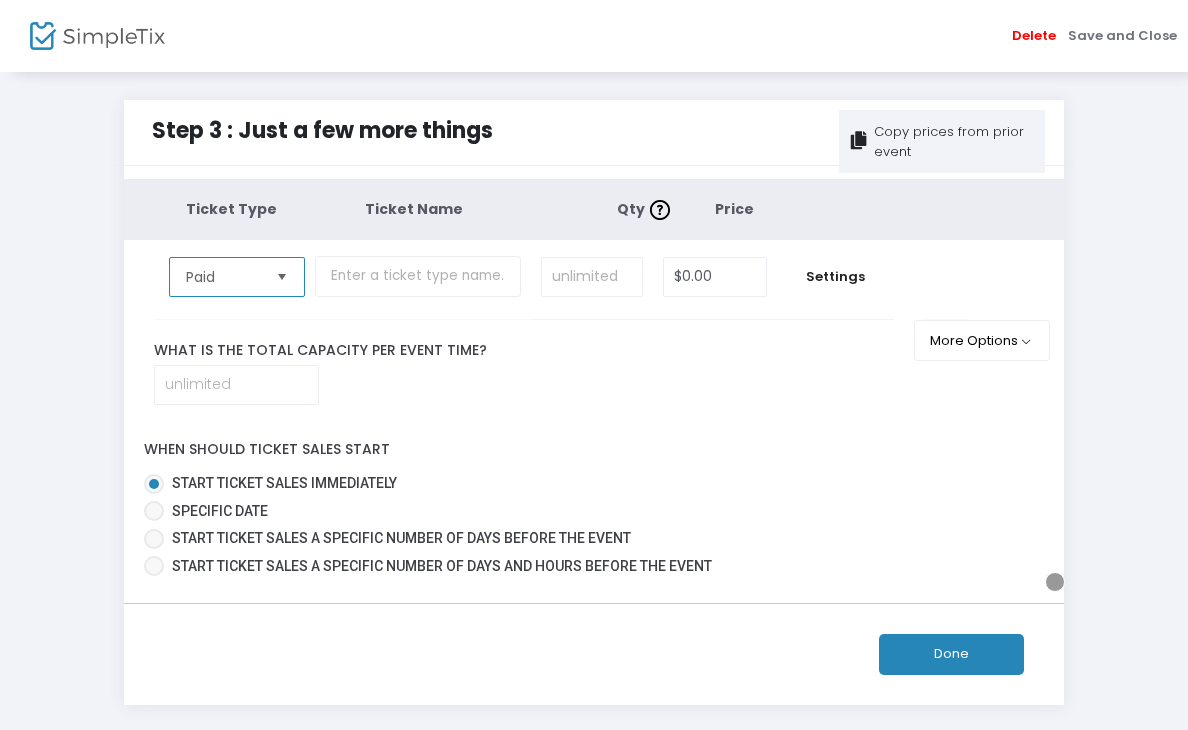 click on "Paid" at bounding box center (223, 277) 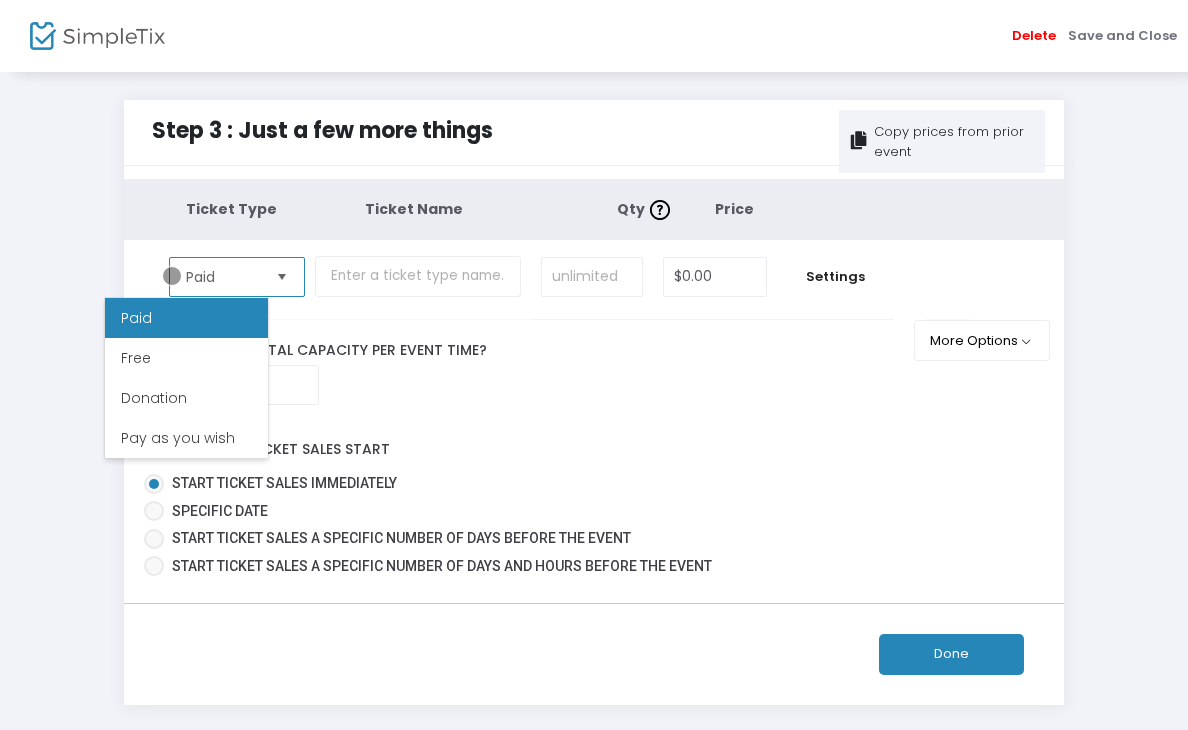 click on "Paid" at bounding box center [223, 277] 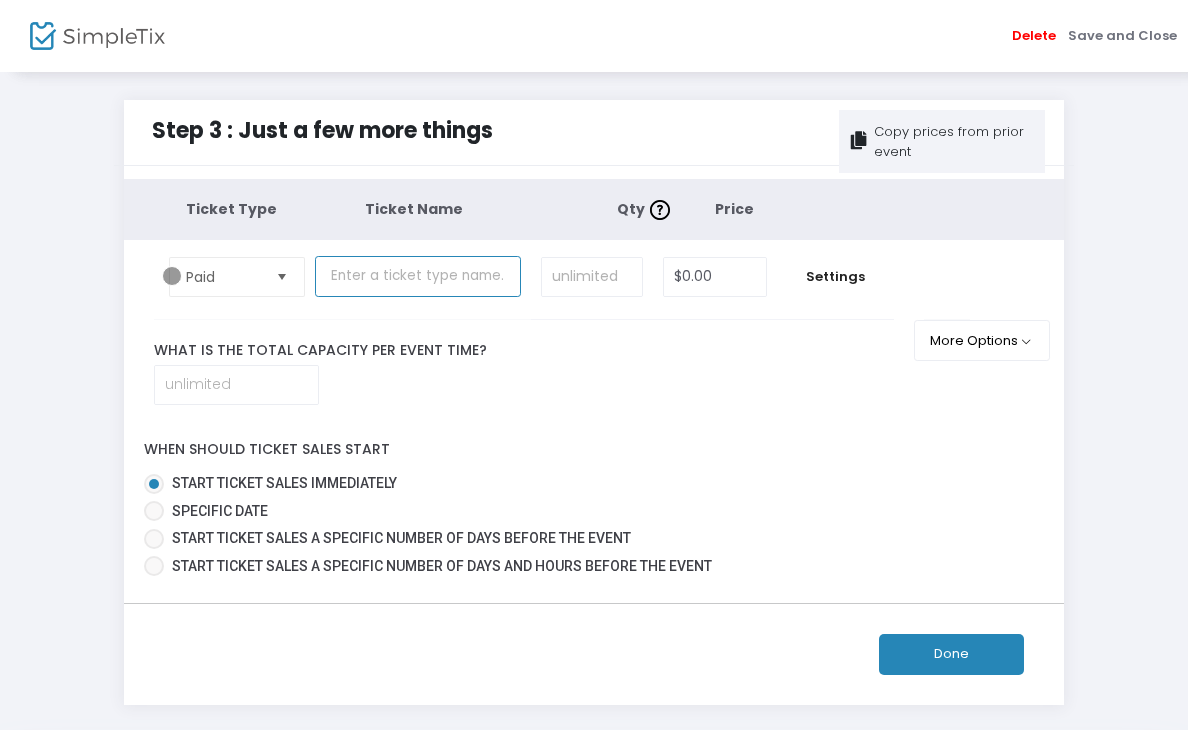click at bounding box center [418, 276] 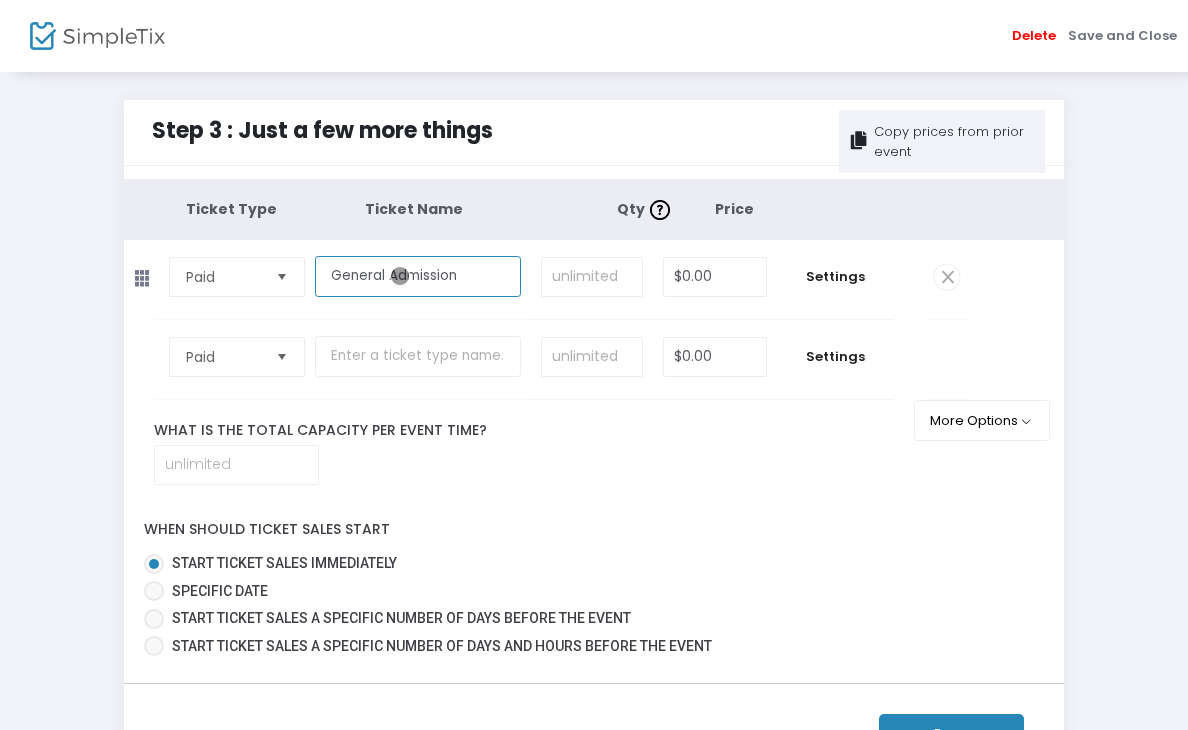 type on "General Admission" 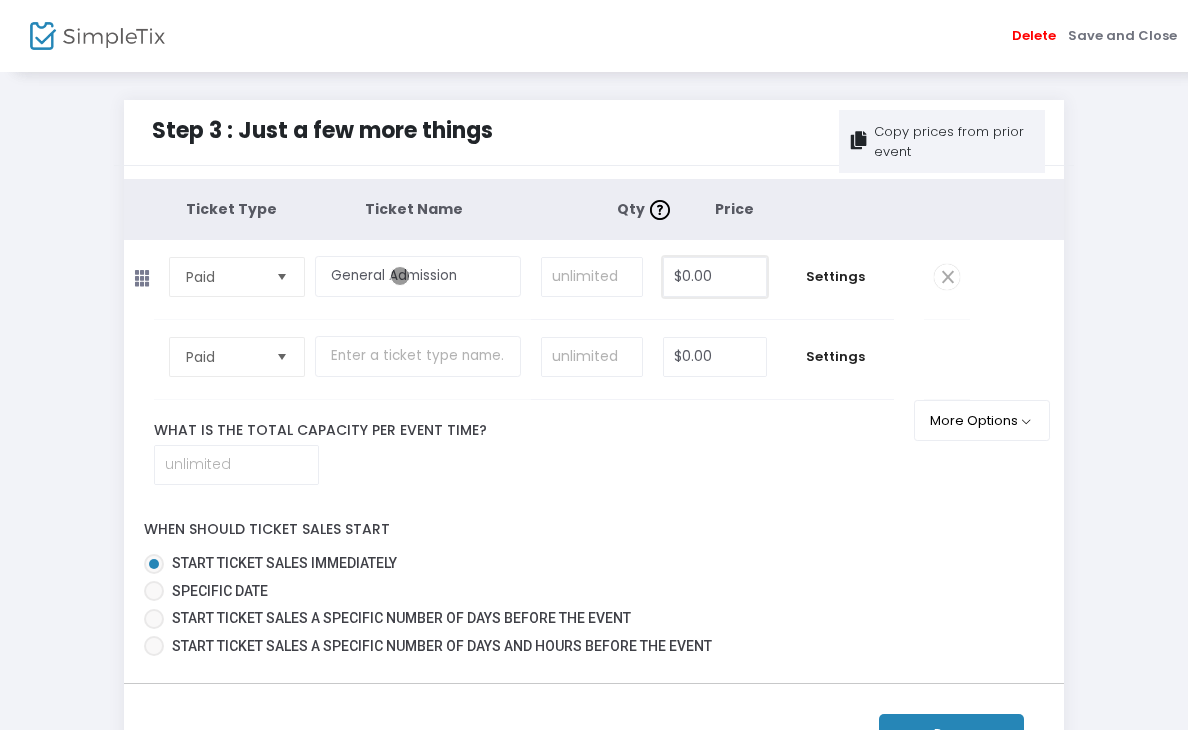 click on "$0.00" at bounding box center (714, 277) 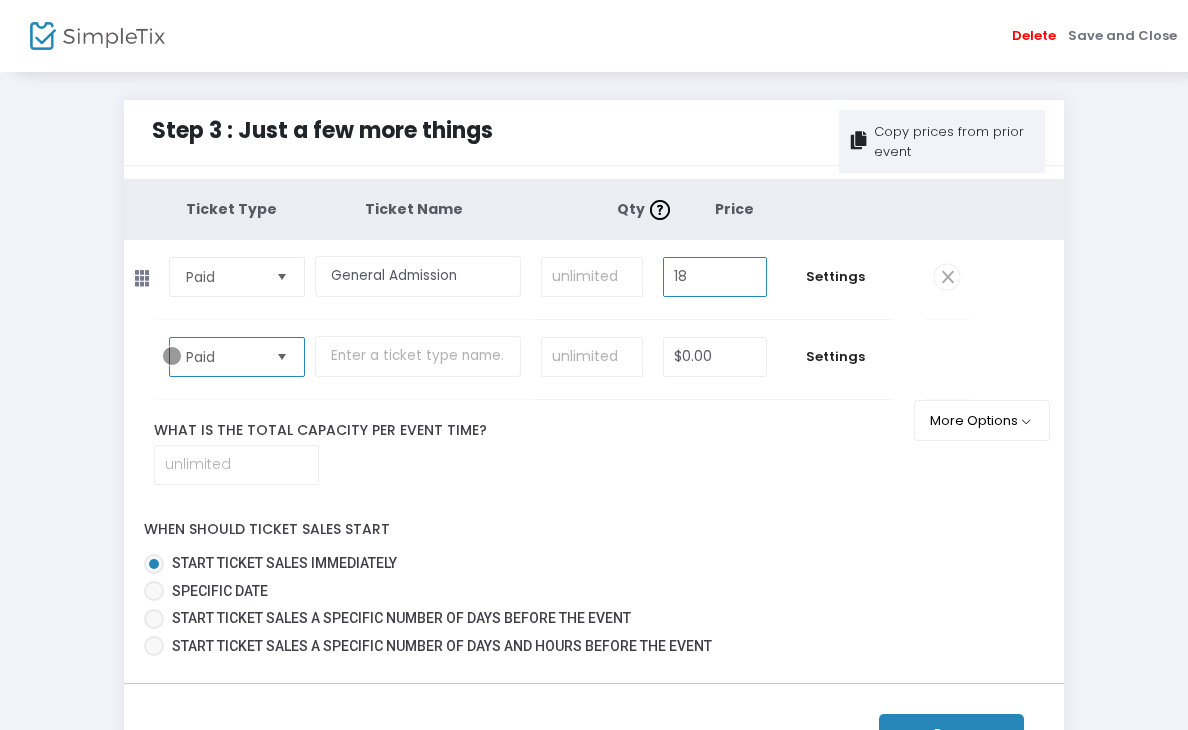 type on "$18.00" 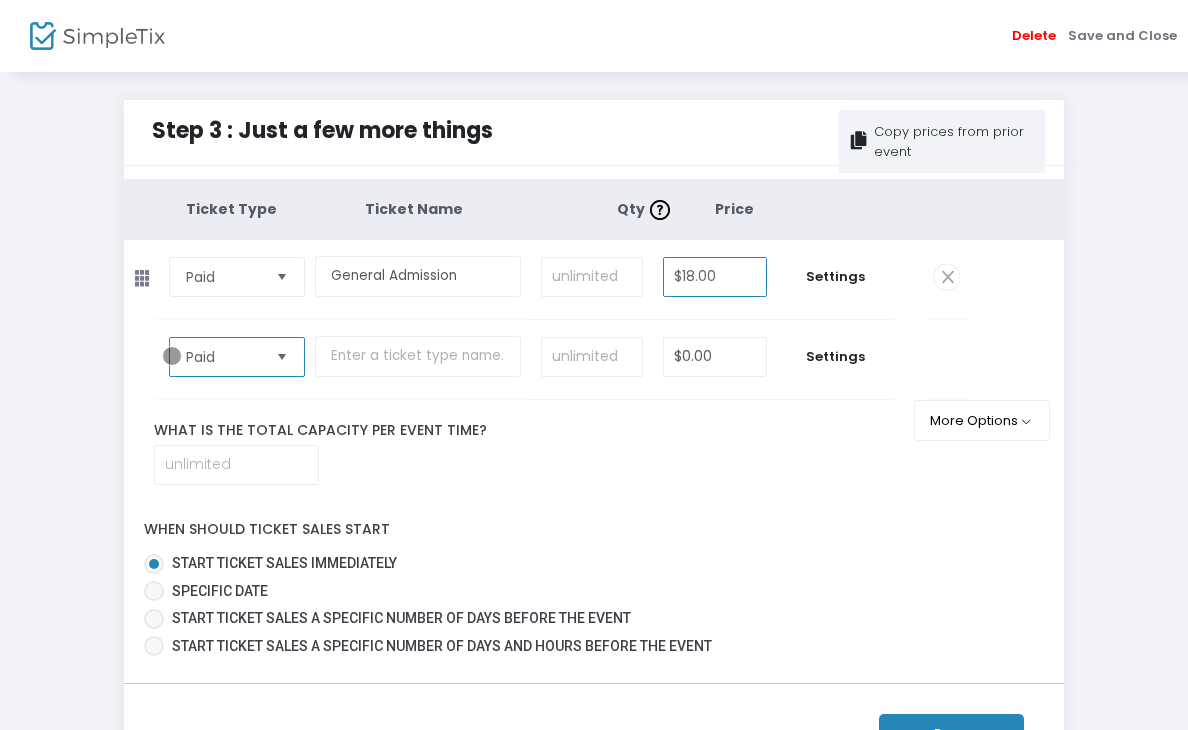 click on "Paid" at bounding box center (223, 357) 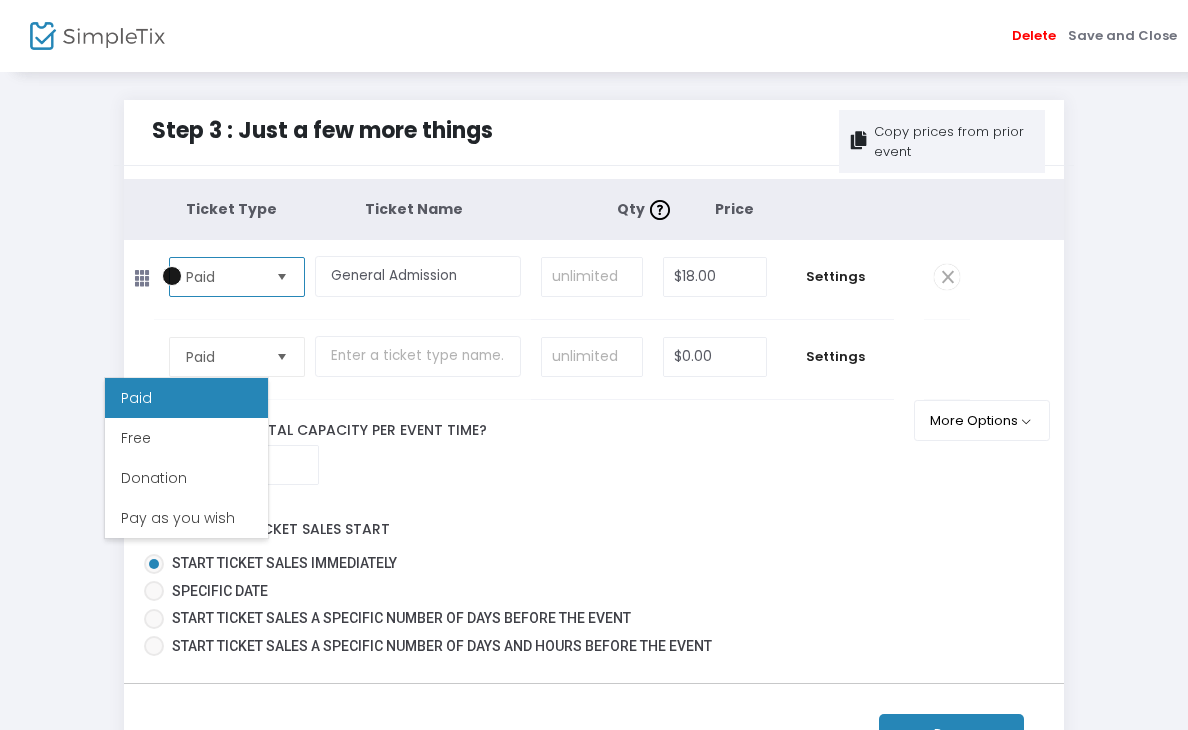 click on "Paid" at bounding box center [223, 277] 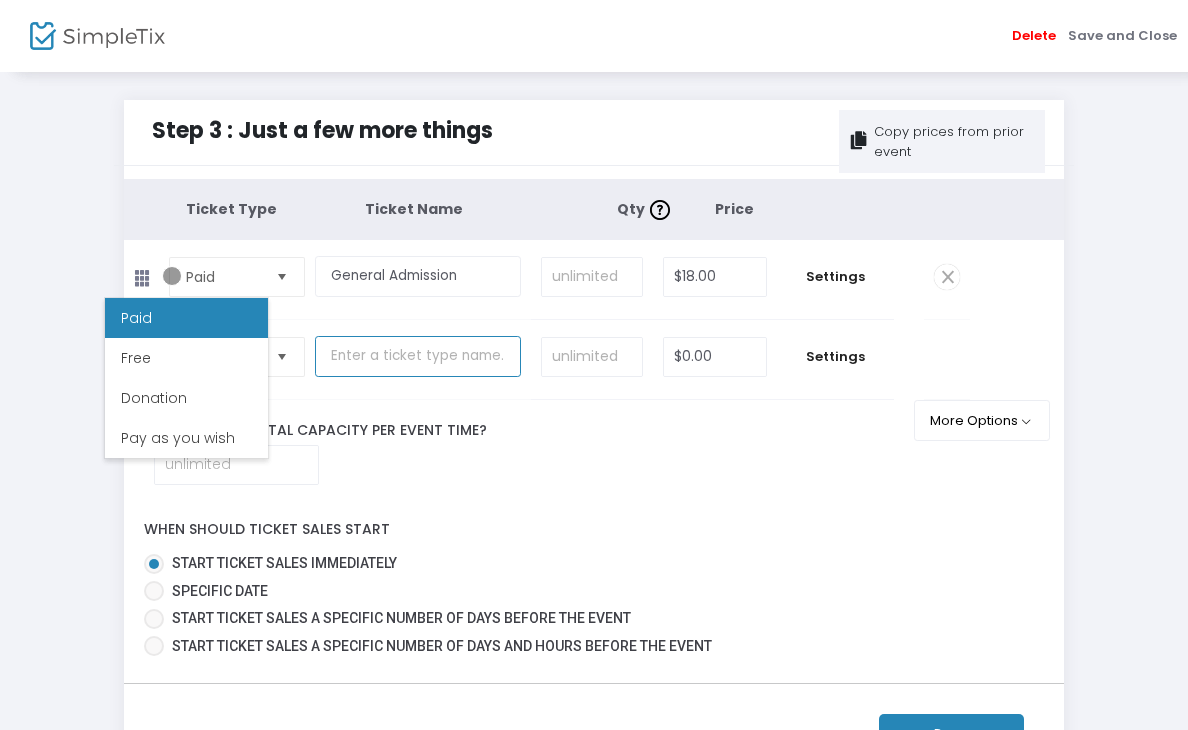click at bounding box center [418, 356] 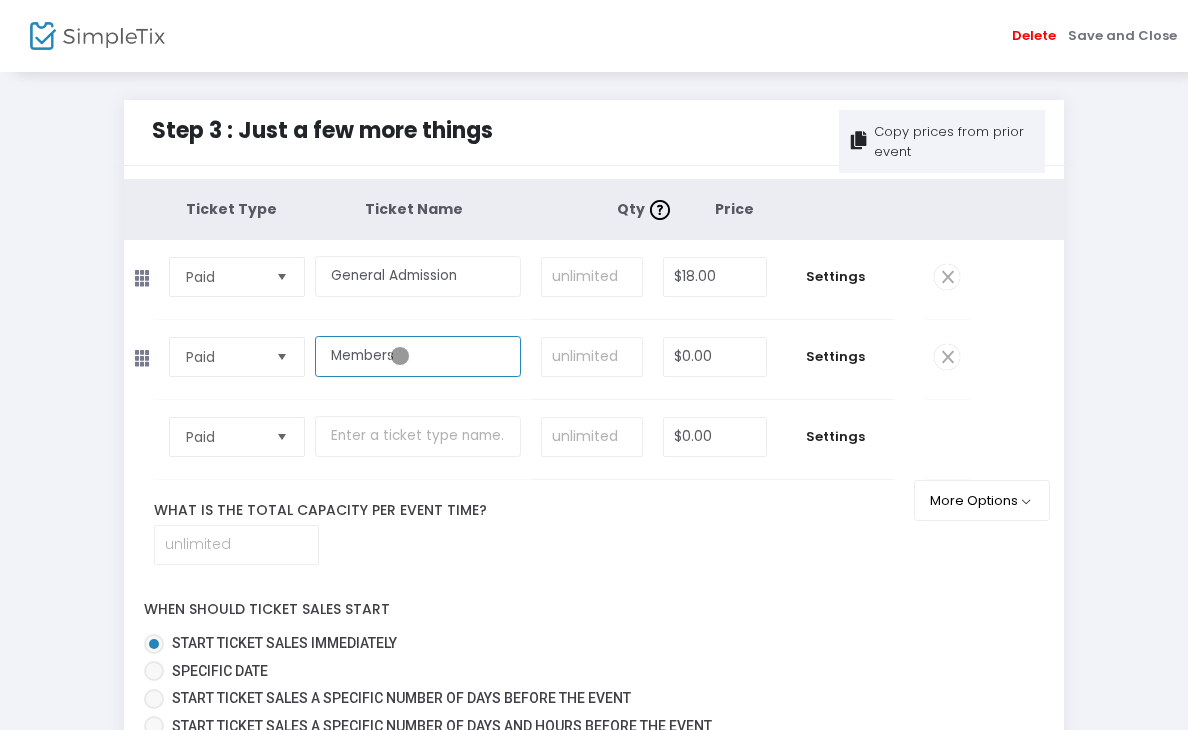 type on "Members" 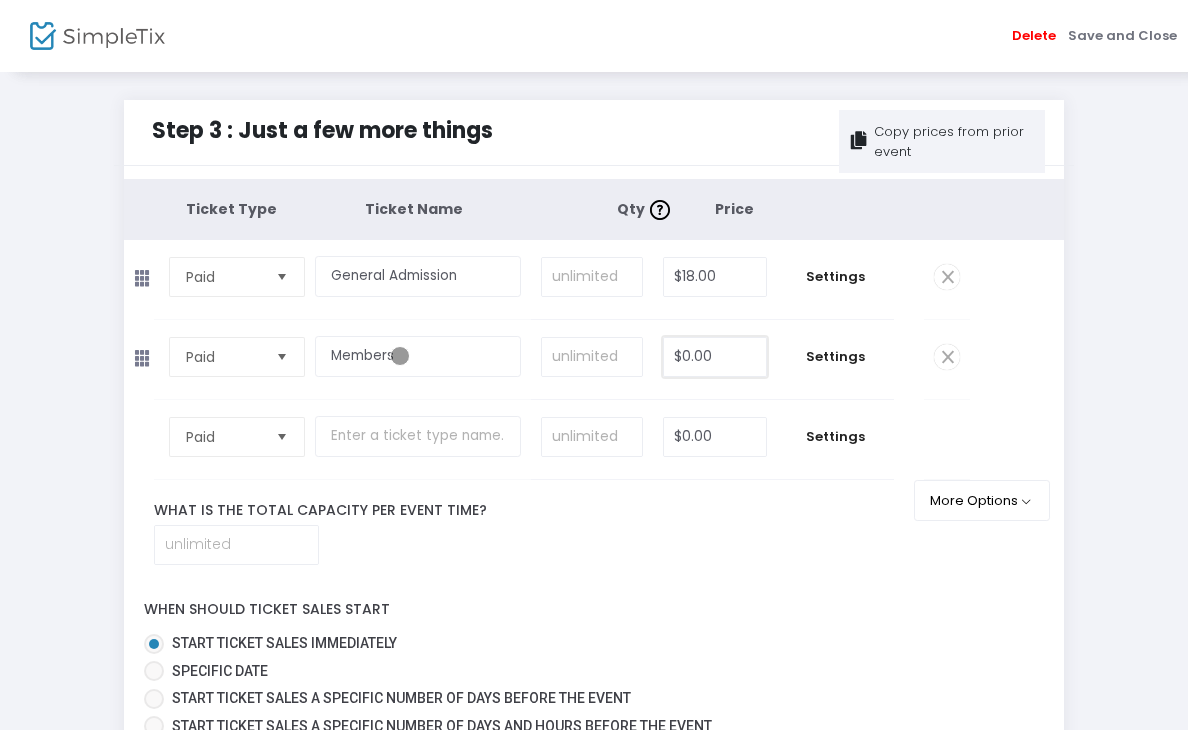 click on "$0.00" at bounding box center (714, 357) 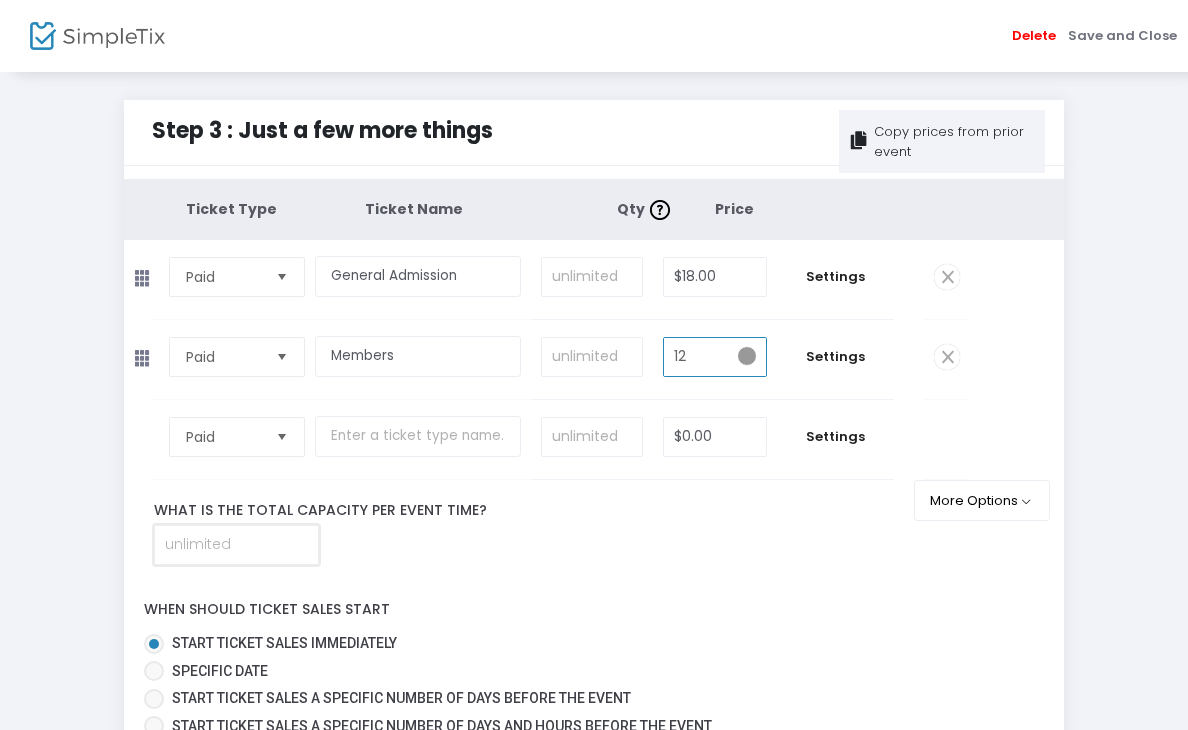 click at bounding box center (236, 545) 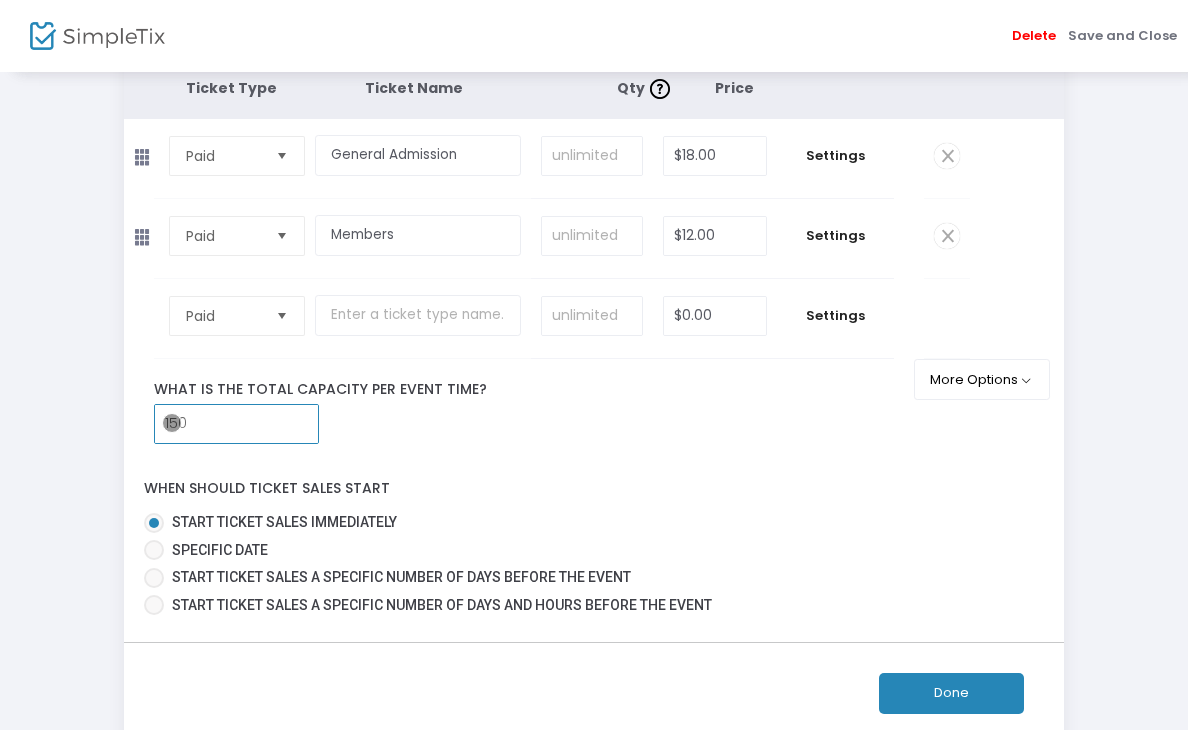 scroll, scrollTop: 253, scrollLeft: 0, axis: vertical 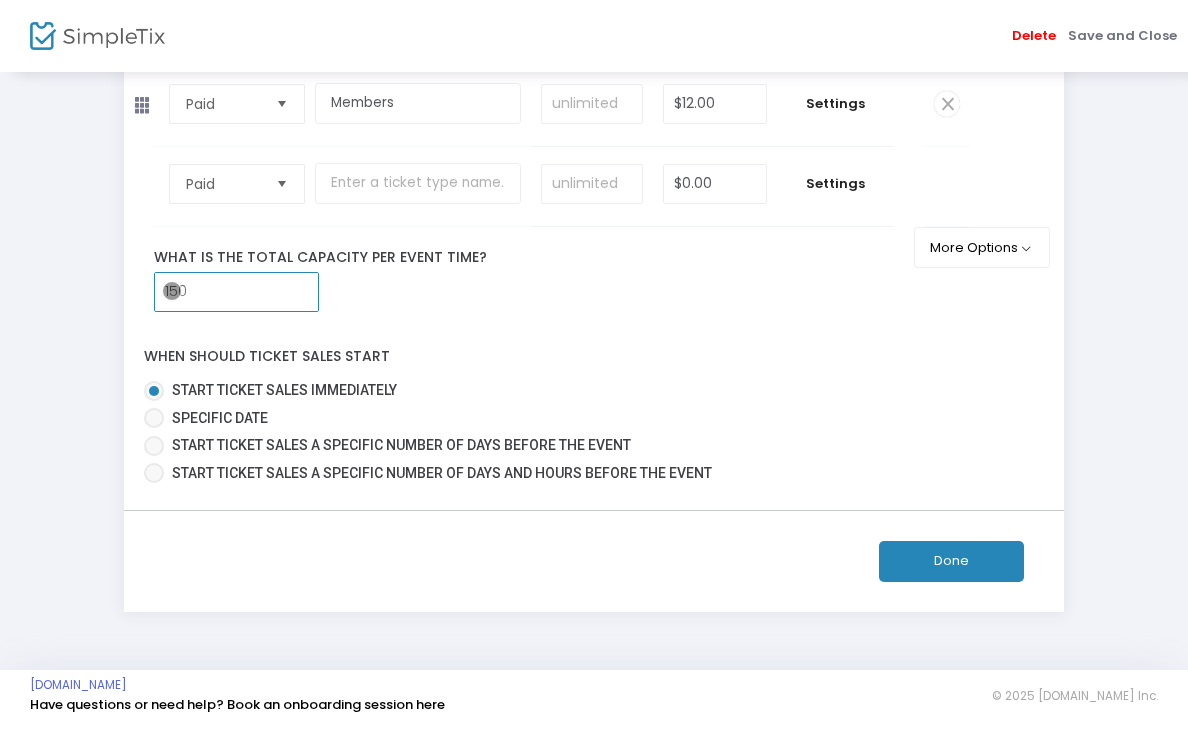 type on "150" 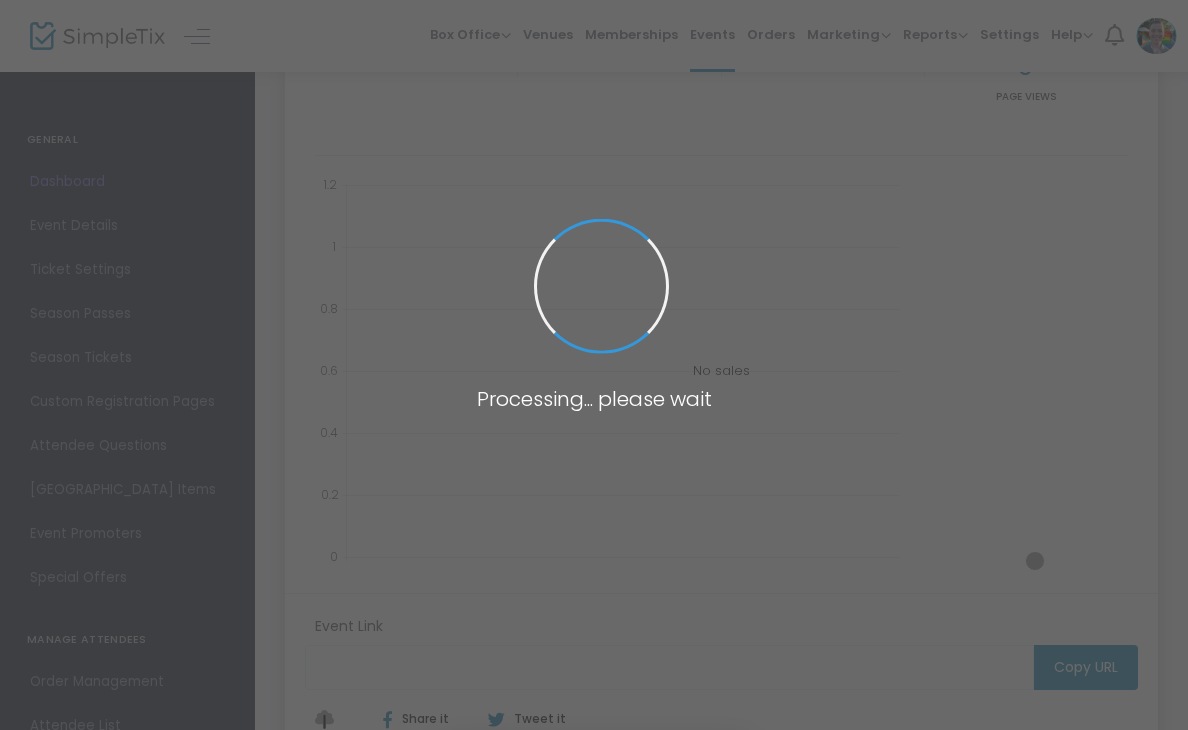 type on "https://www.simpletix.com/e/memphis-legend-joyce-cobb-at-the-memphis-b-tickets-226115" 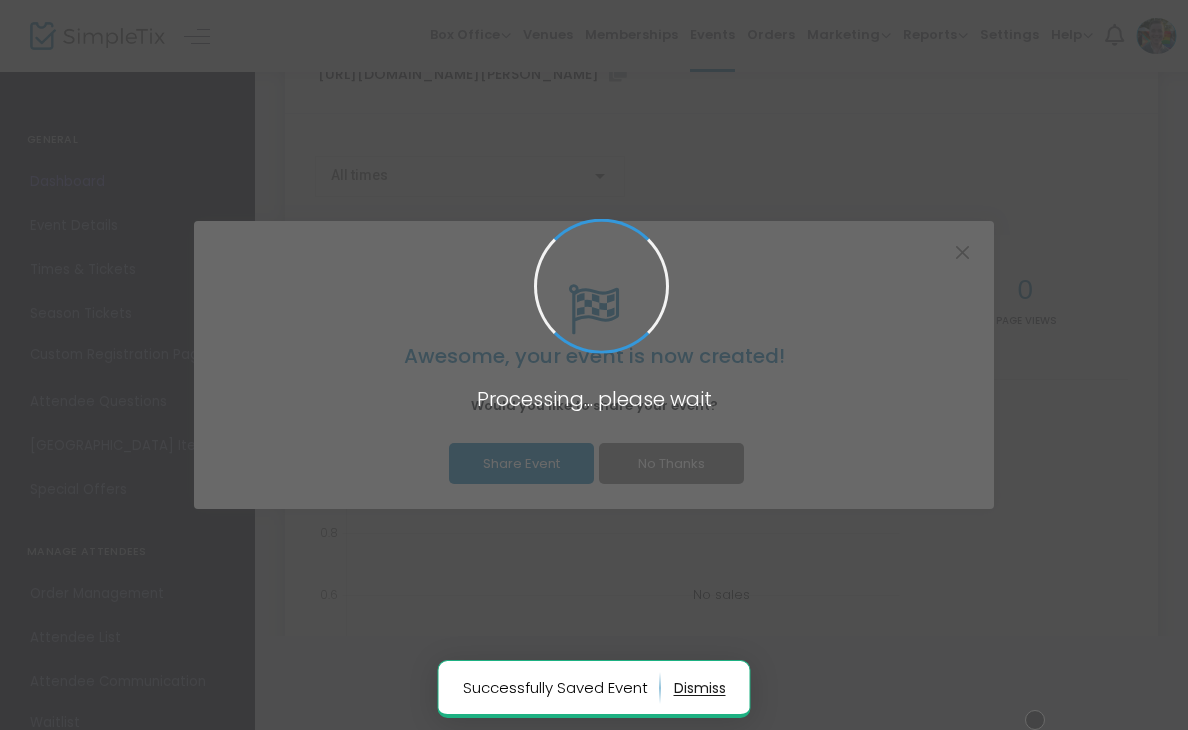 scroll, scrollTop: 94, scrollLeft: 0, axis: vertical 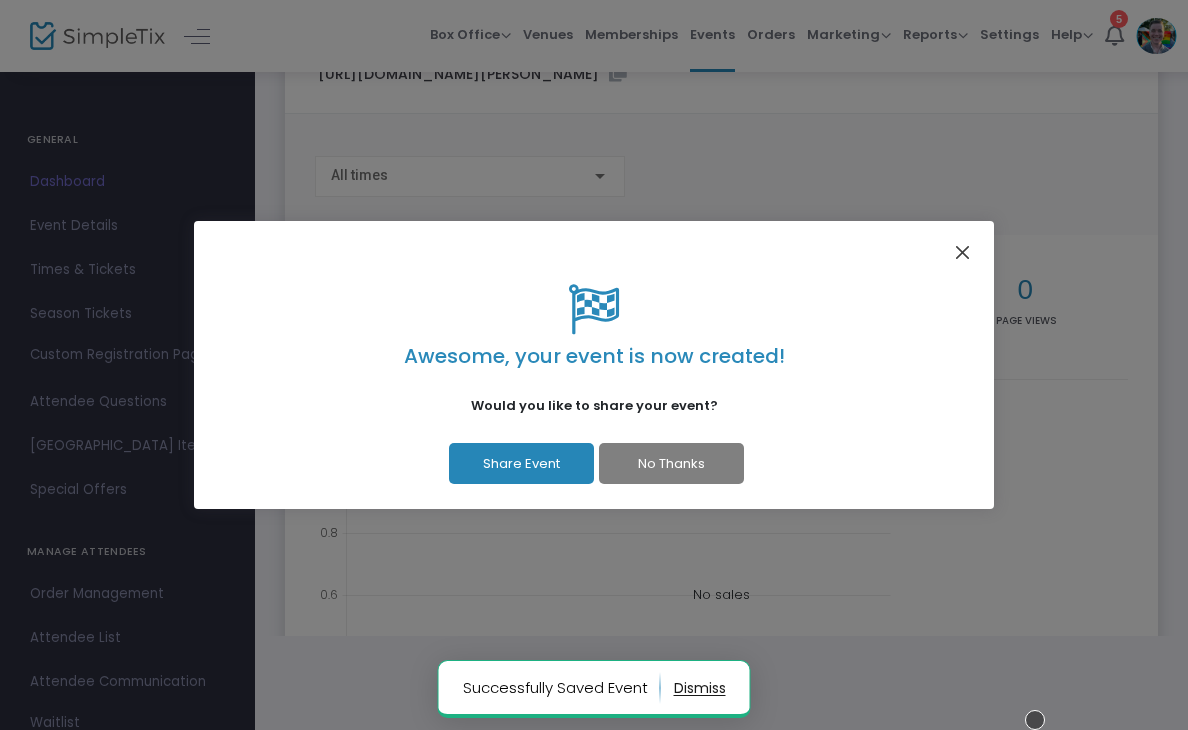 click 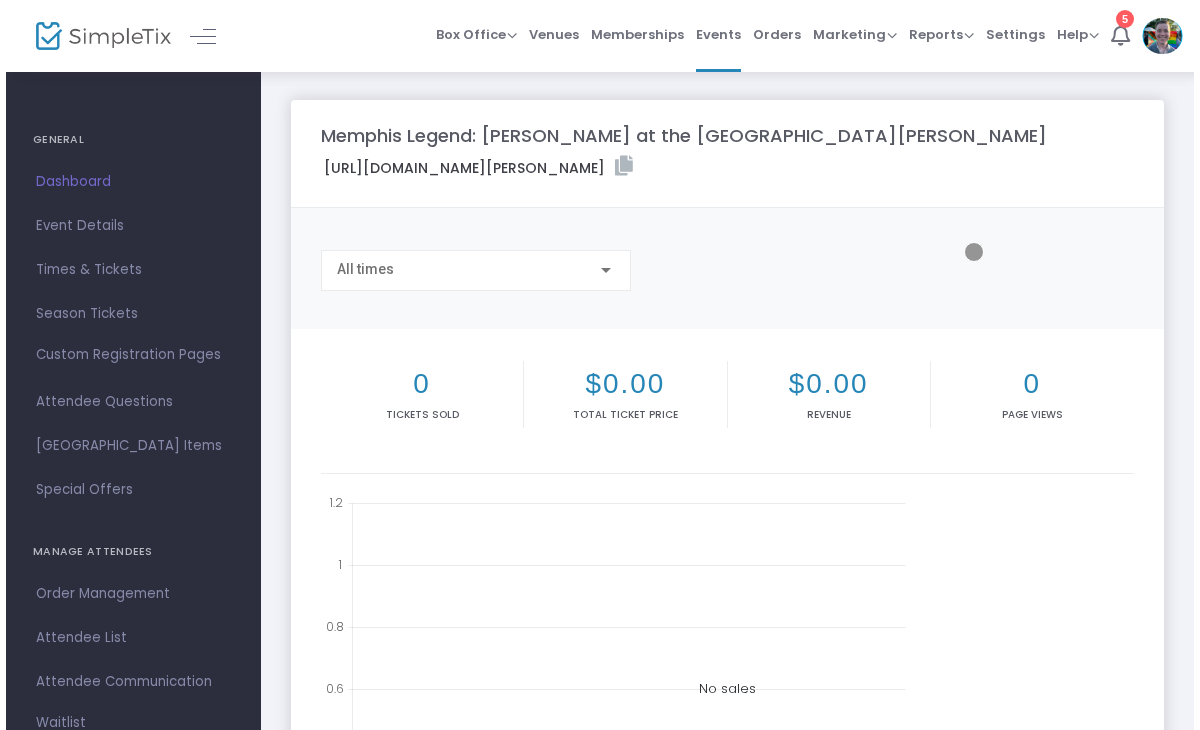 scroll, scrollTop: 2, scrollLeft: 0, axis: vertical 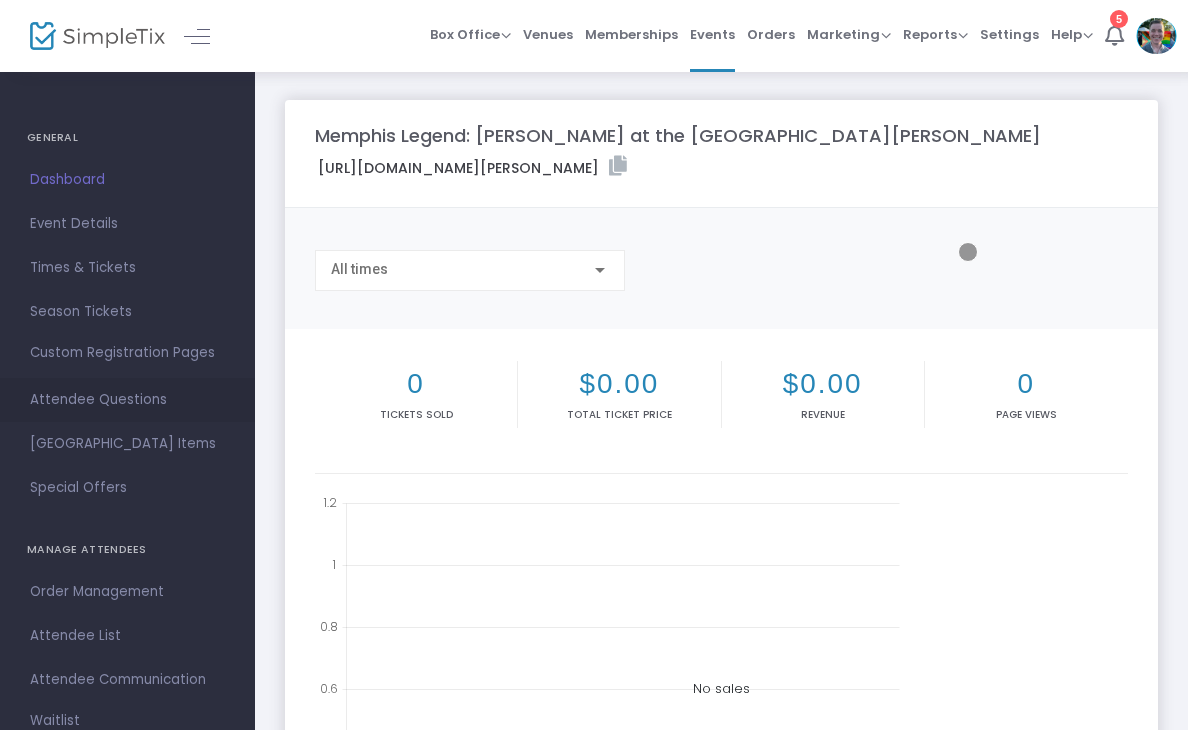 click on "Attendee Questions" at bounding box center [127, 400] 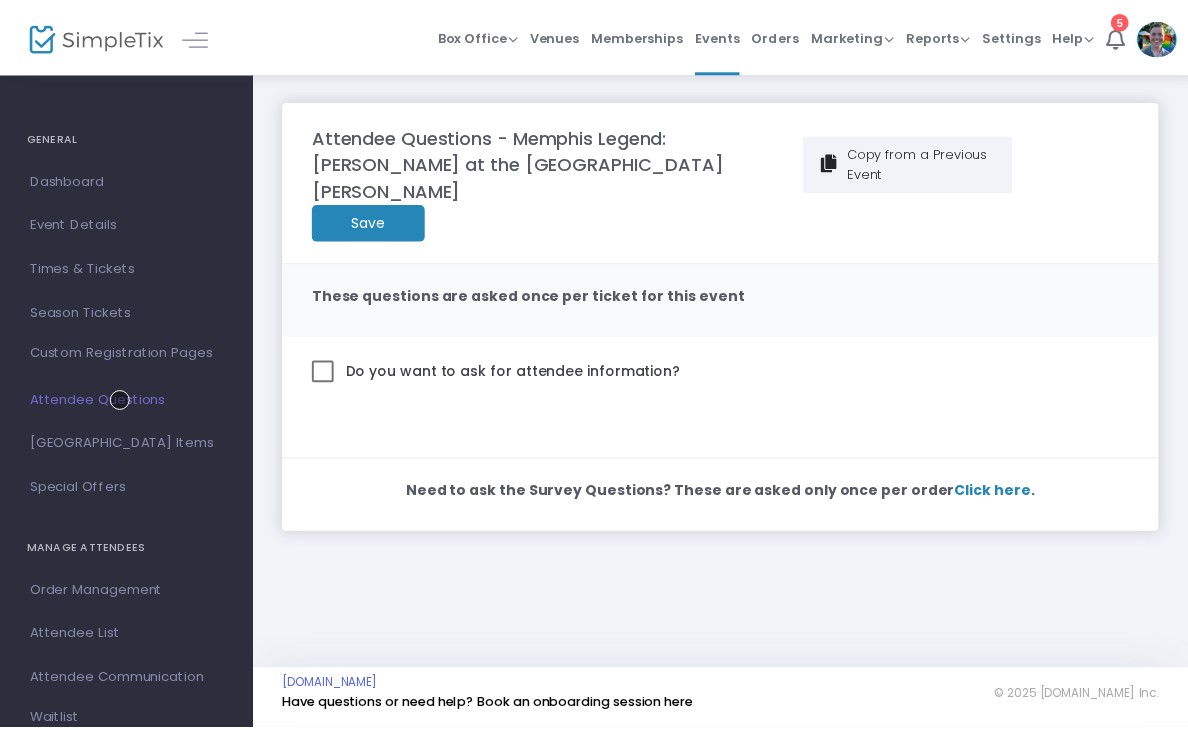 scroll, scrollTop: 0, scrollLeft: 0, axis: both 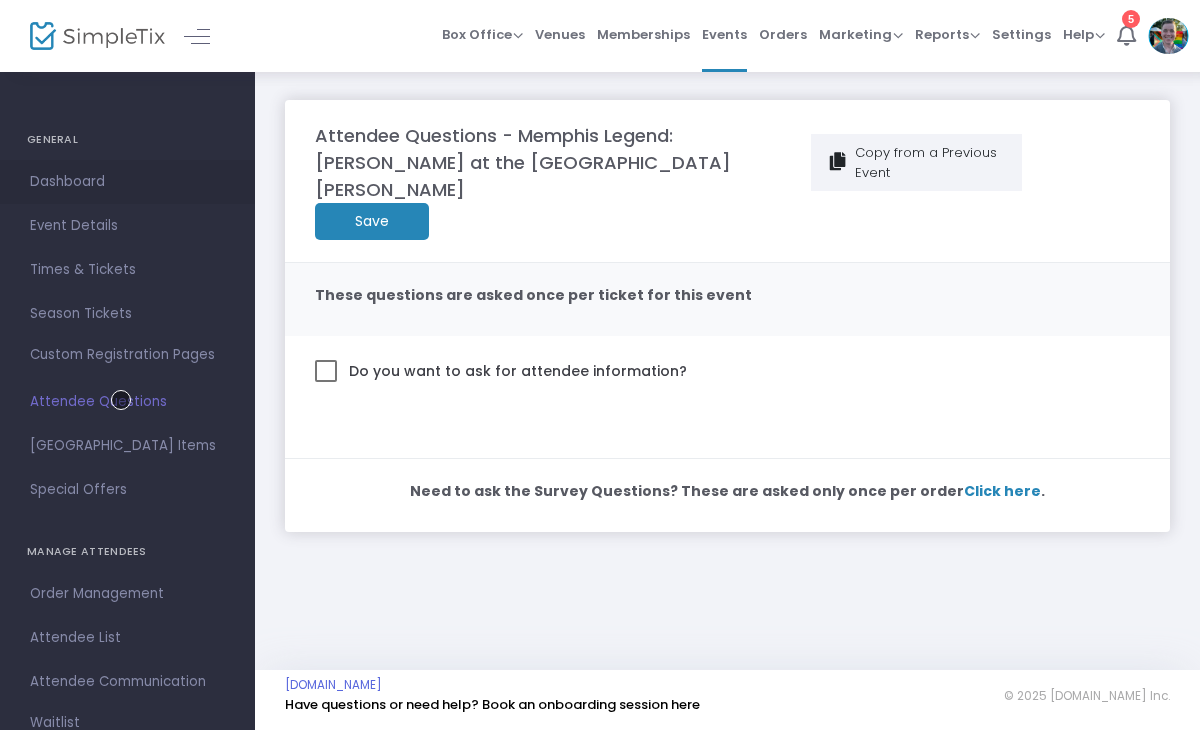 click on "Dashboard" at bounding box center [127, 182] 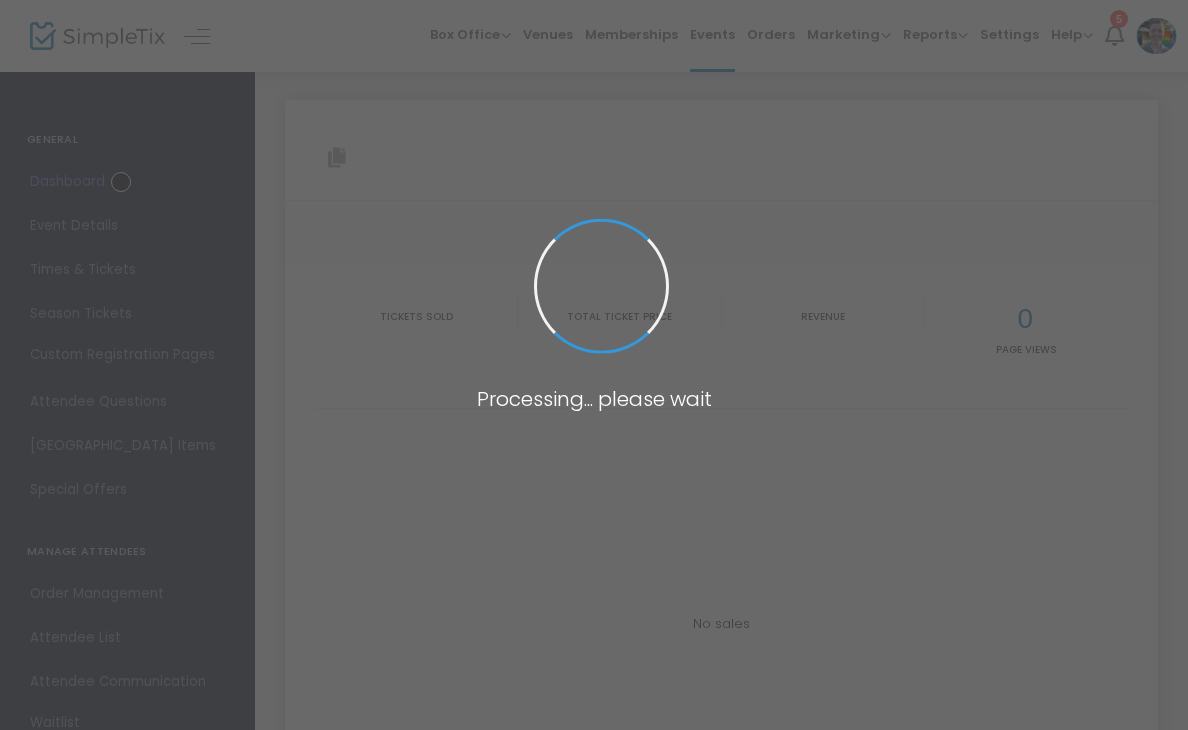 type on "https://www.simpletix.com/e/memphis-legend-joyce-cobb-at-the-memphis-b-tickets-226115" 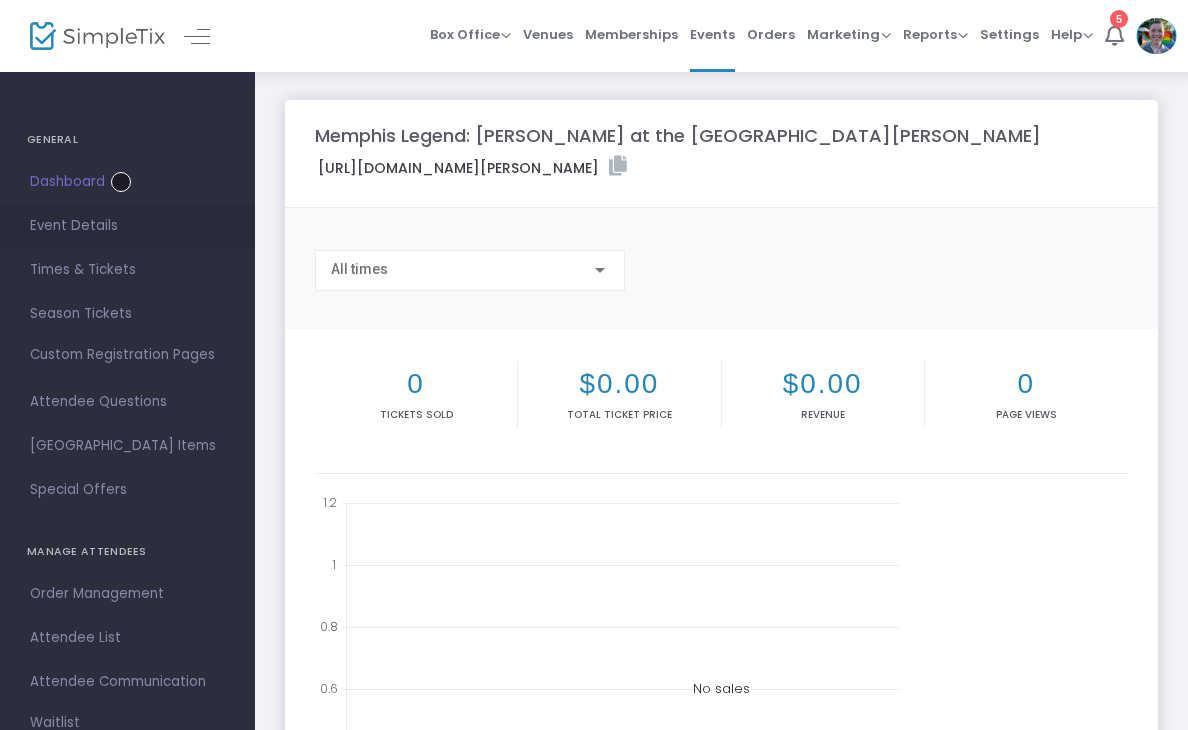 click on "Event Details" at bounding box center (127, 226) 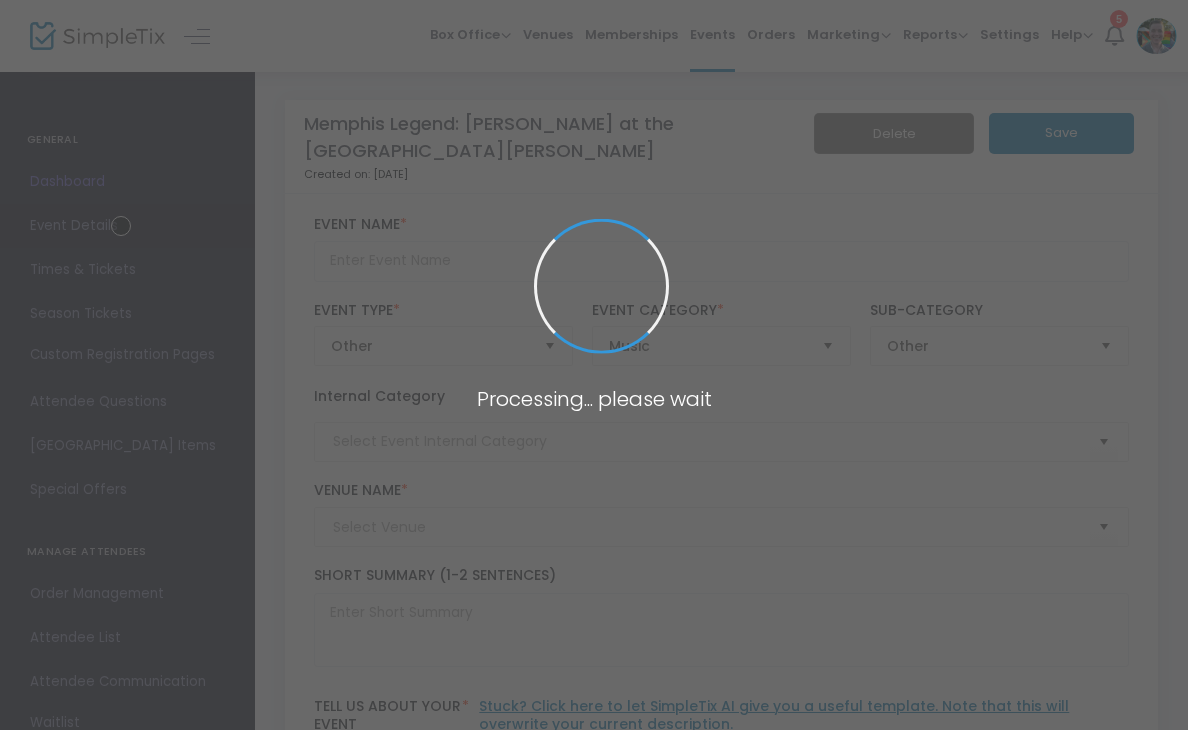 type on "Memphis Legend: Joyce Cobb at the Memphis Brooks Museum of Art" 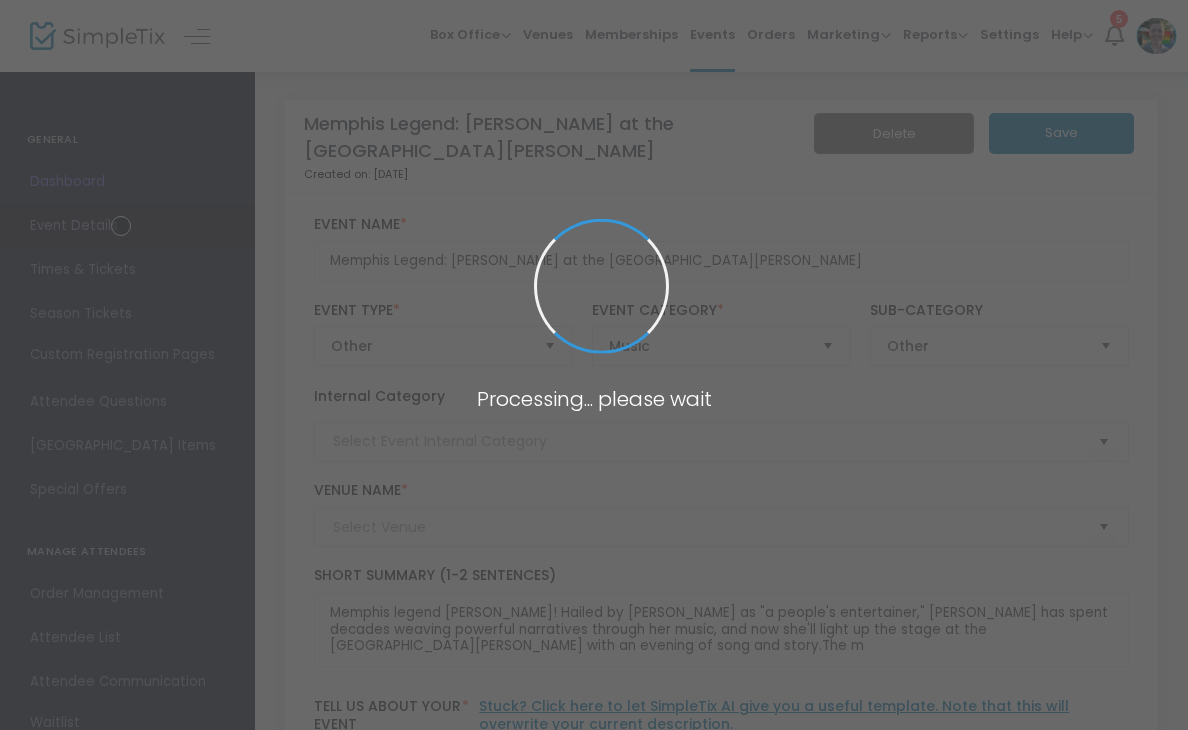 type on "Memphis Brooks Museum of Art" 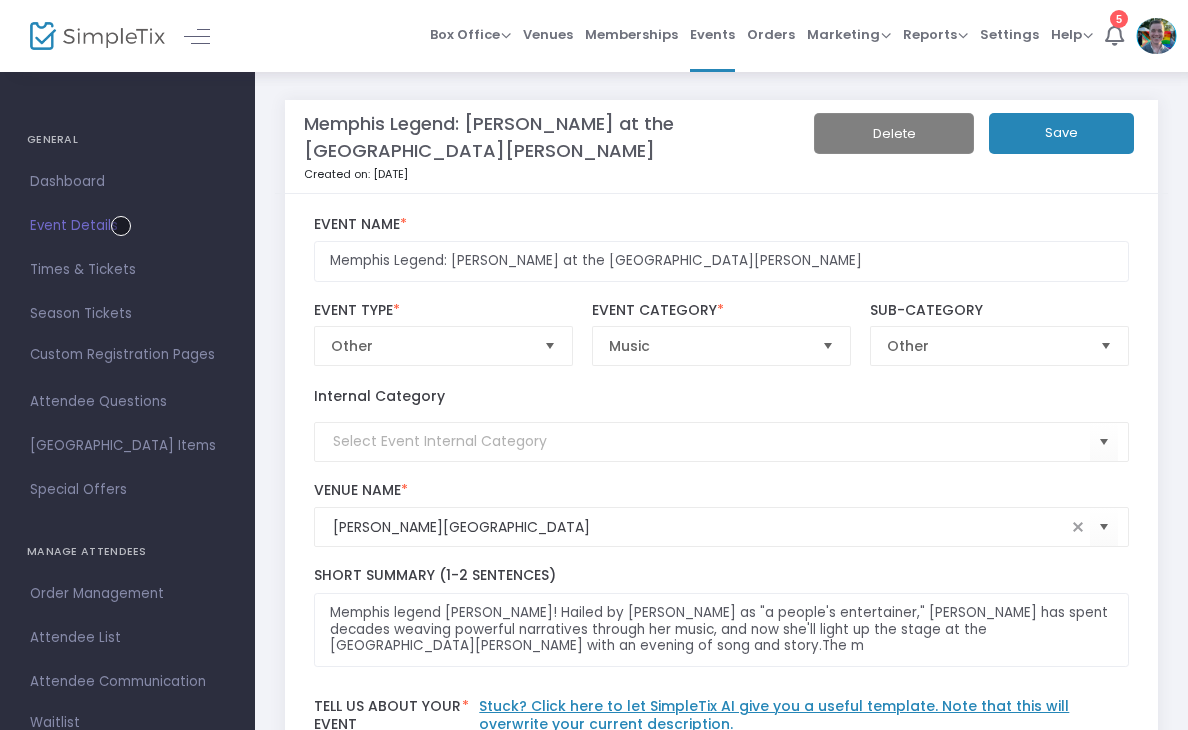 click on "Active" at bounding box center [708, 2529] 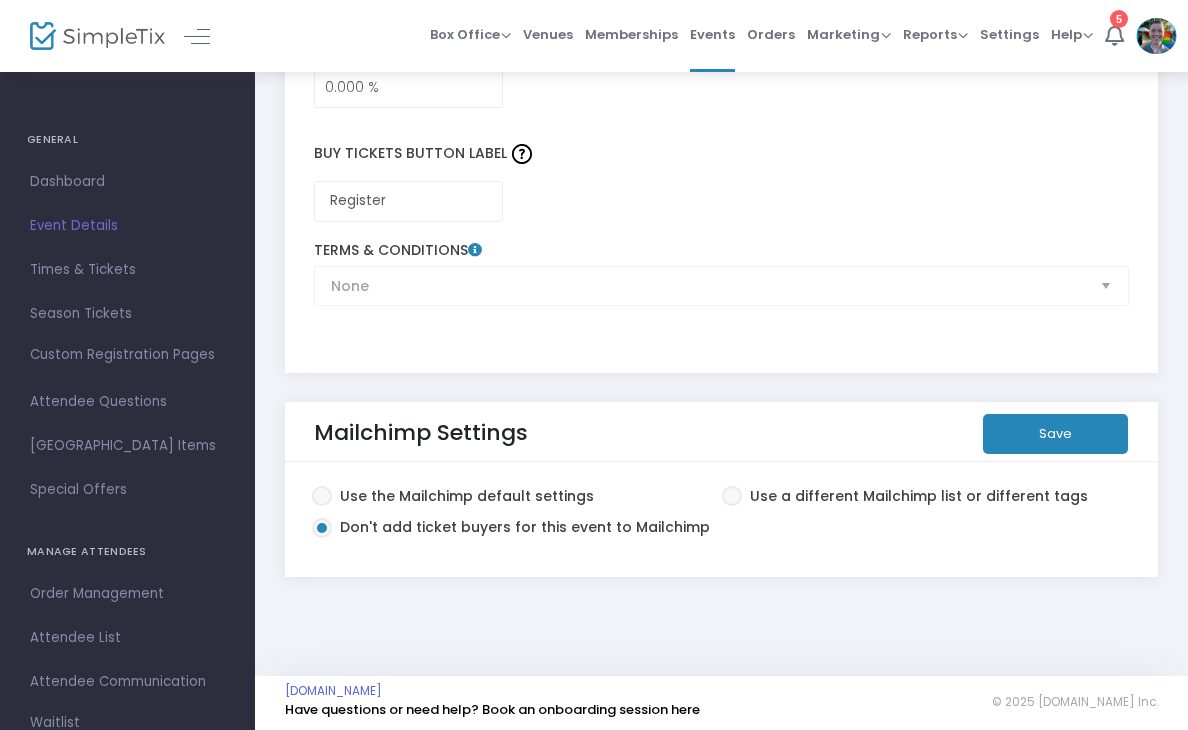 scroll, scrollTop: 3303, scrollLeft: 0, axis: vertical 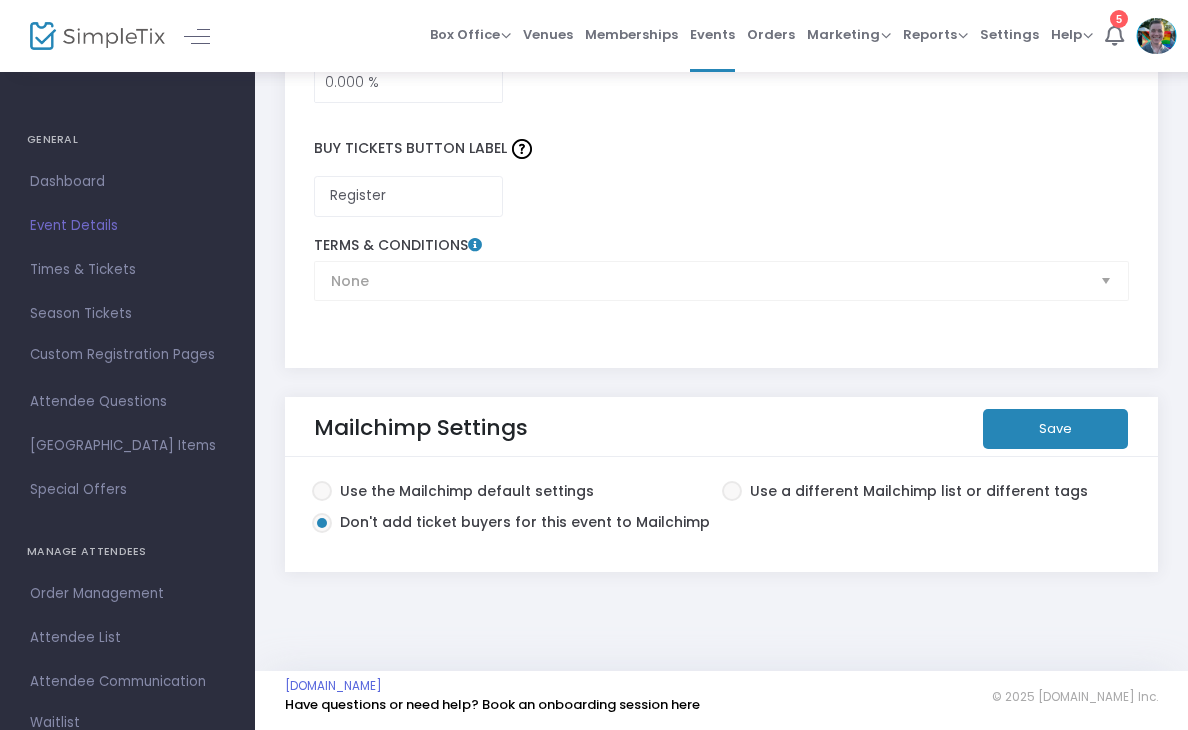 click at bounding box center (731, 491) 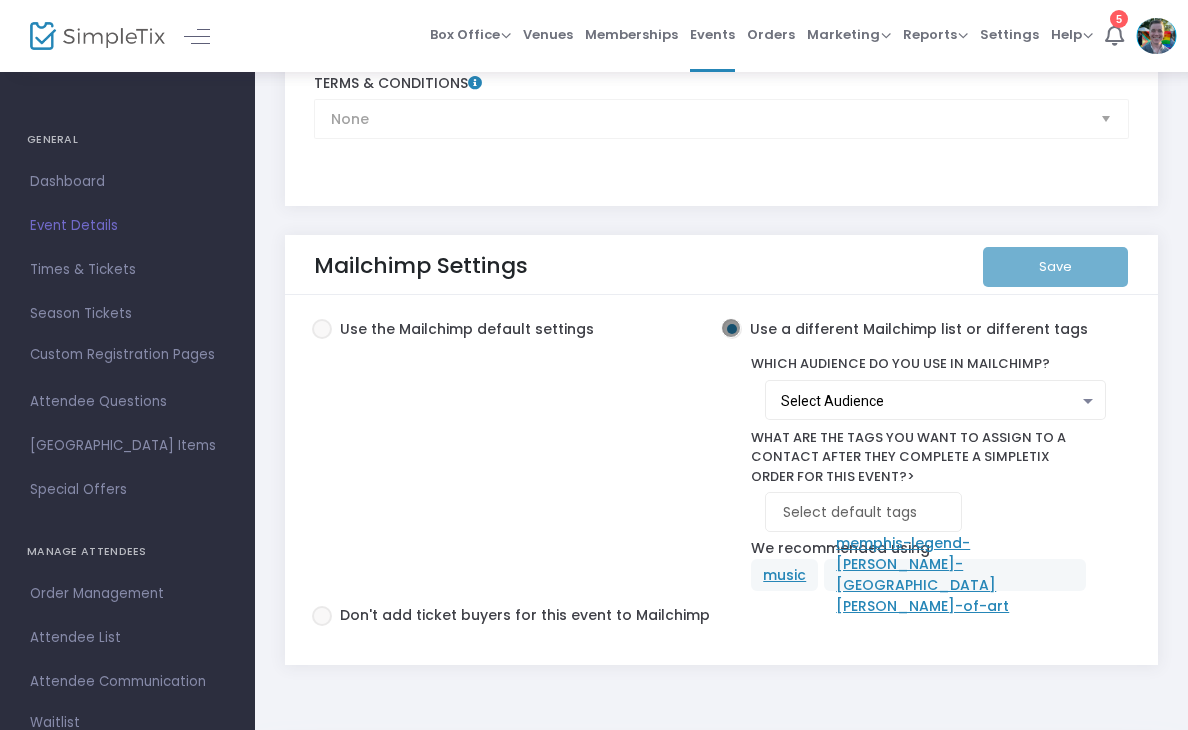 scroll, scrollTop: 3502, scrollLeft: 0, axis: vertical 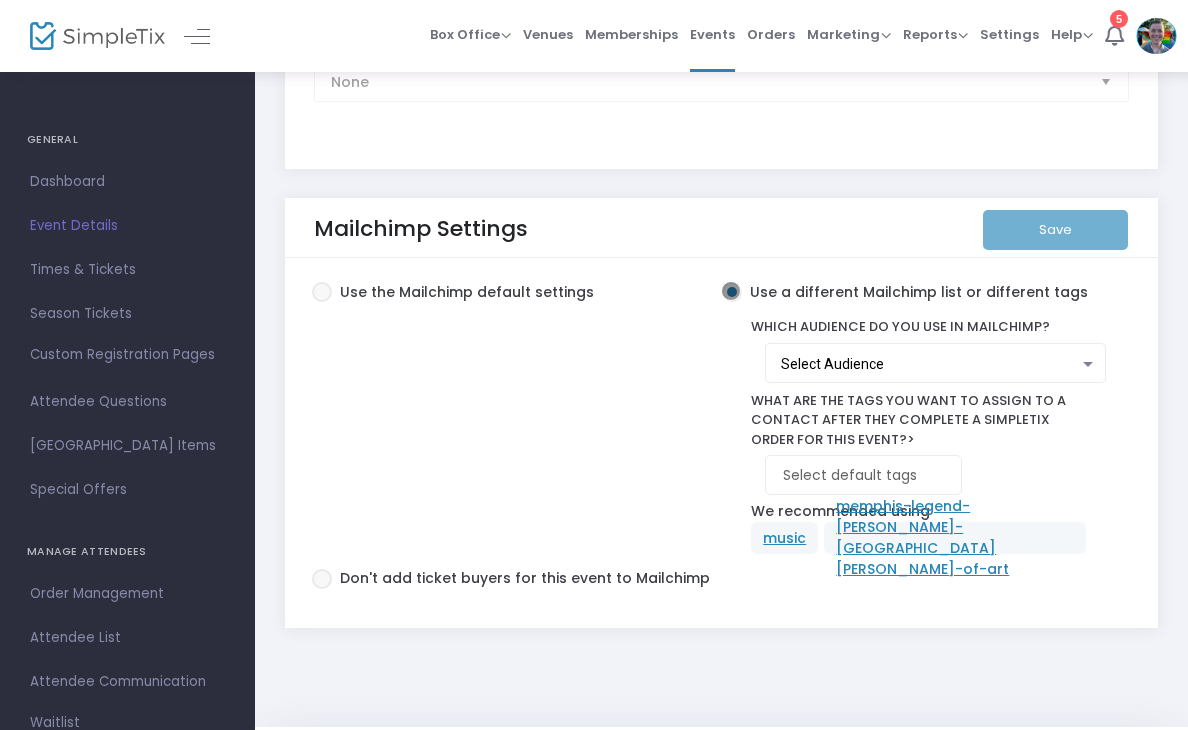 click on "Select Audience" at bounding box center [930, 365] 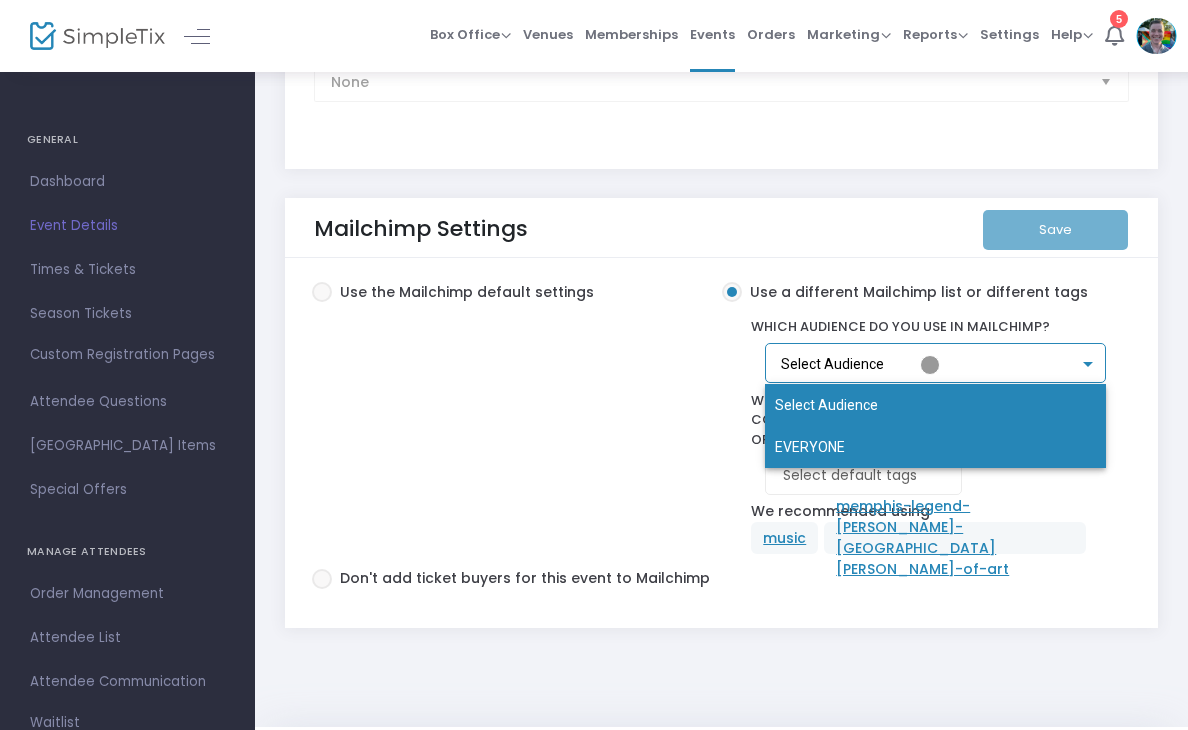 click on "EVERYONE" at bounding box center (935, 447) 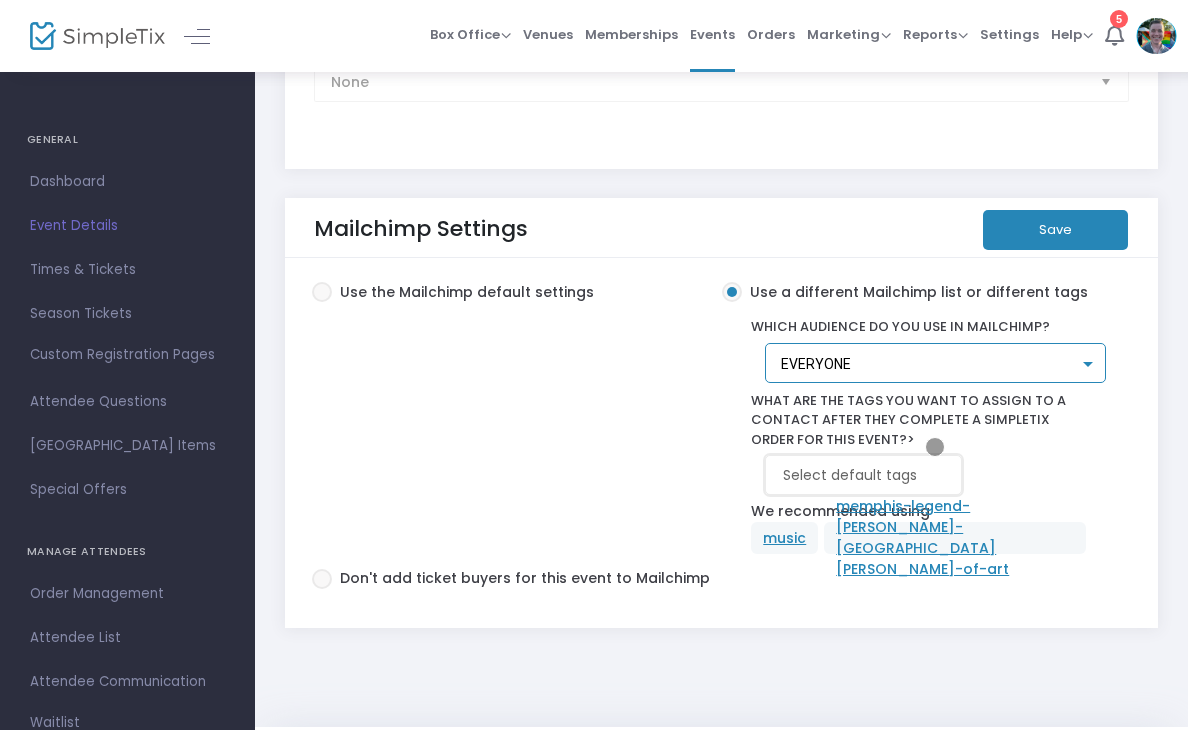 click at bounding box center [867, 475] 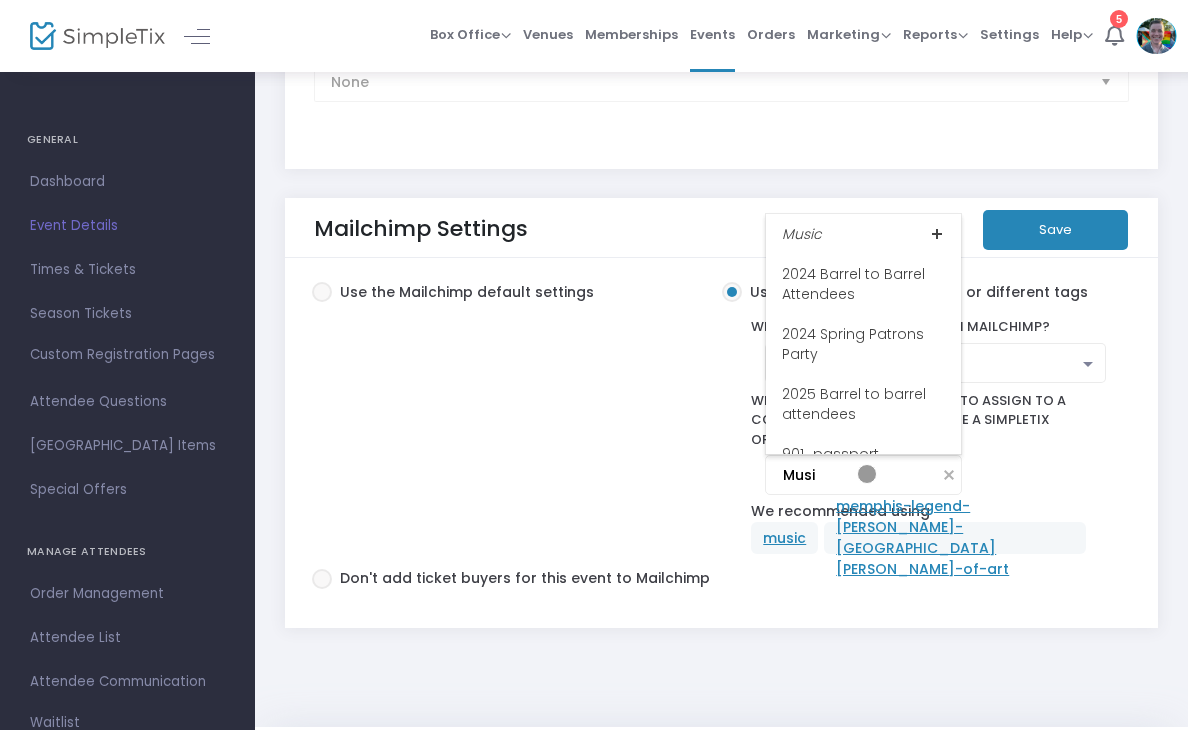 type on "Music" 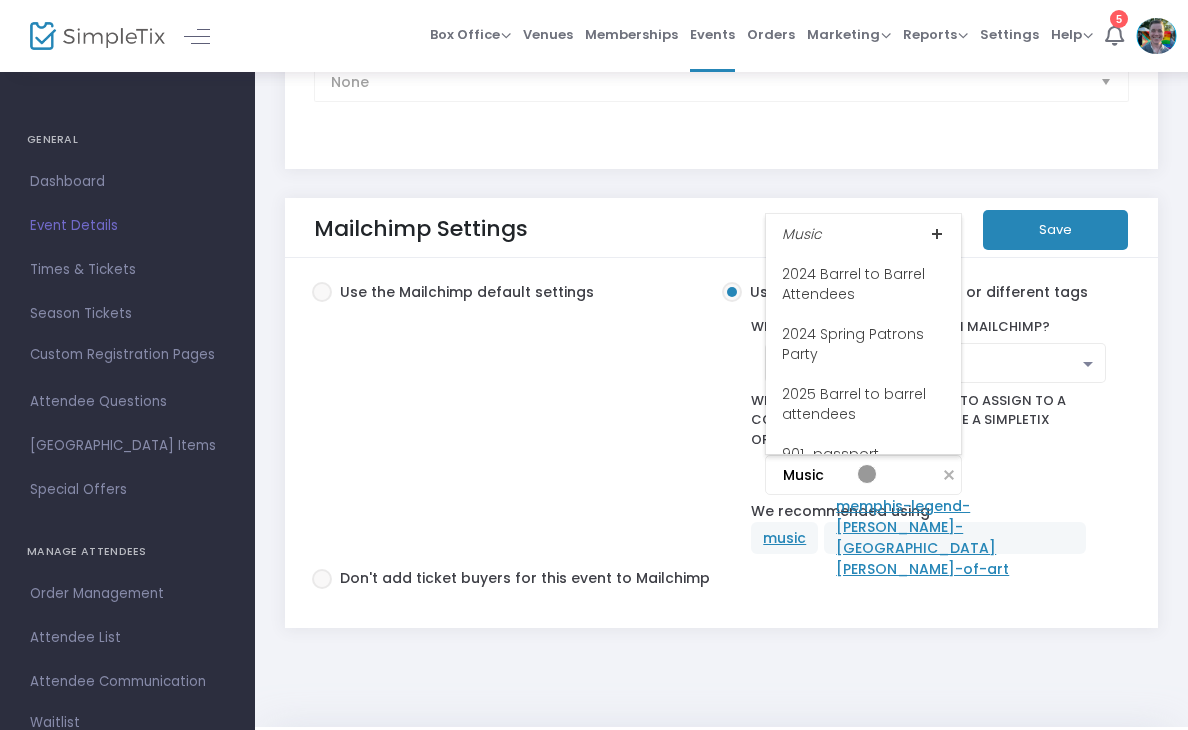 type 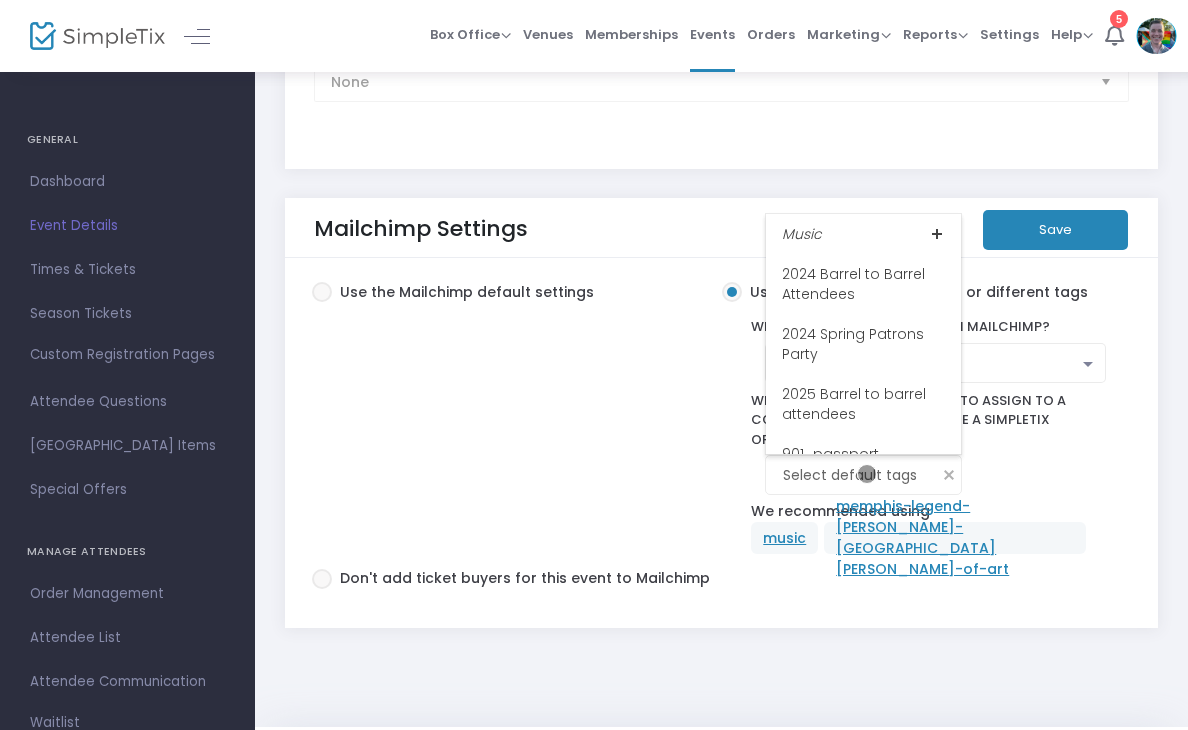 scroll, scrollTop: 0, scrollLeft: 0, axis: both 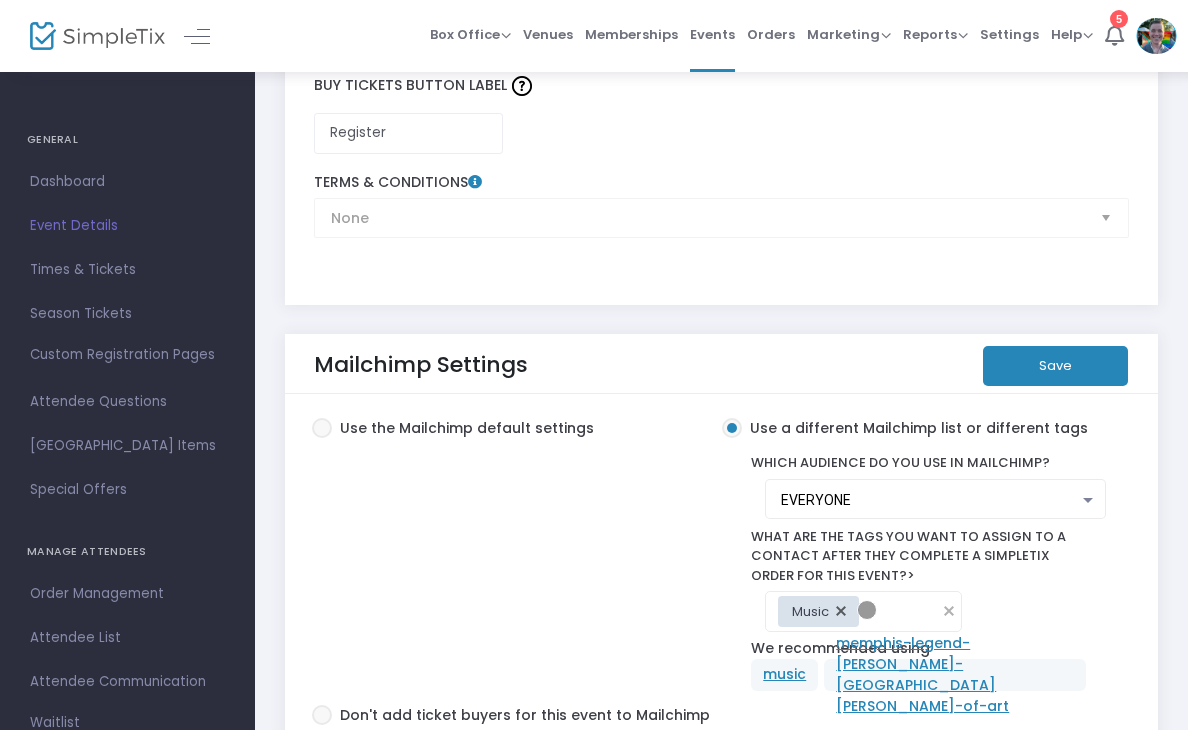 click on "Save" 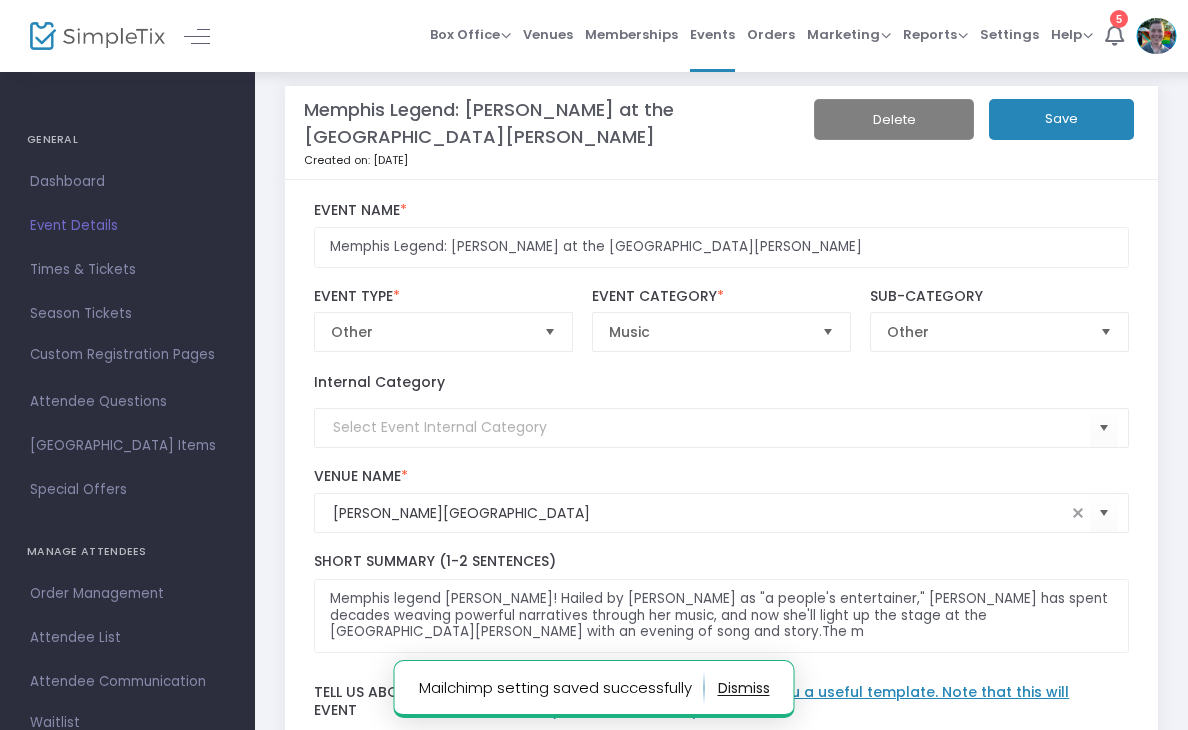 scroll, scrollTop: 0, scrollLeft: 0, axis: both 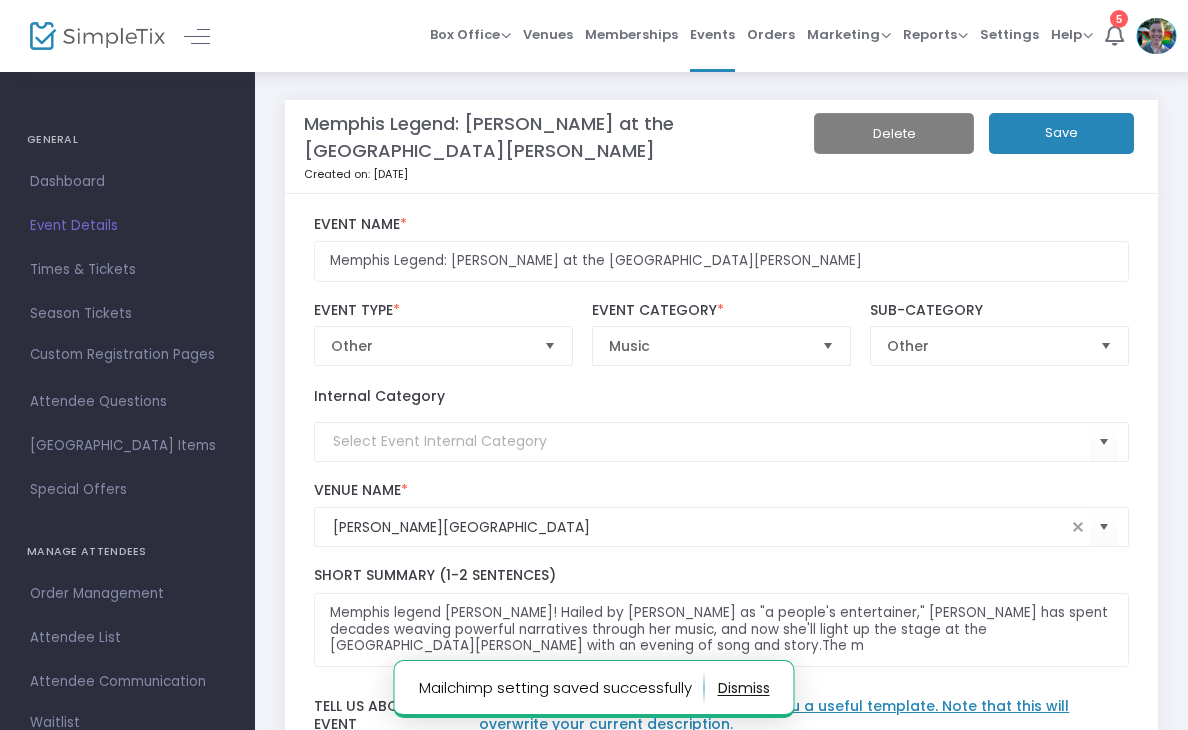 click on "Save" 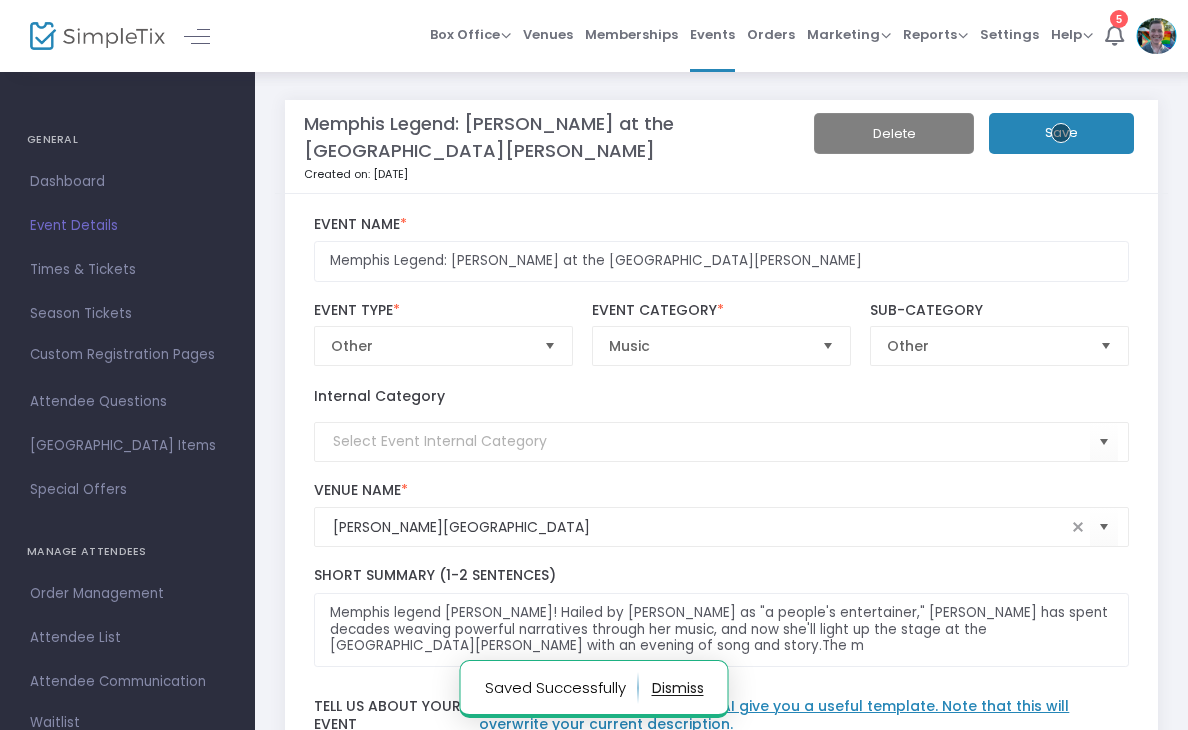 scroll, scrollTop: 297, scrollLeft: 0, axis: vertical 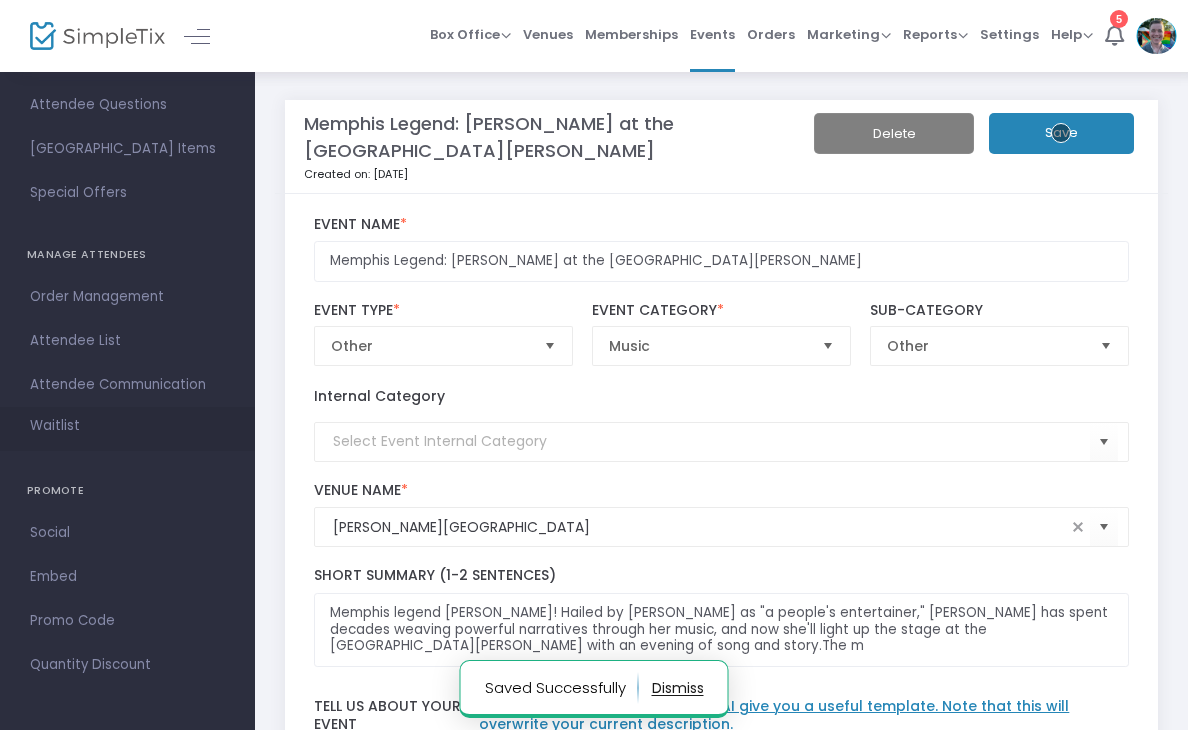 click on "Waitlist" at bounding box center [55, 426] 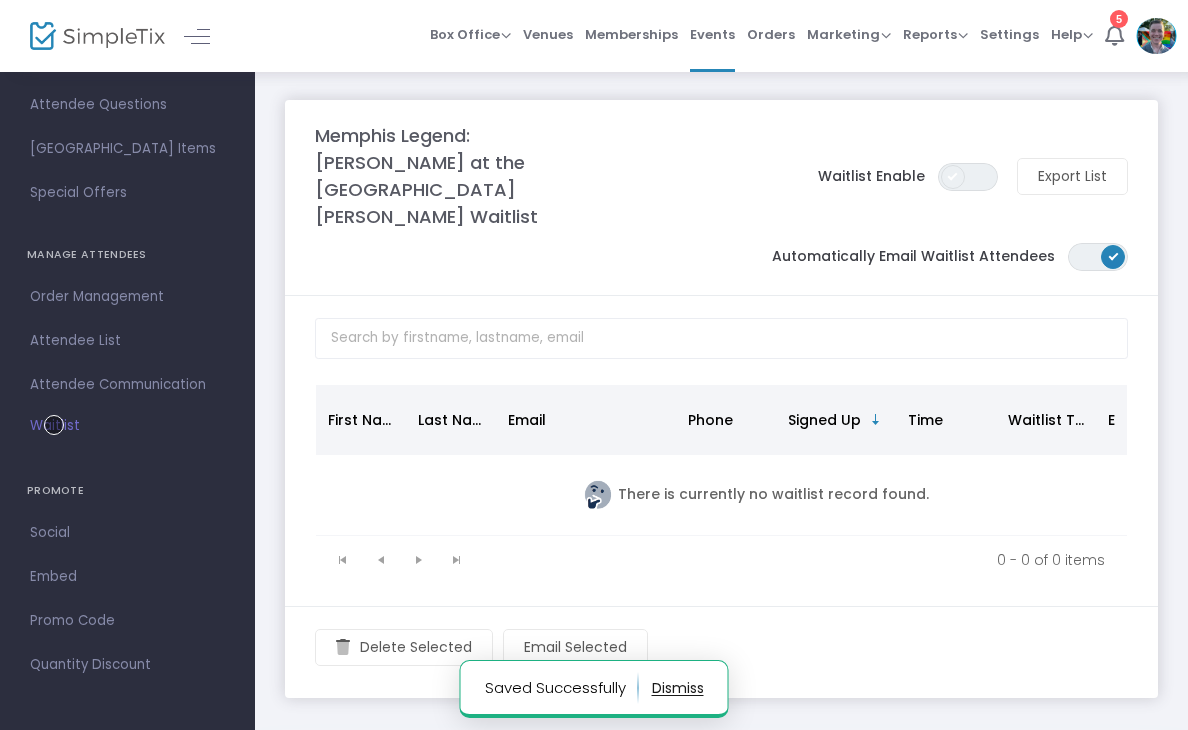 click 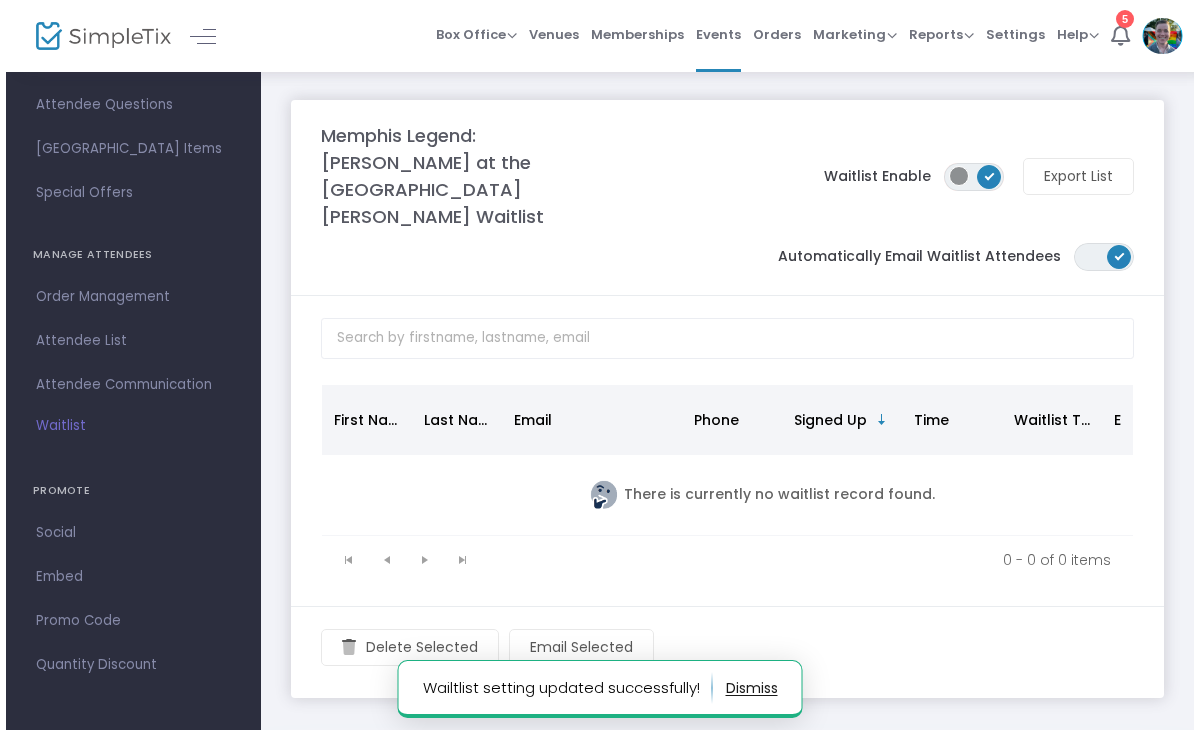 scroll, scrollTop: 194, scrollLeft: 0, axis: vertical 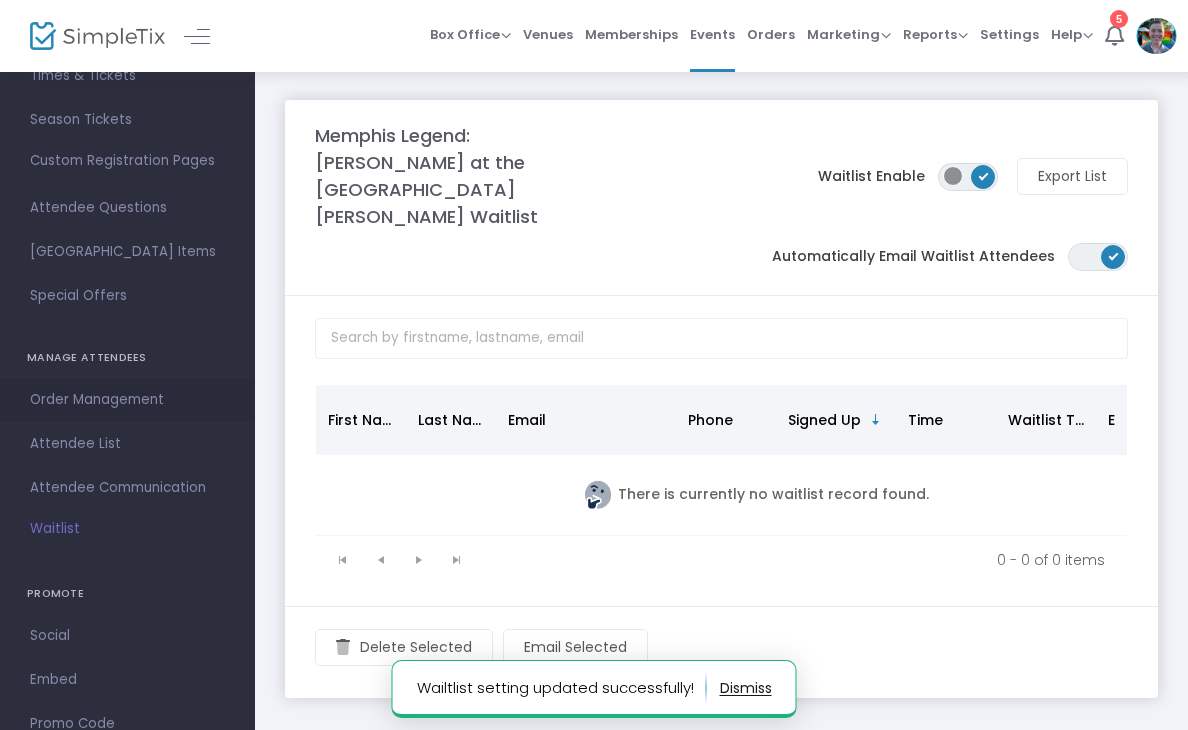 click on "Order Management" at bounding box center (127, 400) 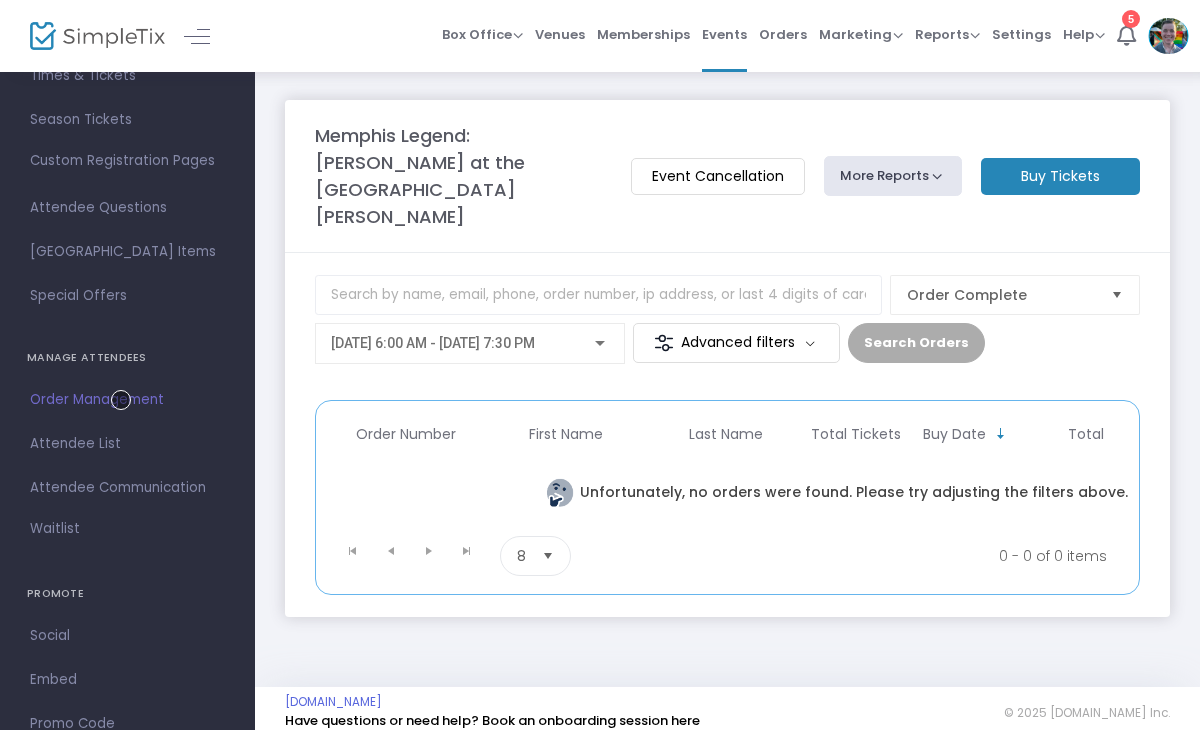 click on "Buy Tickets" 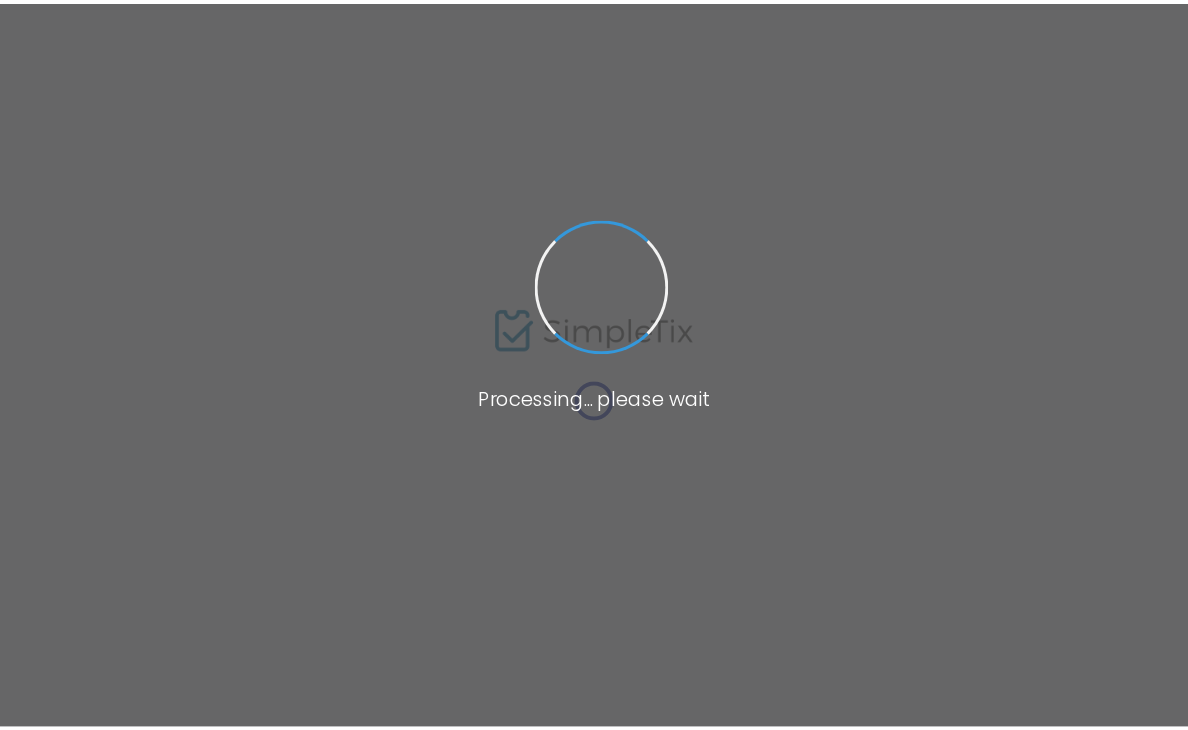 scroll, scrollTop: 0, scrollLeft: 0, axis: both 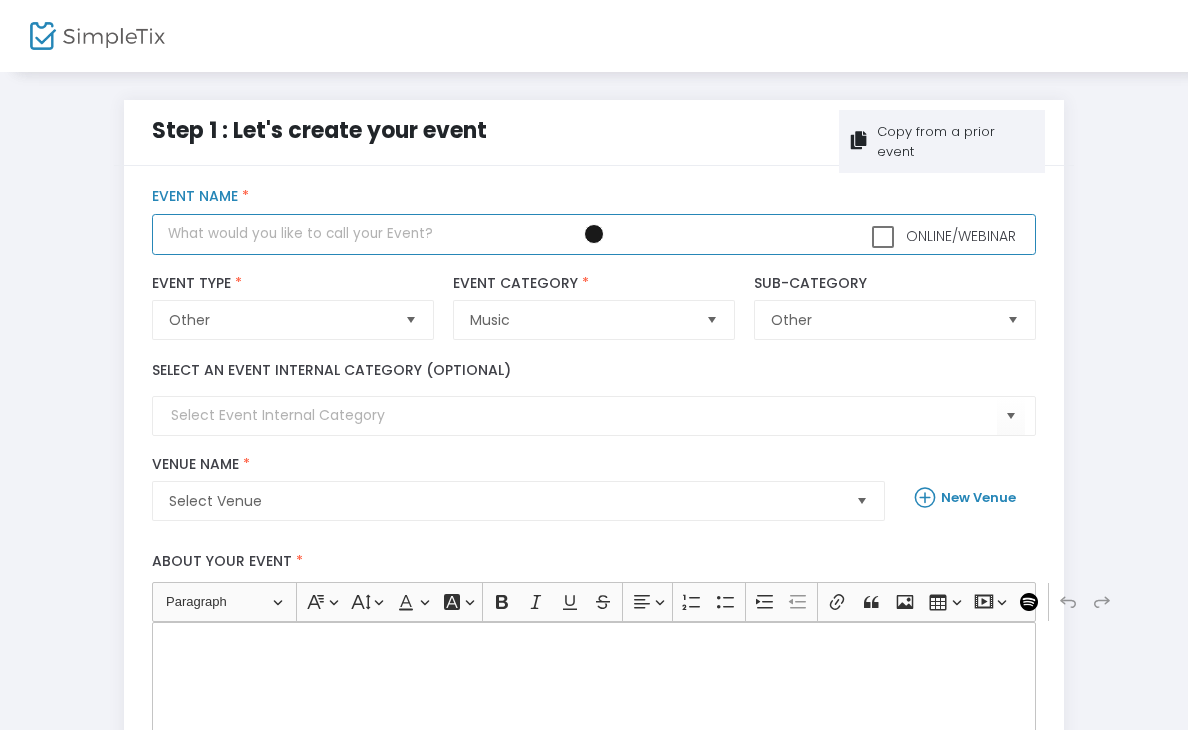 click 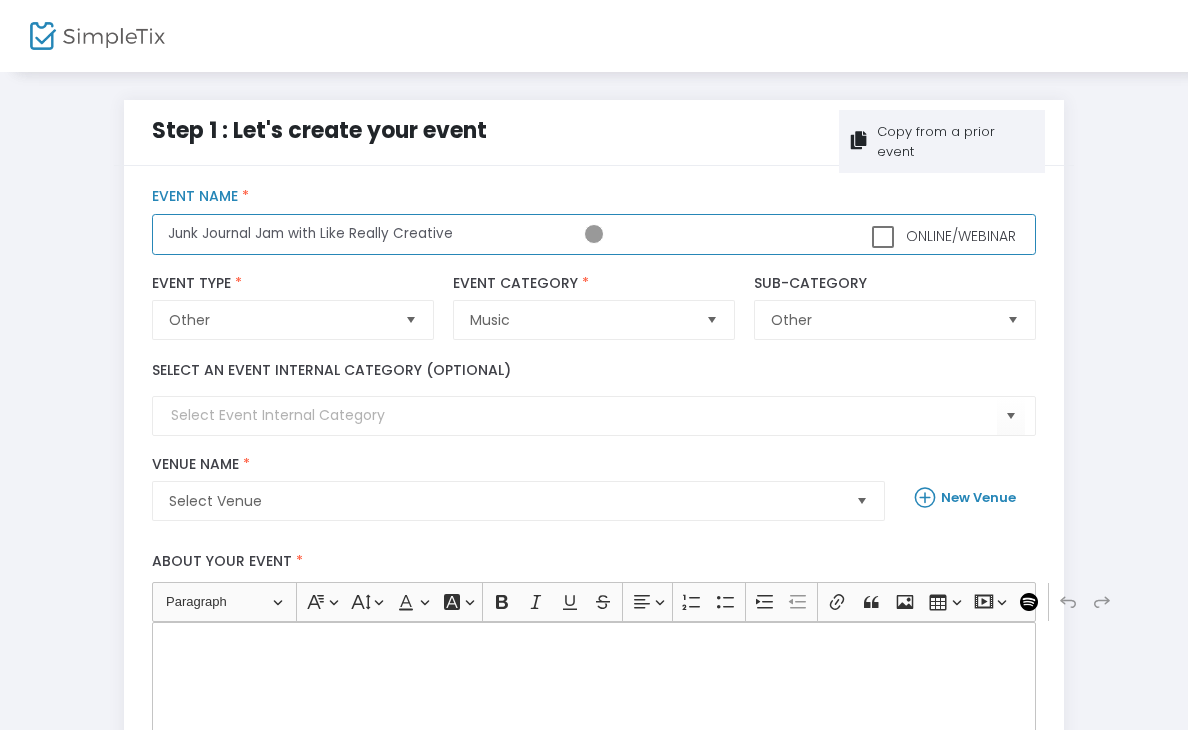 type on "Junk Journal Jam with Like Really Creative" 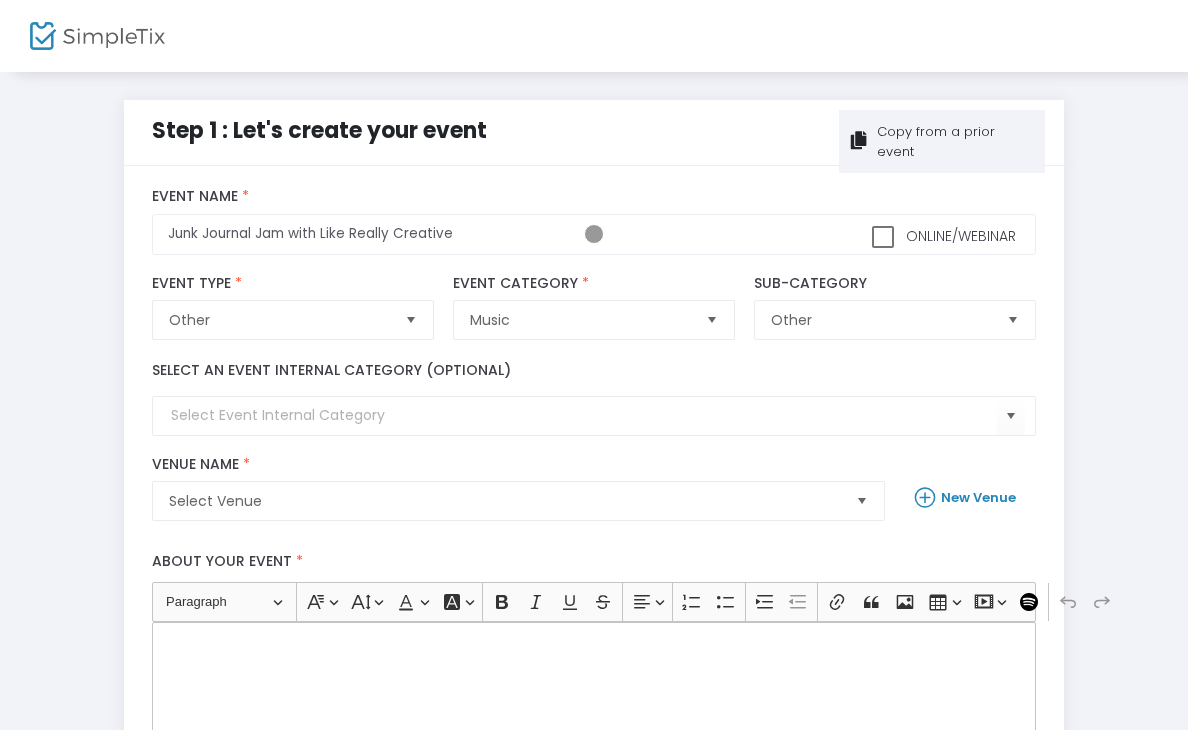 click 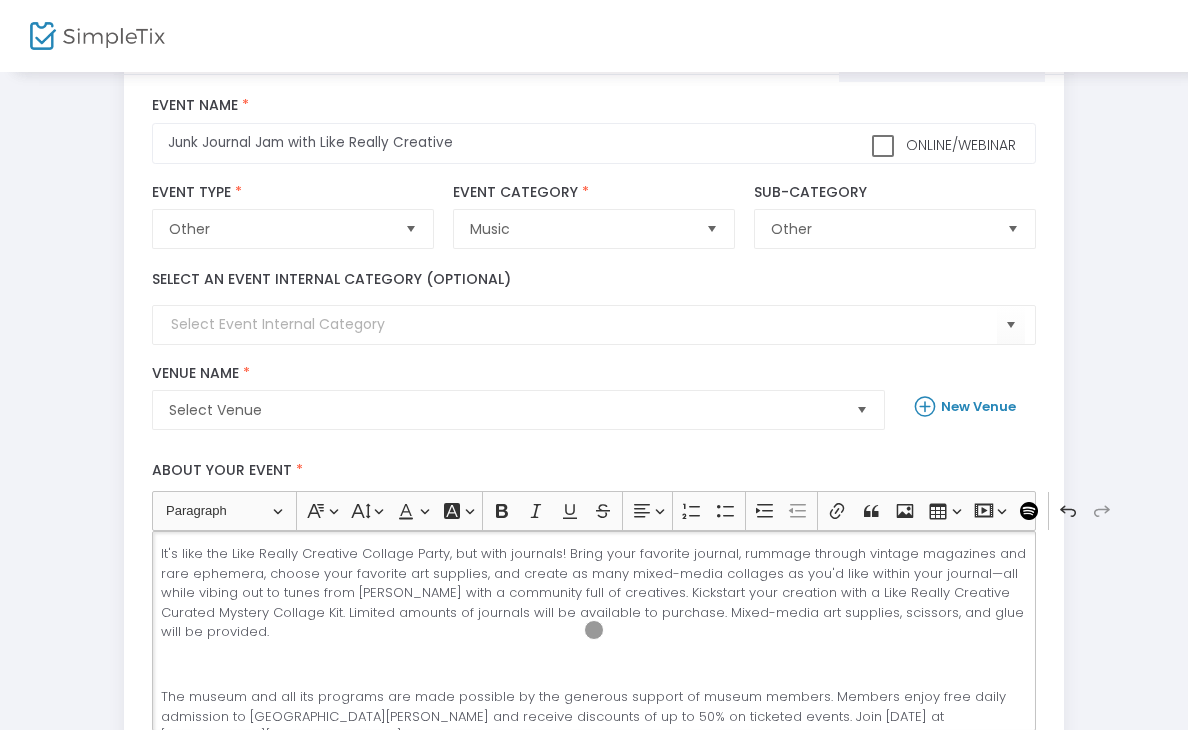 scroll, scrollTop: 110, scrollLeft: 0, axis: vertical 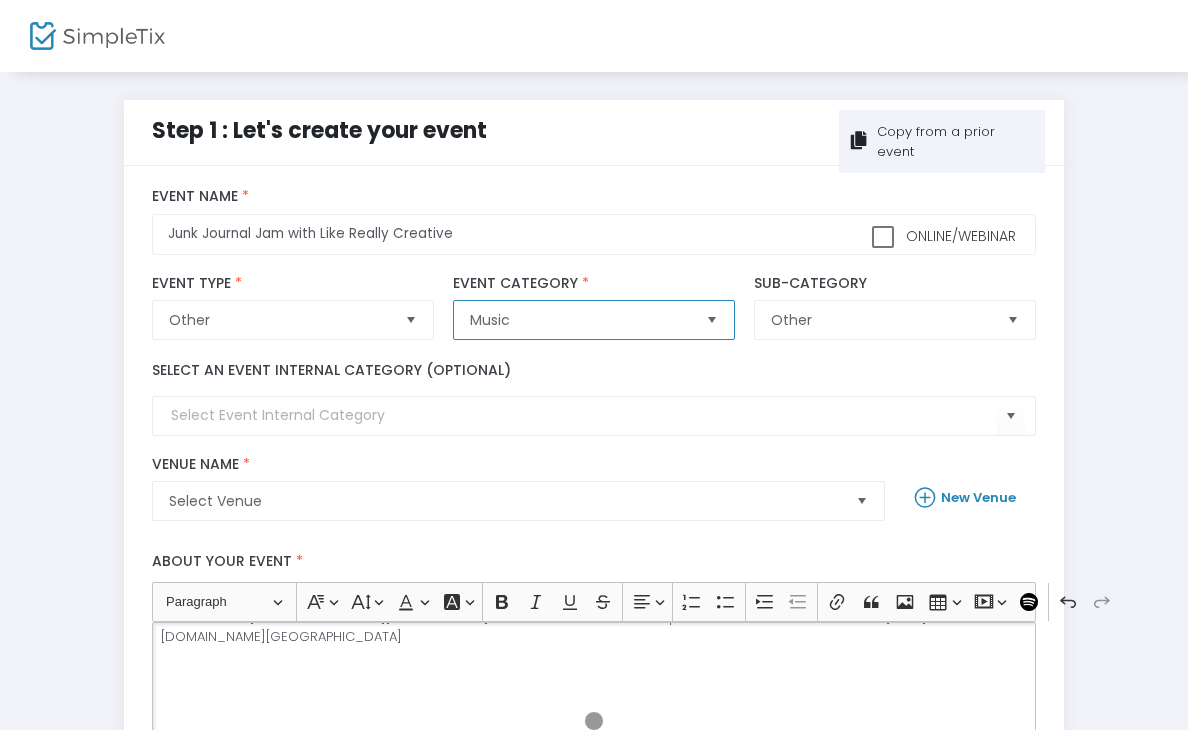 click on "Music" at bounding box center (579, 320) 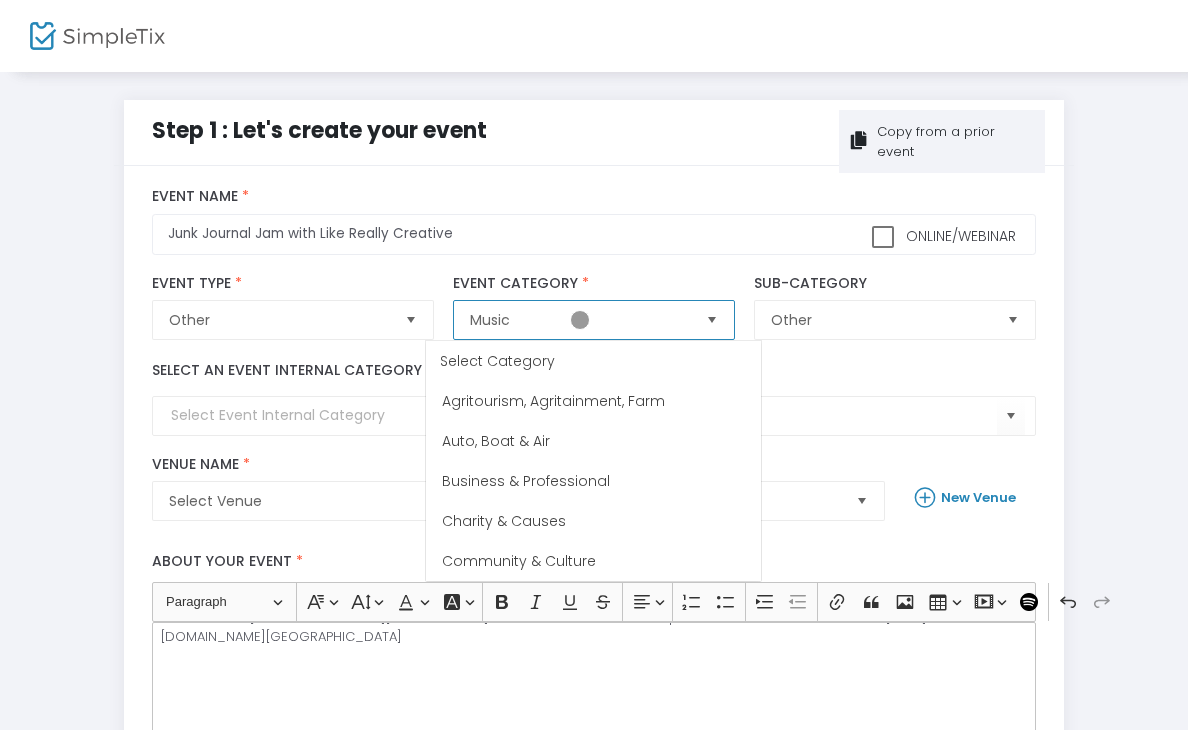scroll, scrollTop: 400, scrollLeft: 0, axis: vertical 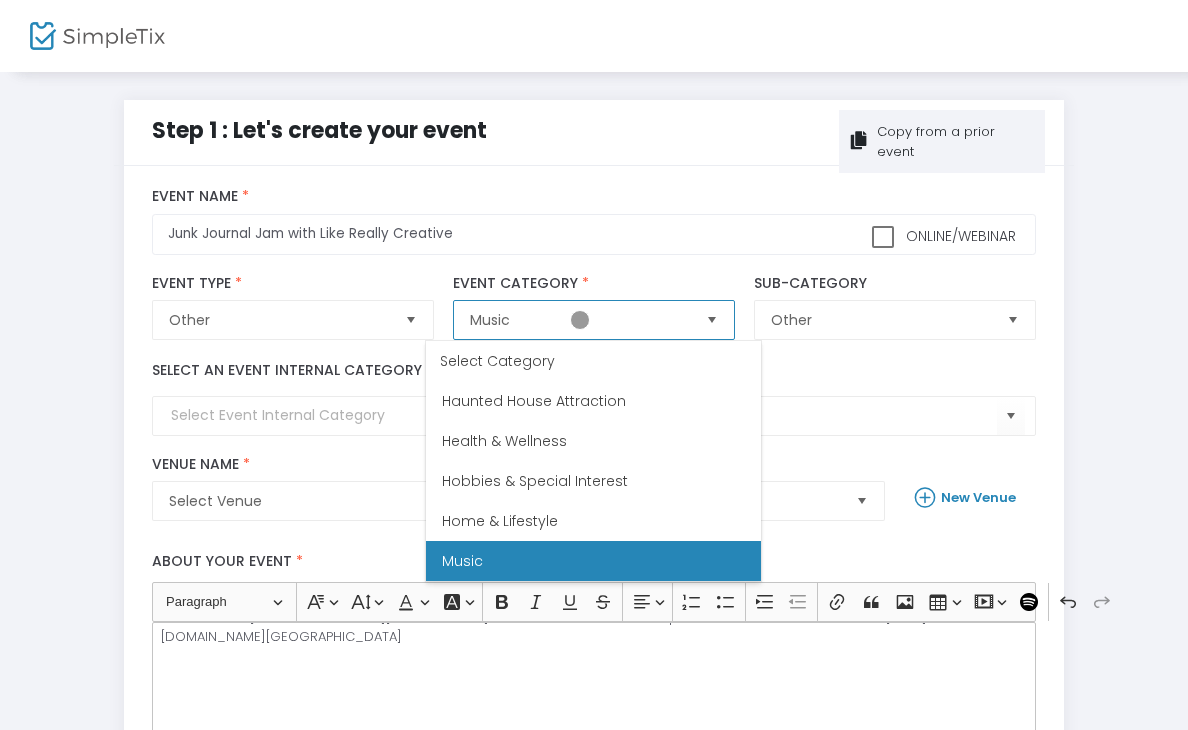 click on "Music" at bounding box center [579, 320] 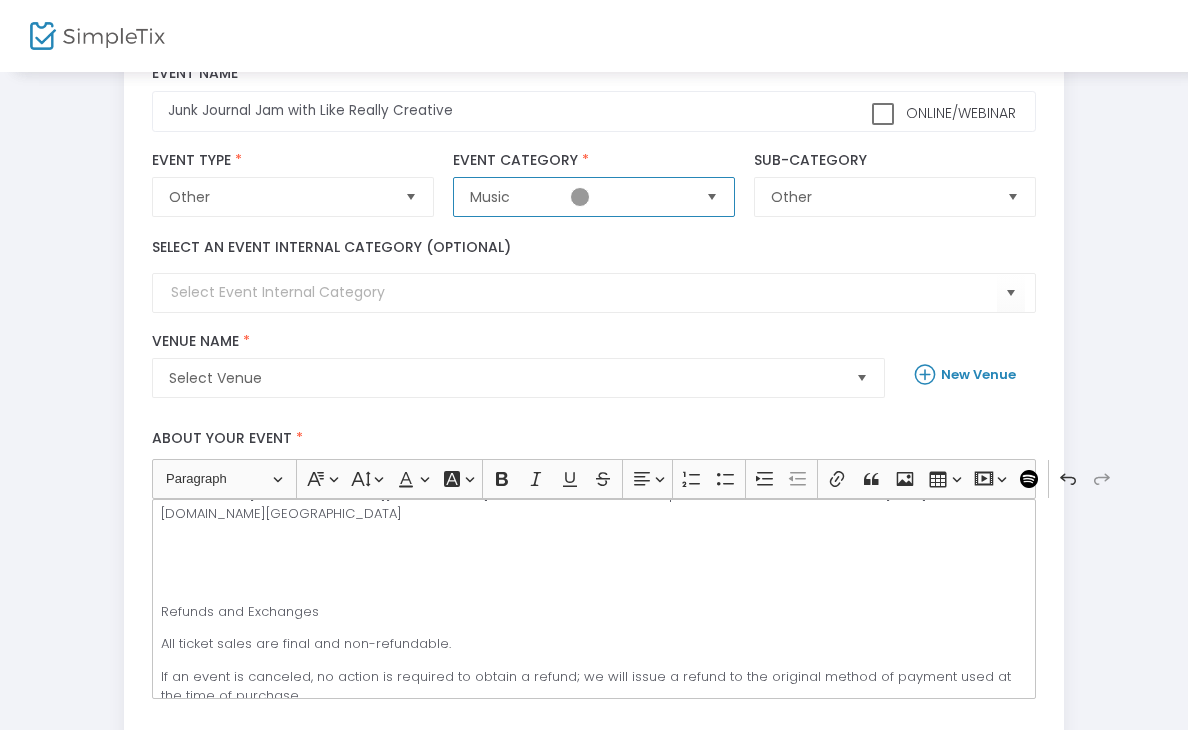 scroll, scrollTop: 136, scrollLeft: 0, axis: vertical 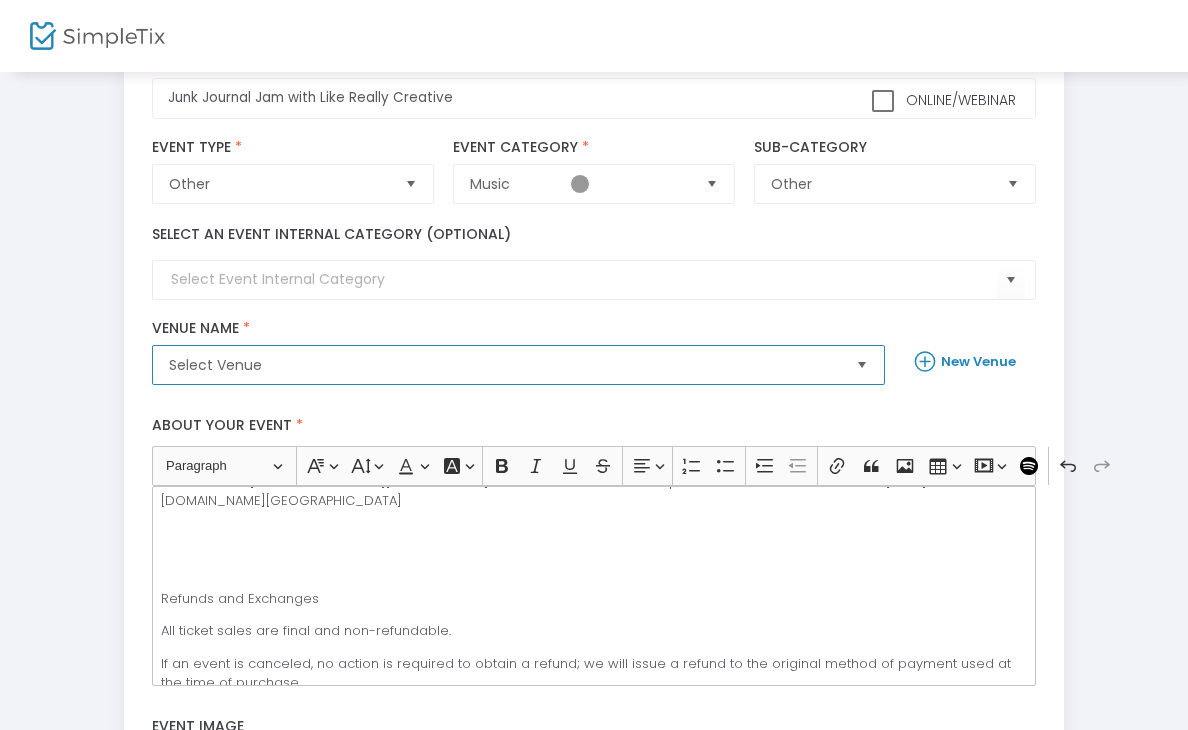 click on "Select Venue" at bounding box center [504, 365] 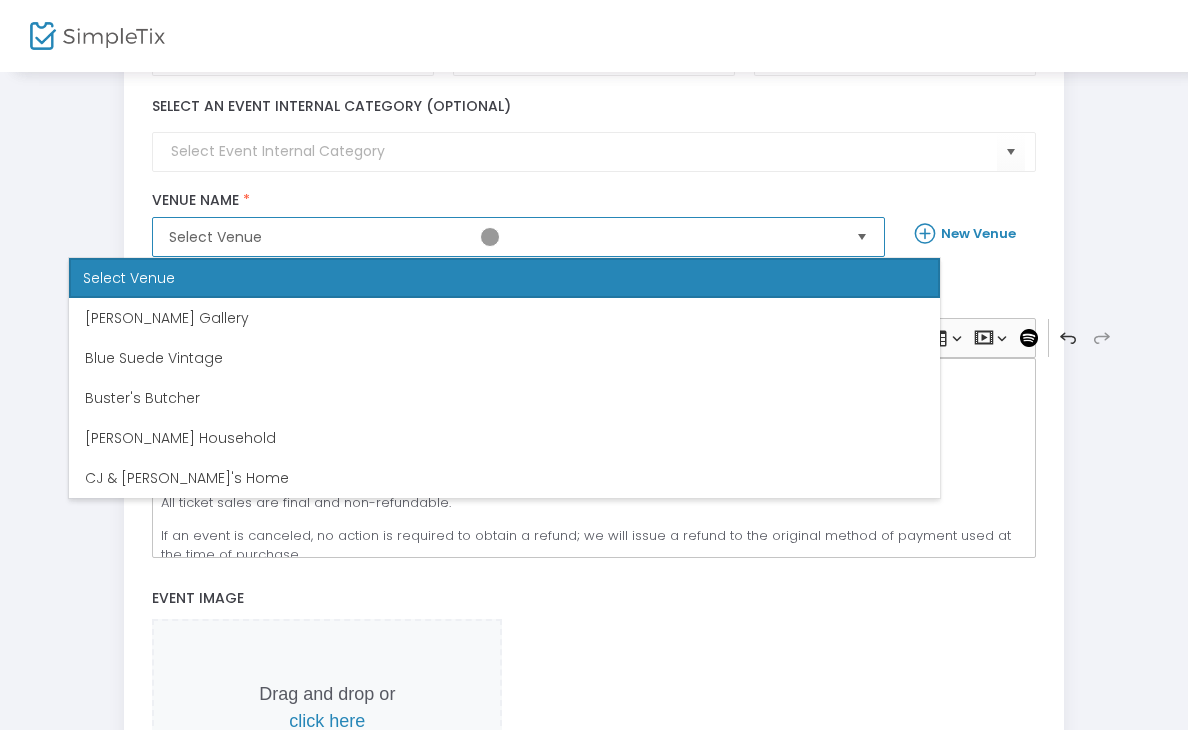 scroll, scrollTop: 297, scrollLeft: 0, axis: vertical 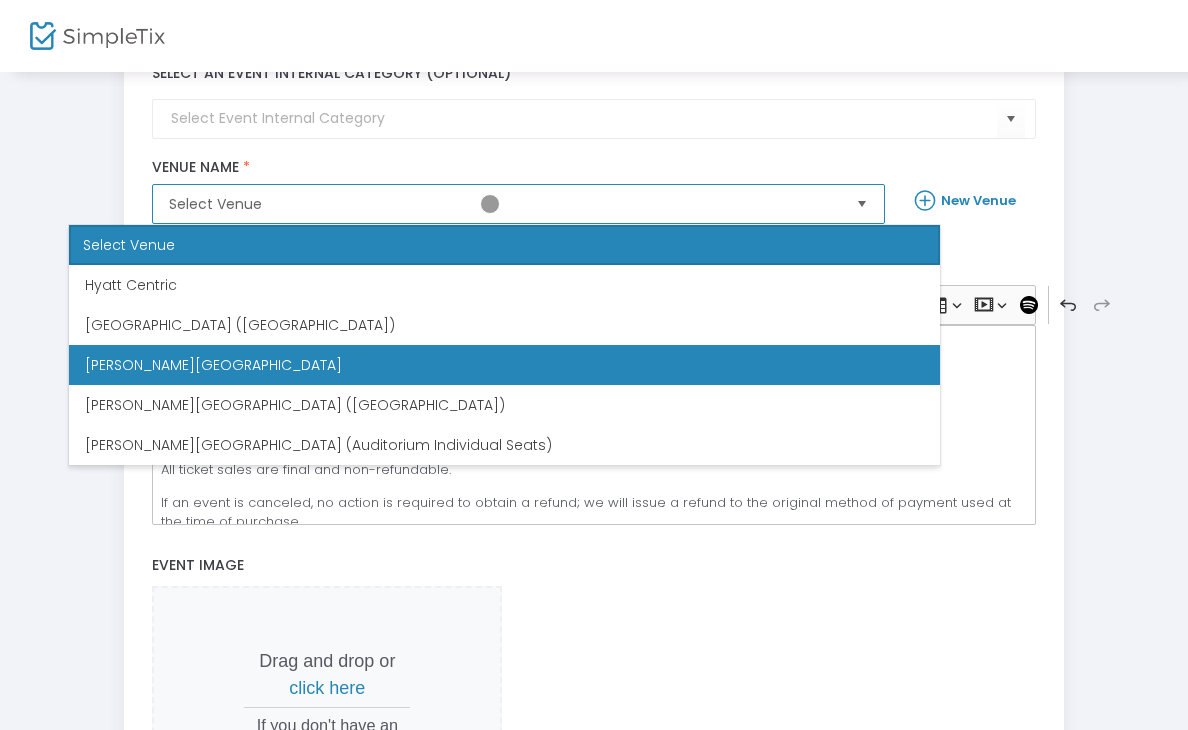 click on "Memphis Brooks Museum of Art" at bounding box center [213, 365] 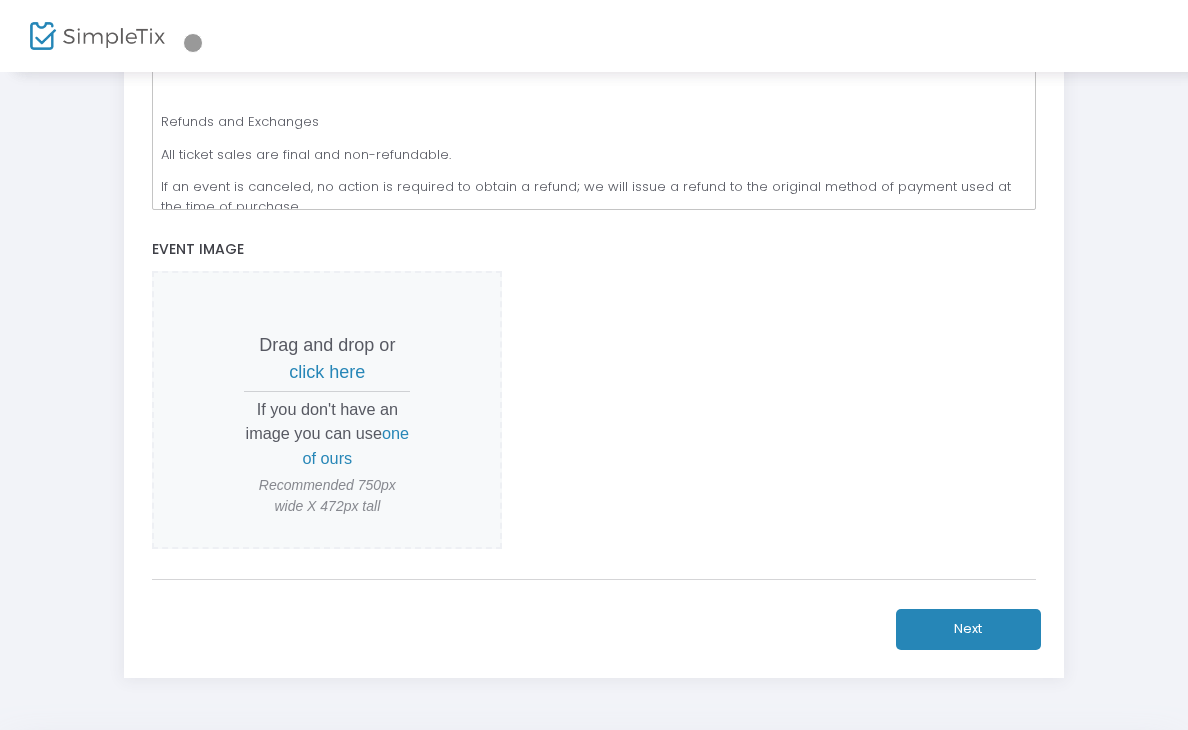 scroll, scrollTop: 626, scrollLeft: 0, axis: vertical 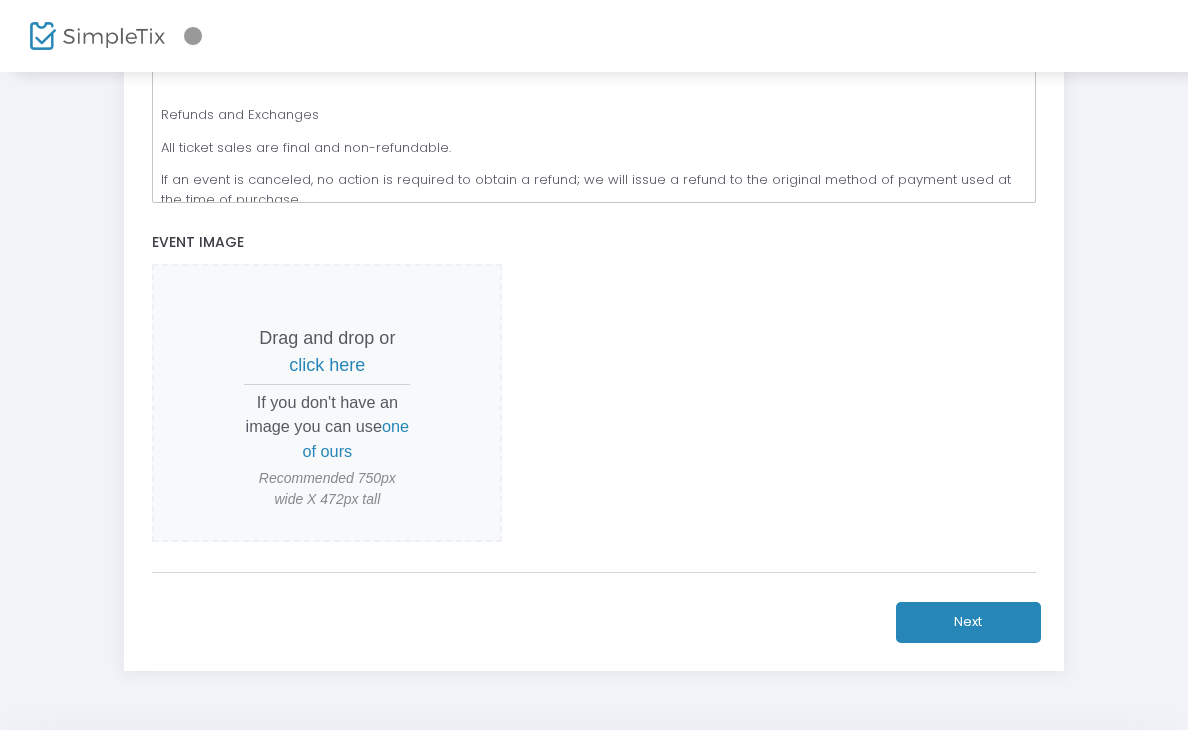 click on "click here" at bounding box center (327, 365) 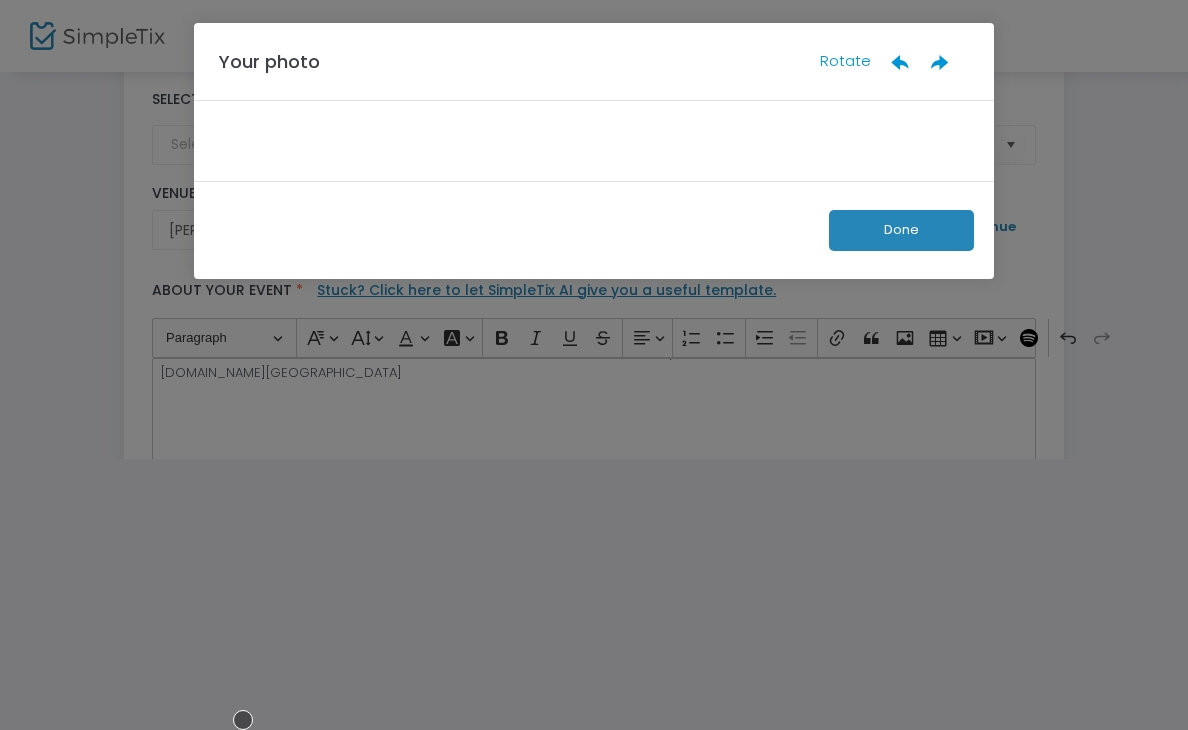 scroll, scrollTop: 271, scrollLeft: 0, axis: vertical 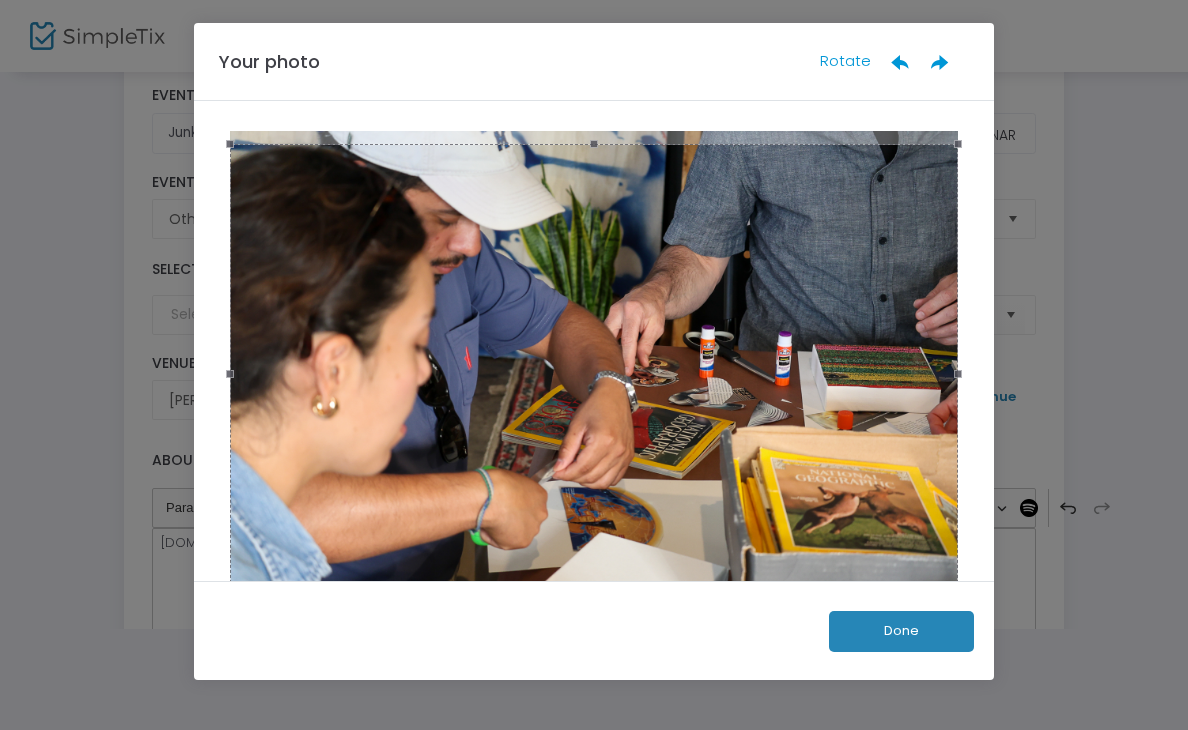click on "Done" 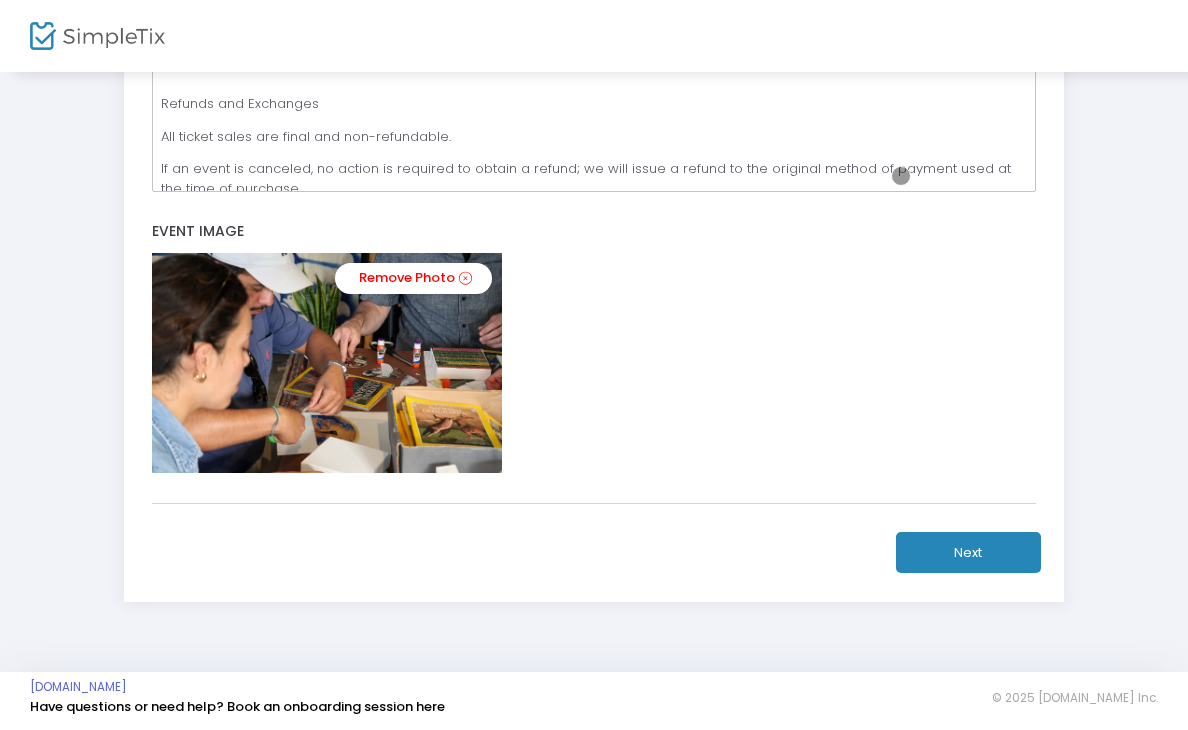scroll, scrollTop: 639, scrollLeft: 0, axis: vertical 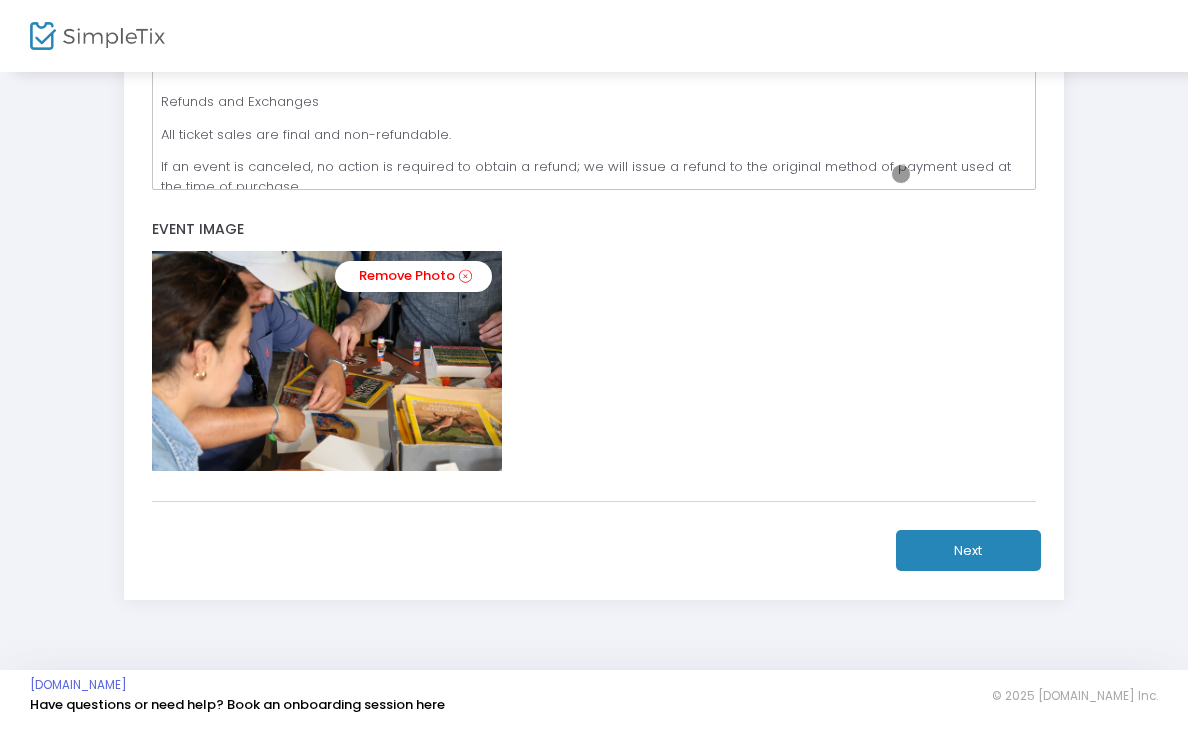 click on "Next" 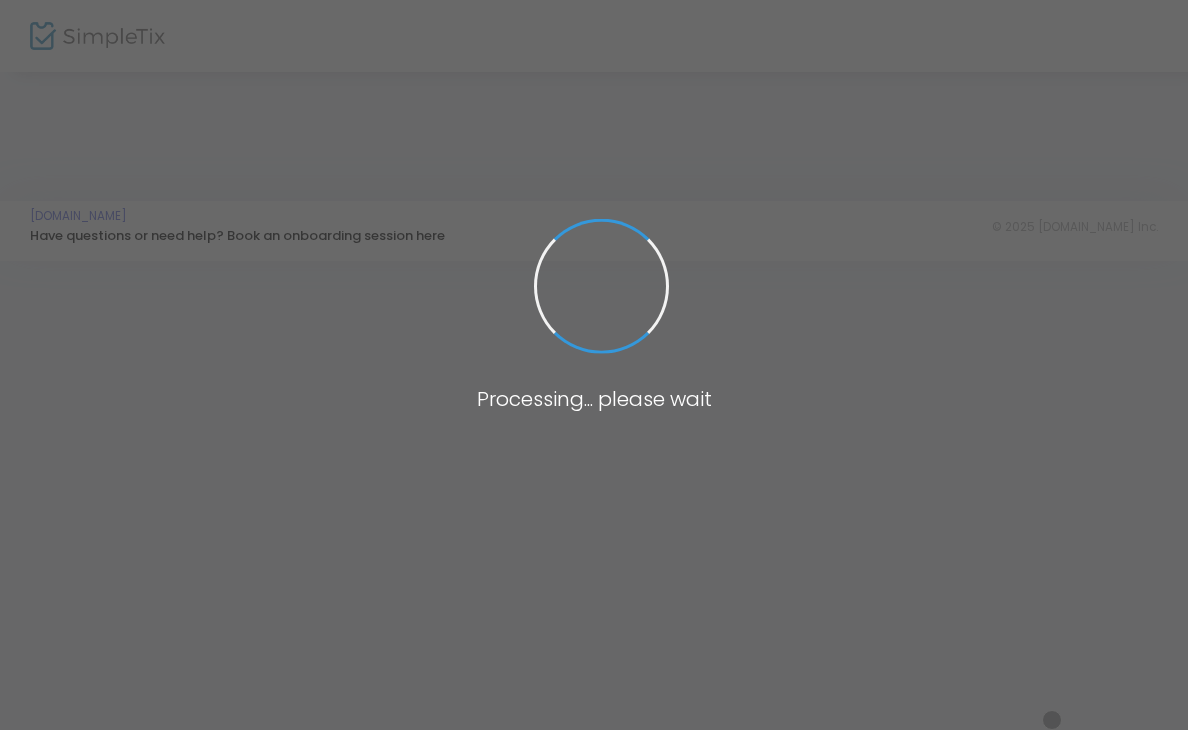 scroll, scrollTop: 469, scrollLeft: 0, axis: vertical 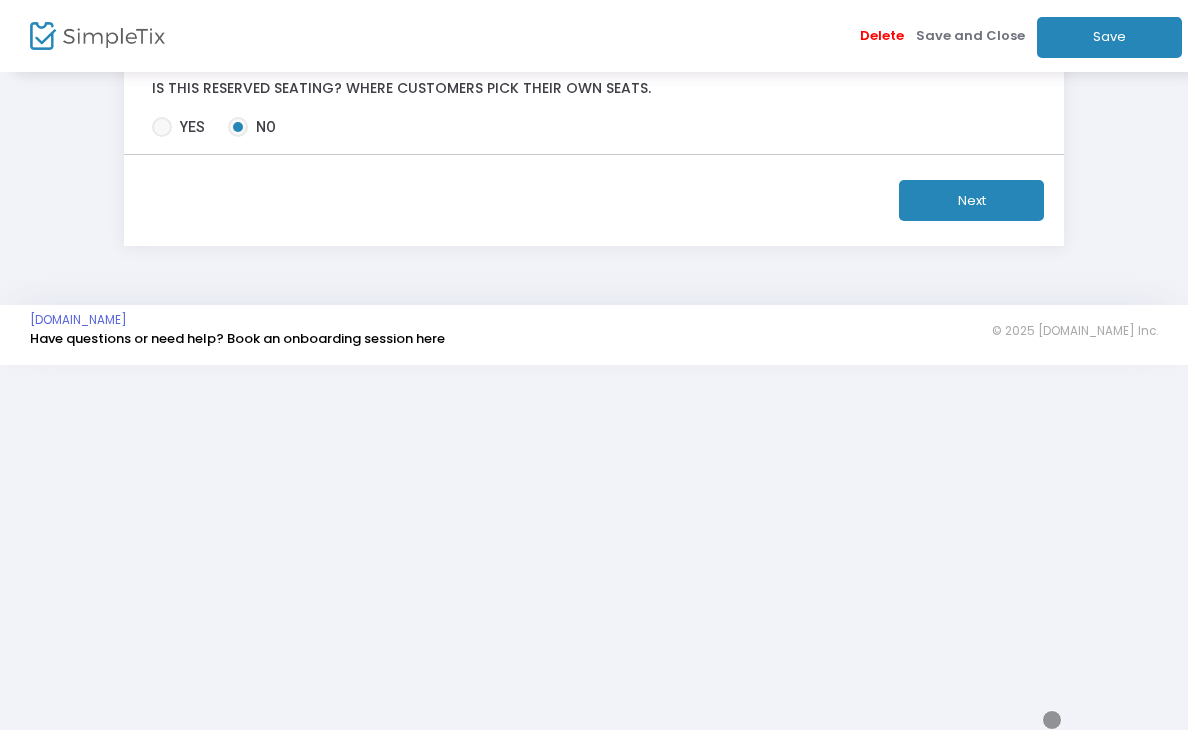 click at bounding box center (354, -101) 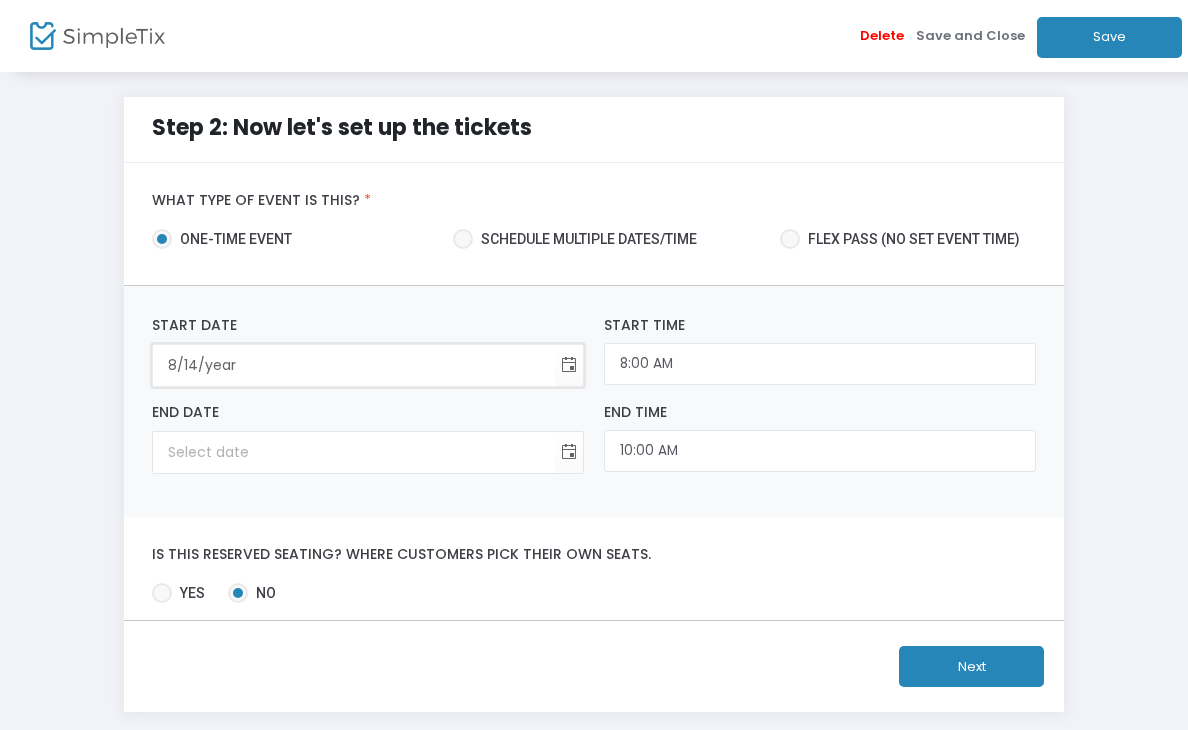 type on "8/14/2" 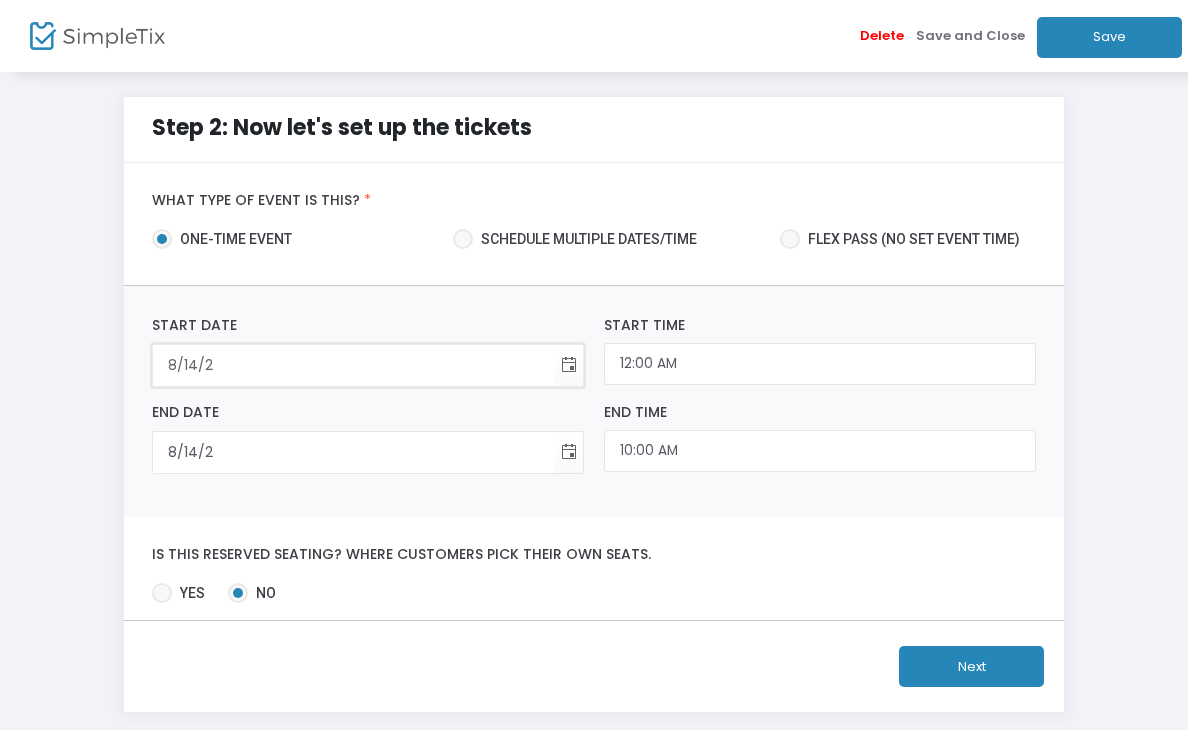 type on "8/14/20" 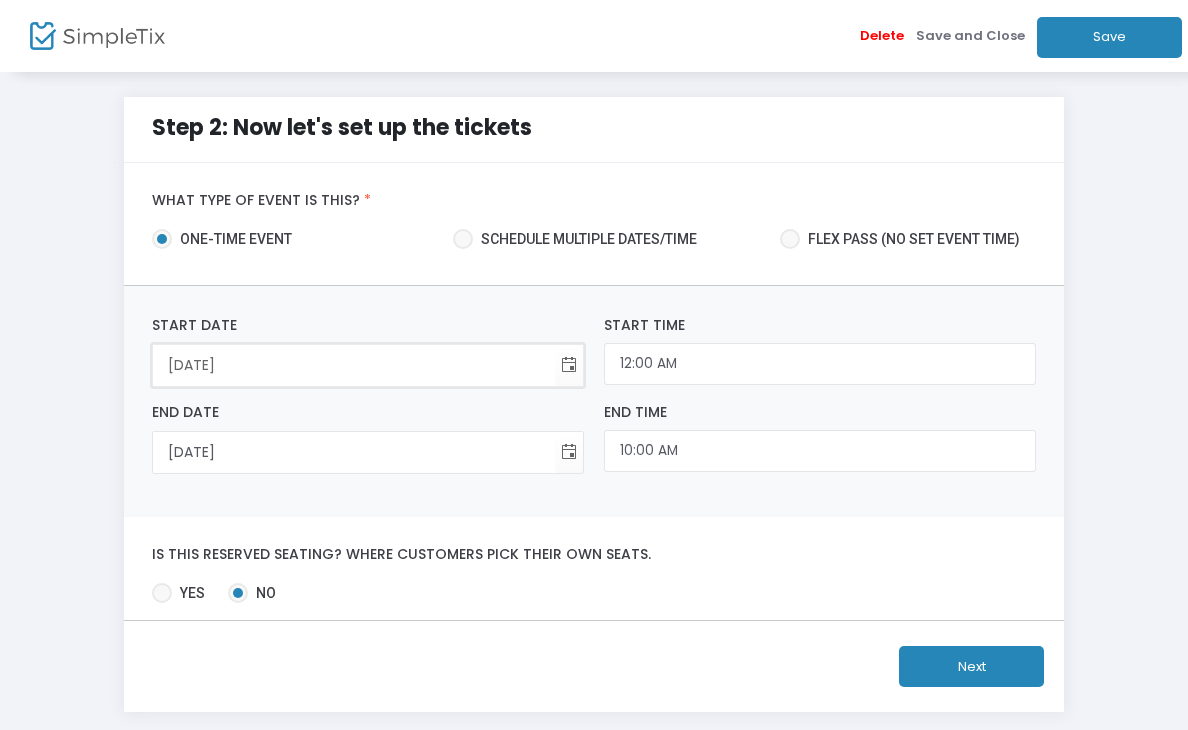 type on "8/14/202" 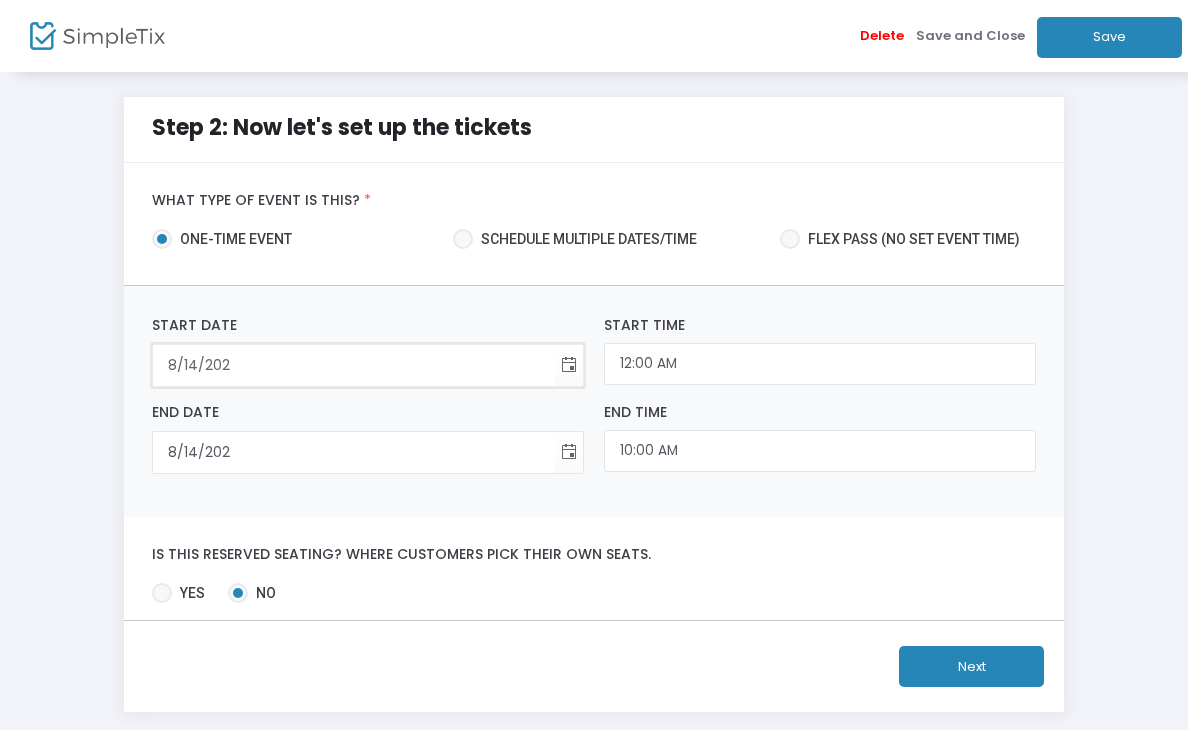 type on "8/14/2025" 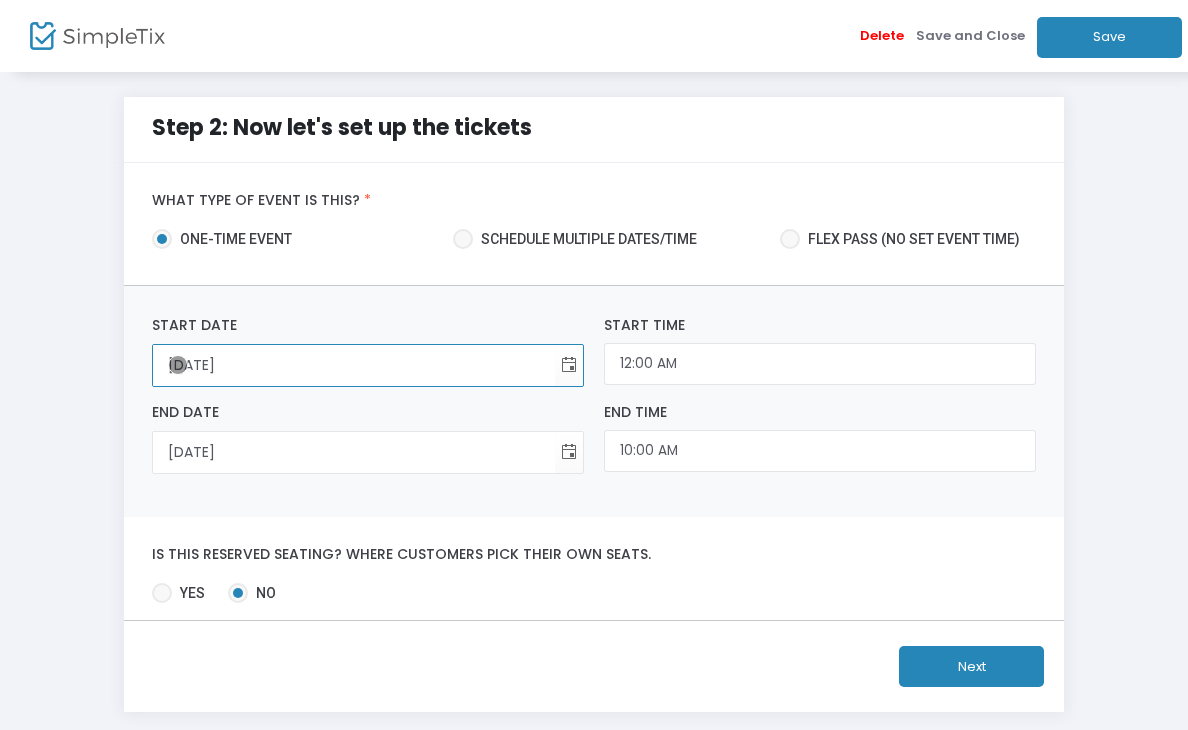 type on "8/14/2025" 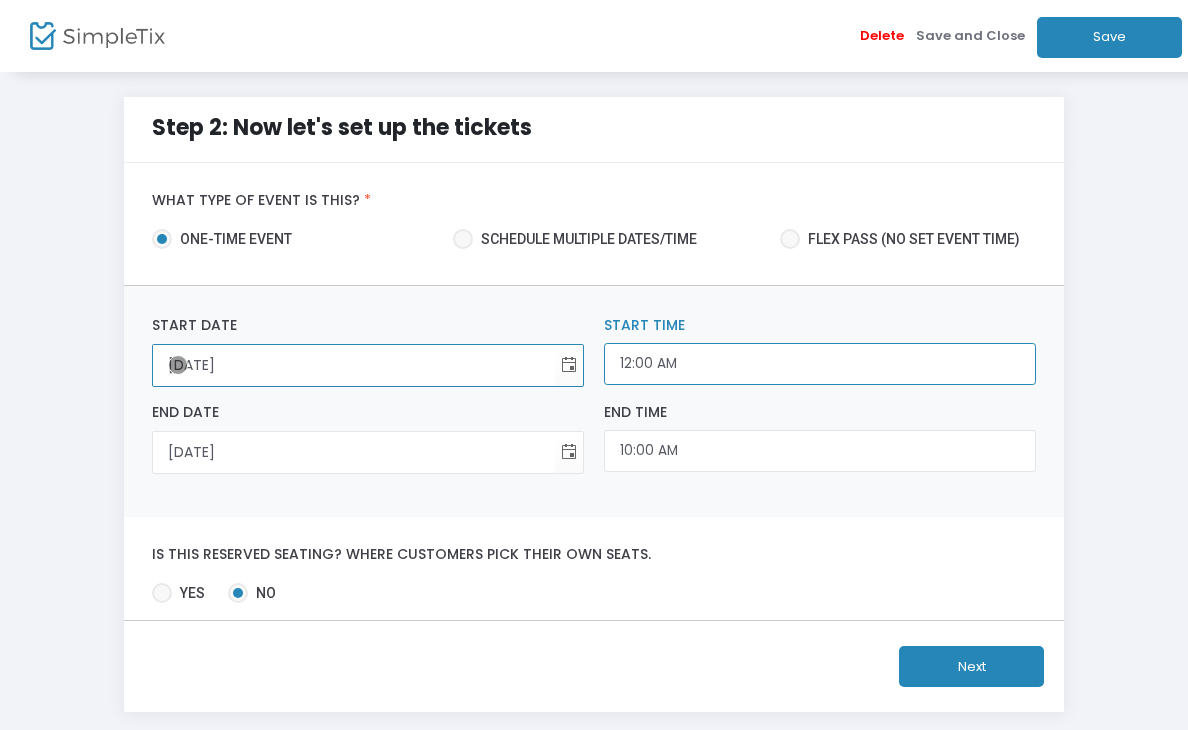 click on "12:00 AM" 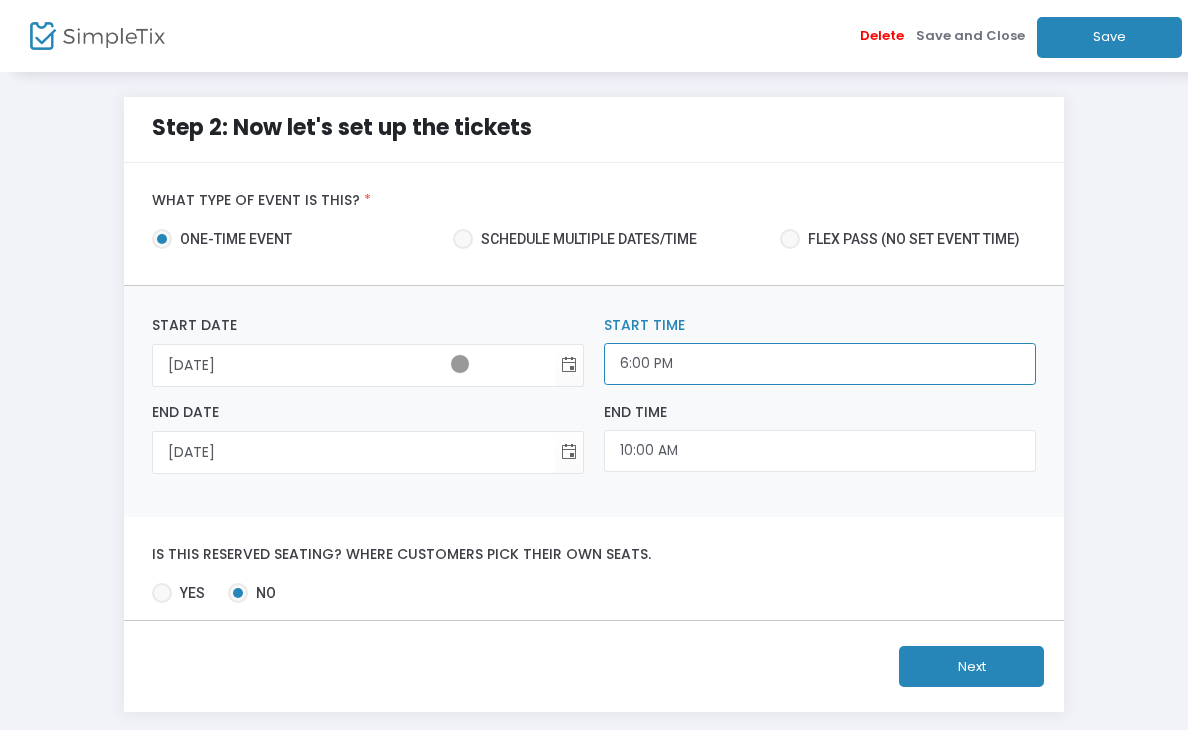 type on "6:00 PM" 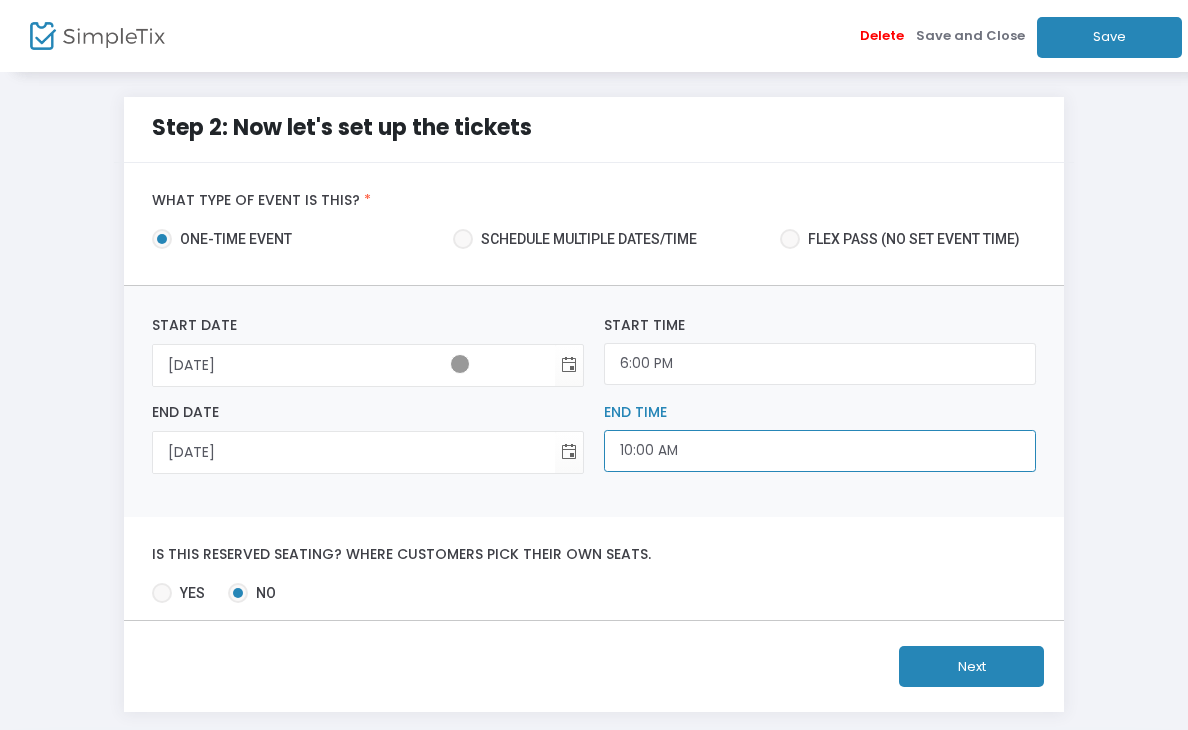 click on "10:00 AM" 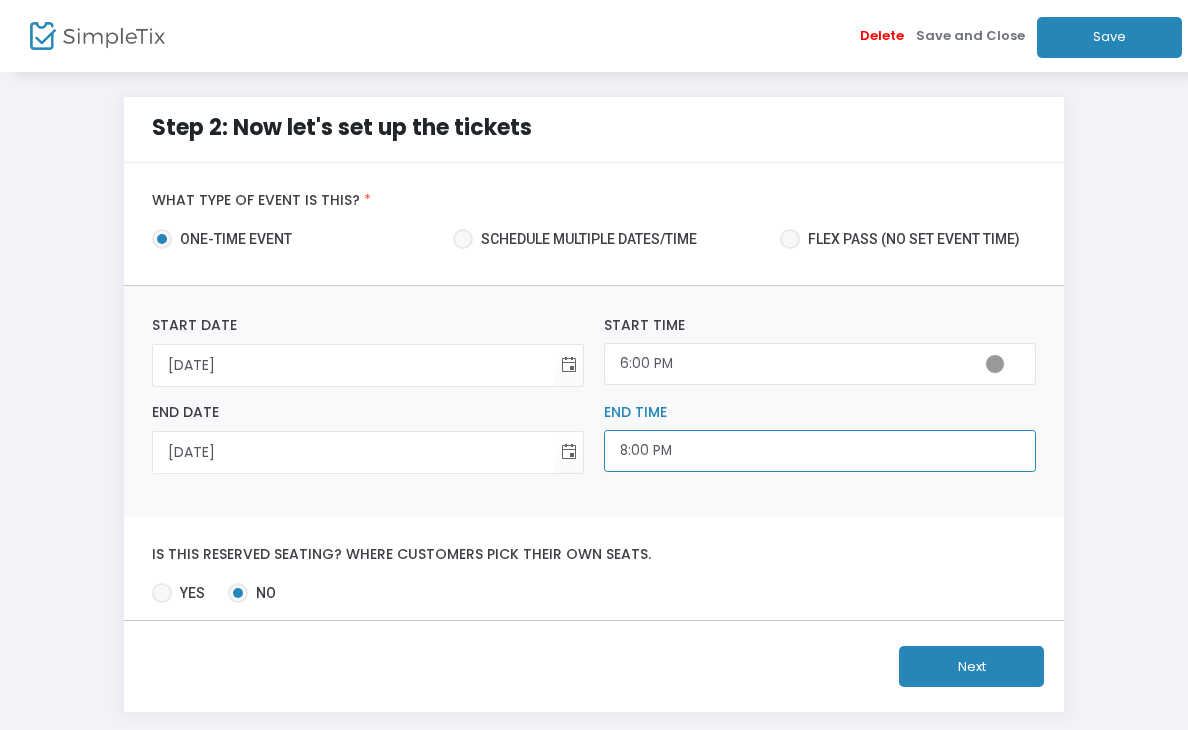 scroll, scrollTop: 0, scrollLeft: 0, axis: both 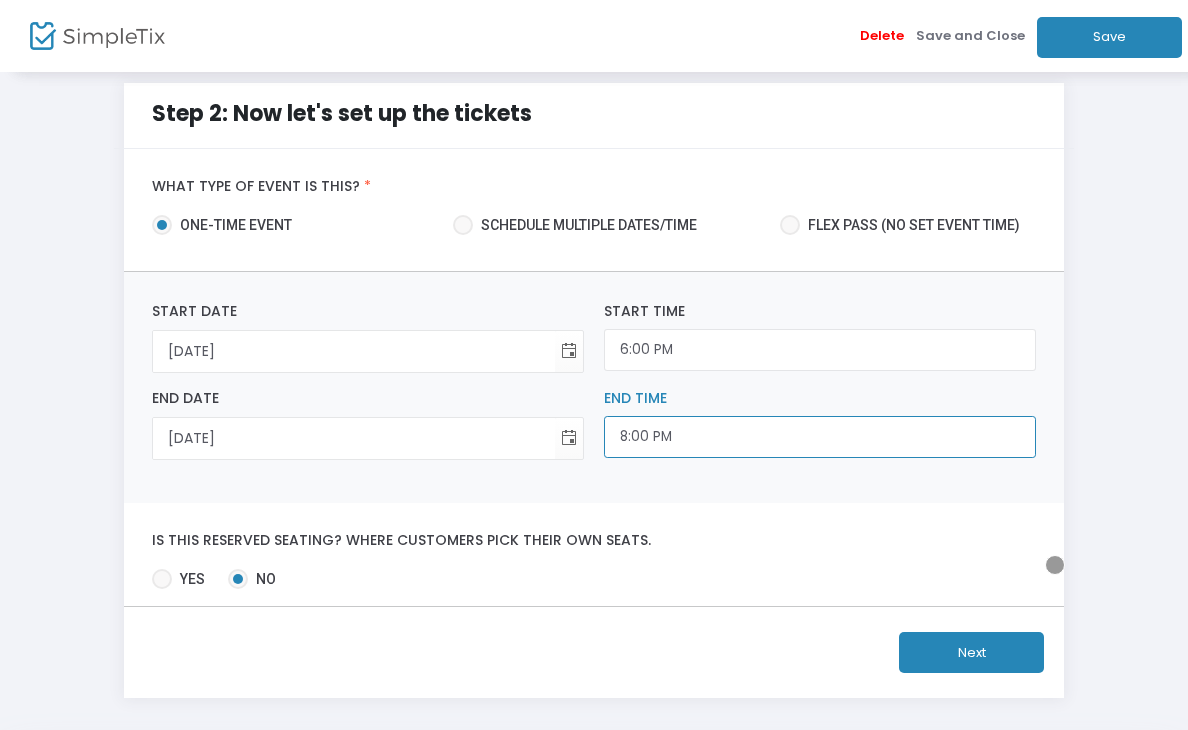 type on "8:00 PM" 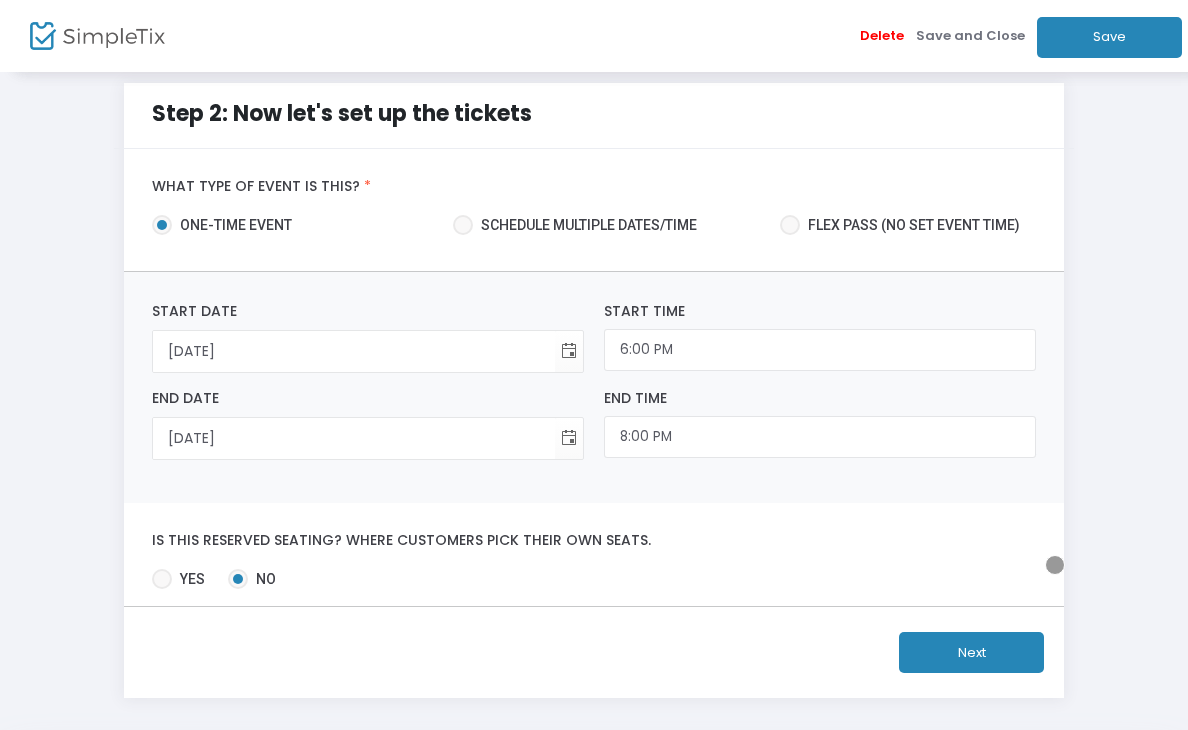 click on "Next" 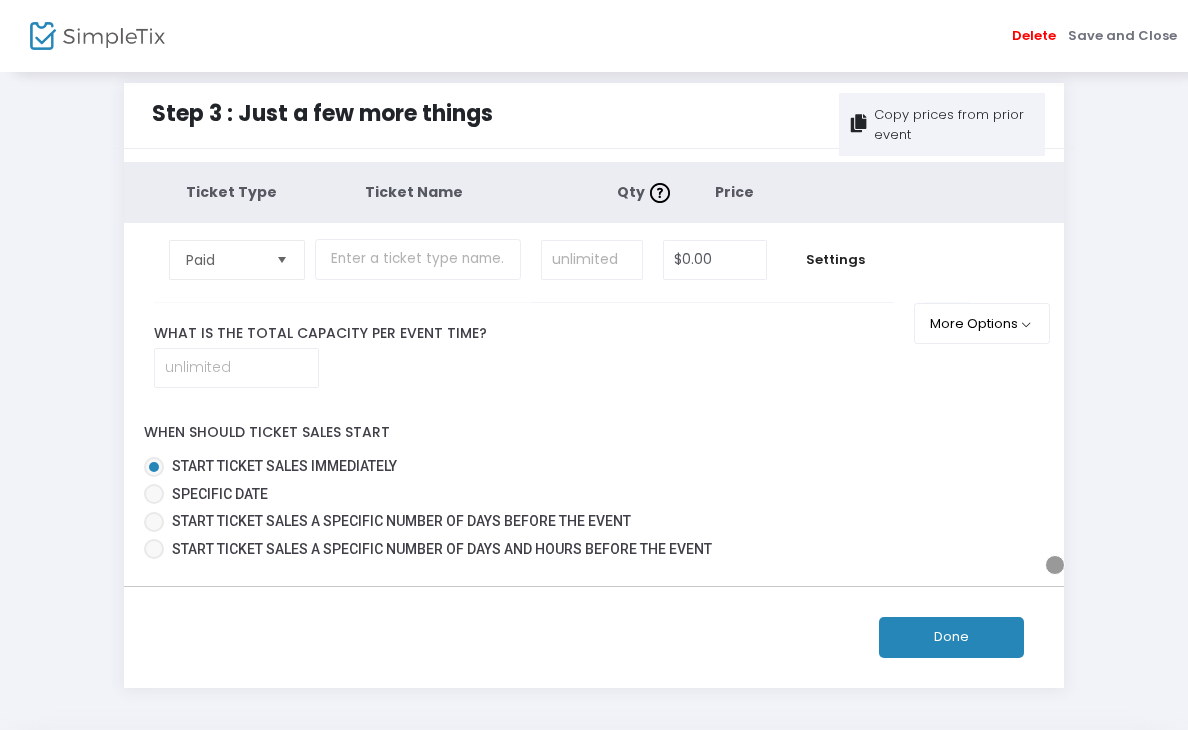 scroll, scrollTop: 0, scrollLeft: 0, axis: both 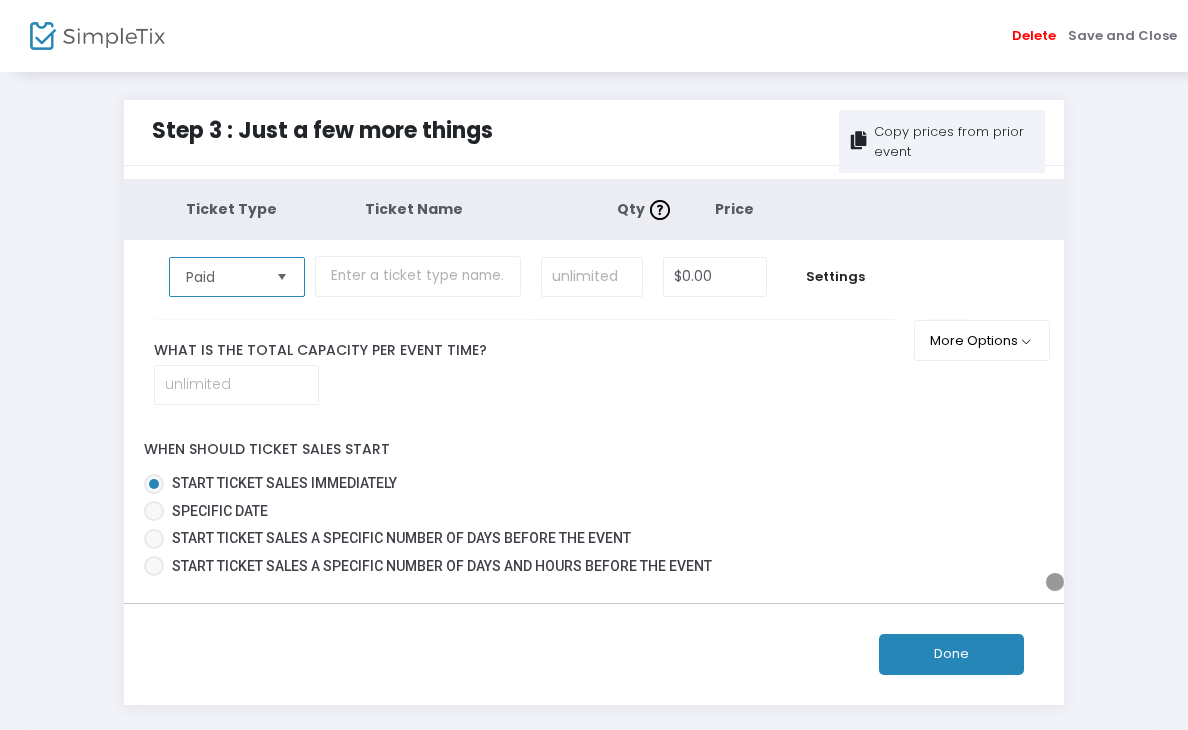 click on "Paid" at bounding box center (223, 277) 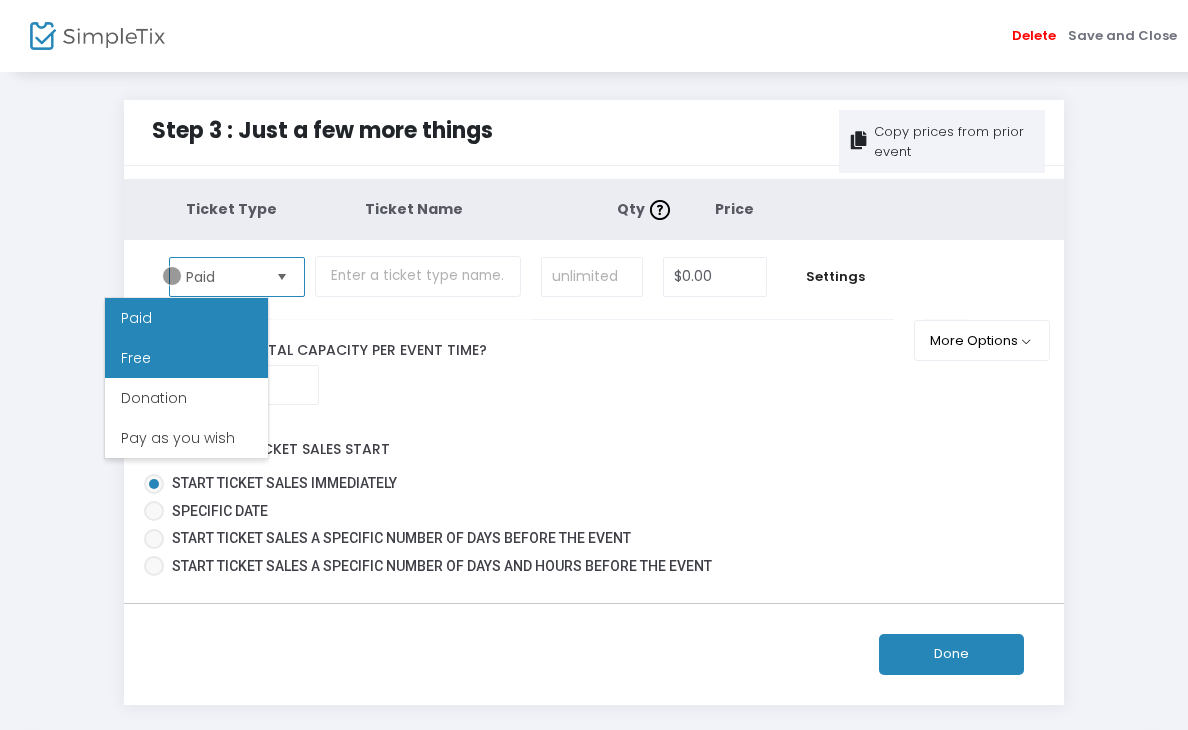 click on "Free" at bounding box center [136, 358] 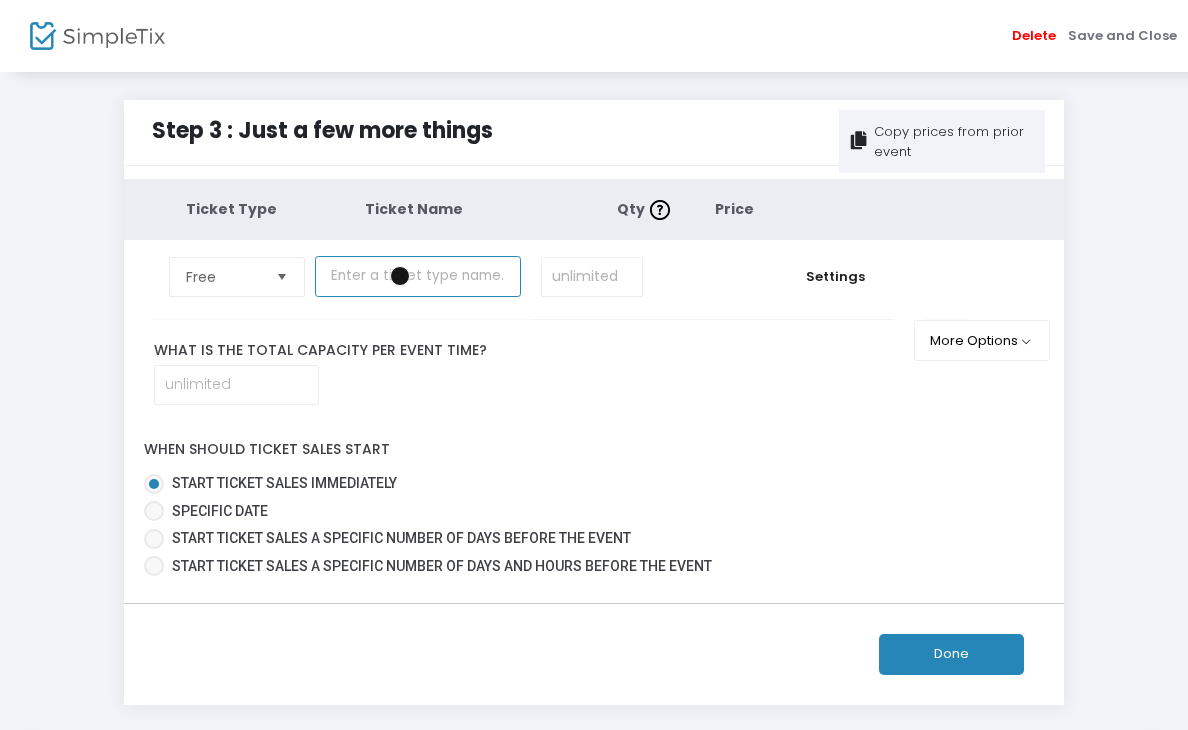 click at bounding box center [418, 276] 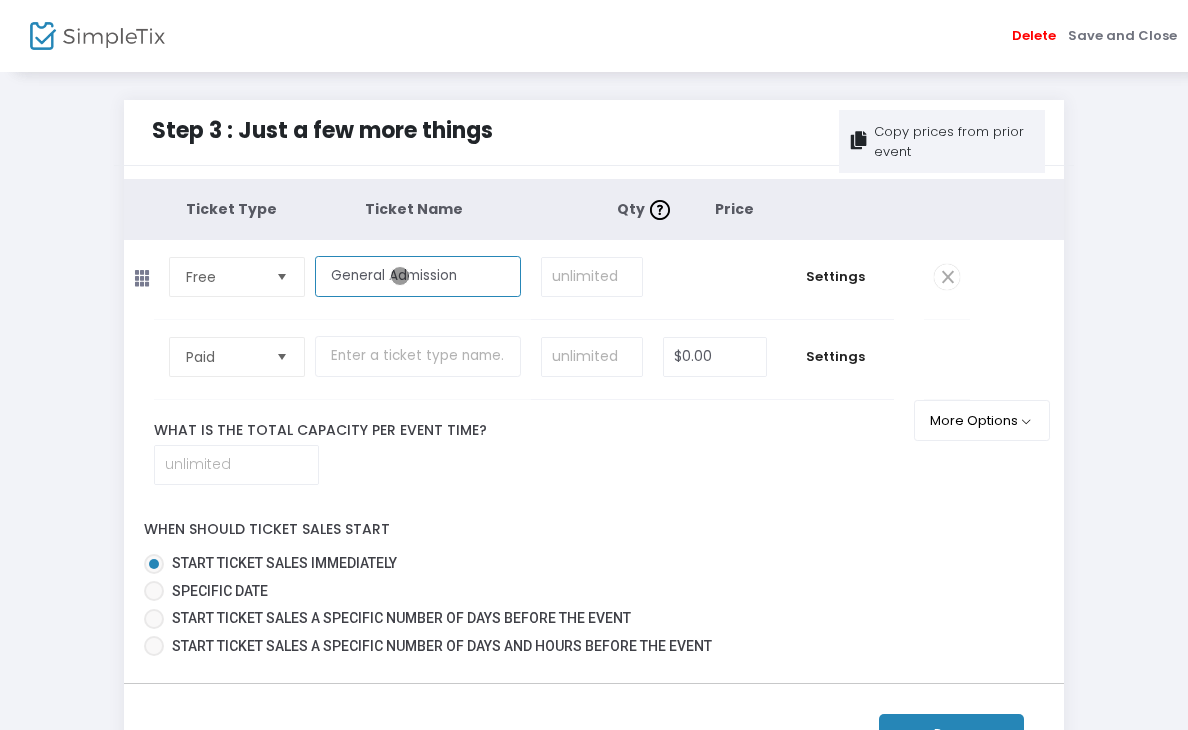 type on "General Admission" 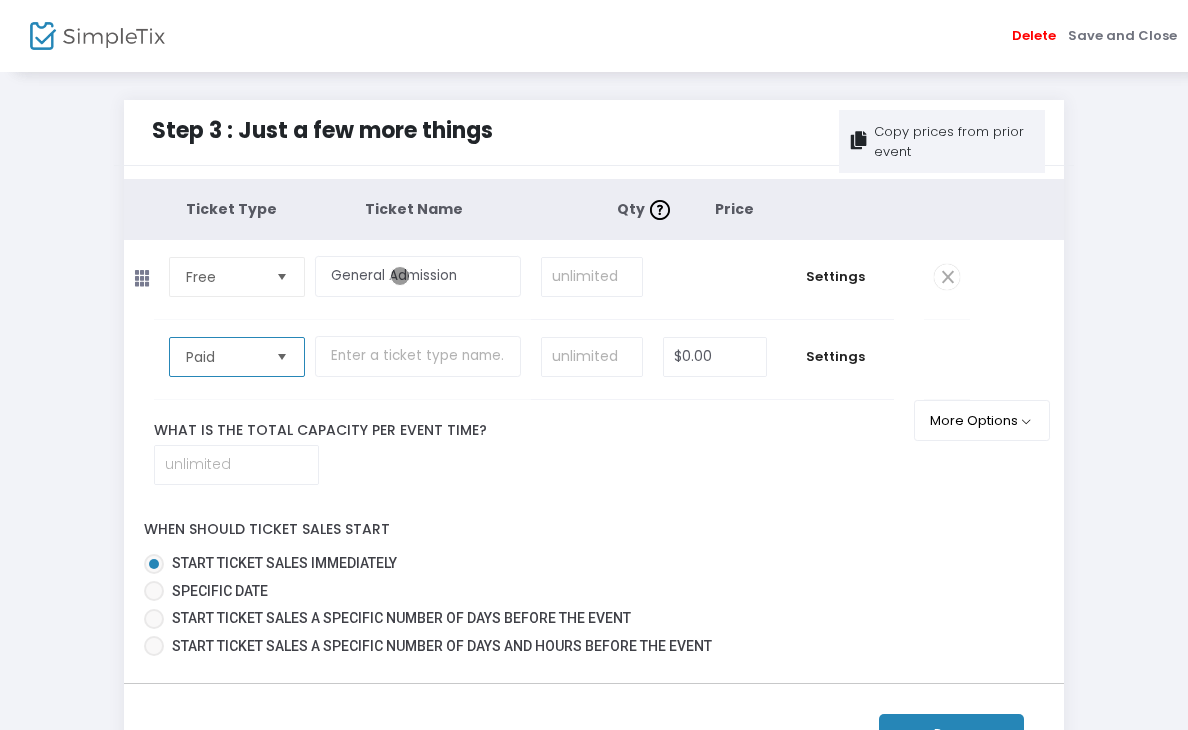 click on "Paid" at bounding box center [223, 357] 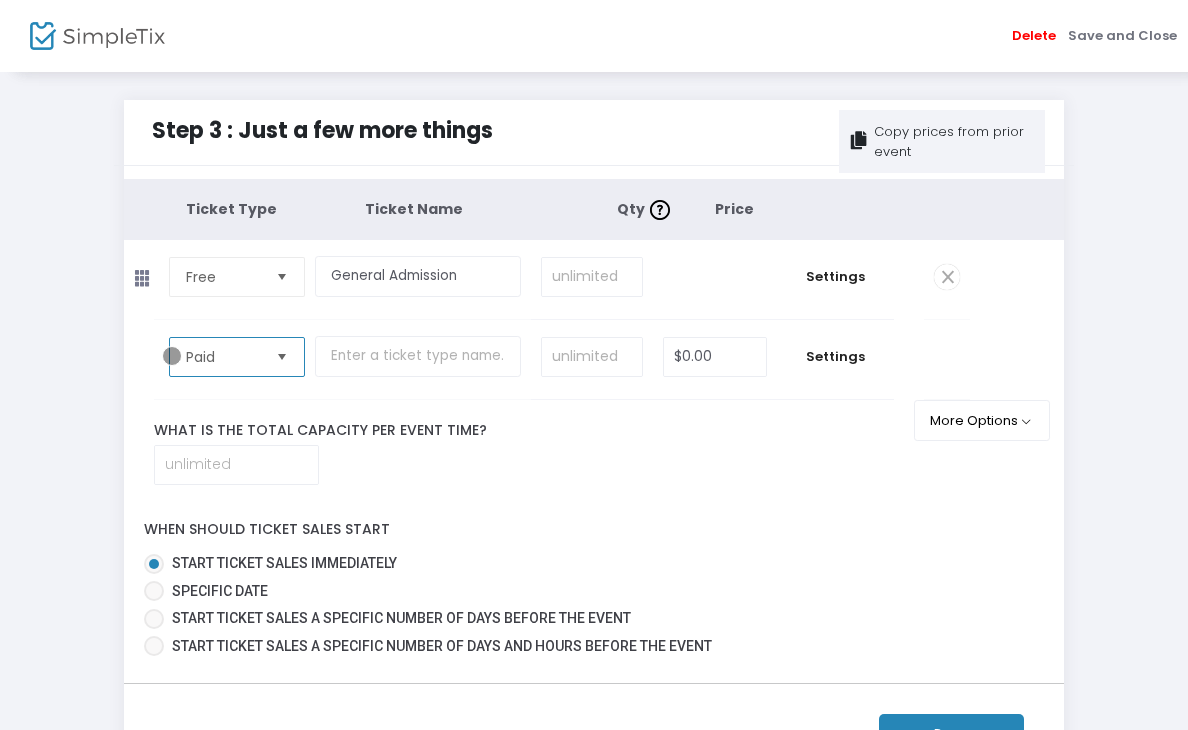 click on "Paid" at bounding box center [223, 357] 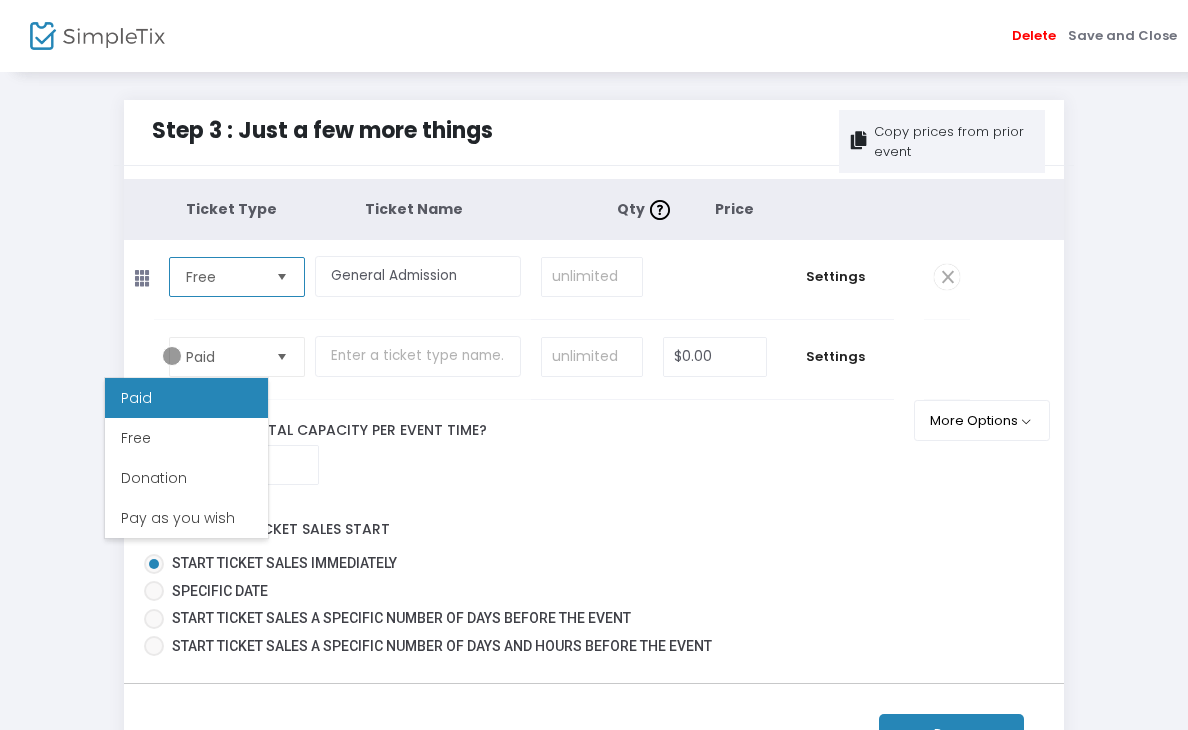 click on "Free" at bounding box center (223, 277) 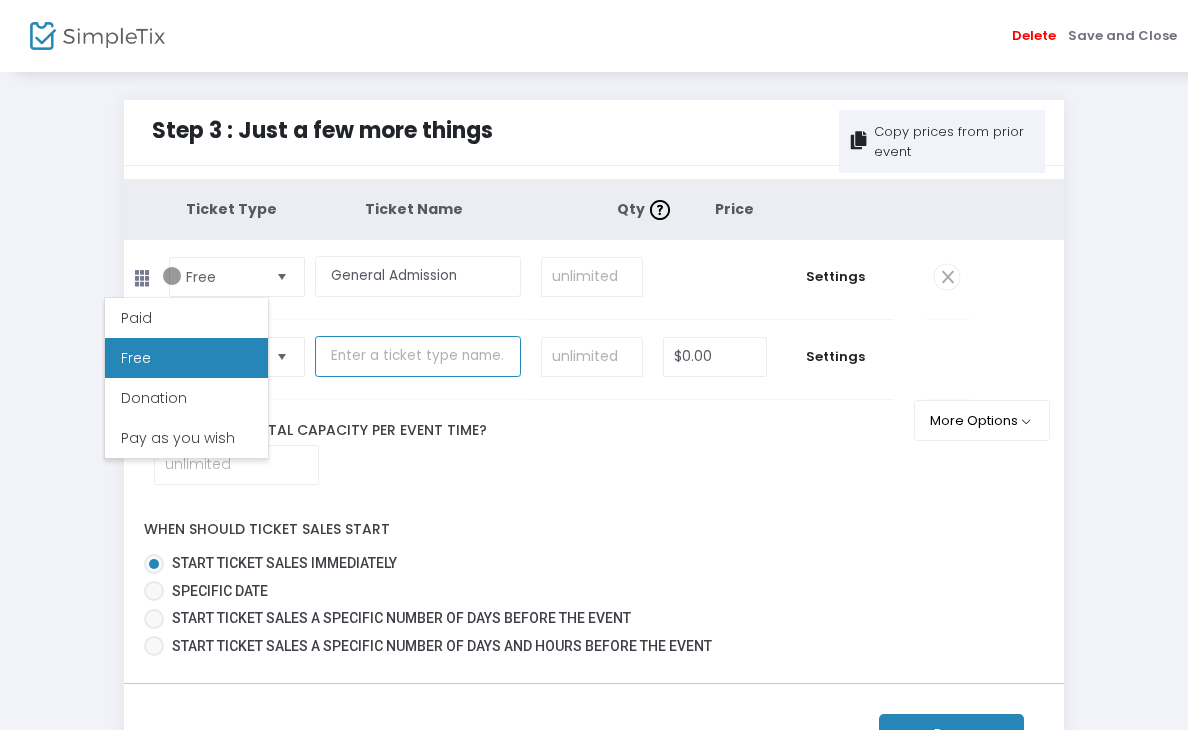 click at bounding box center [418, 356] 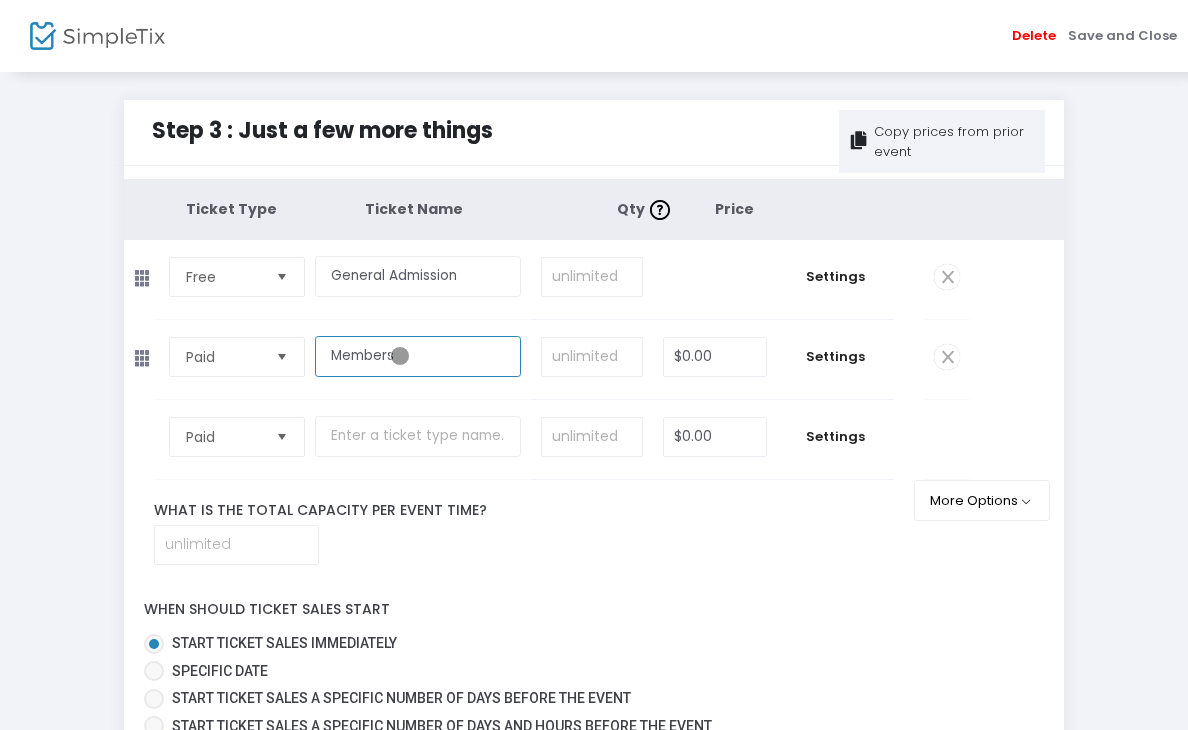 type on "Members" 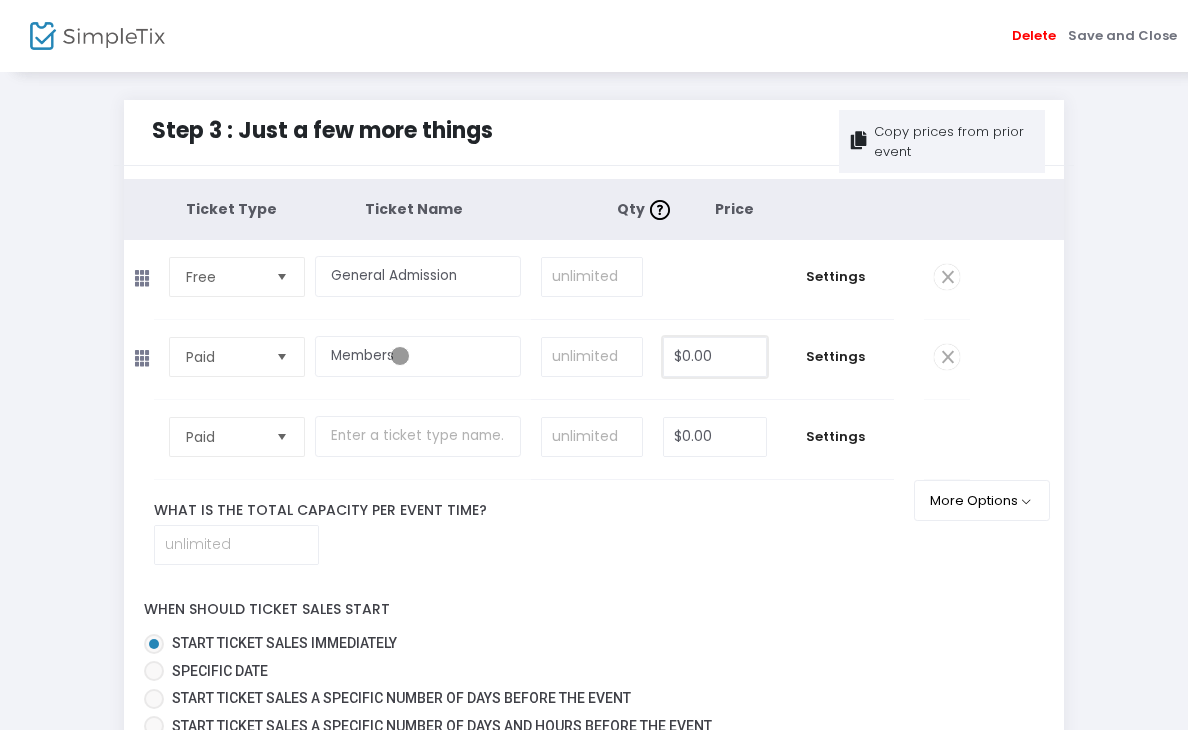 click on "$0.00" at bounding box center (714, 357) 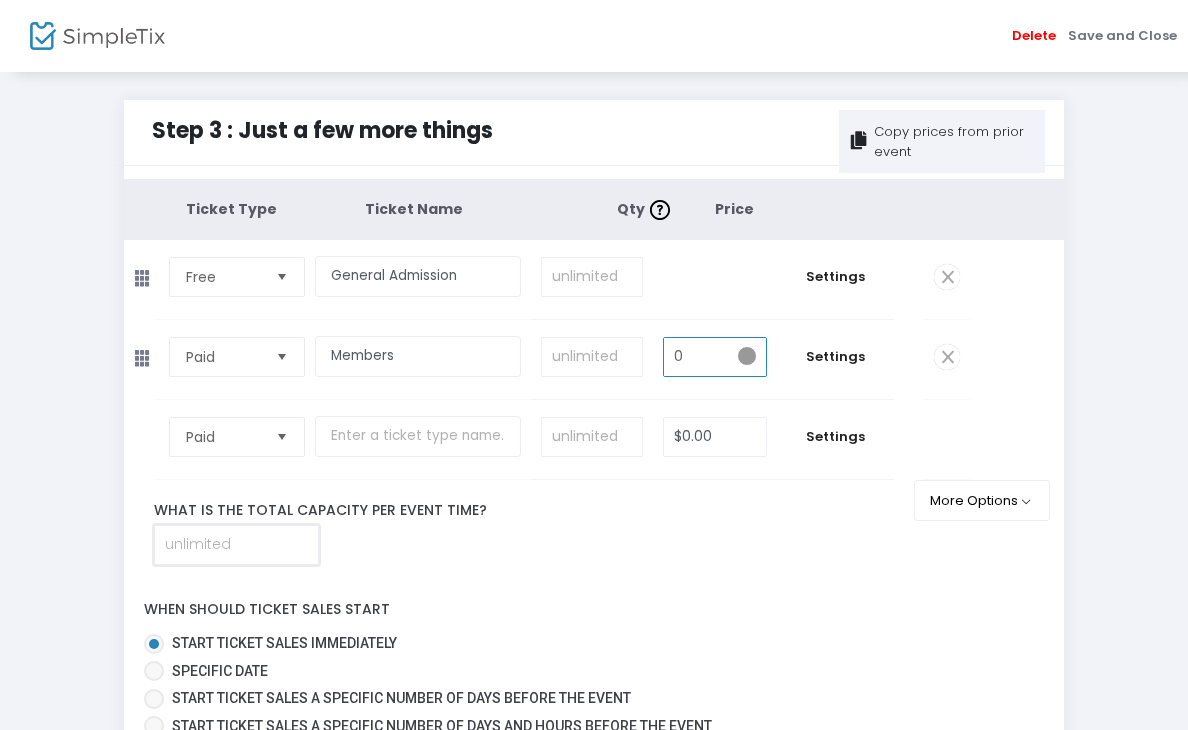 click at bounding box center [236, 545] 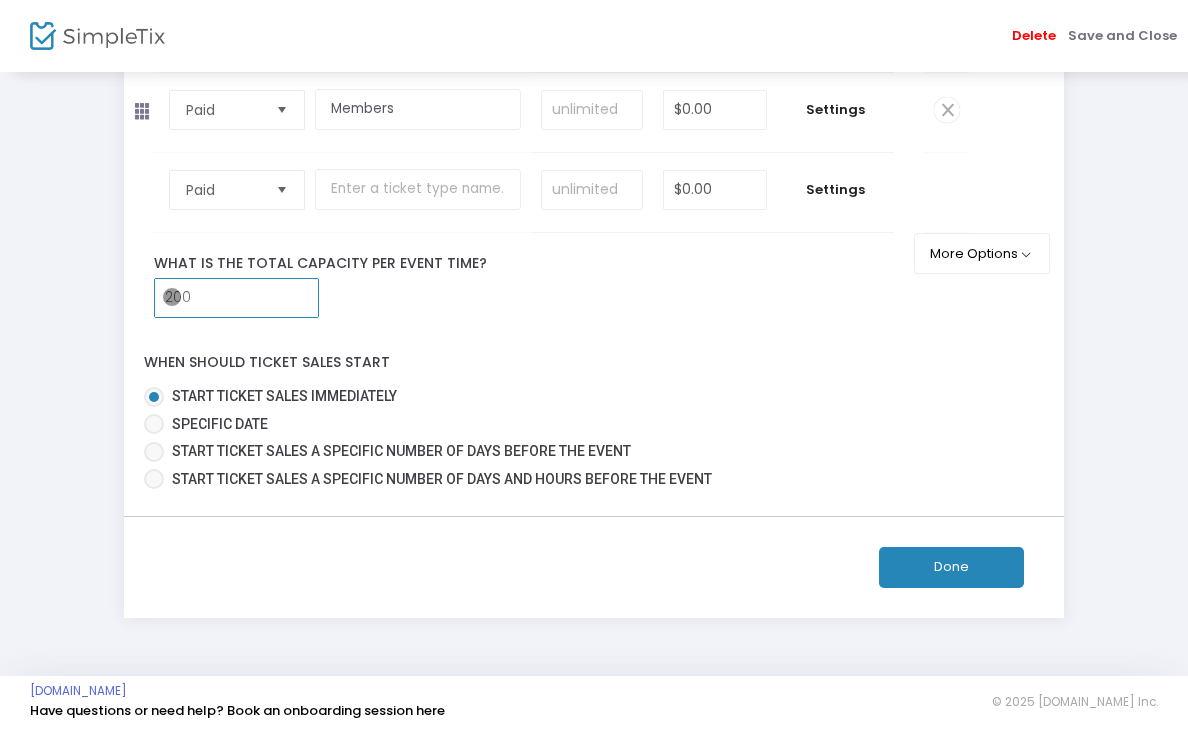 scroll, scrollTop: 253, scrollLeft: 0, axis: vertical 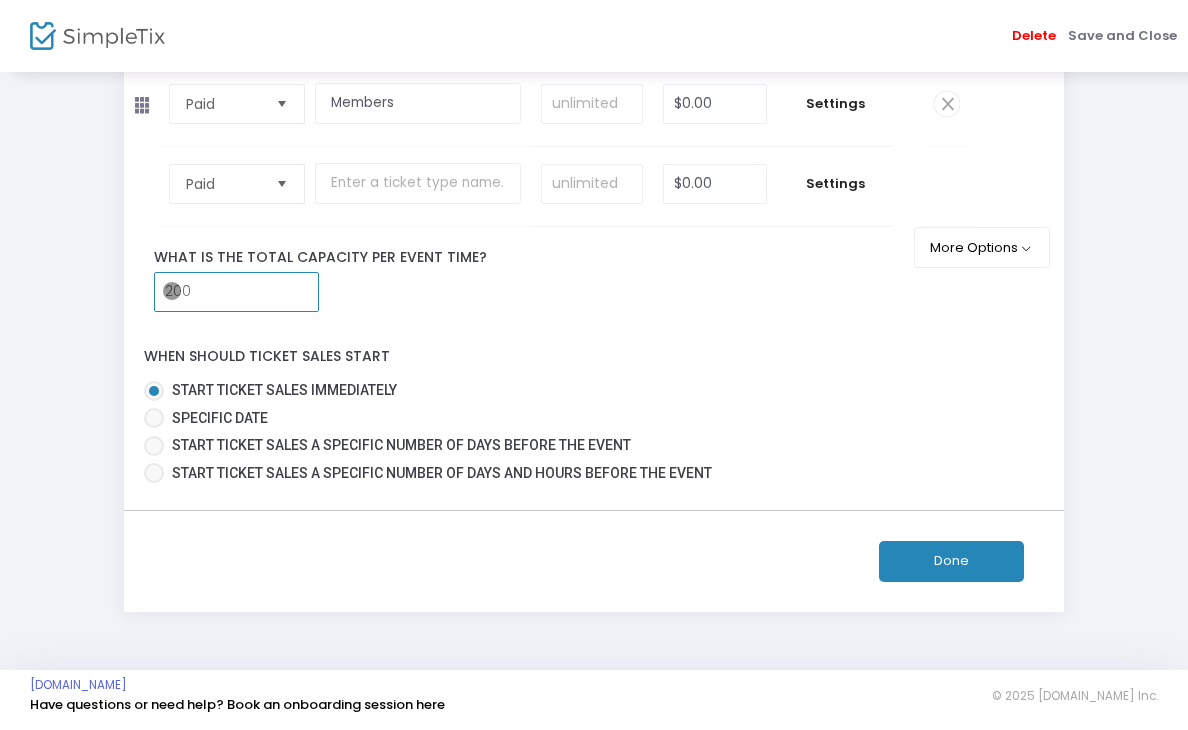 type on "200" 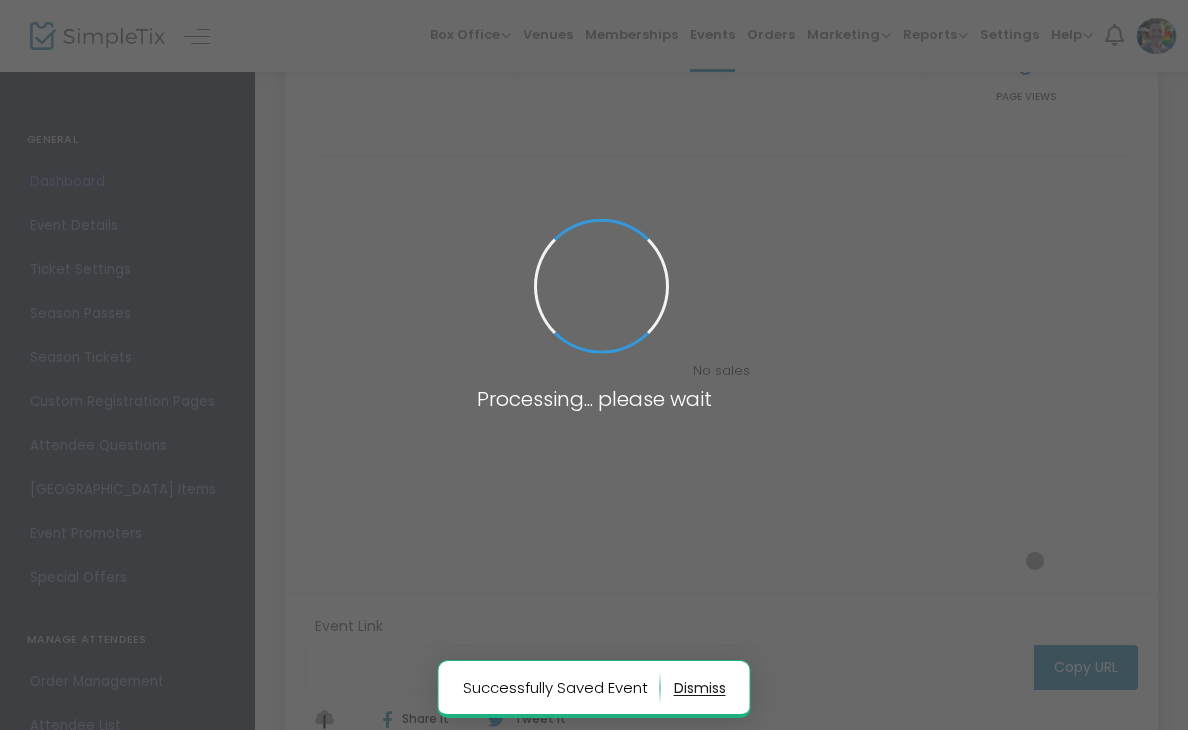 type on "https://www.simpletix.com/e/junk-journal-jam-with-like-really-creative-tickets-226117" 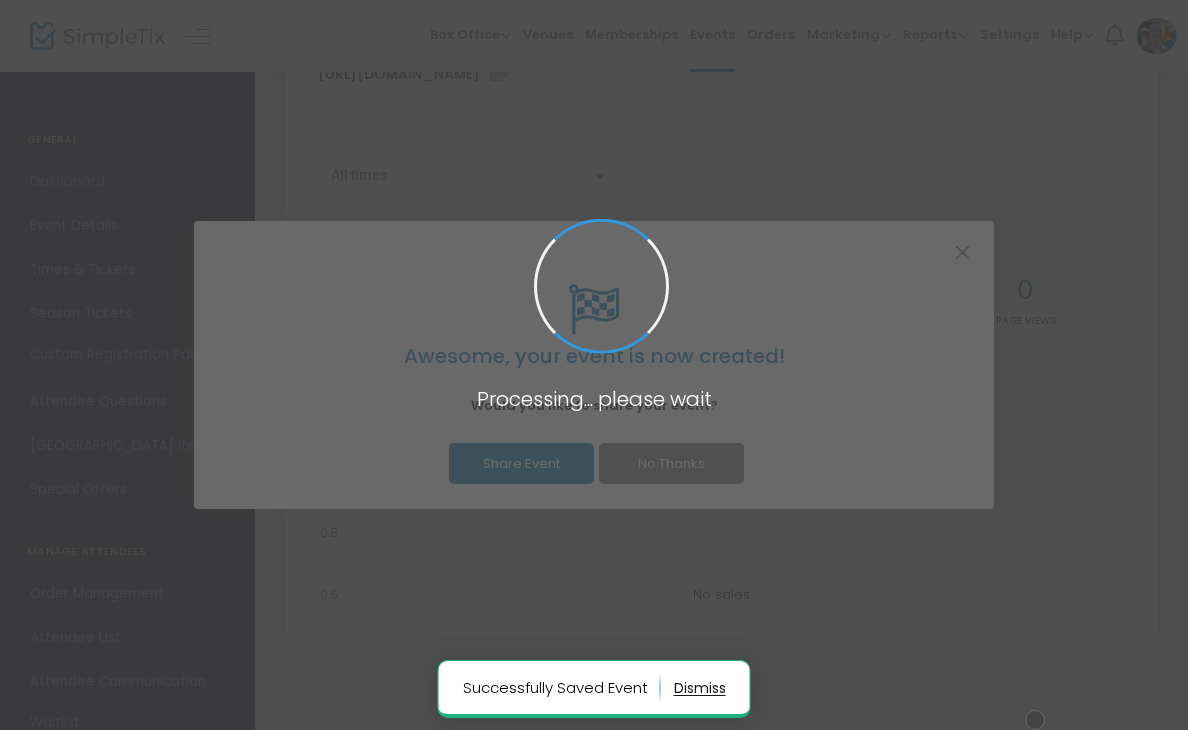 scroll, scrollTop: 94, scrollLeft: 0, axis: vertical 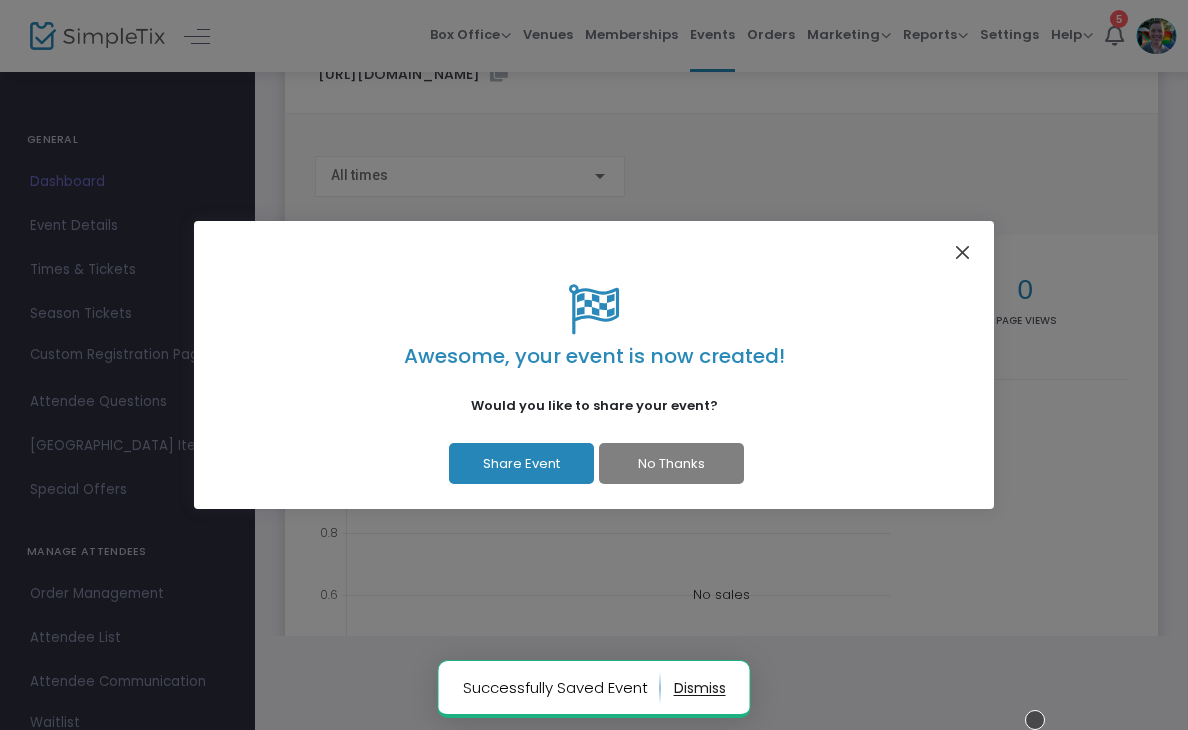 click 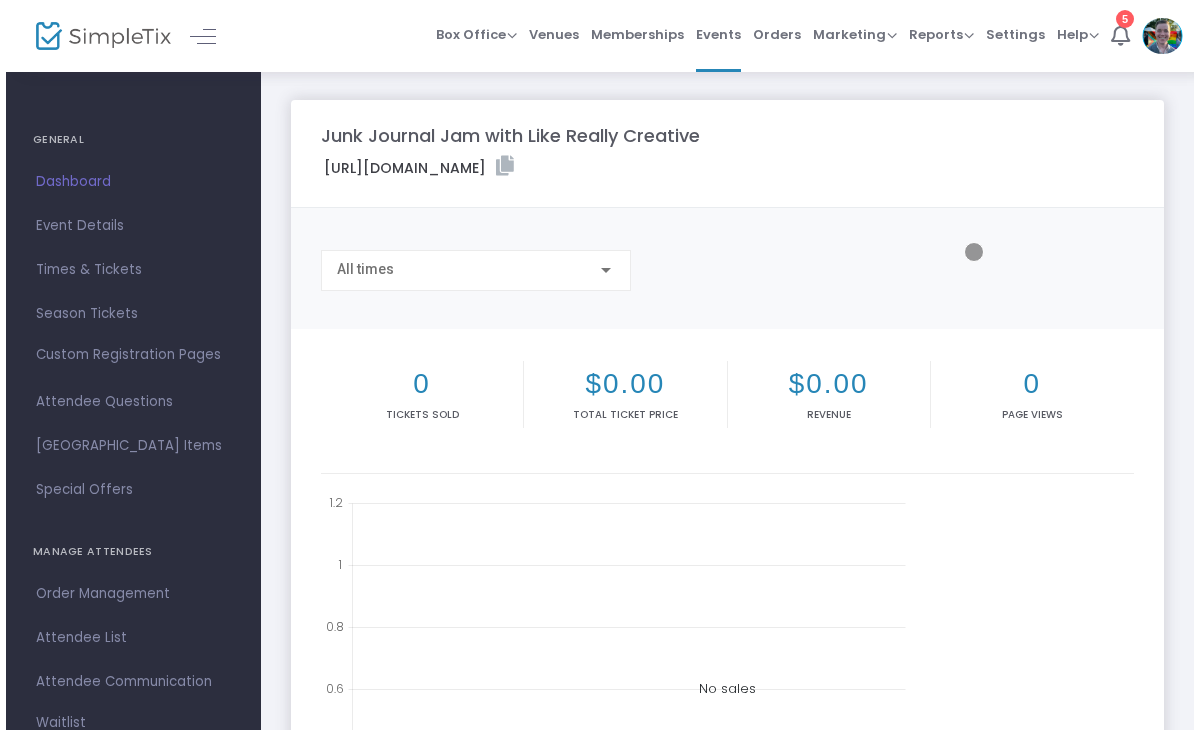 scroll, scrollTop: 2, scrollLeft: 0, axis: vertical 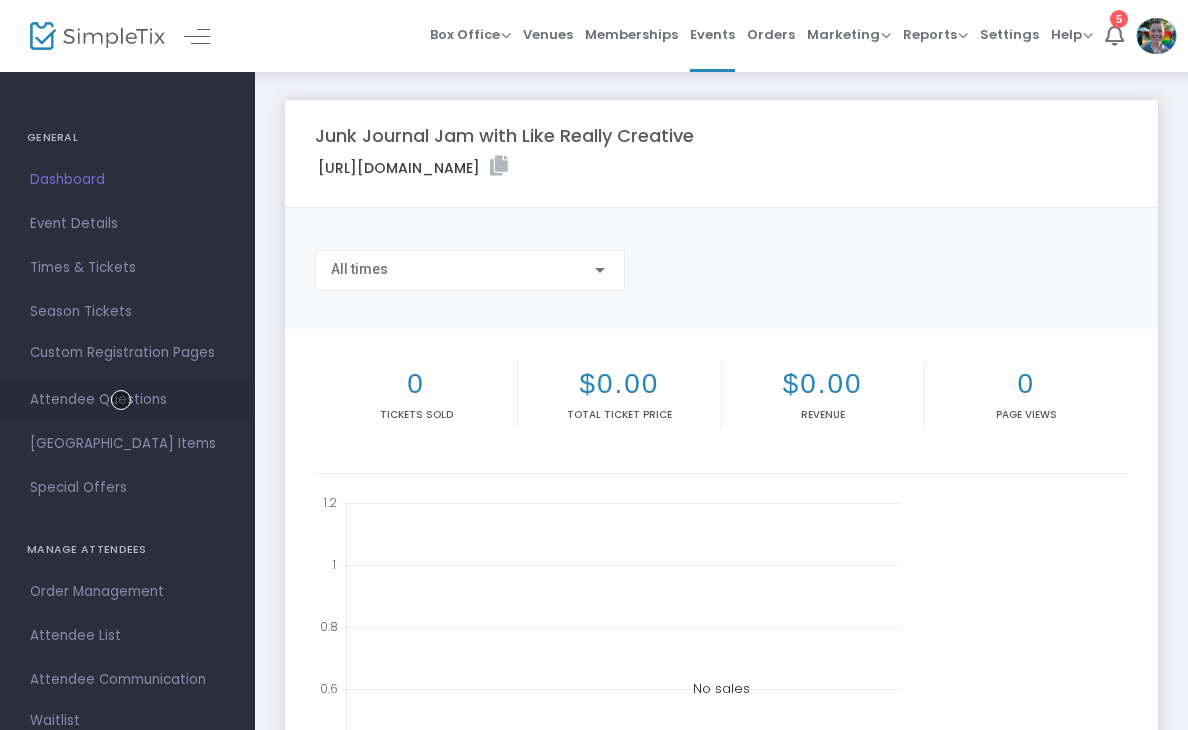click on "Attendee Questions" at bounding box center [127, 400] 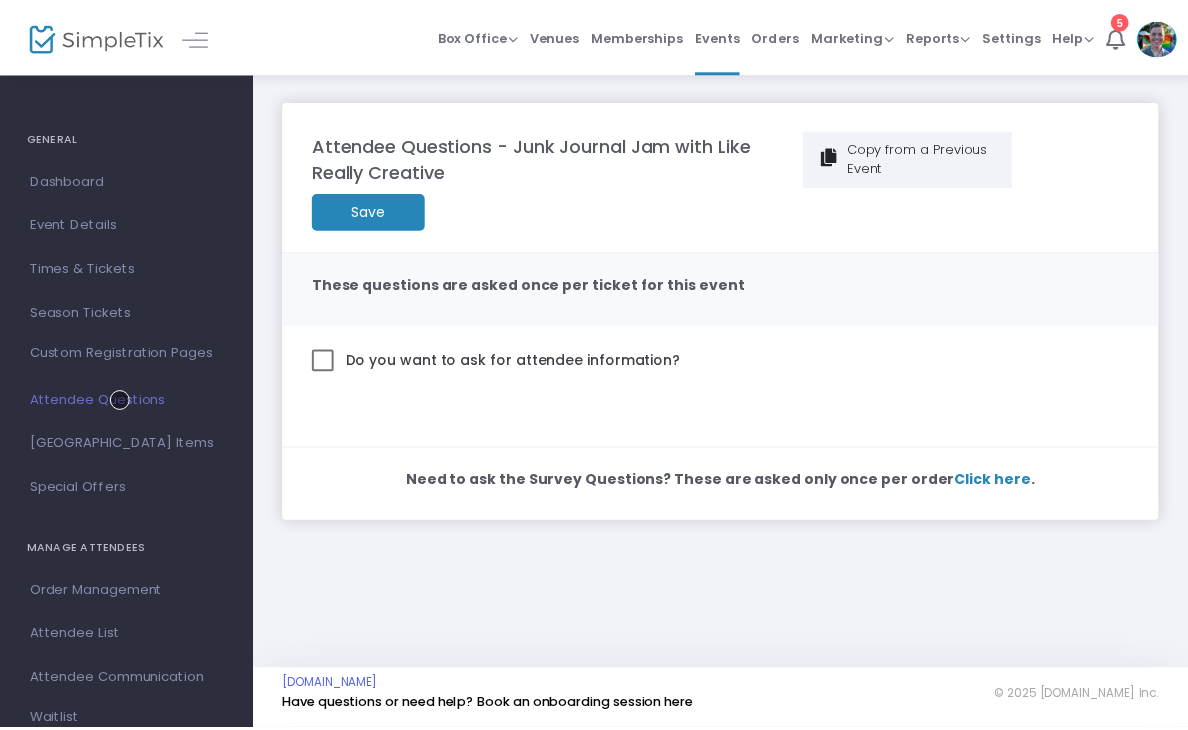 scroll, scrollTop: 0, scrollLeft: 0, axis: both 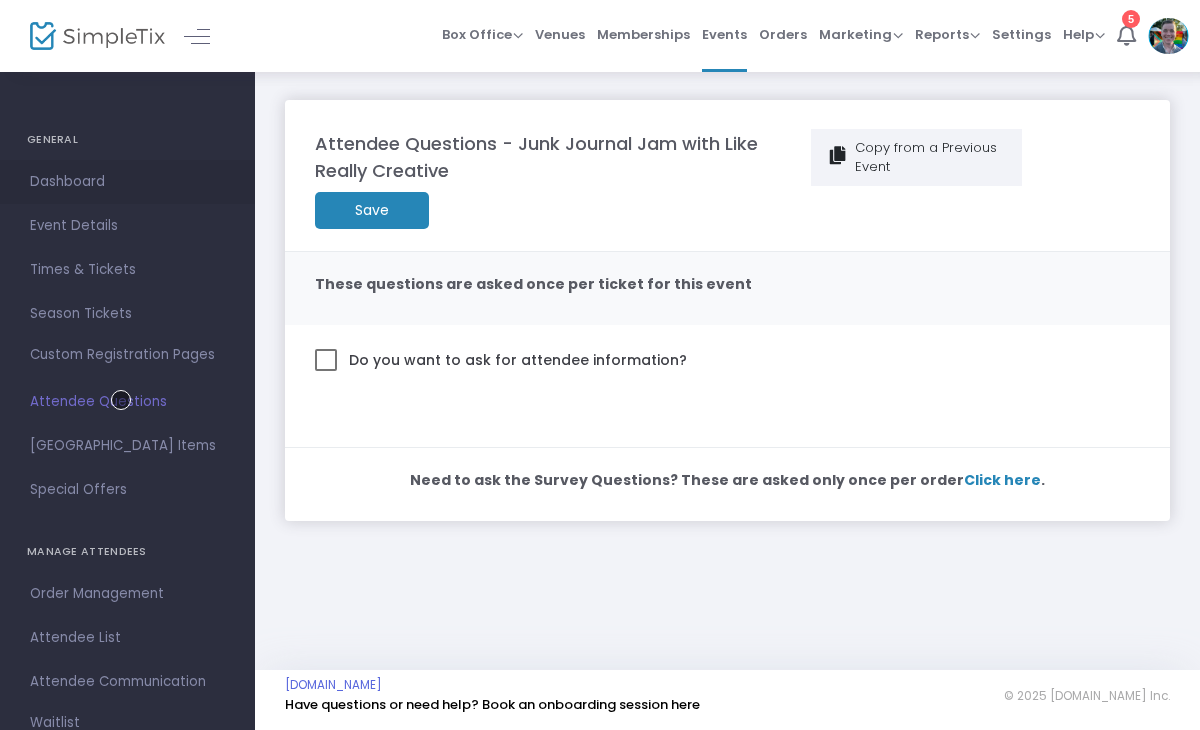 click on "Dashboard" at bounding box center (127, 182) 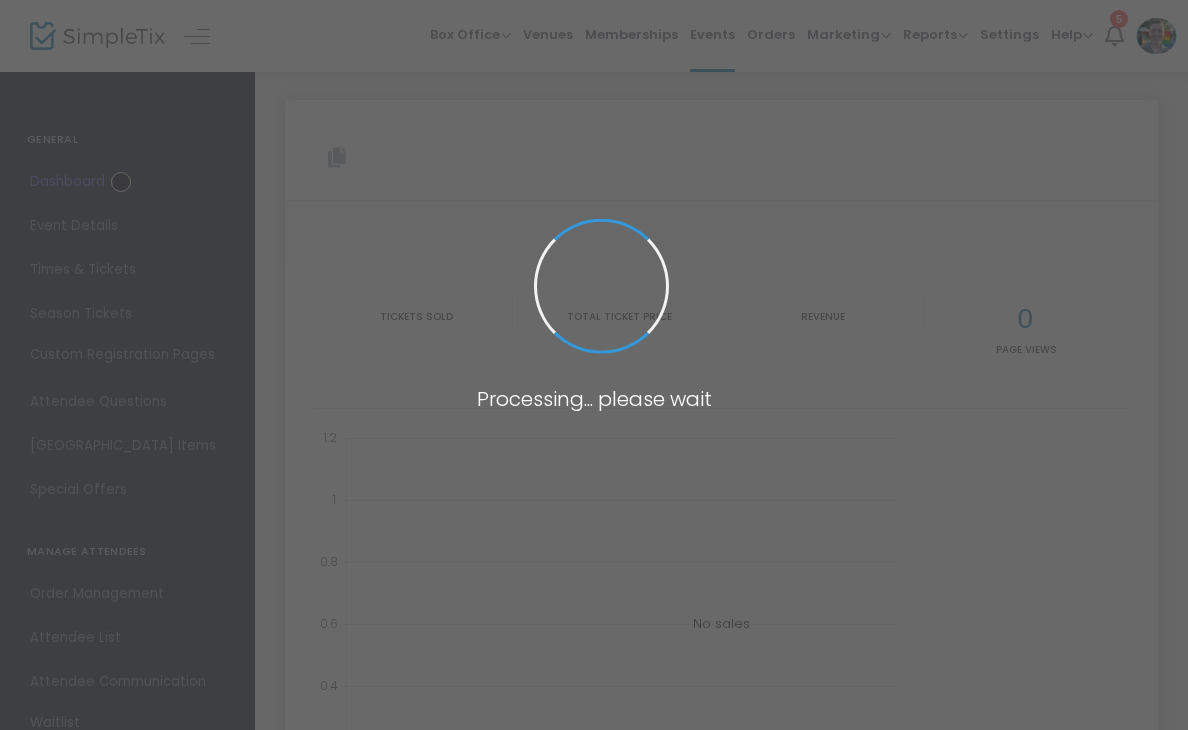type on "https://www.simpletix.com/e/junk-journal-jam-with-like-really-creative-tickets-226117" 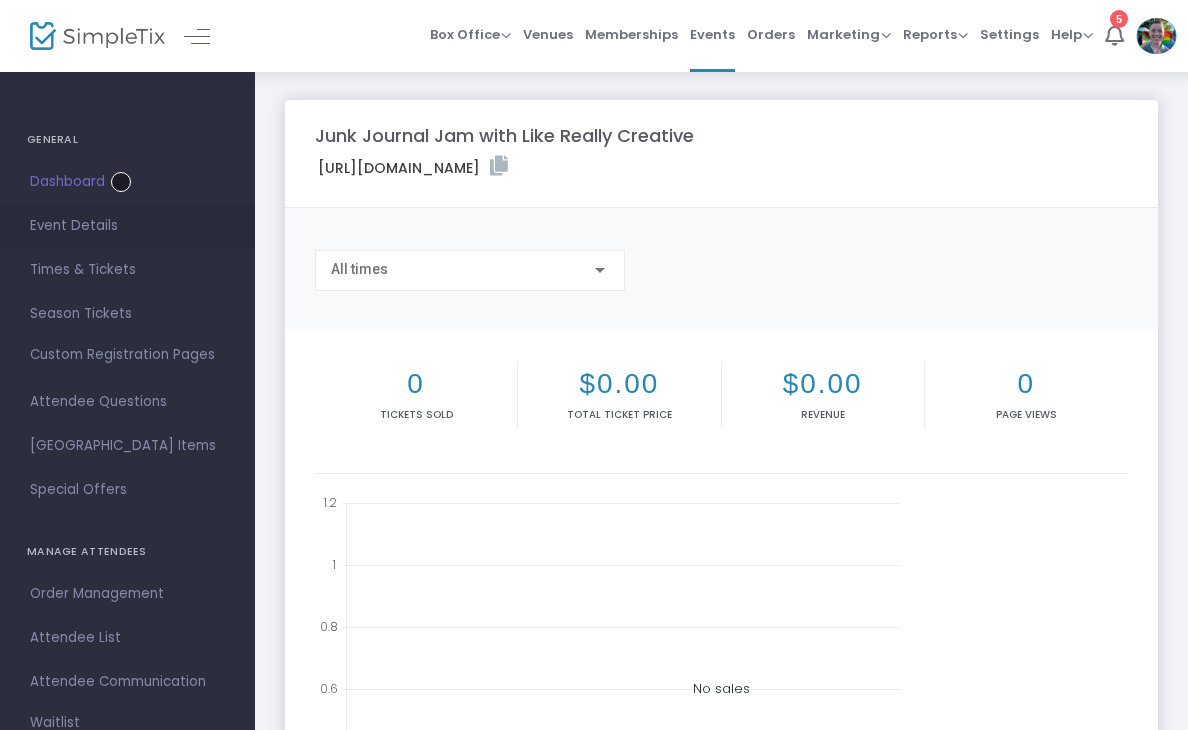 click on "Event Details" at bounding box center [127, 226] 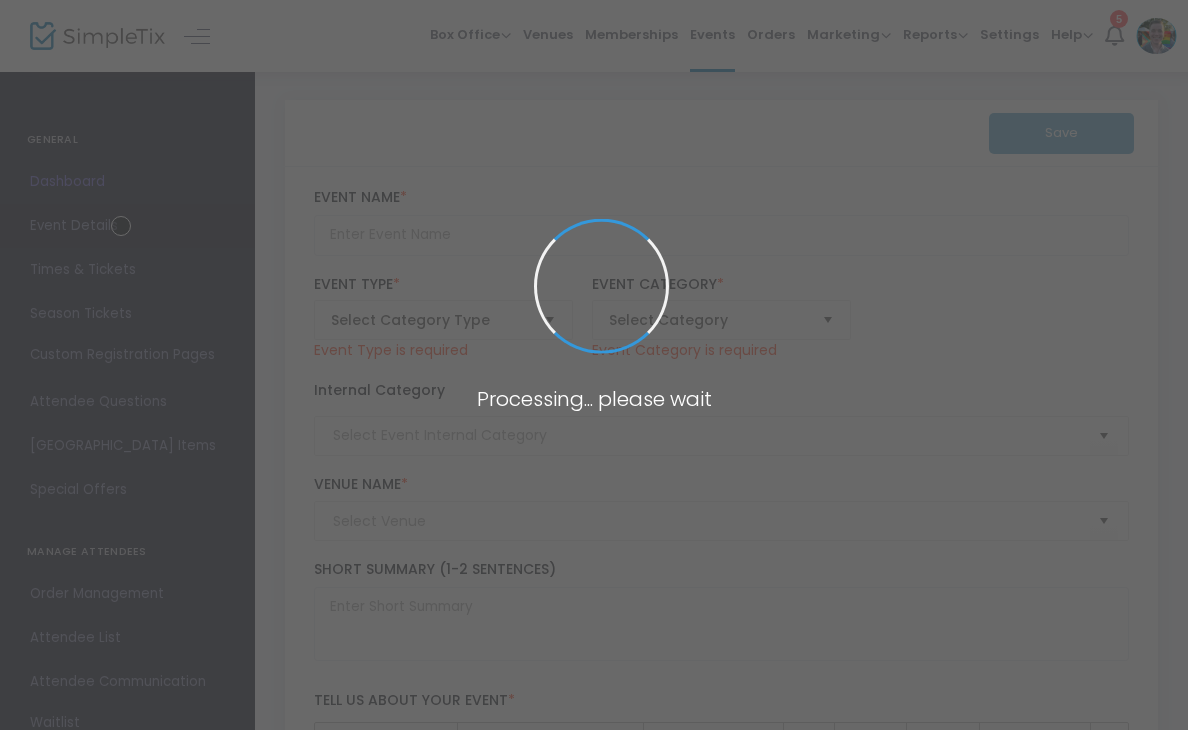 type on "Junk Journal Jam with Like Really Creative" 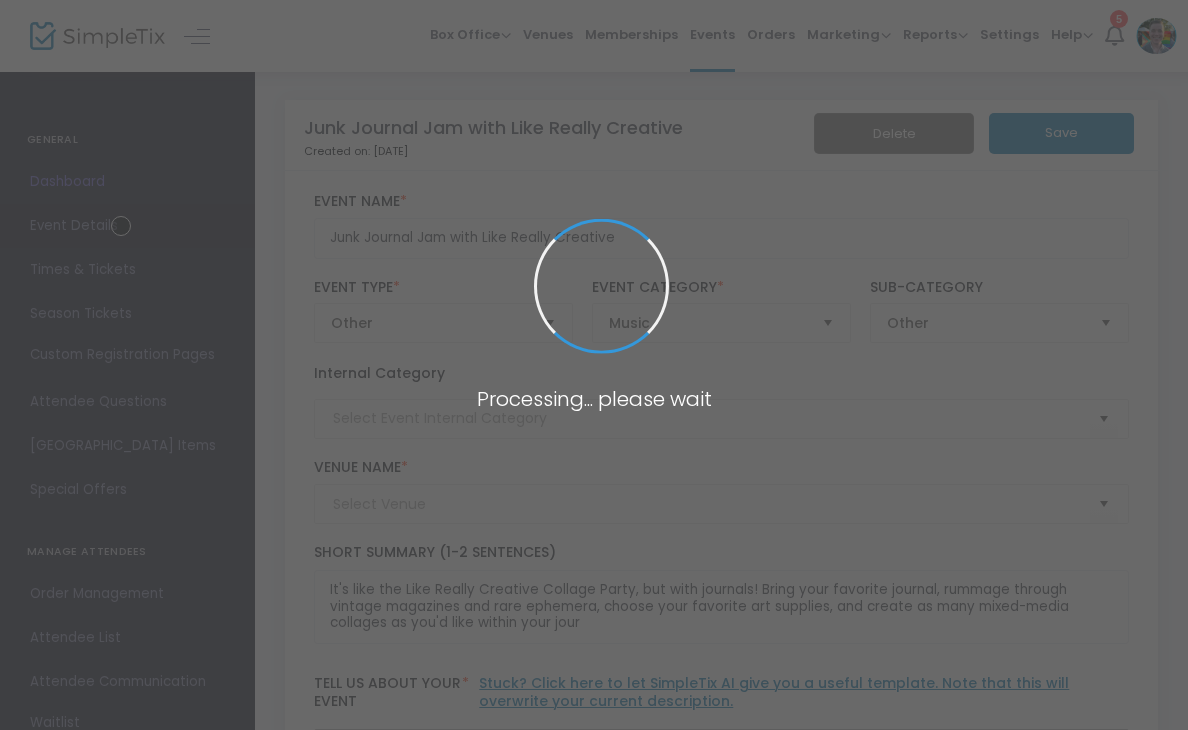 type on "Memphis Brooks Museum of Art" 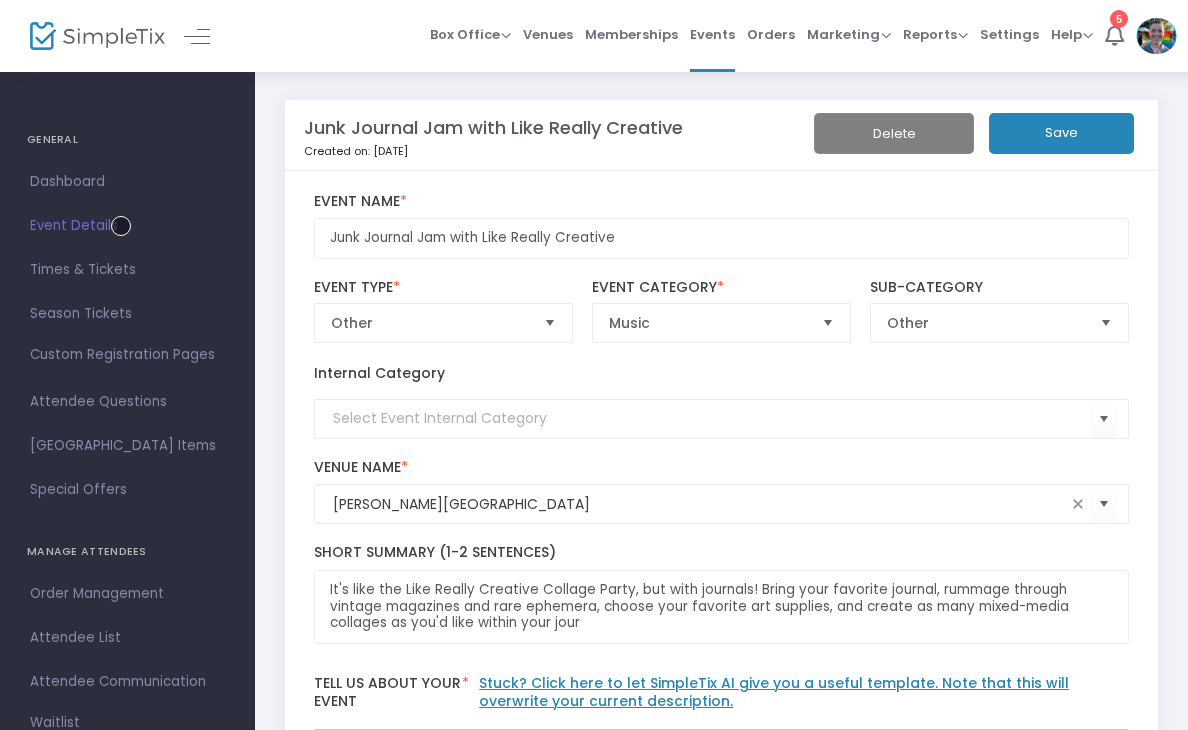 click on "Active" at bounding box center (708, 2506) 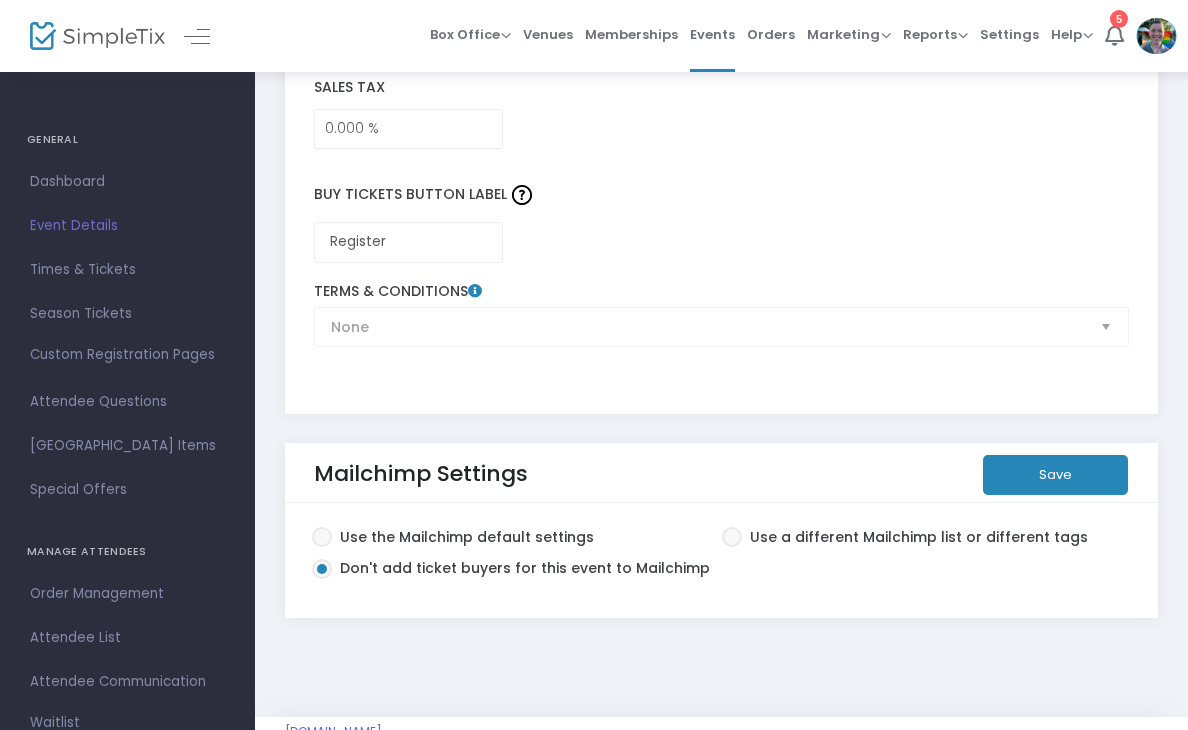 scroll, scrollTop: 3281, scrollLeft: 0, axis: vertical 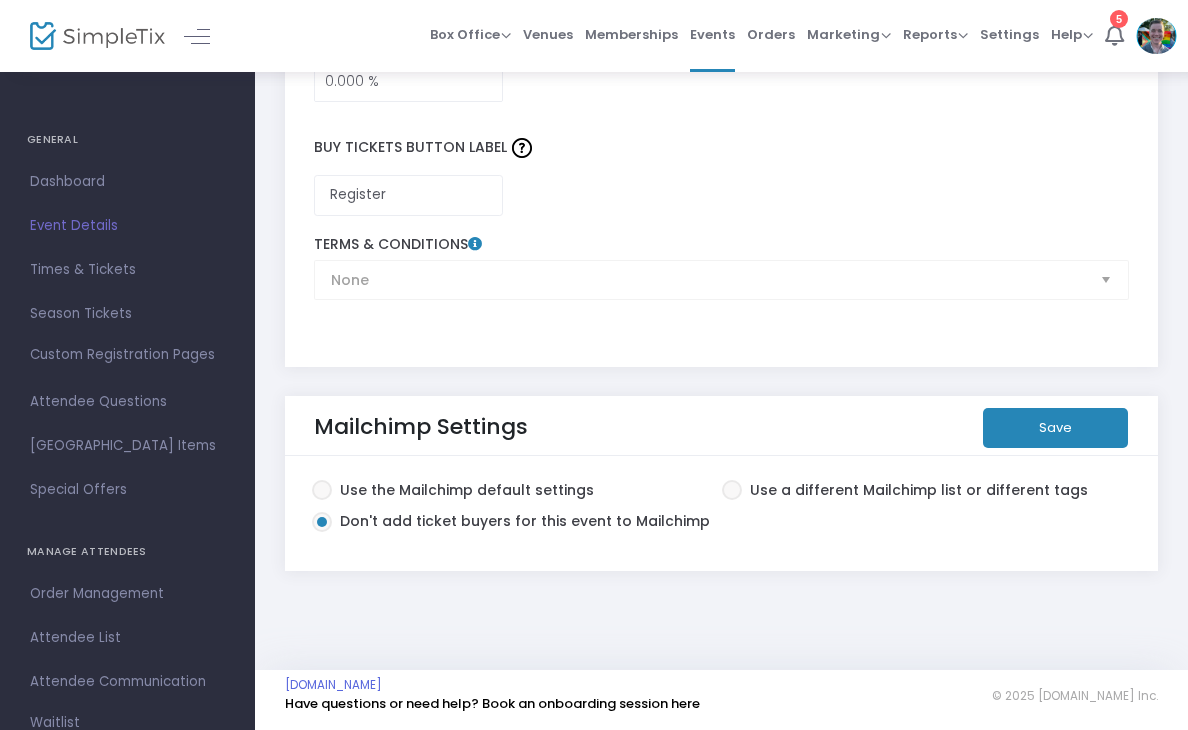 click at bounding box center [731, 490] 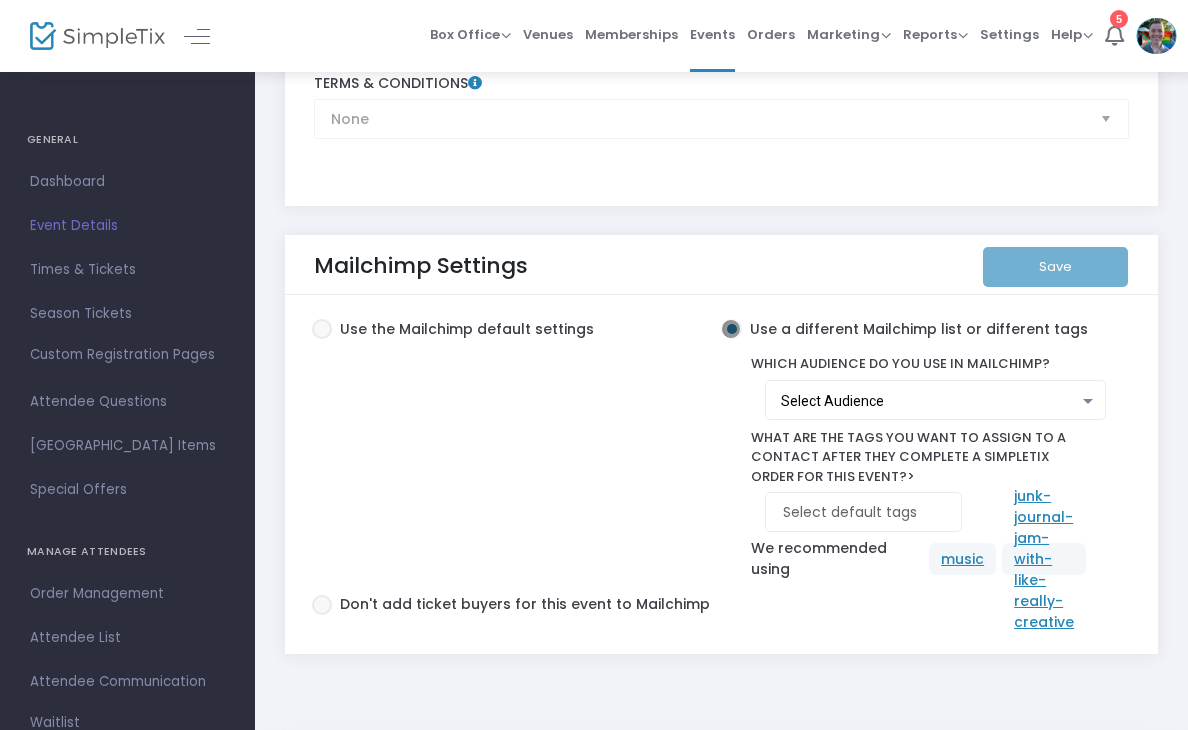 scroll, scrollTop: 3479, scrollLeft: 0, axis: vertical 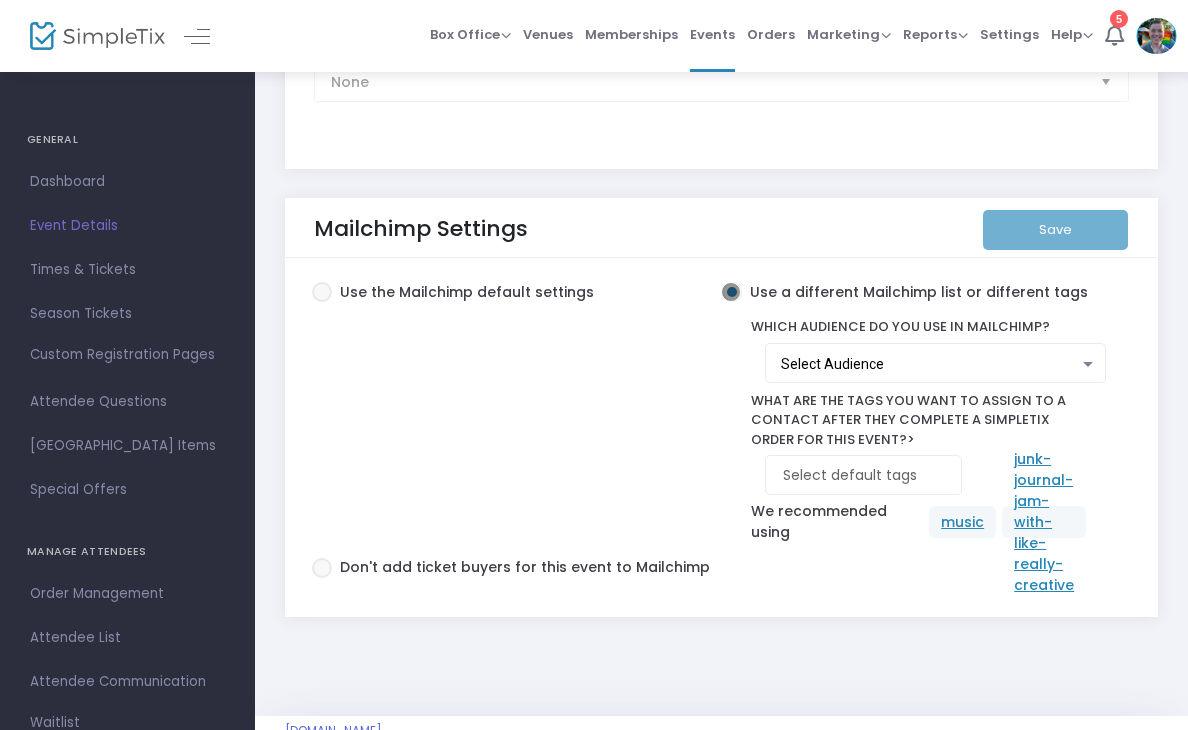 click on "Select Audience" at bounding box center [930, 365] 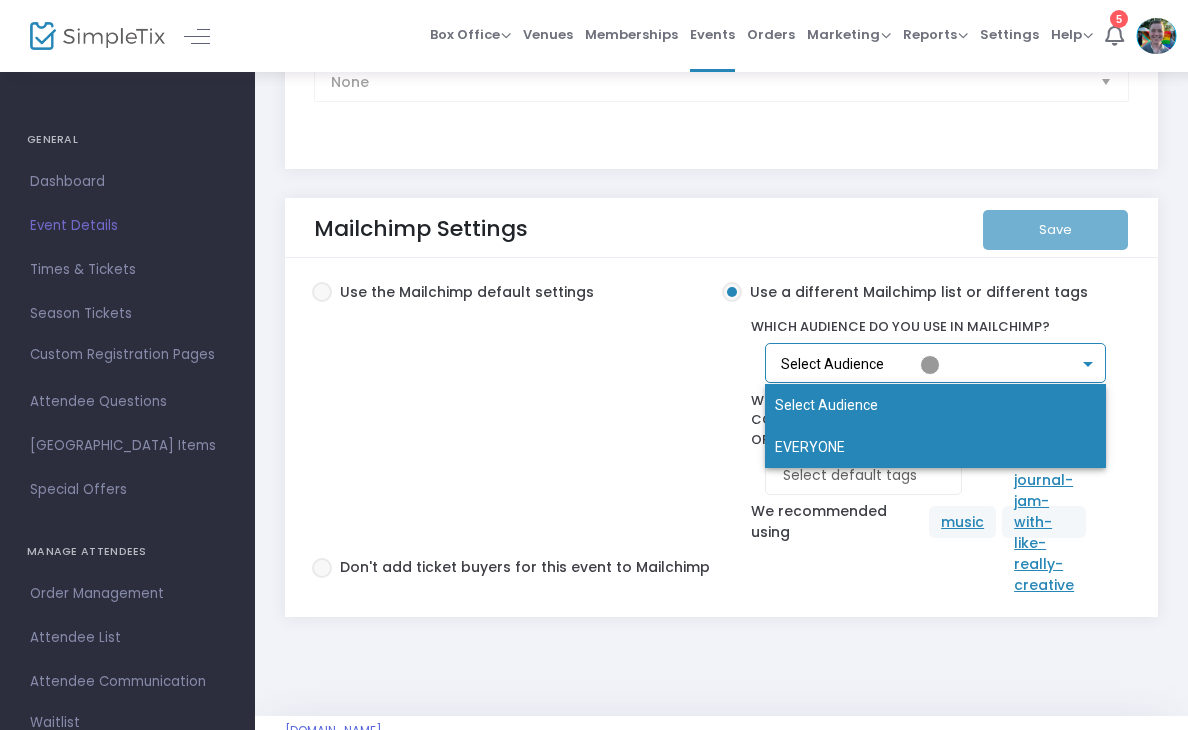click on "EVERYONE" at bounding box center (935, 447) 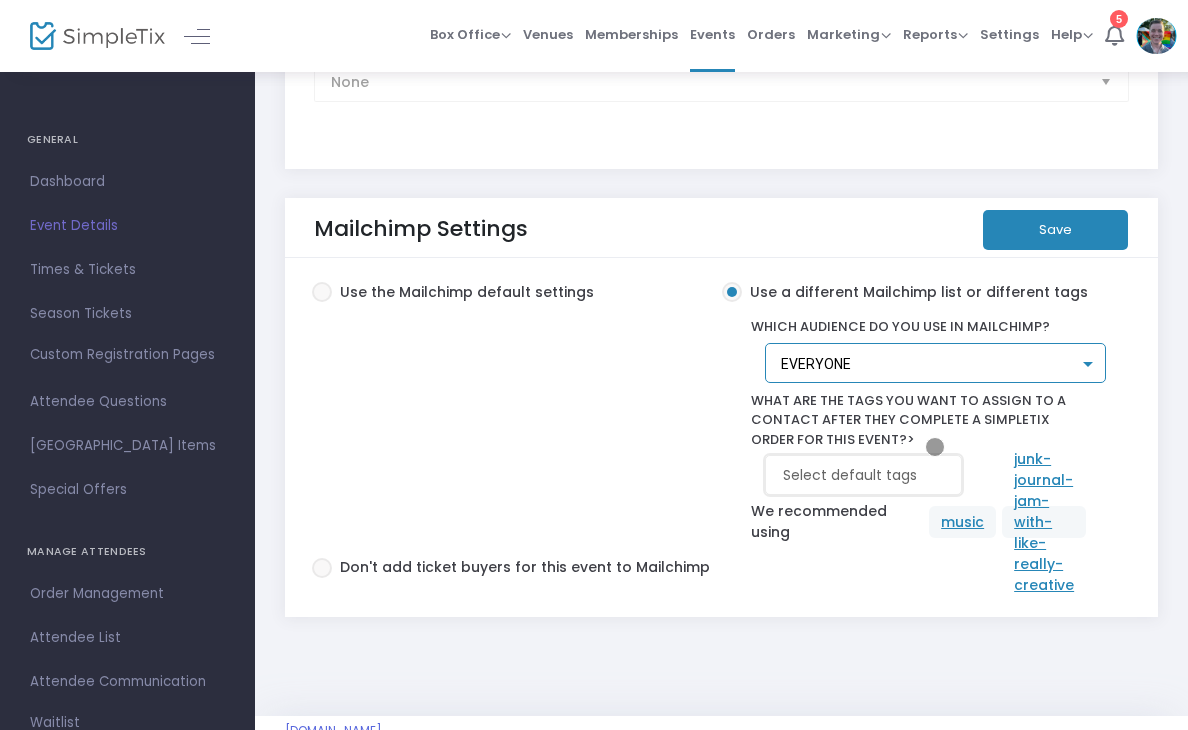 click at bounding box center (867, 475) 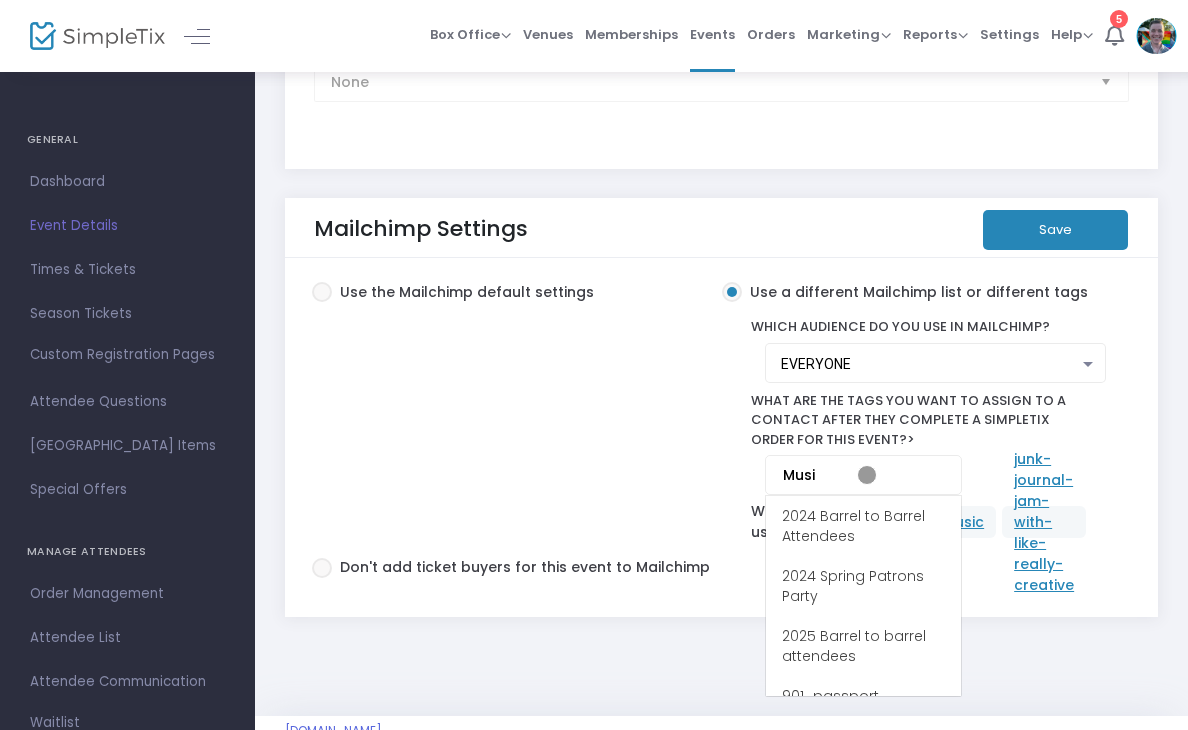 type on "Music" 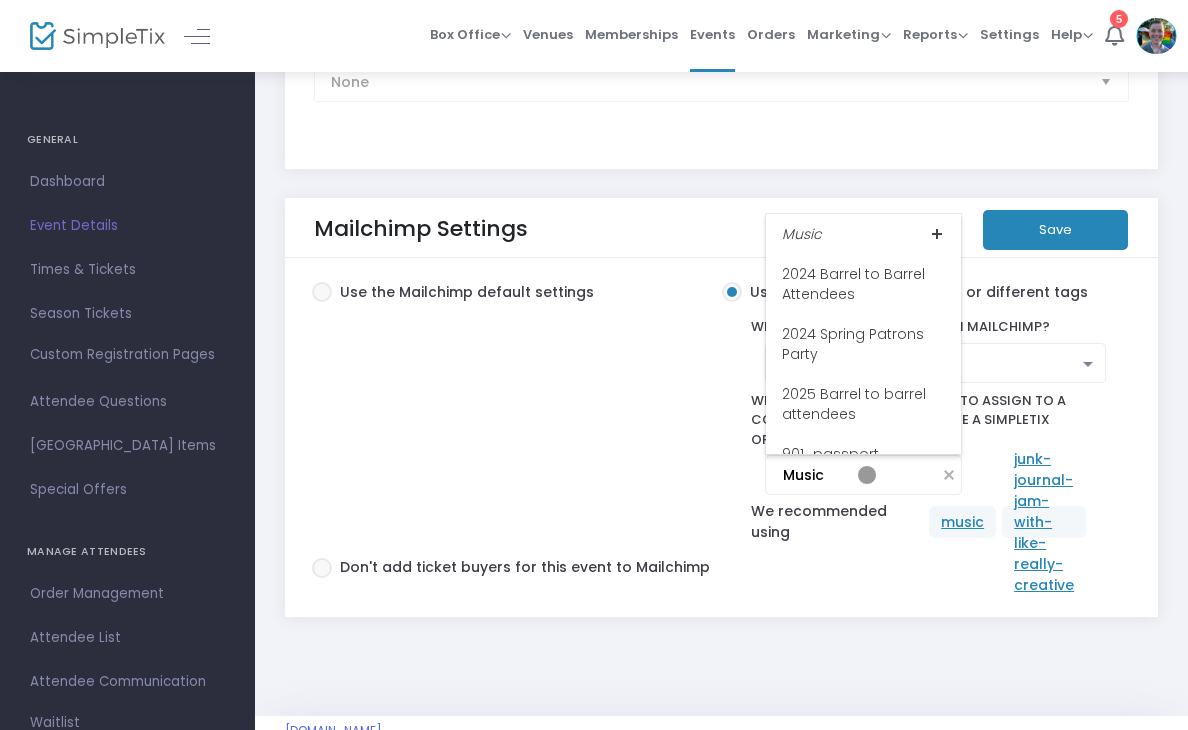 type 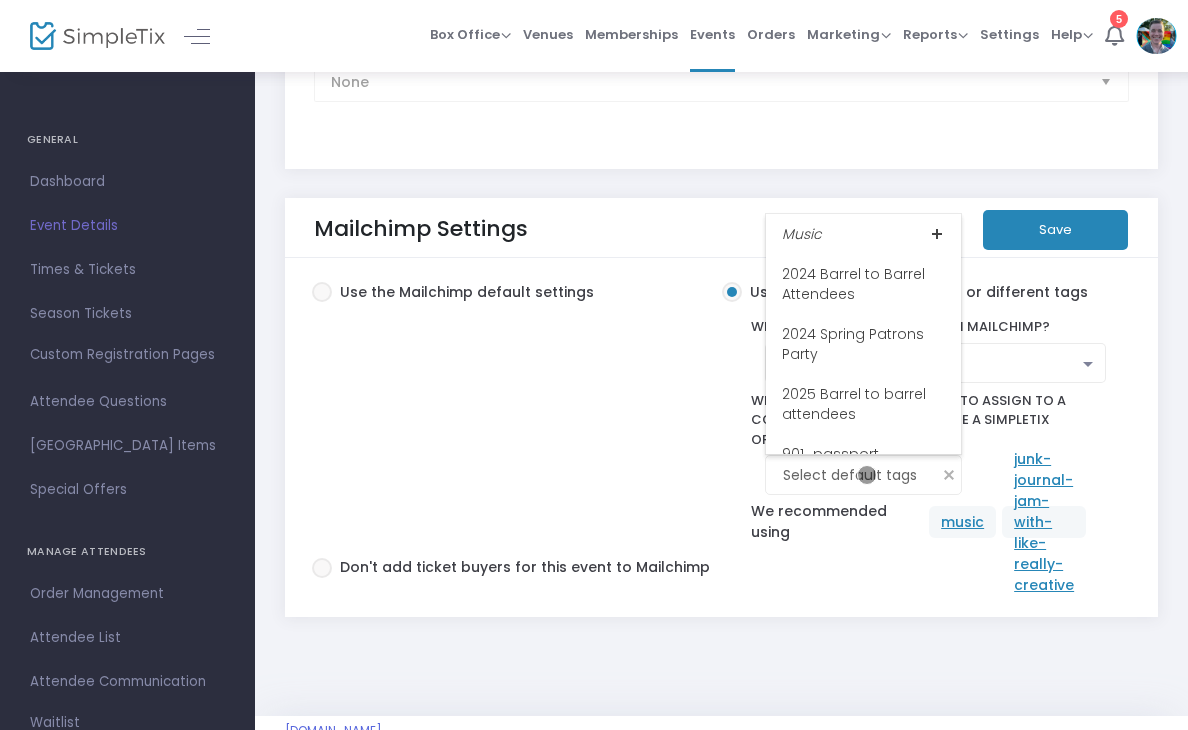 scroll, scrollTop: 0, scrollLeft: 0, axis: both 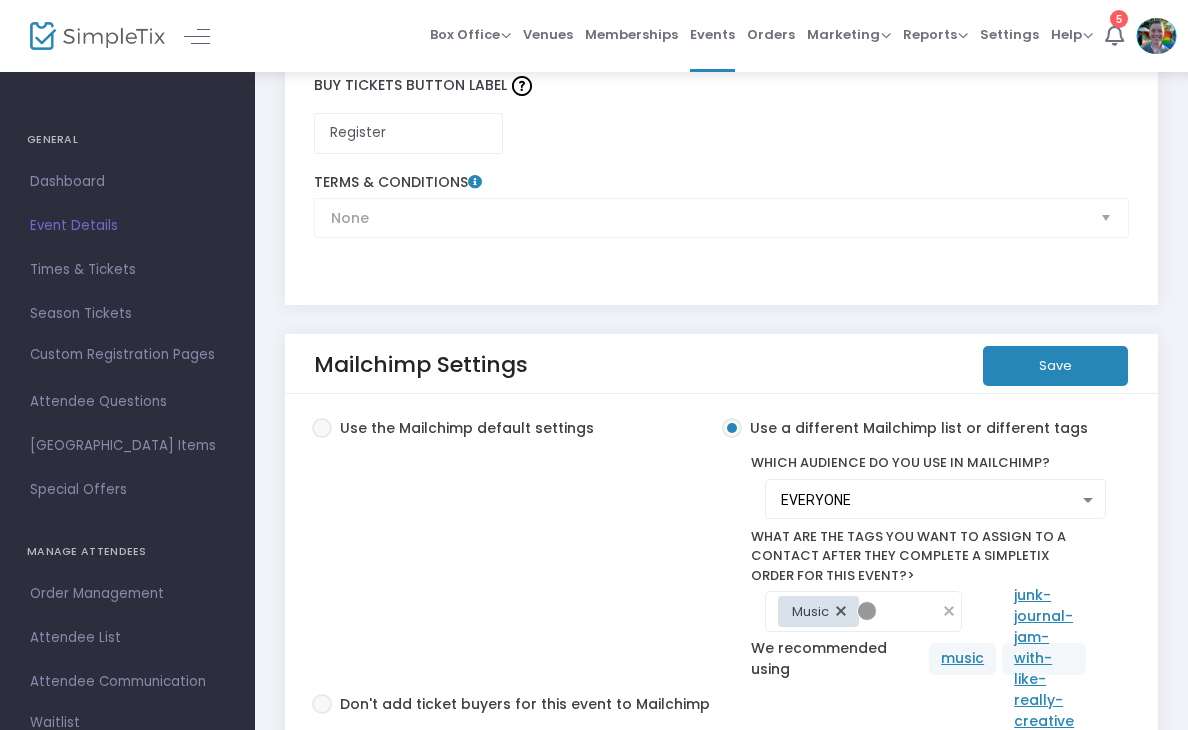 click on "Save" 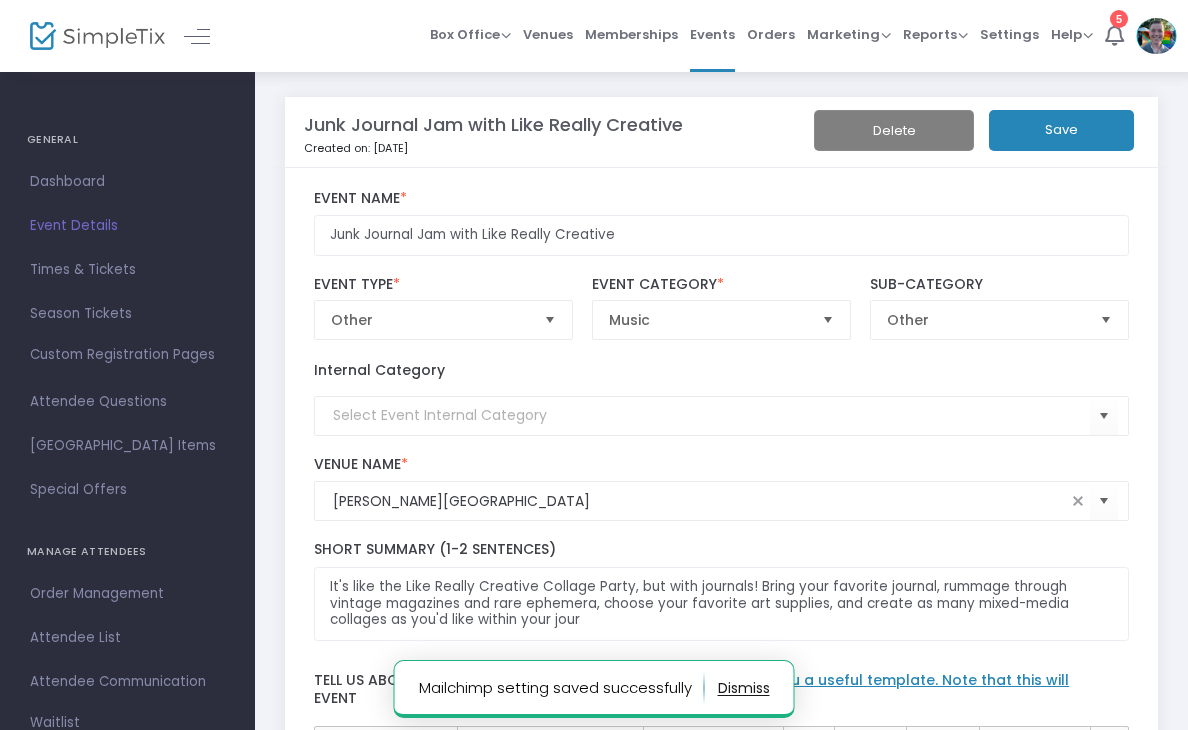 scroll, scrollTop: 0, scrollLeft: 0, axis: both 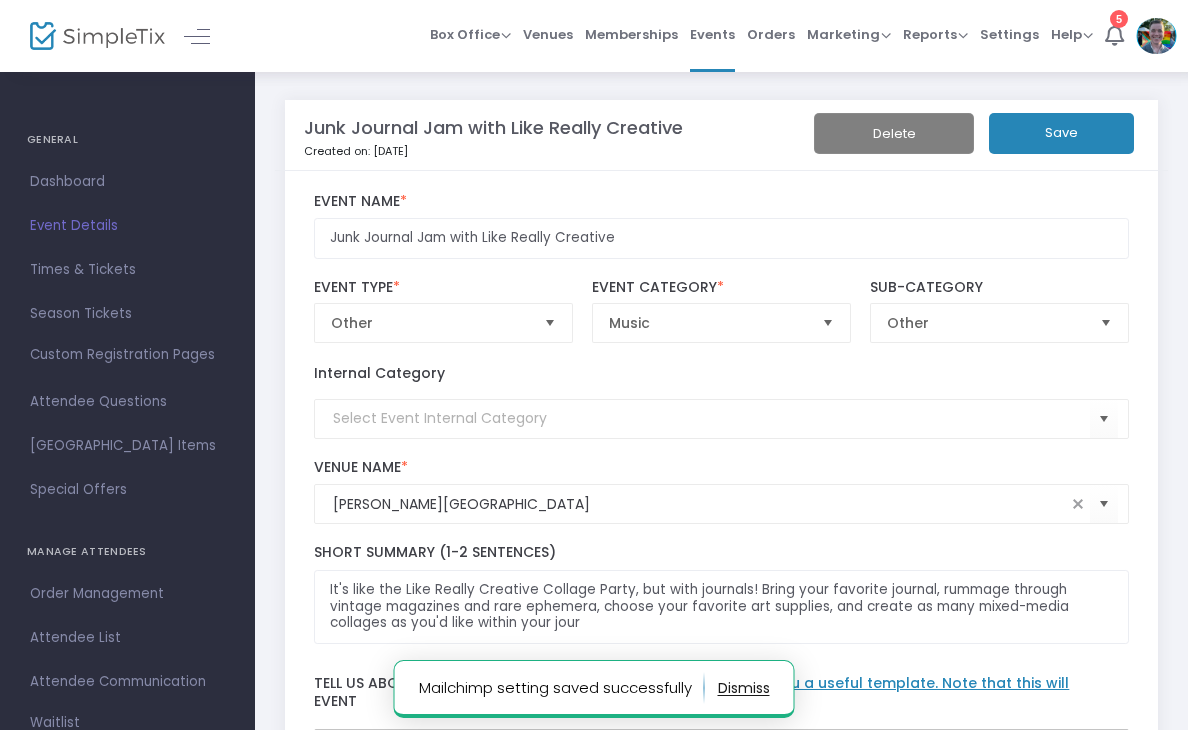 click on "Save" 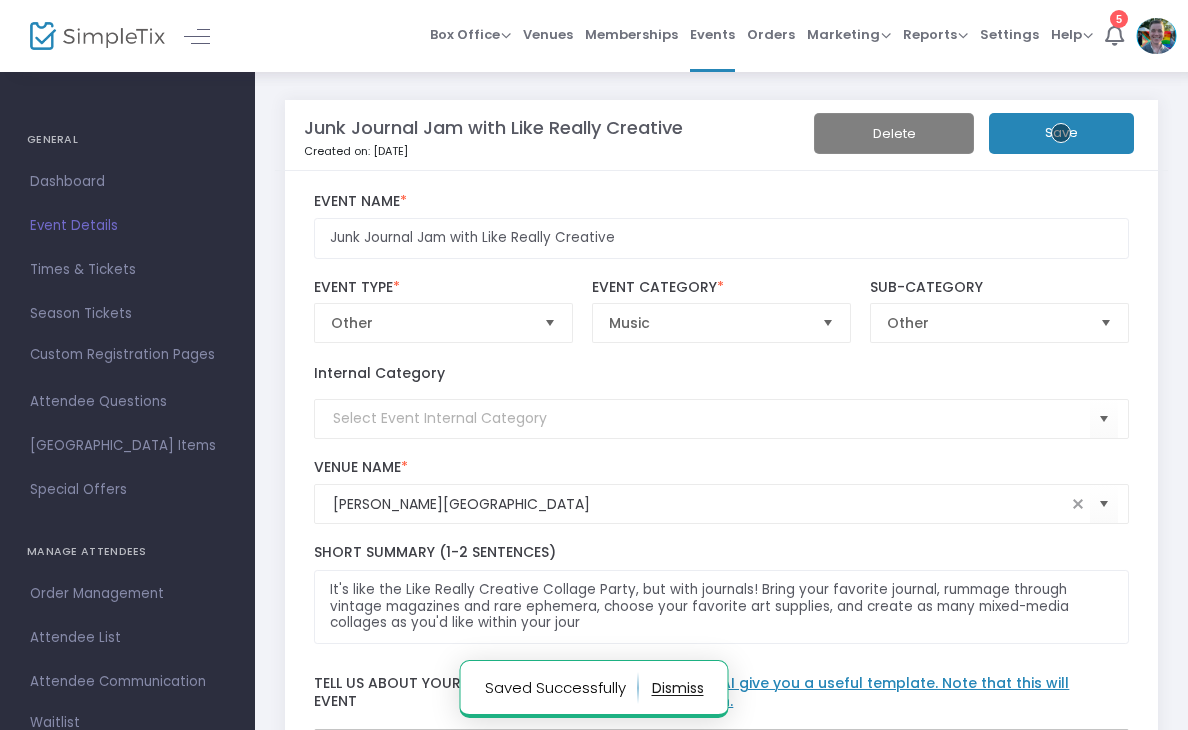 scroll, scrollTop: 297, scrollLeft: 0, axis: vertical 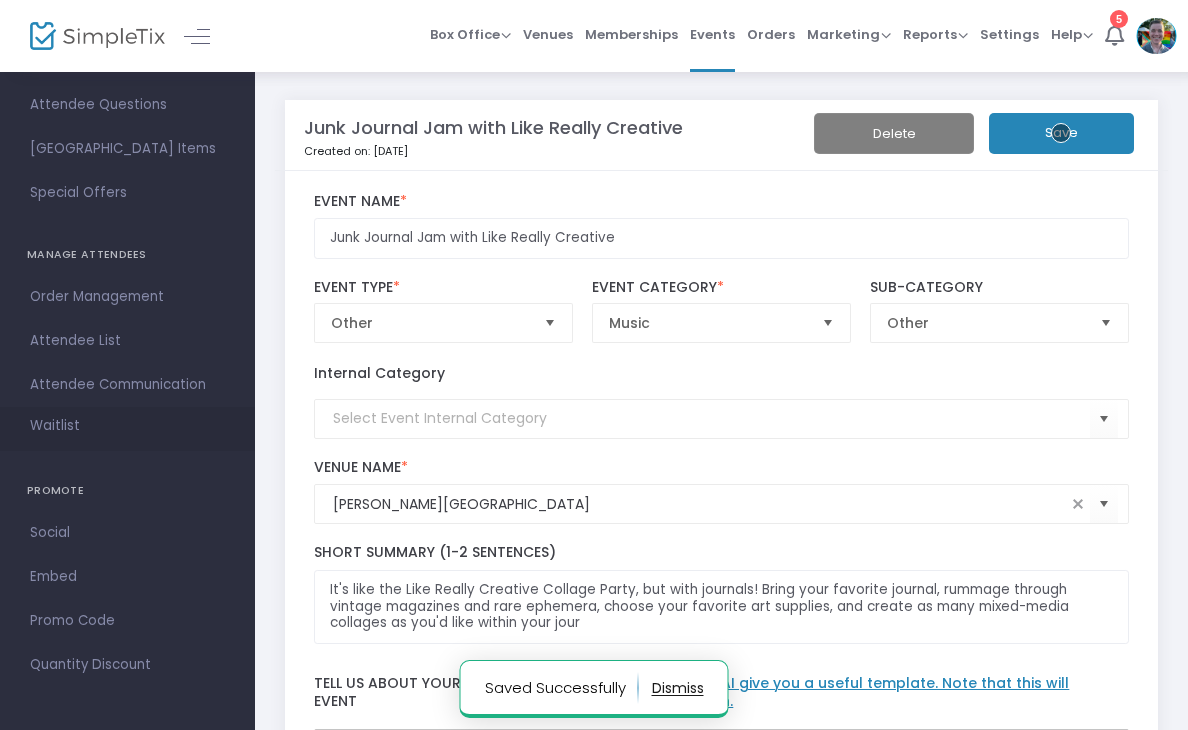 click on "Waitlist" at bounding box center [55, 426] 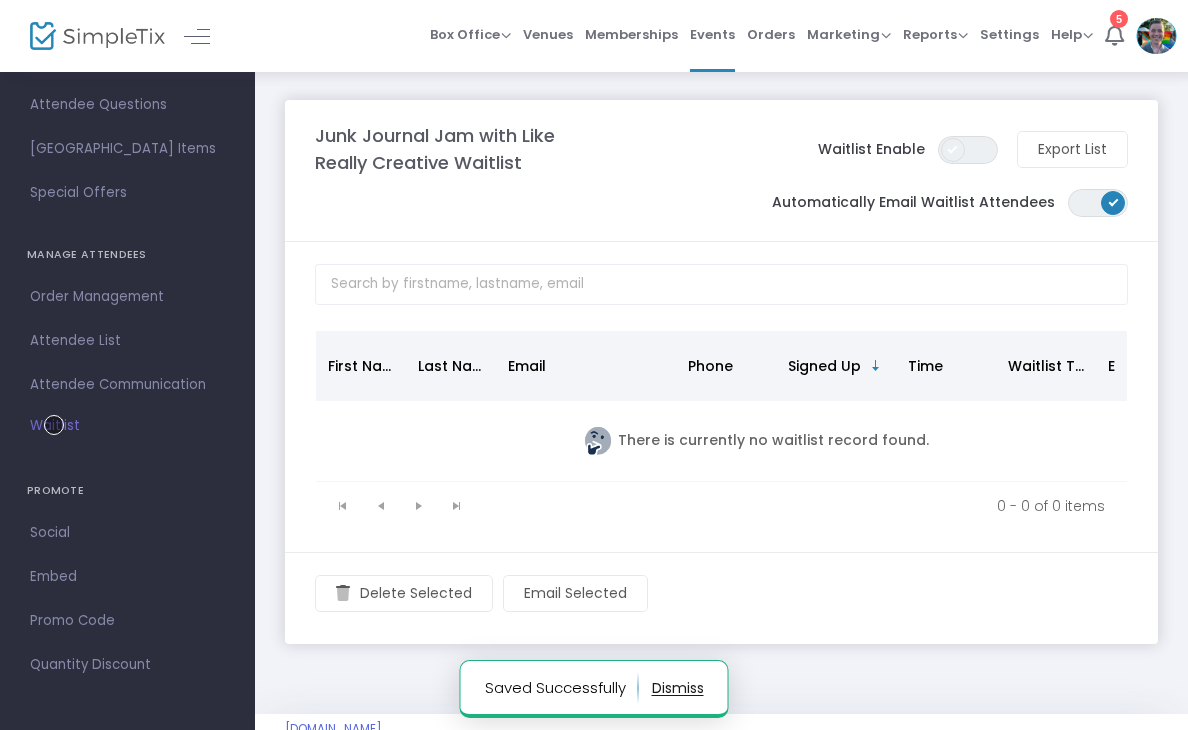 click 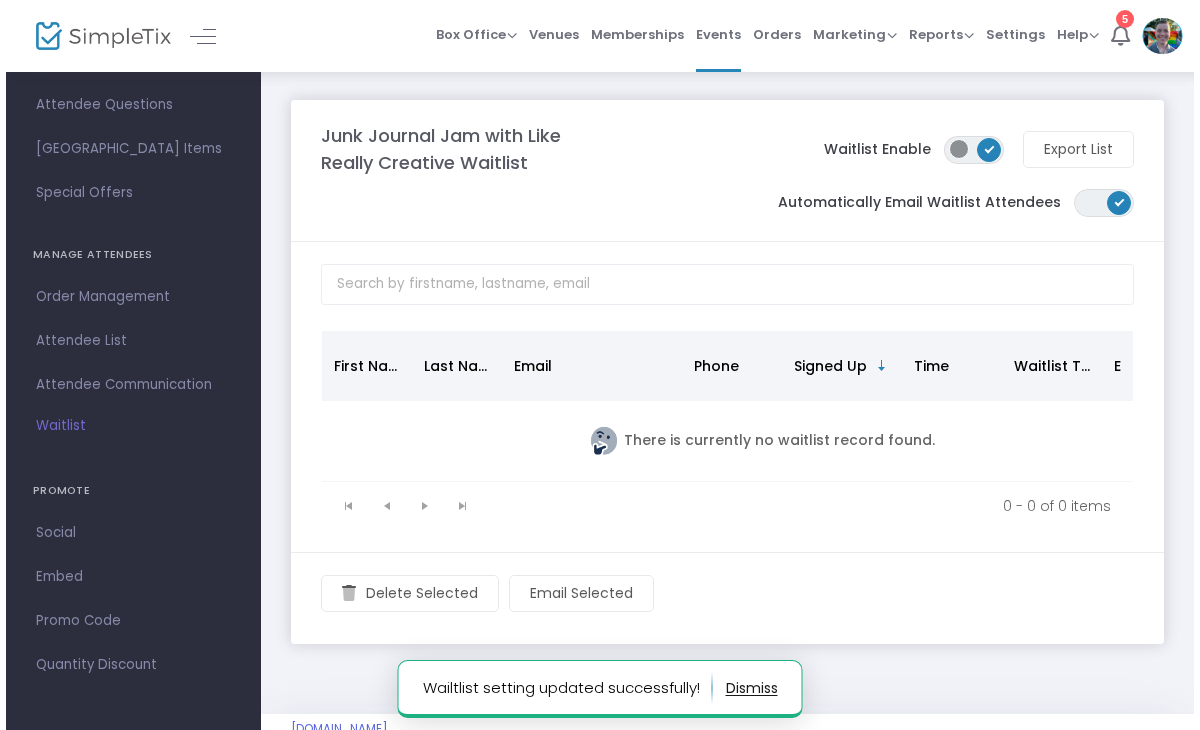 scroll, scrollTop: 194, scrollLeft: 0, axis: vertical 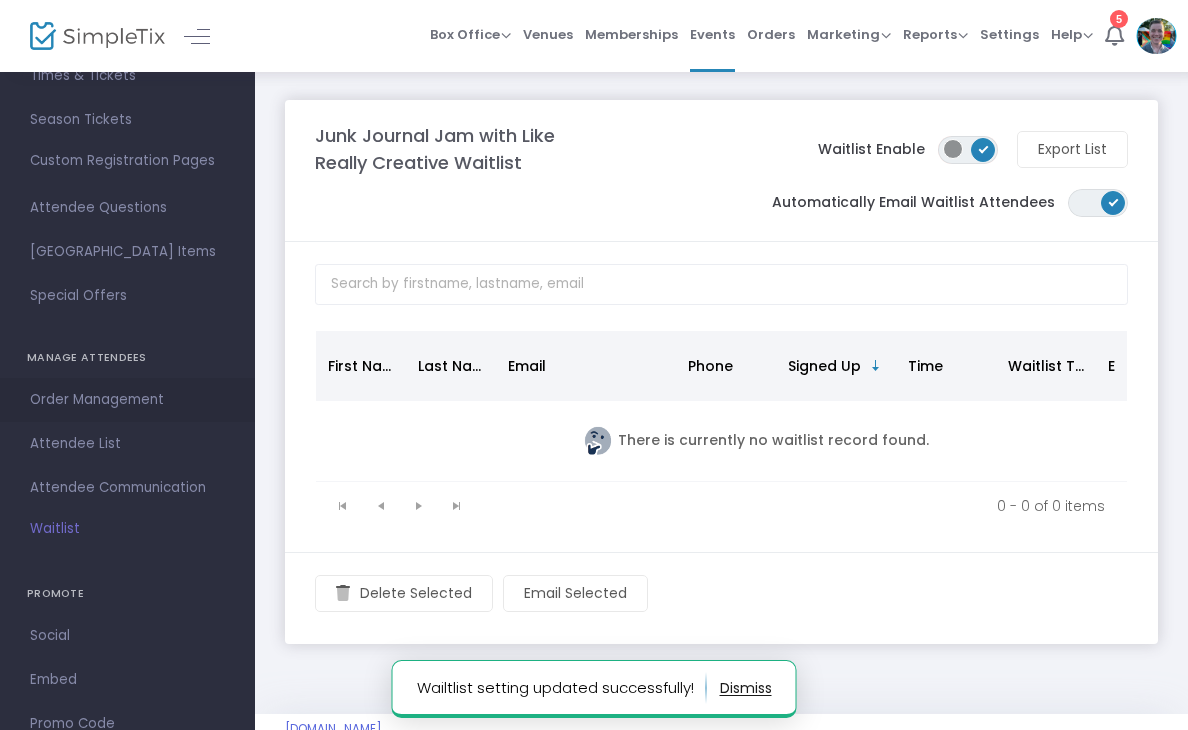 click on "Order Management" at bounding box center (127, 400) 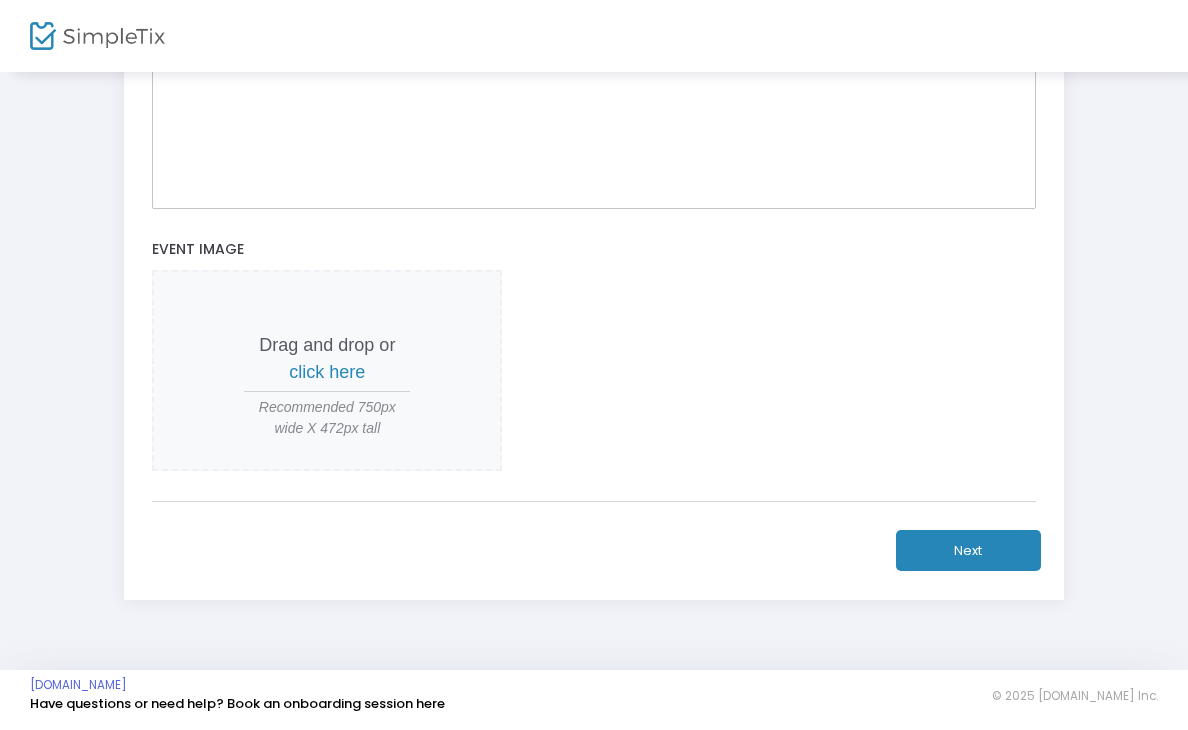 scroll, scrollTop: 0, scrollLeft: 0, axis: both 